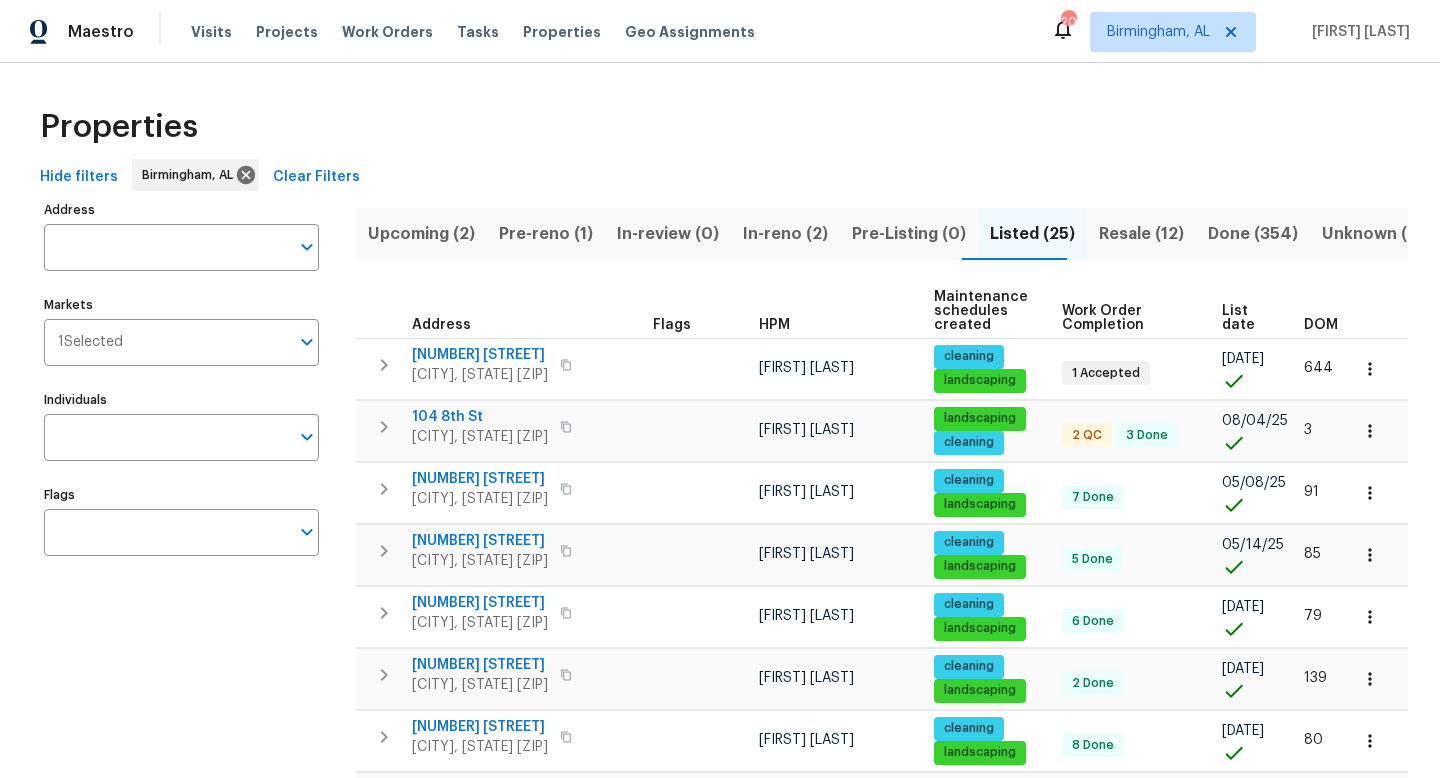 scroll, scrollTop: 0, scrollLeft: 0, axis: both 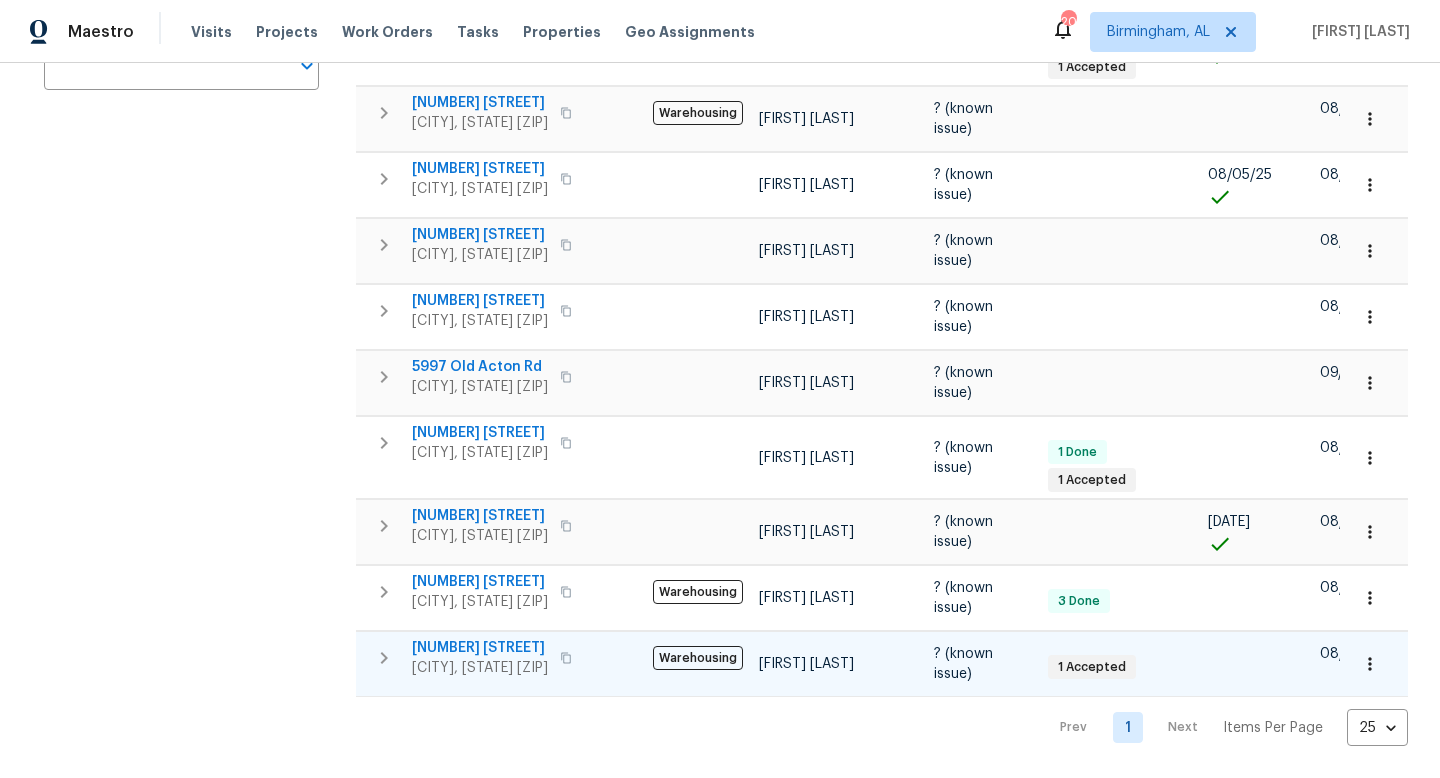 click on "2431 Dove Pl" at bounding box center (480, 648) 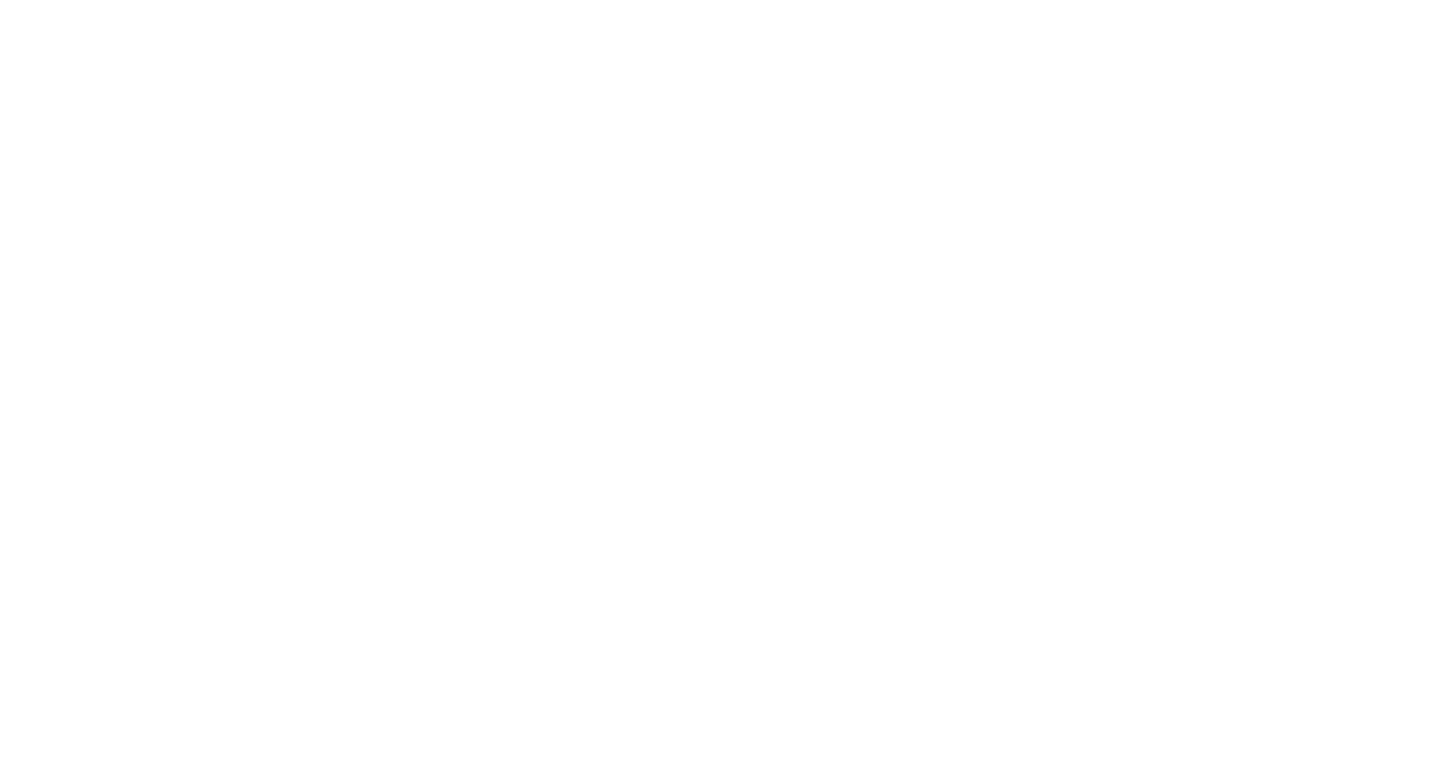 scroll, scrollTop: 0, scrollLeft: 0, axis: both 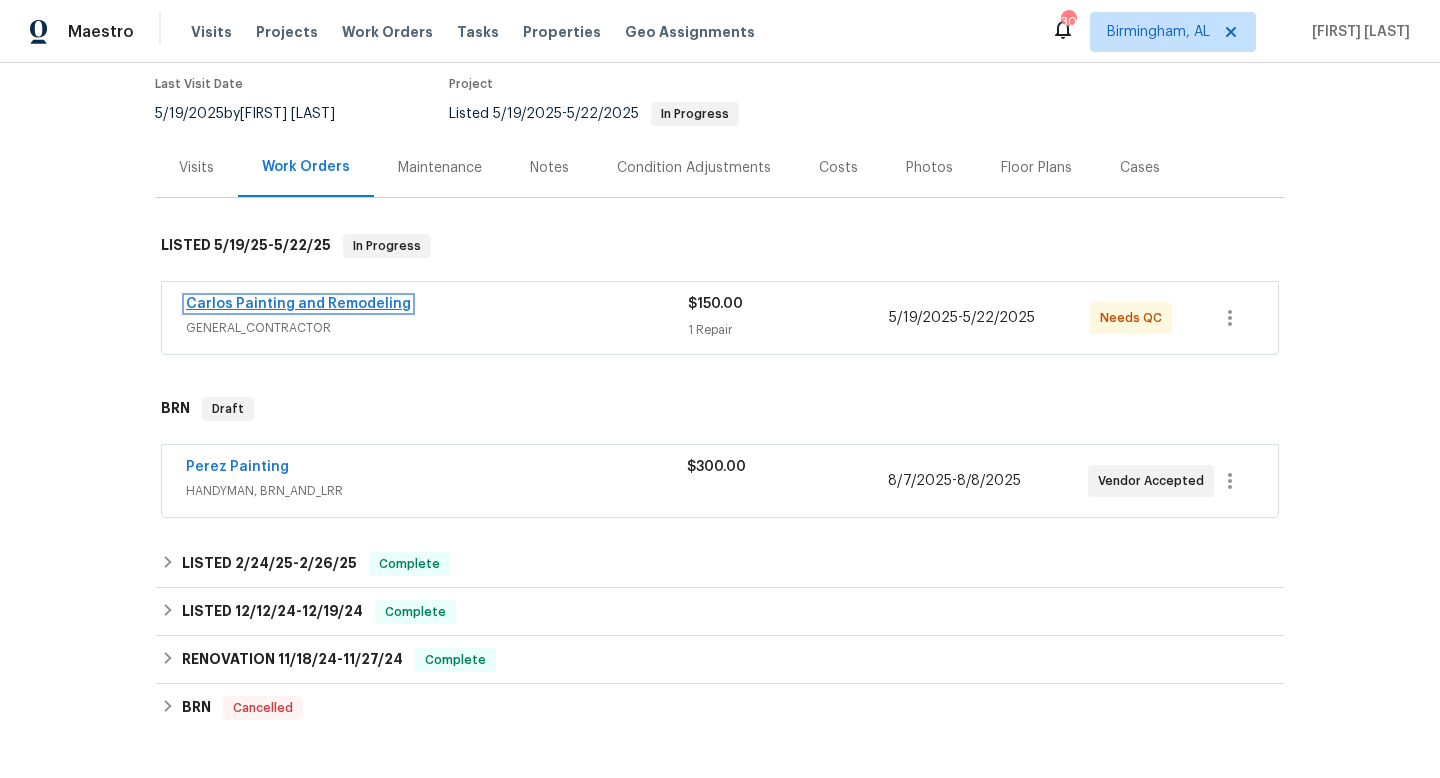 click on "Carlos Painting and Remodeling" at bounding box center (298, 304) 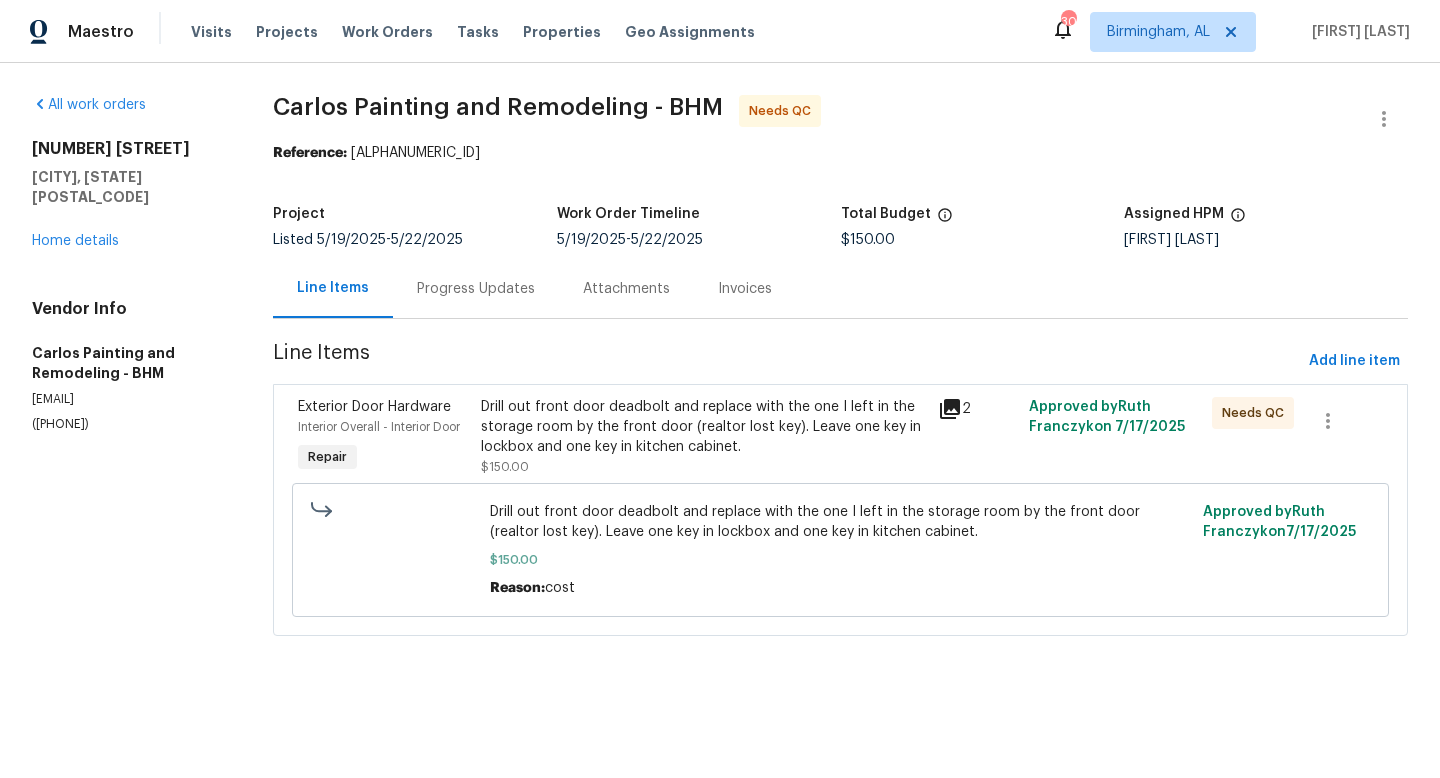 click on "Drill out front door deadbolt and replace with the one I left in the storage room by the front door (realtor lost key). Leave one key in lockbox and one key in kitchen cabinet." at bounding box center [703, 427] 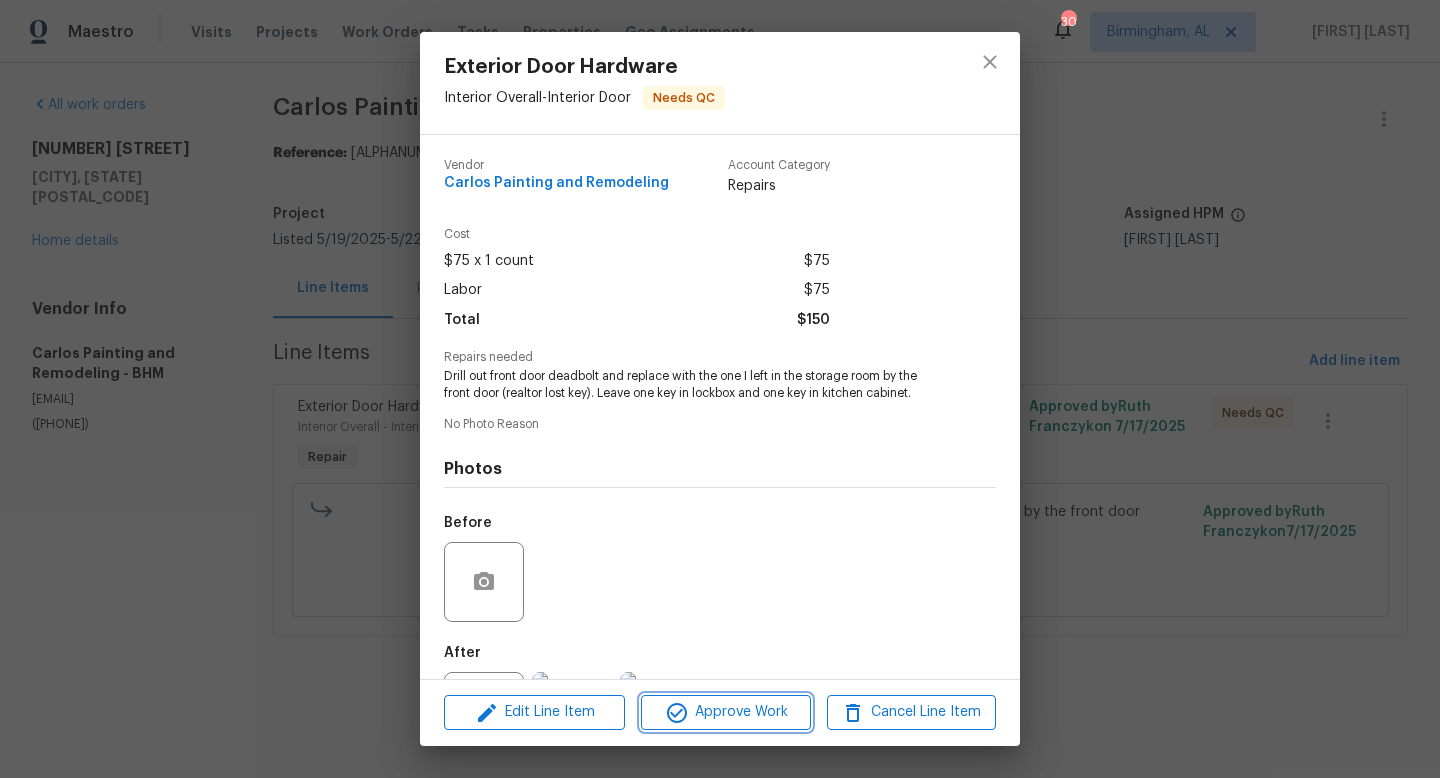 click on "Approve Work" at bounding box center (725, 712) 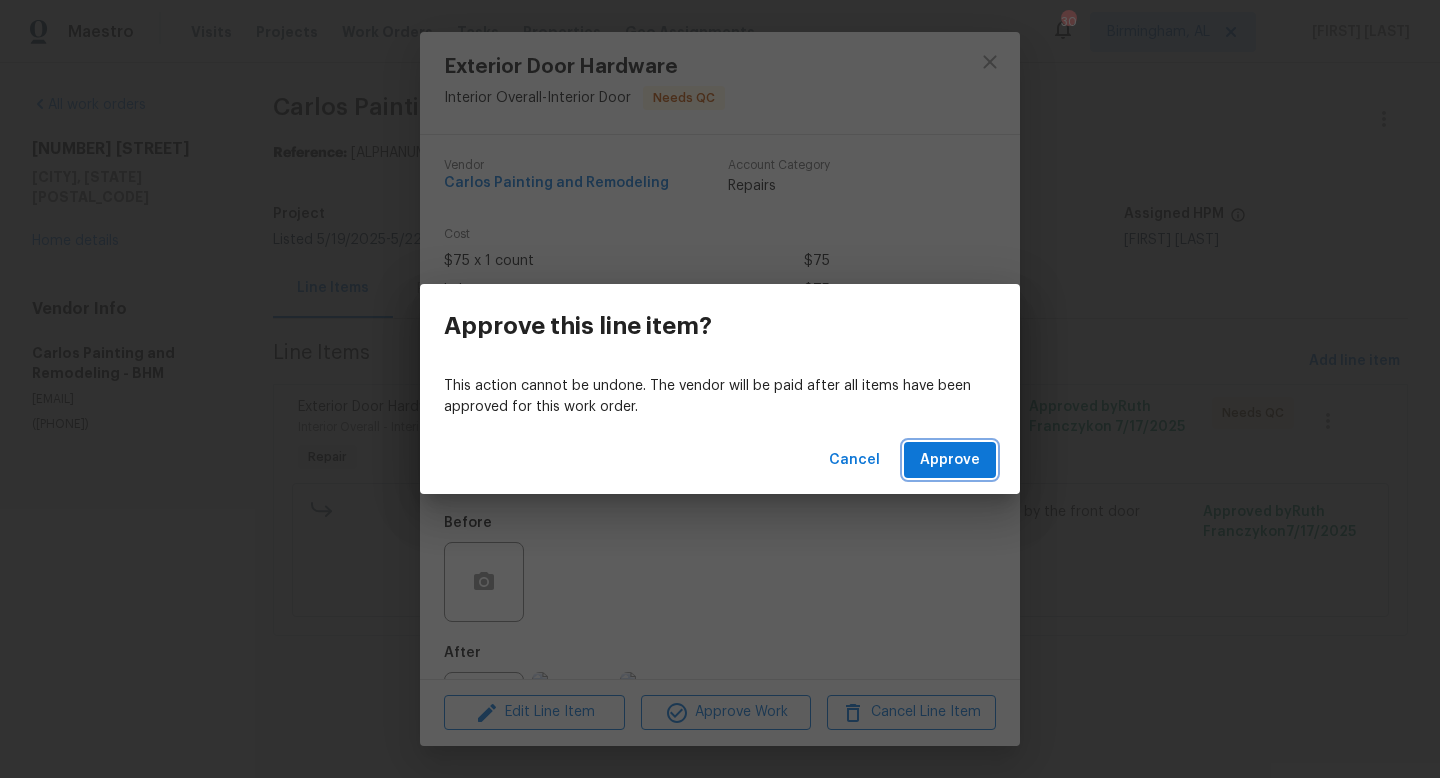 click on "Approve" at bounding box center (950, 460) 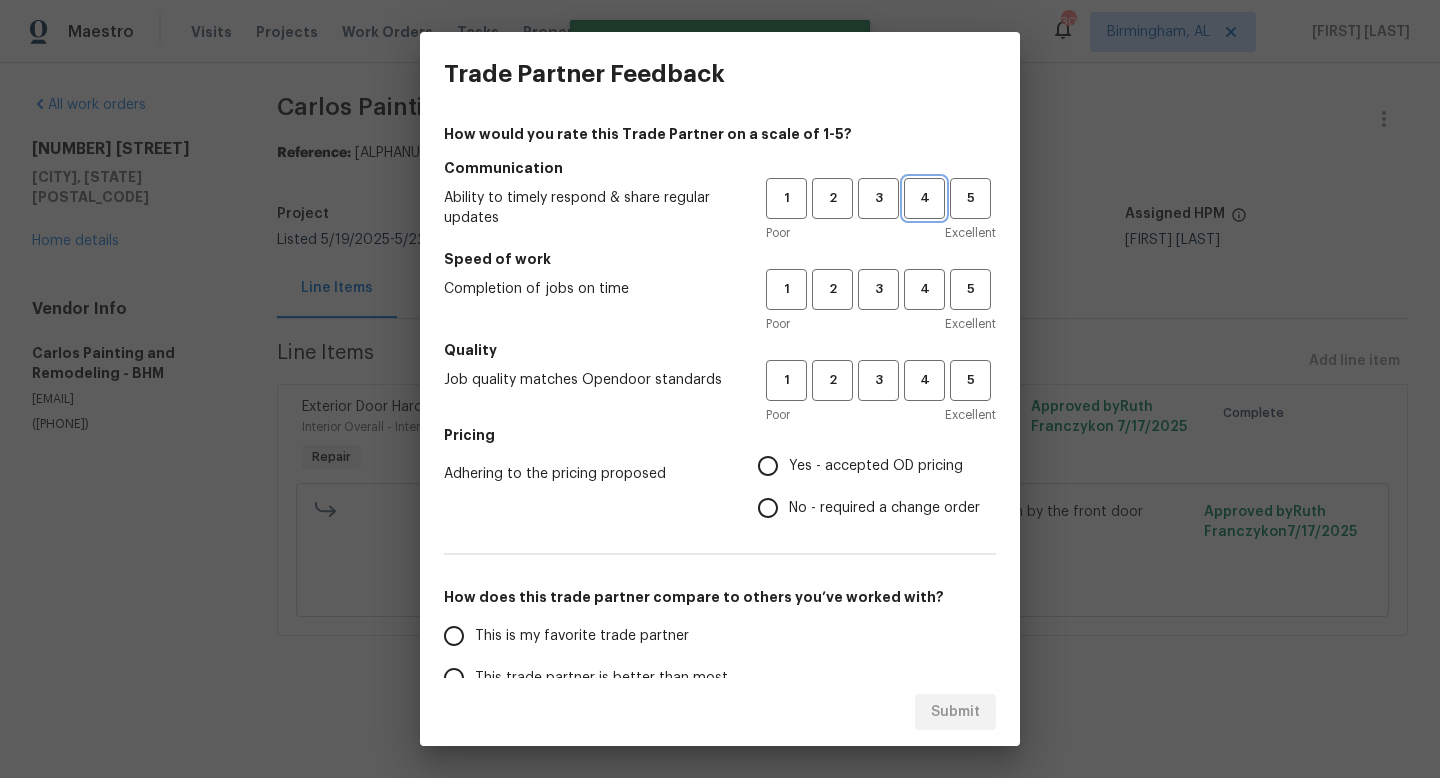 click on "4" at bounding box center [924, 198] 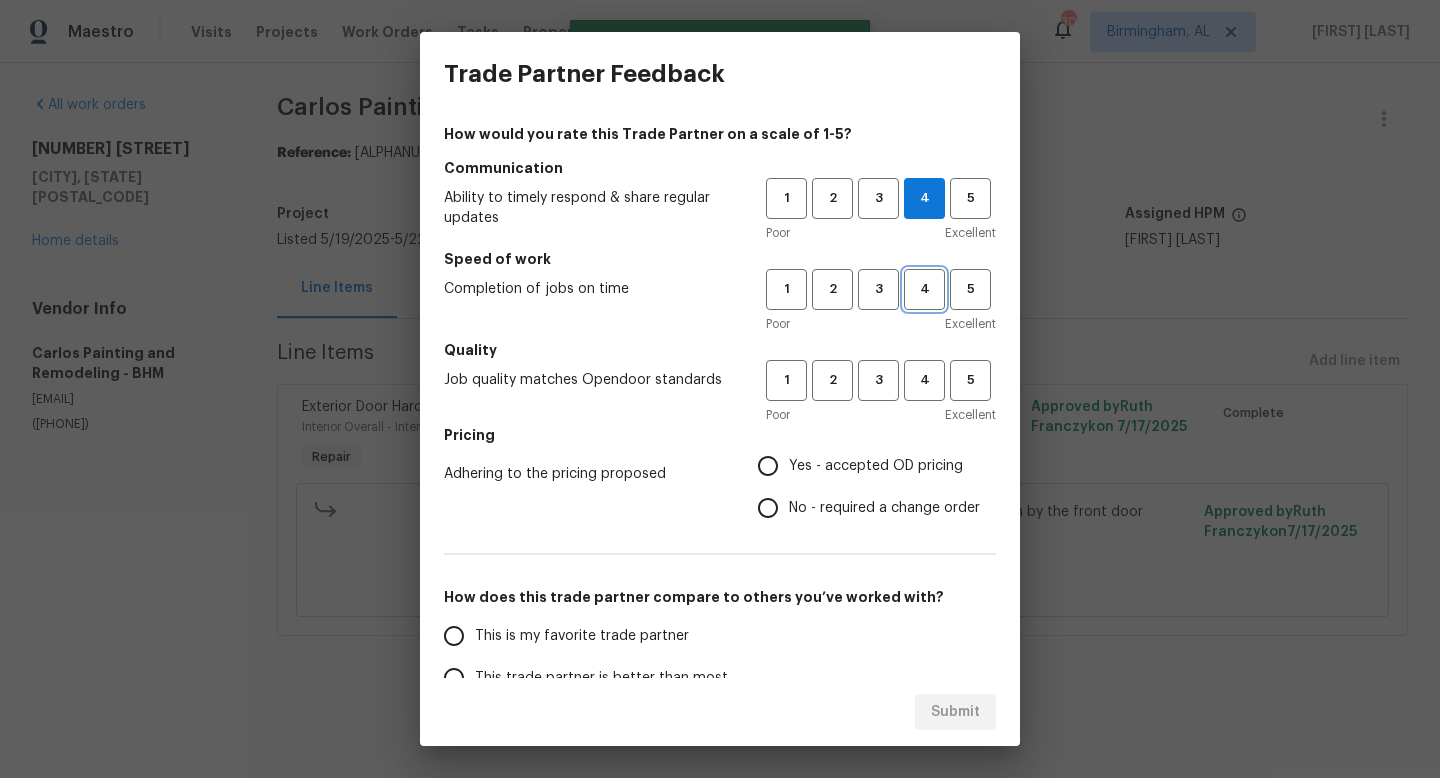 click on "4" at bounding box center (924, 289) 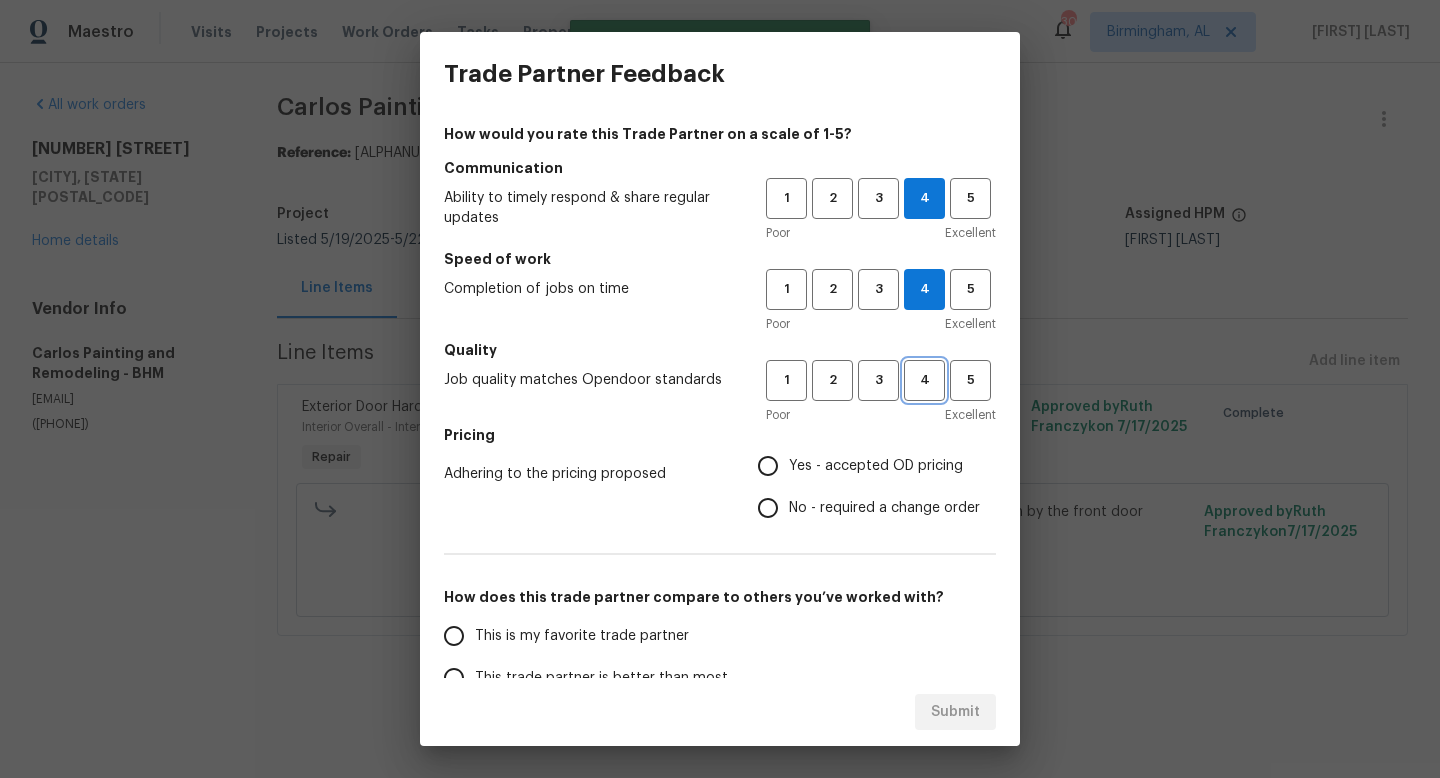 click on "4" at bounding box center (924, 380) 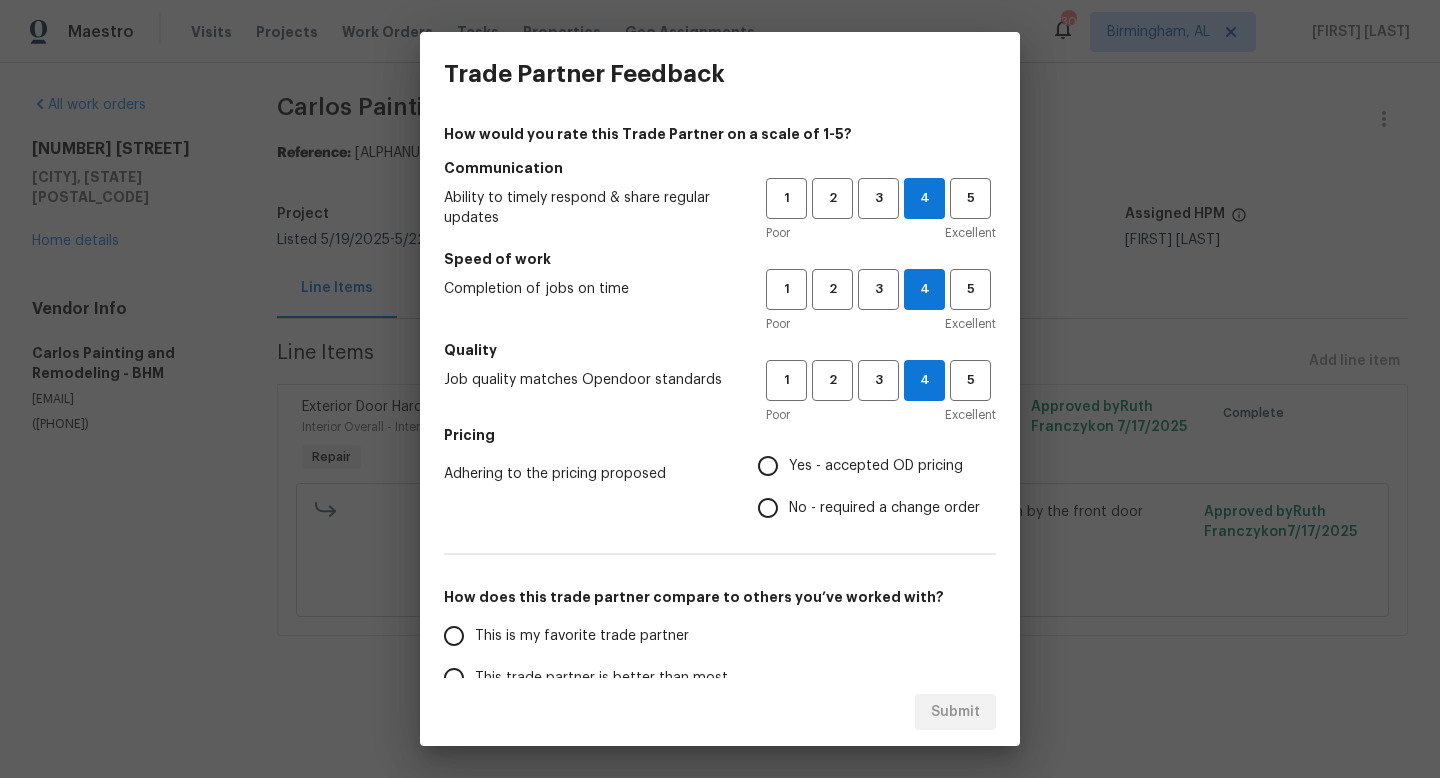 click on "Yes - accepted OD pricing" at bounding box center [863, 466] 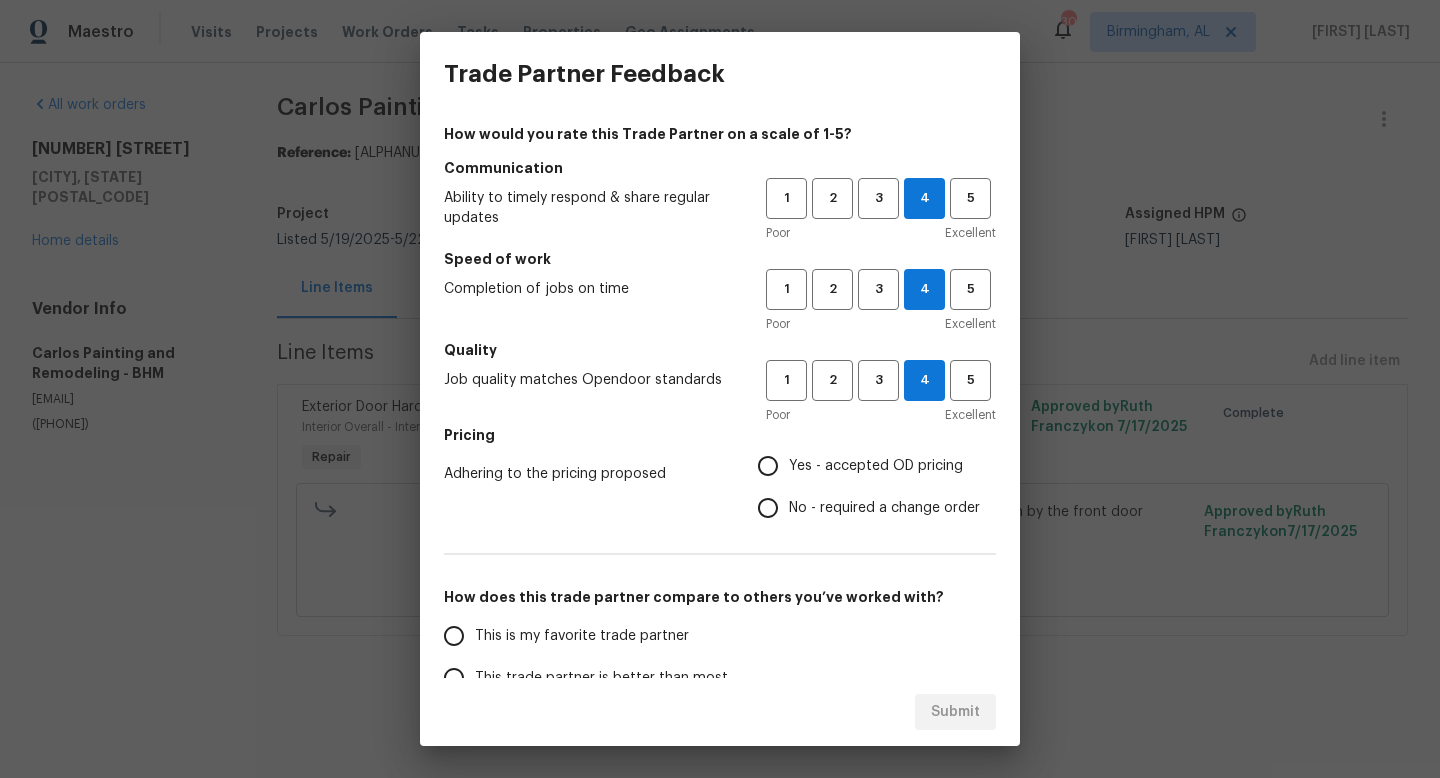 click on "Yes - accepted OD pricing" at bounding box center (768, 466) 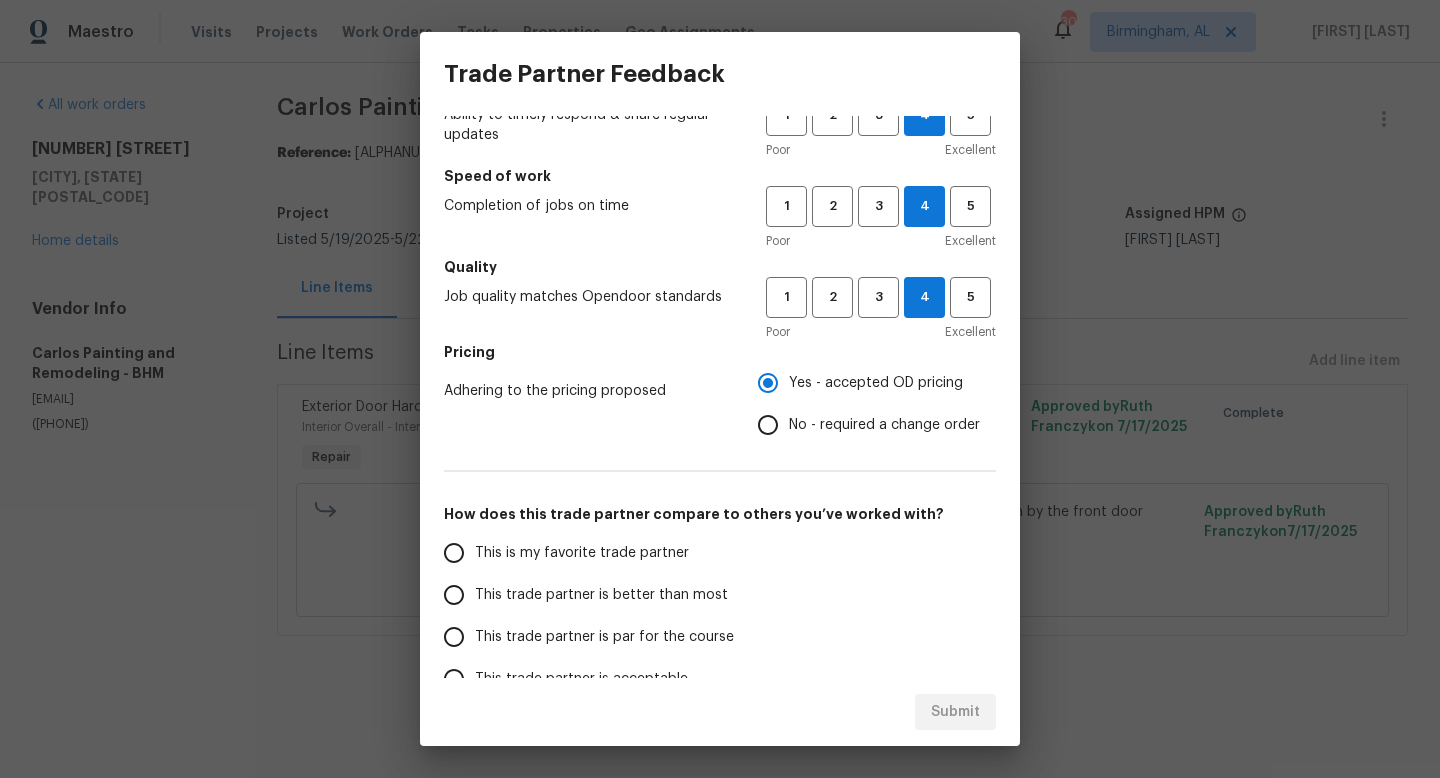 scroll, scrollTop: 95, scrollLeft: 0, axis: vertical 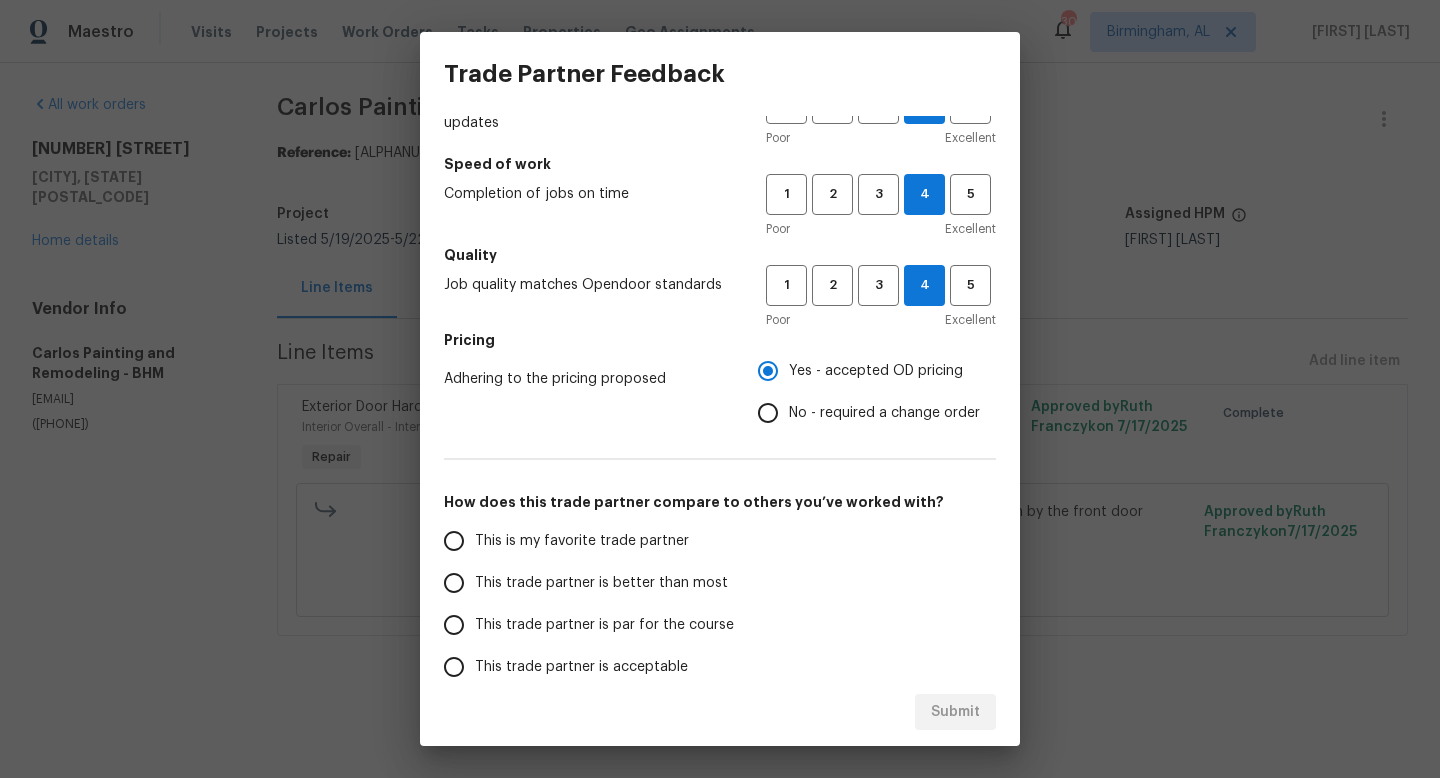 click on "This is my favorite trade partner" at bounding box center [582, 541] 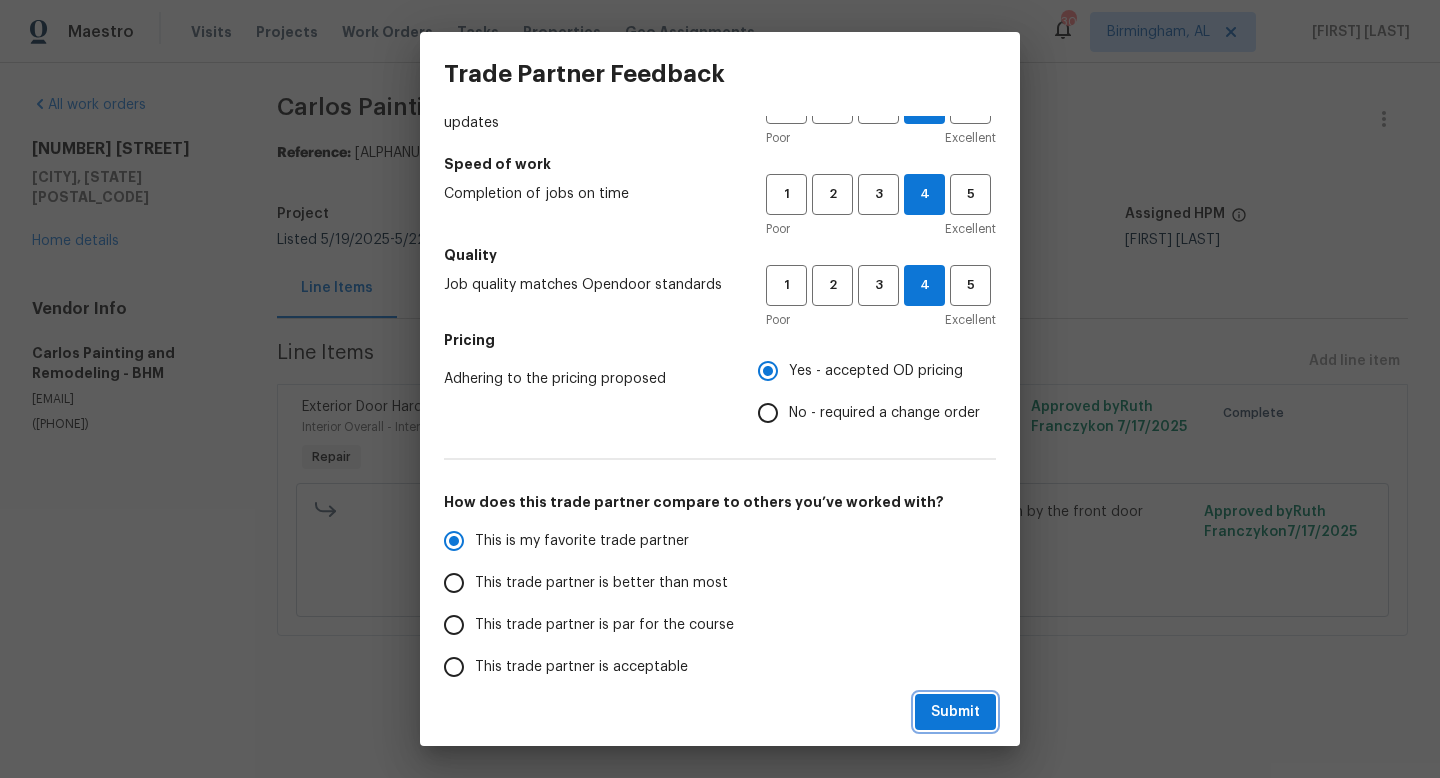 click on "Submit" at bounding box center [955, 712] 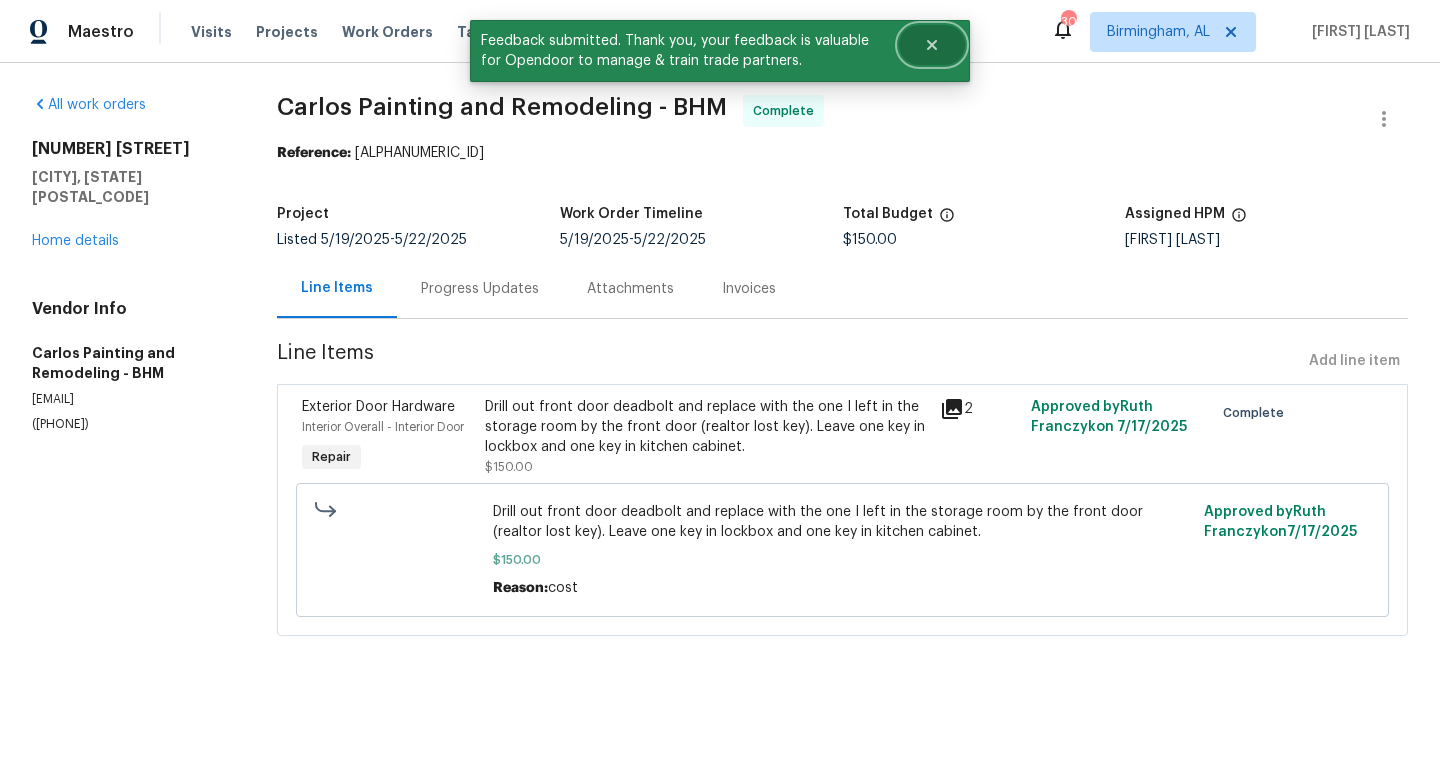 click 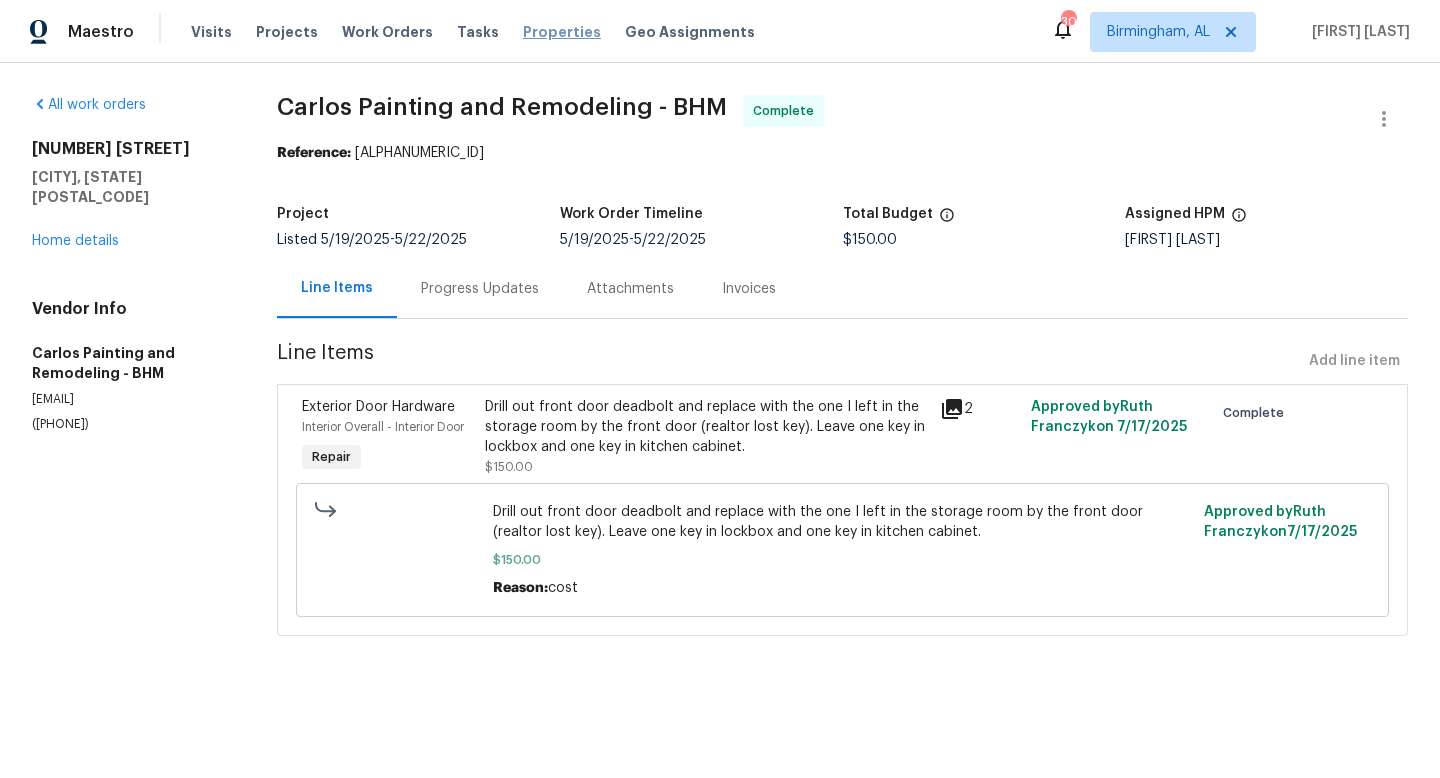click on "Properties" at bounding box center [562, 32] 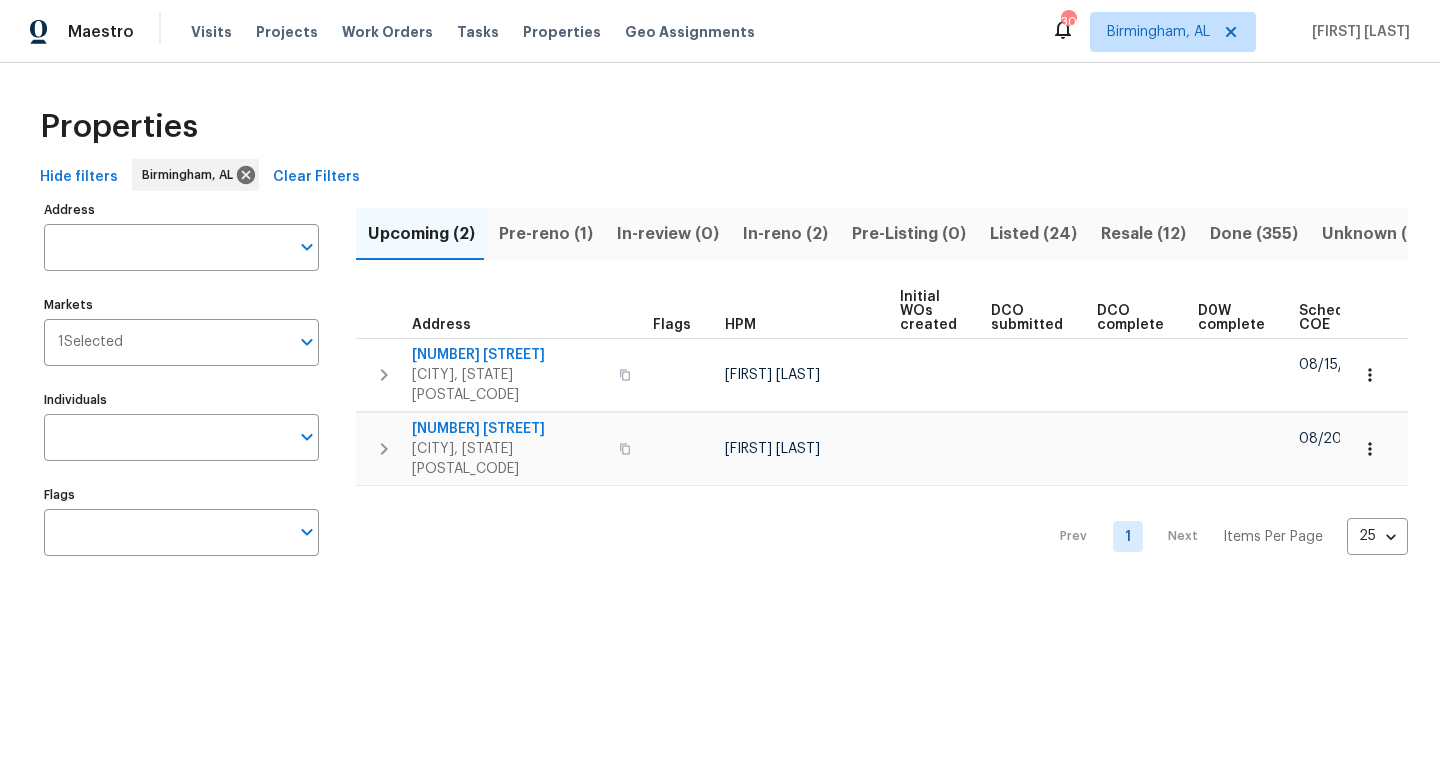 click on "Listed (24)" at bounding box center [1033, 234] 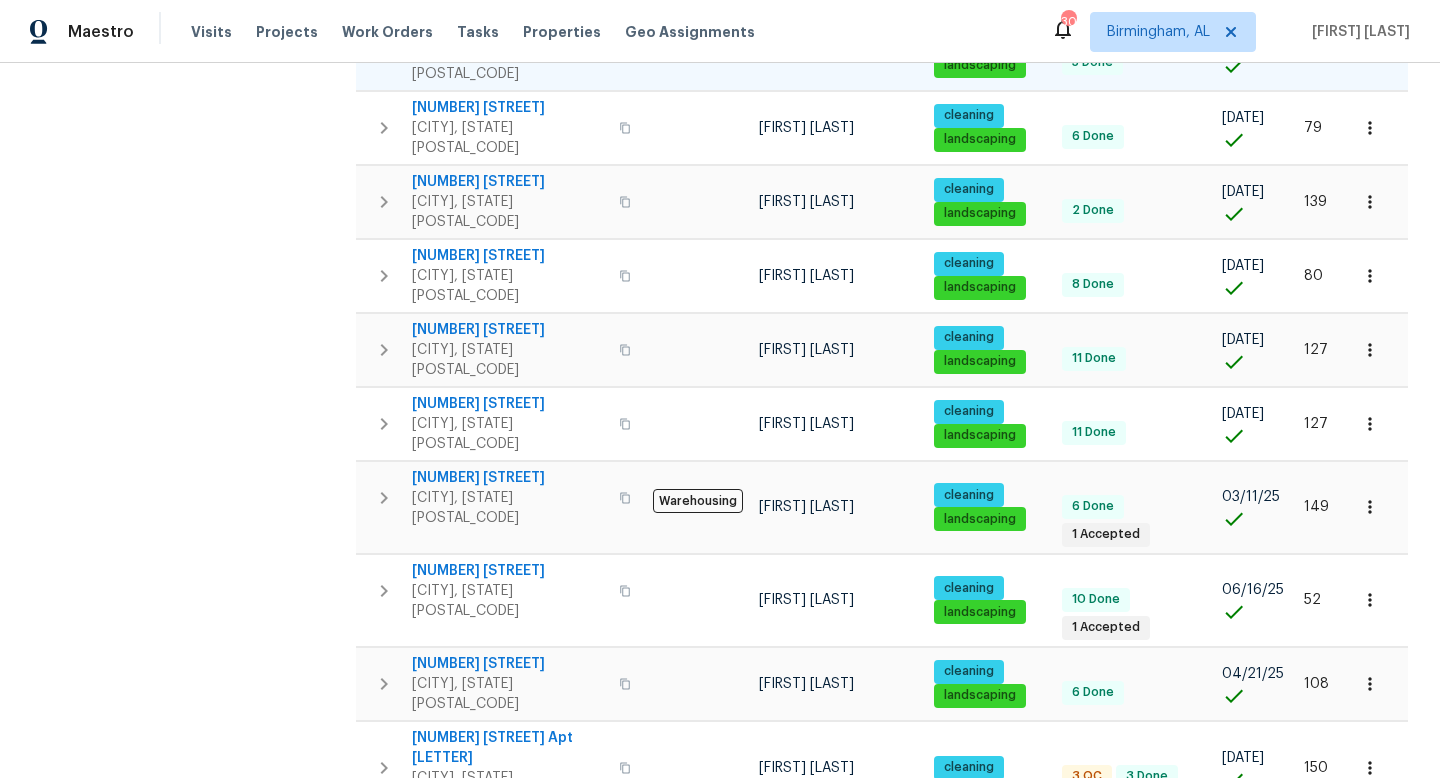scroll, scrollTop: 634, scrollLeft: 0, axis: vertical 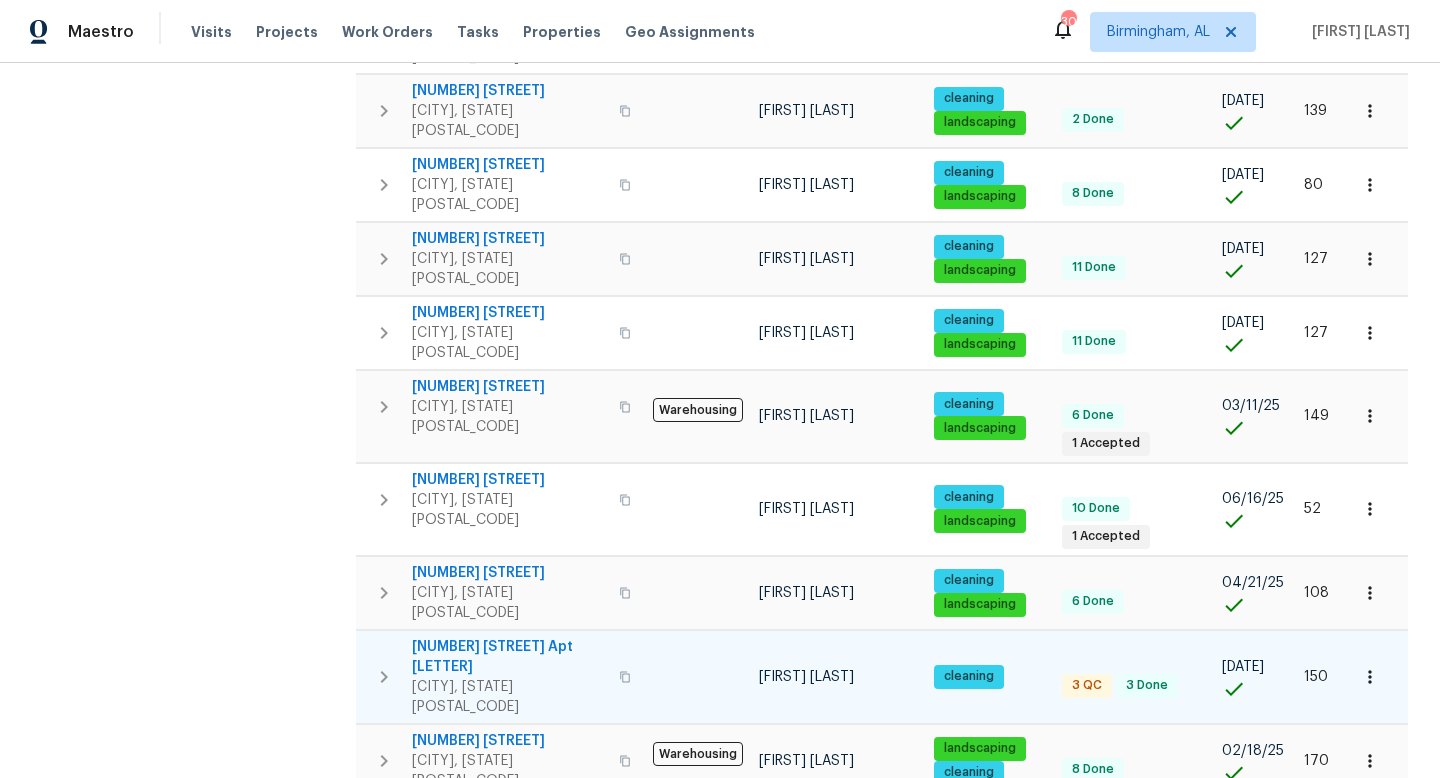 click on "161 Old Montgomery Hwy Apt B" at bounding box center (509, 657) 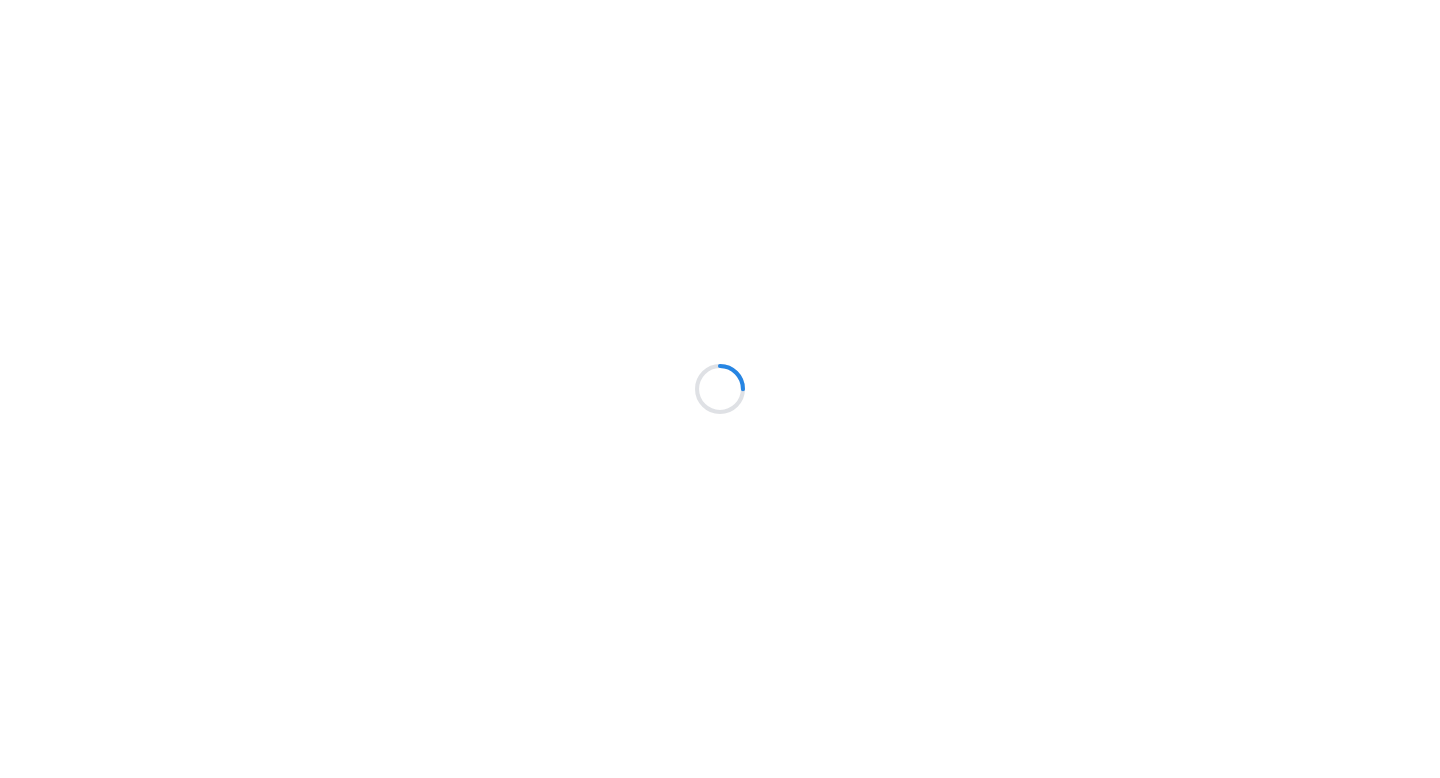 scroll, scrollTop: 0, scrollLeft: 0, axis: both 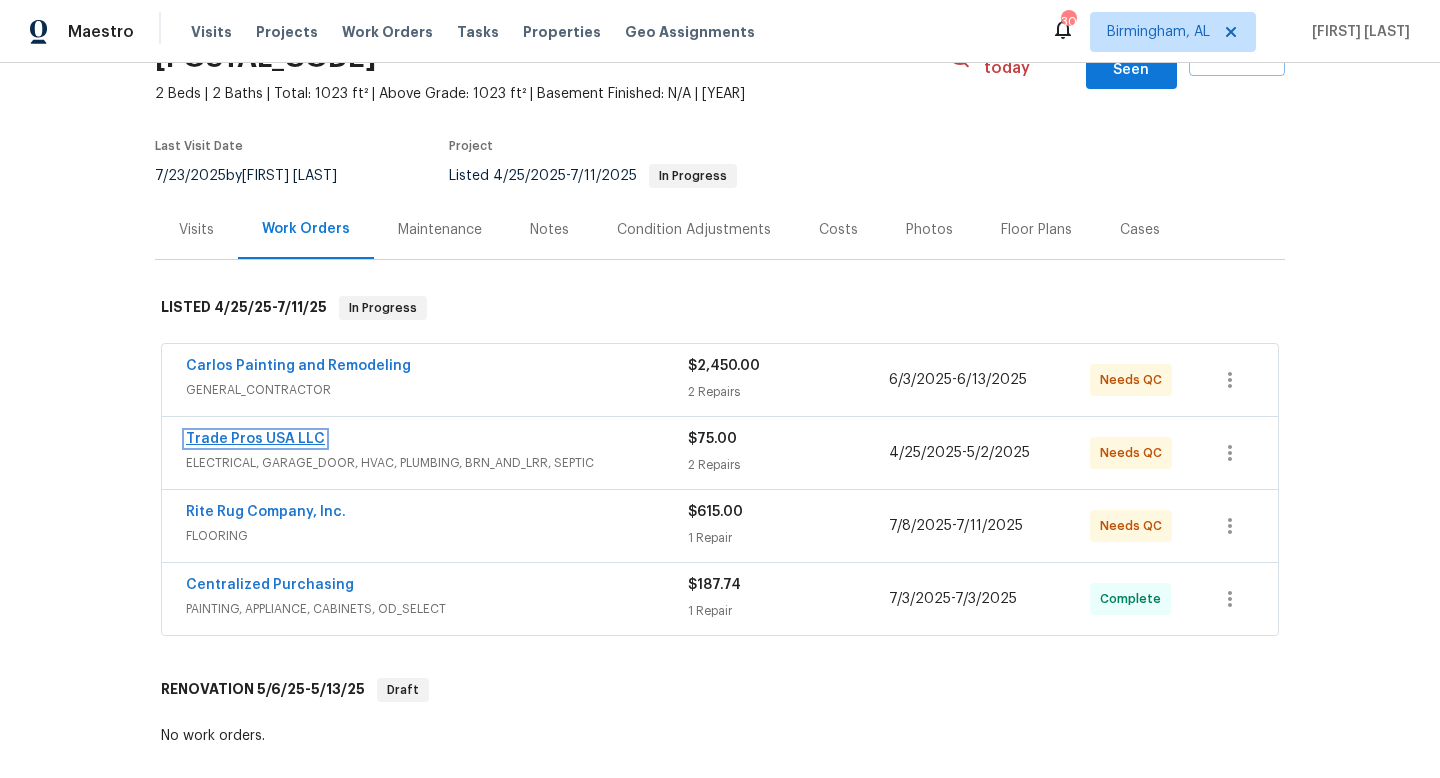 click on "Trade Pros USA LLC" at bounding box center [255, 439] 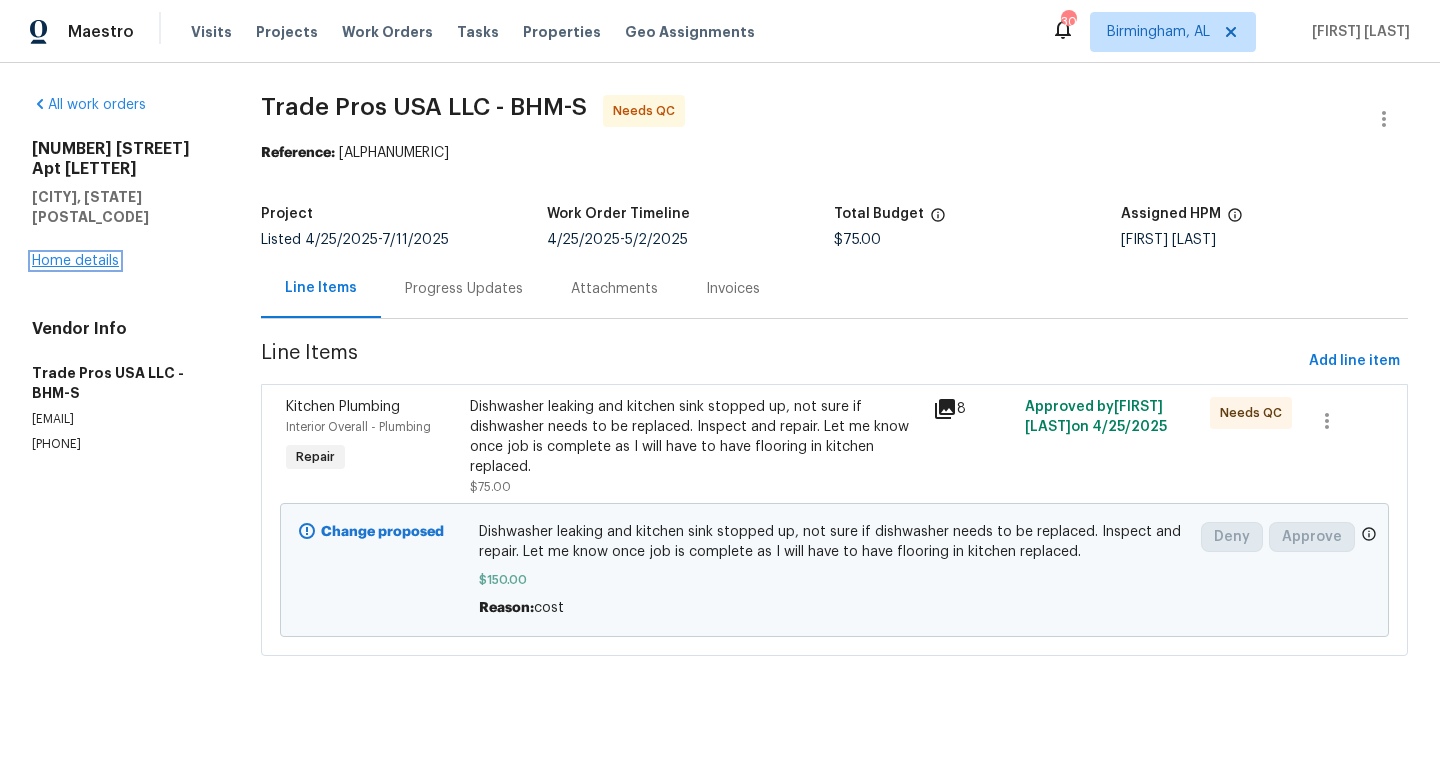 click on "Home details" at bounding box center [75, 261] 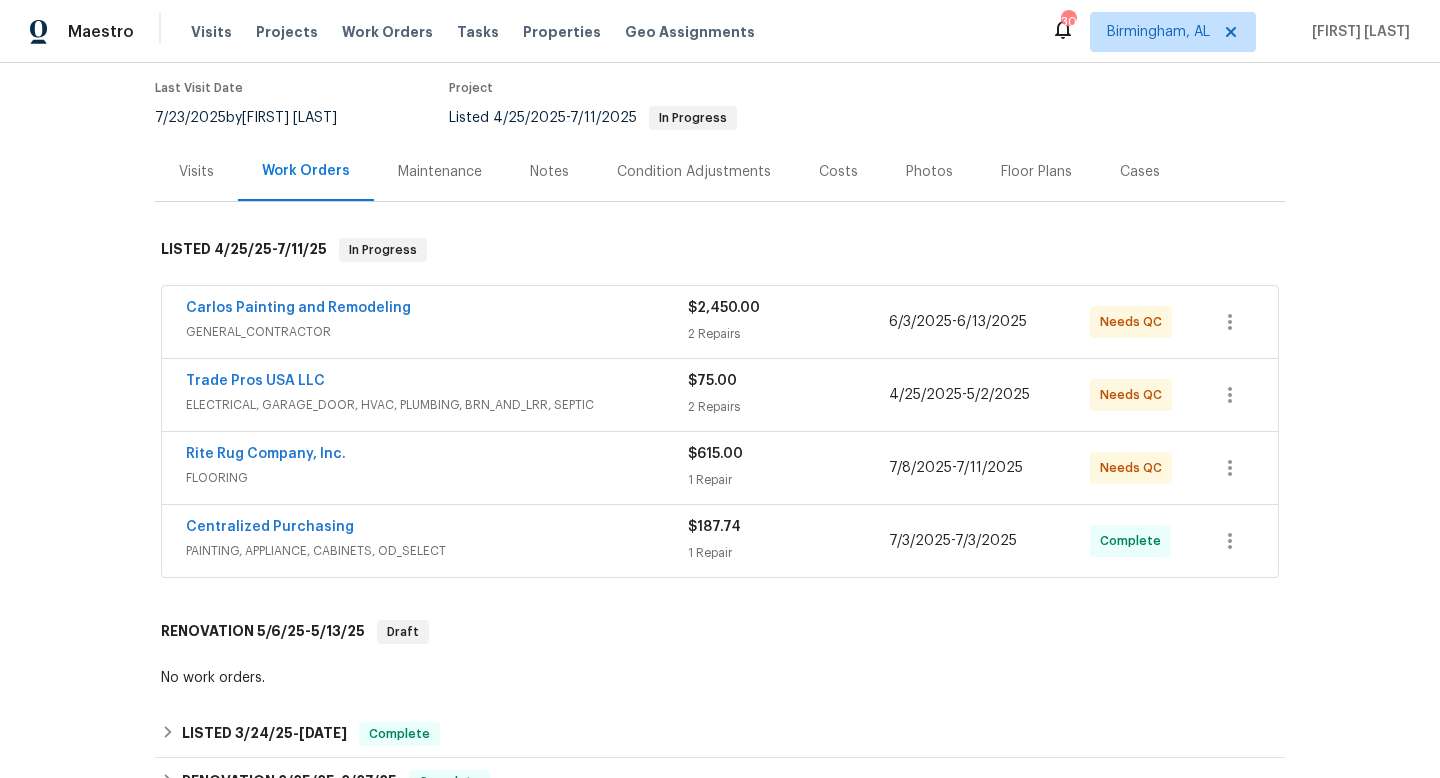 scroll, scrollTop: 182, scrollLeft: 0, axis: vertical 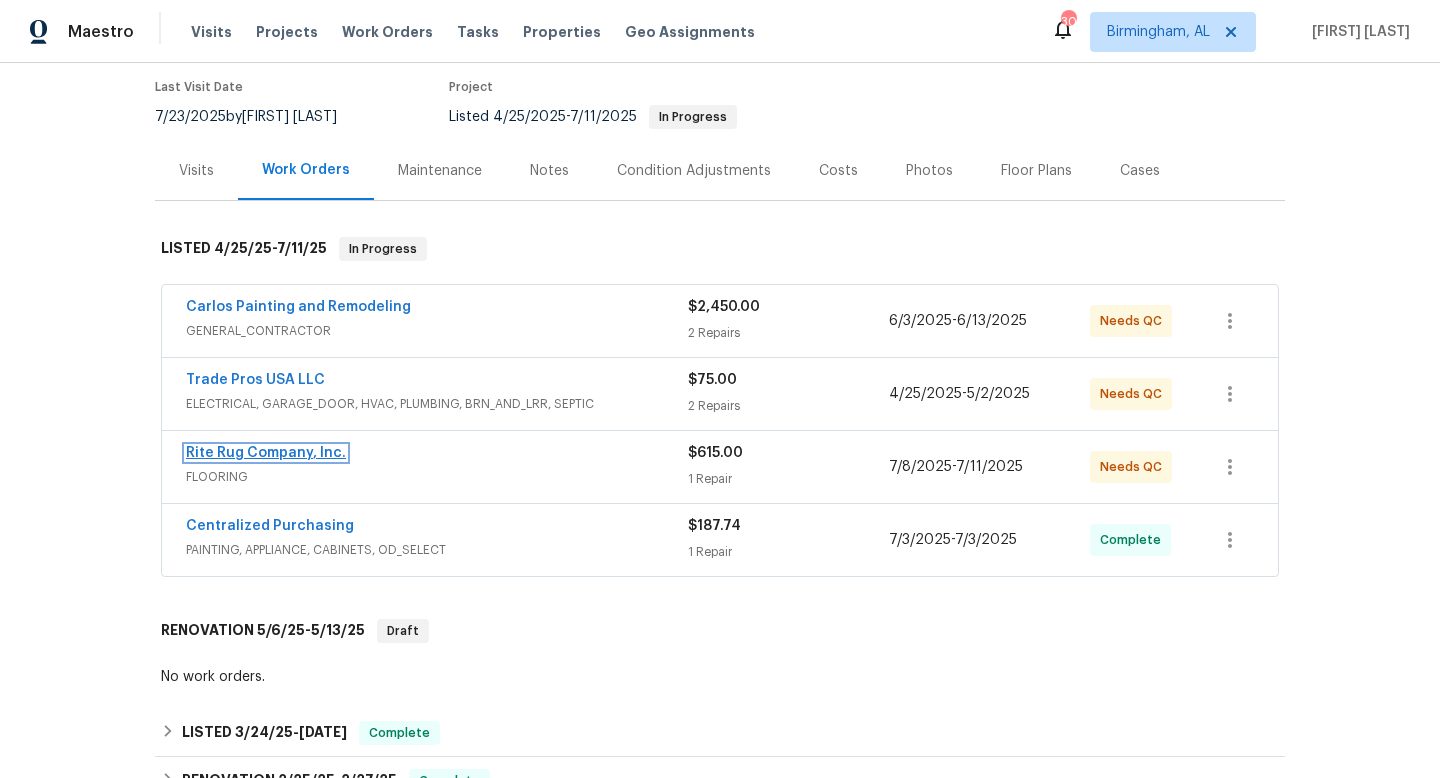 click on "Rite Rug Company, Inc." at bounding box center (266, 453) 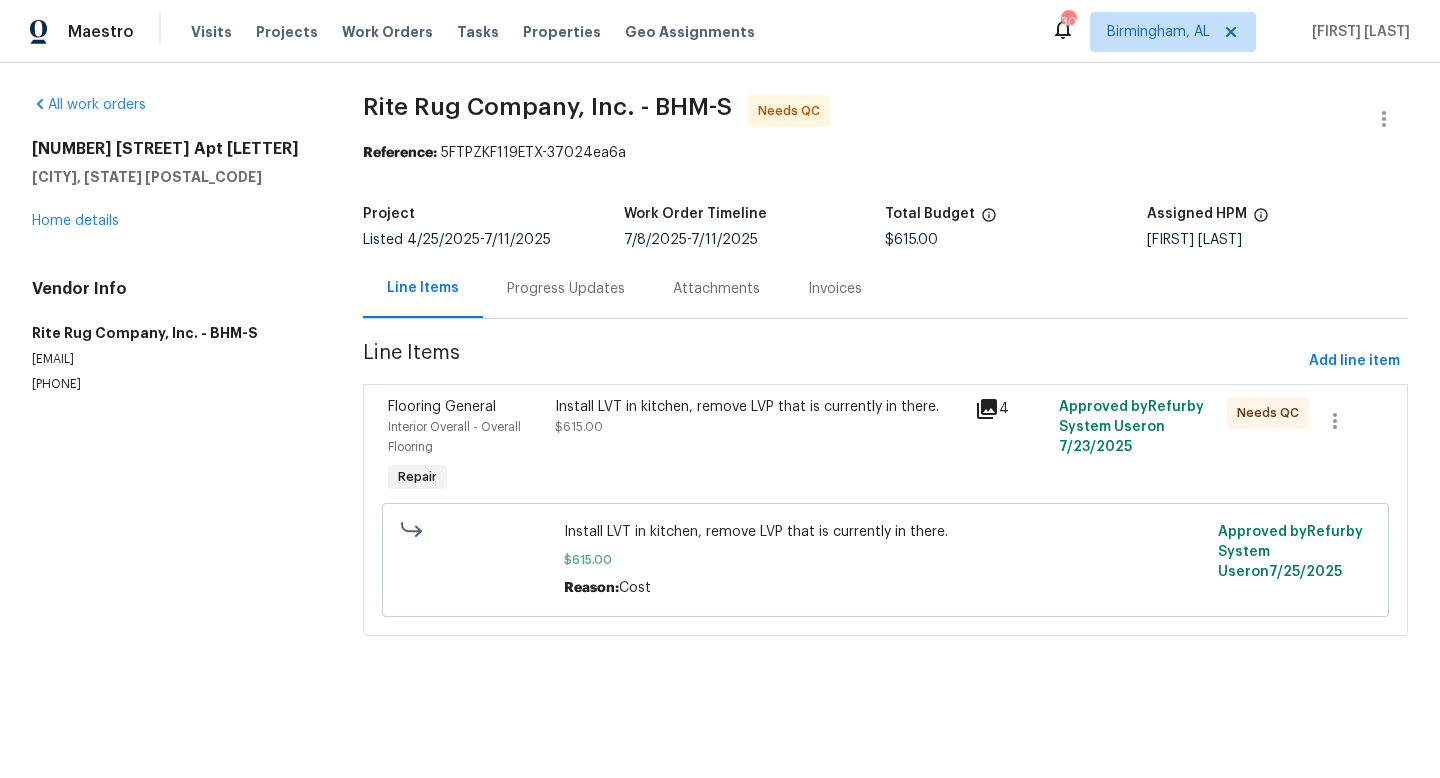 click on "Progress Updates" at bounding box center [566, 288] 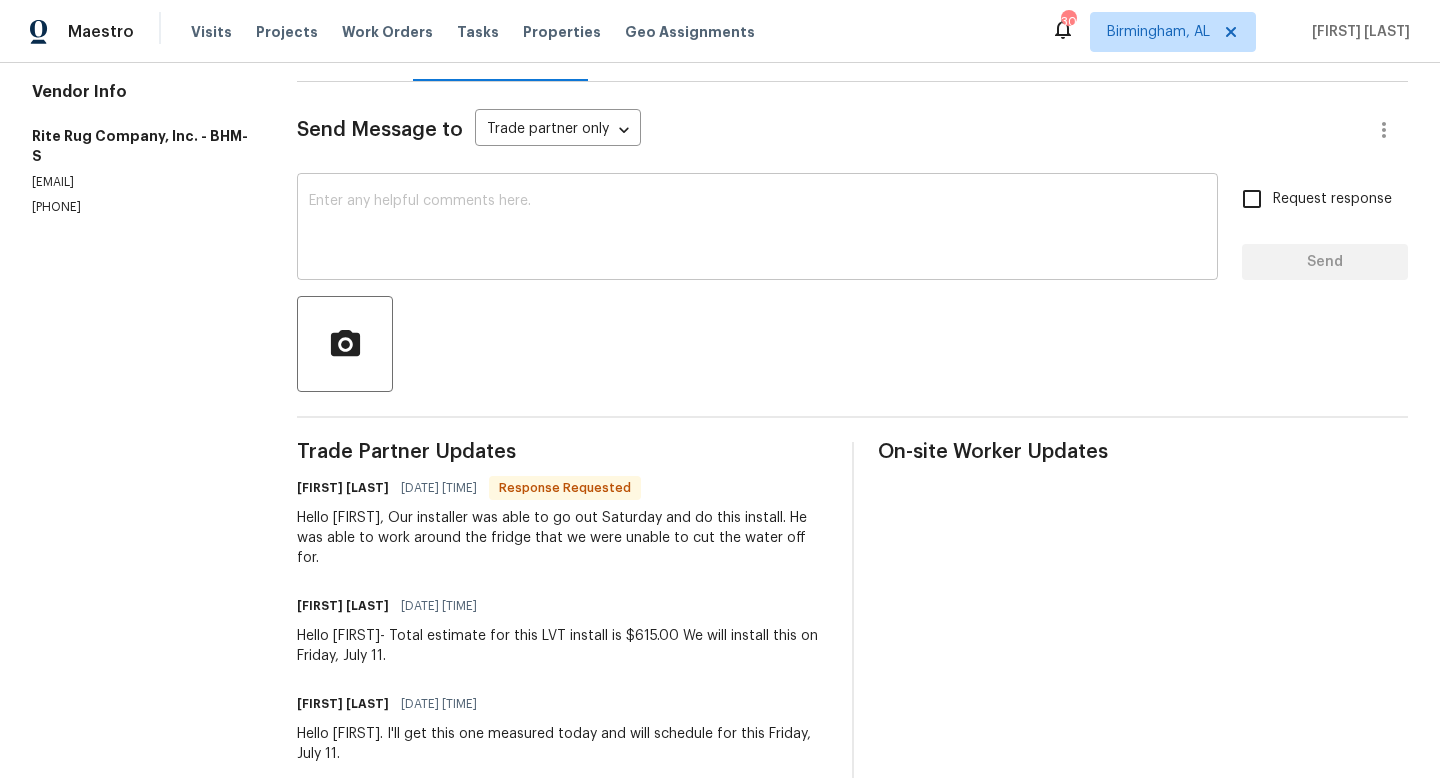 scroll, scrollTop: 0, scrollLeft: 0, axis: both 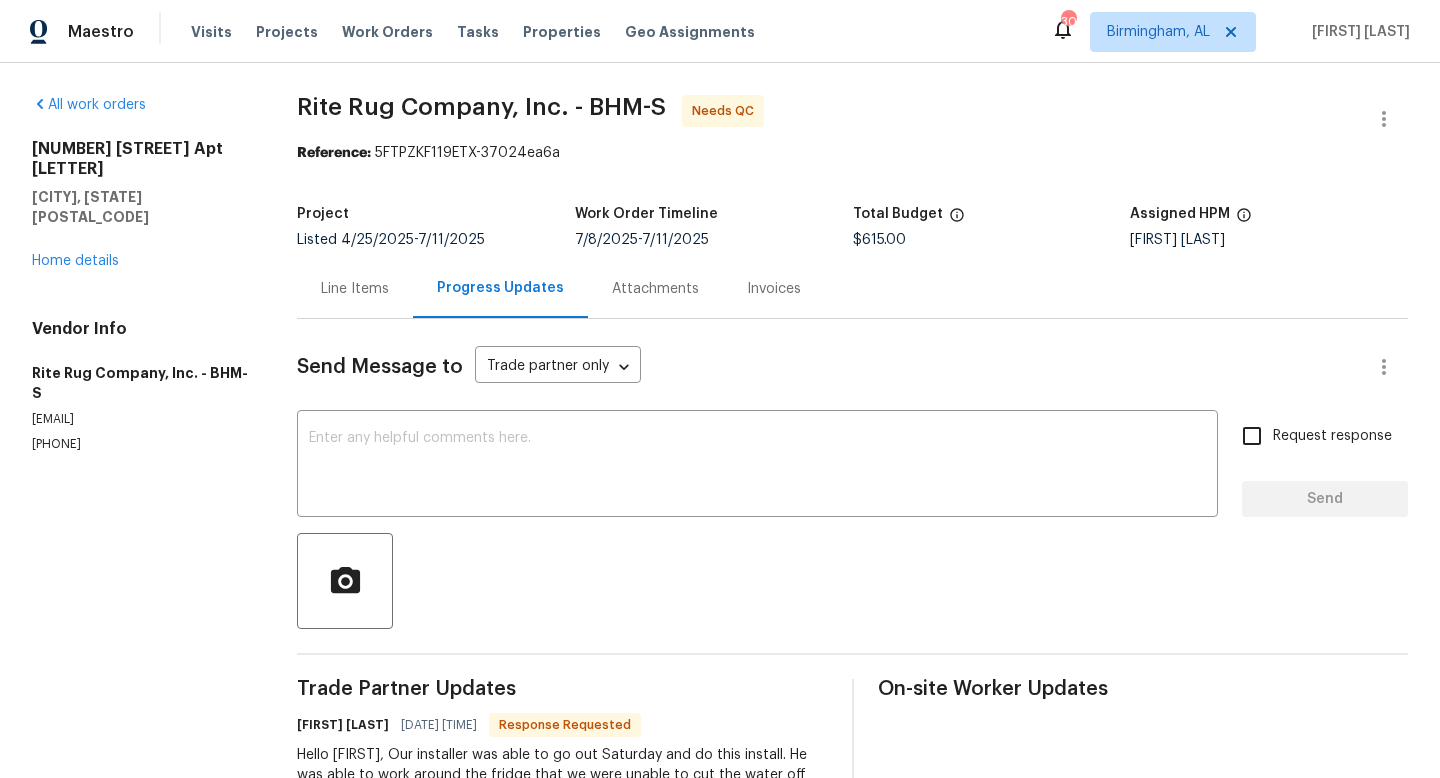 click on "Line Items" at bounding box center (355, 289) 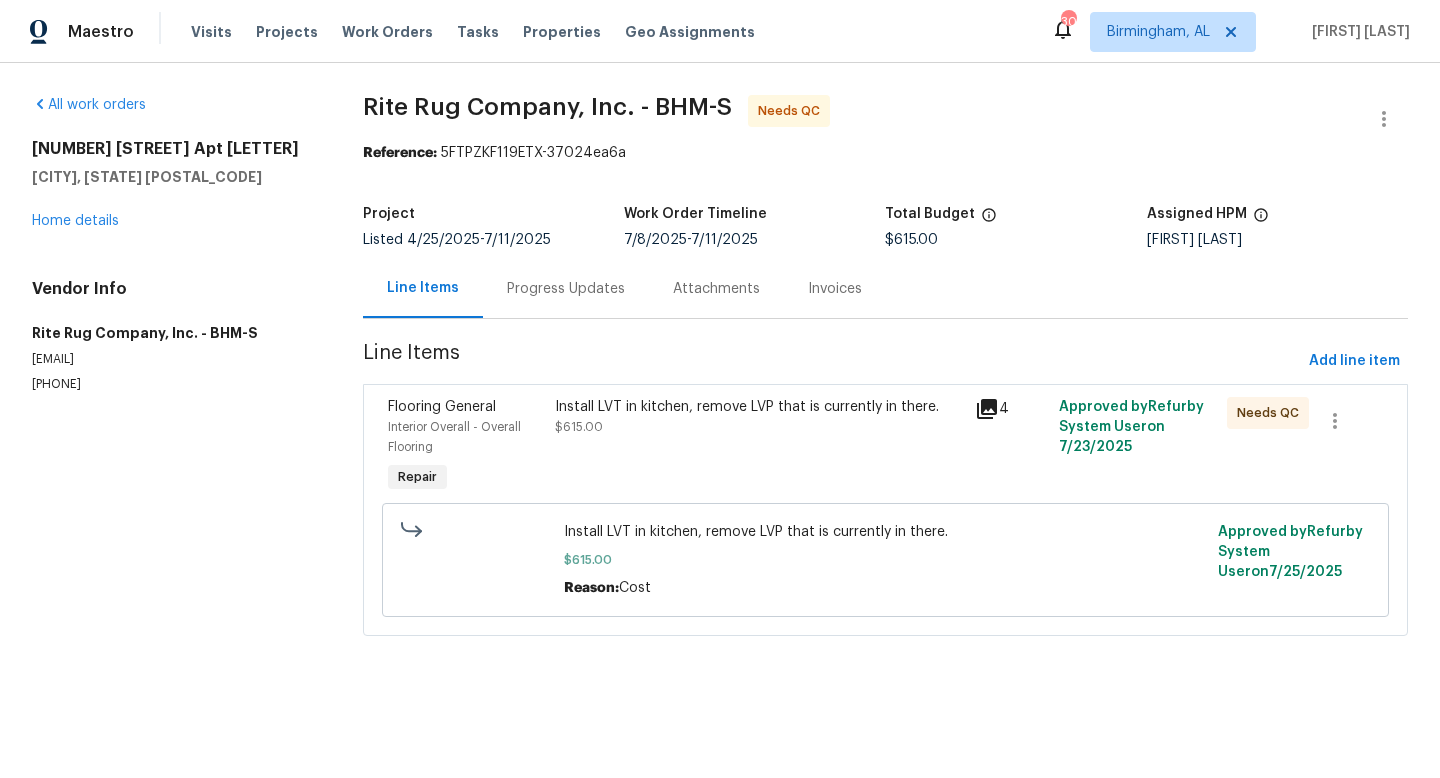click on "Install LVT in kitchen, remove LVP that is currently in there. $615.00" at bounding box center [759, 447] 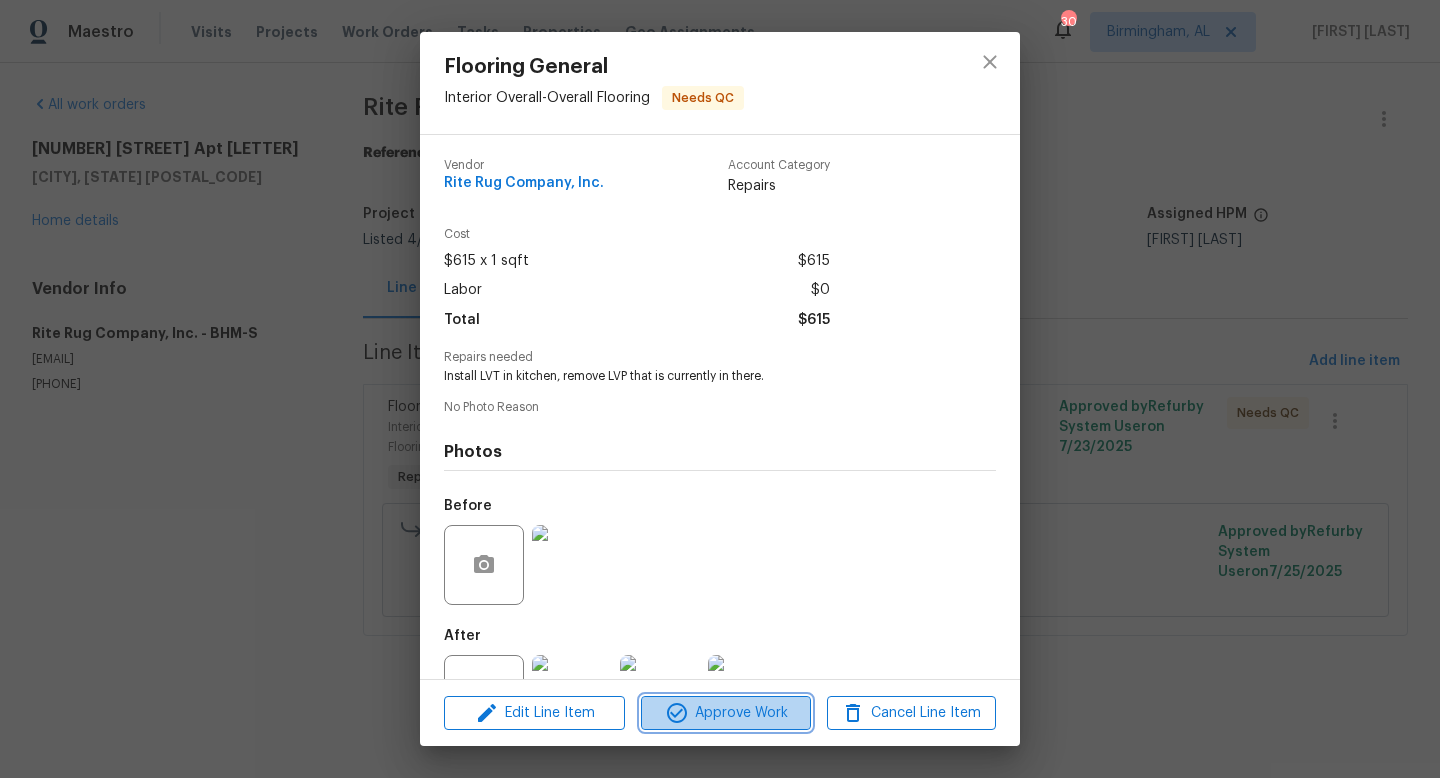 click on "Approve Work" at bounding box center [725, 713] 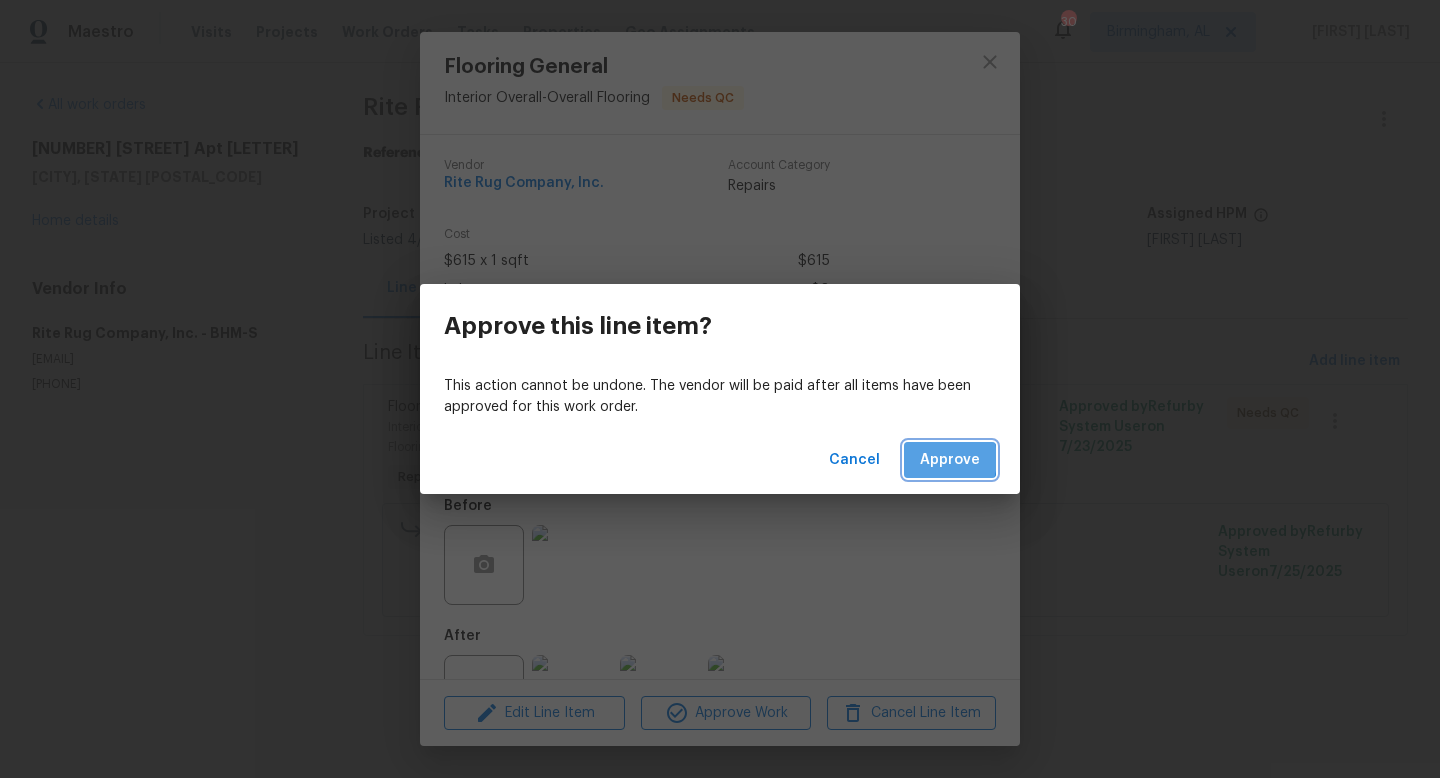 click on "Approve" at bounding box center [950, 460] 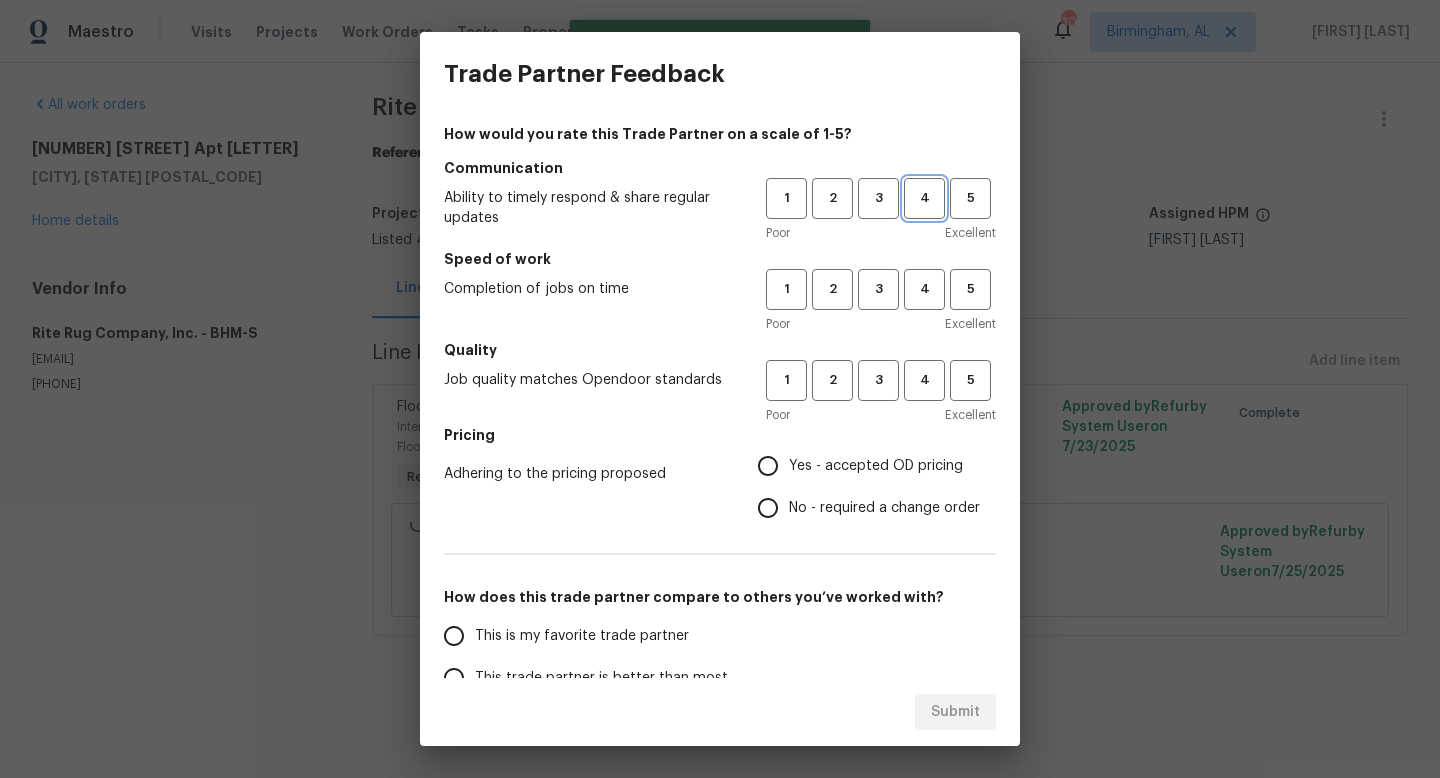 click on "4" at bounding box center (924, 198) 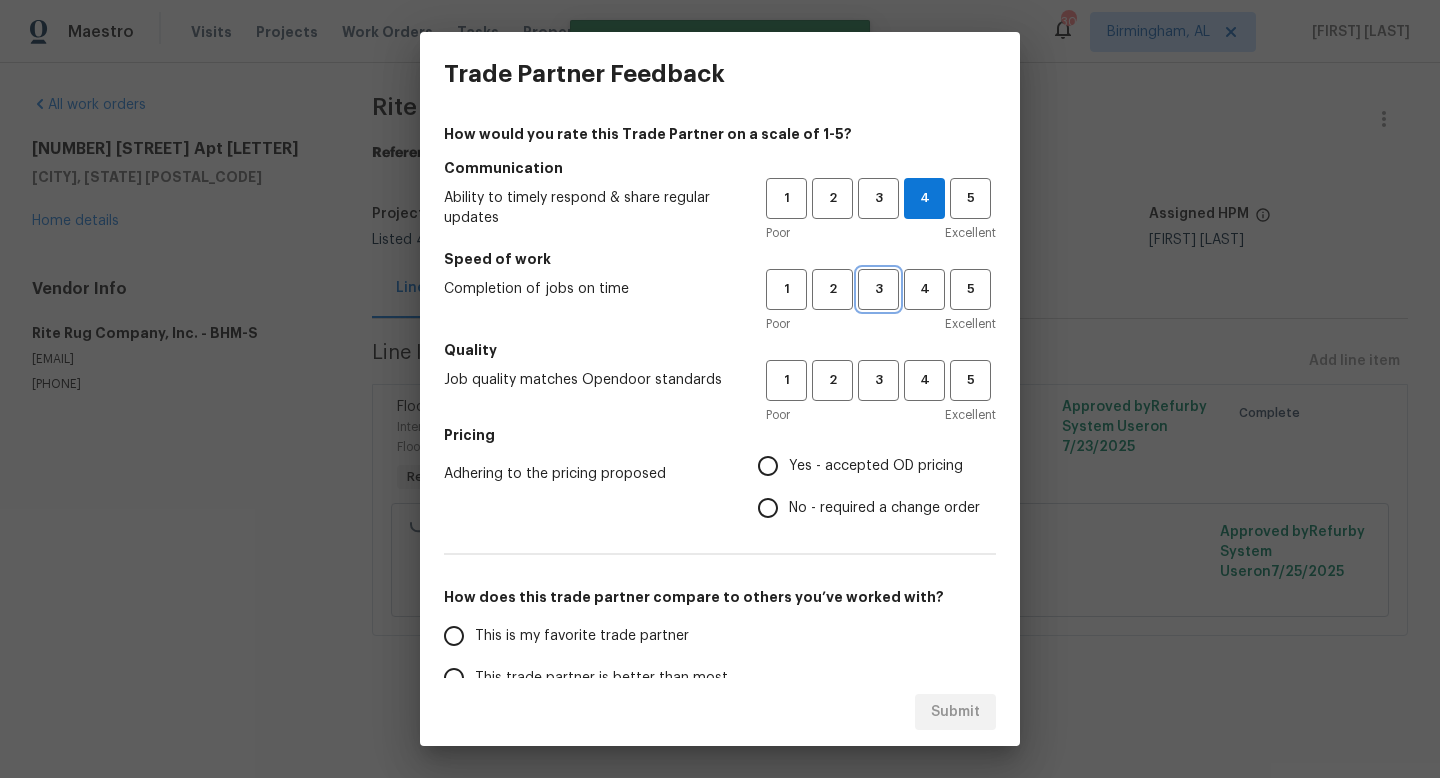 click on "3" at bounding box center [878, 289] 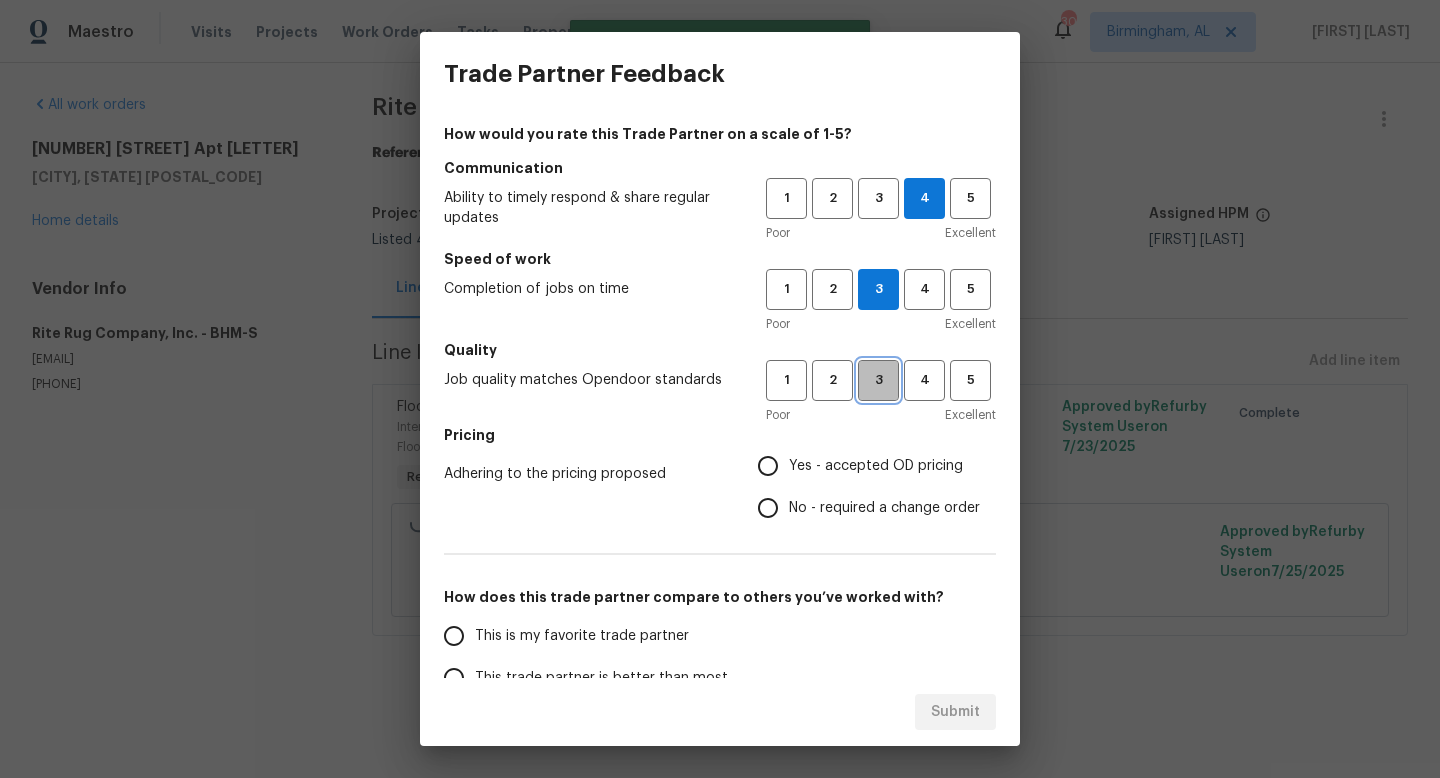 click on "3" at bounding box center [878, 380] 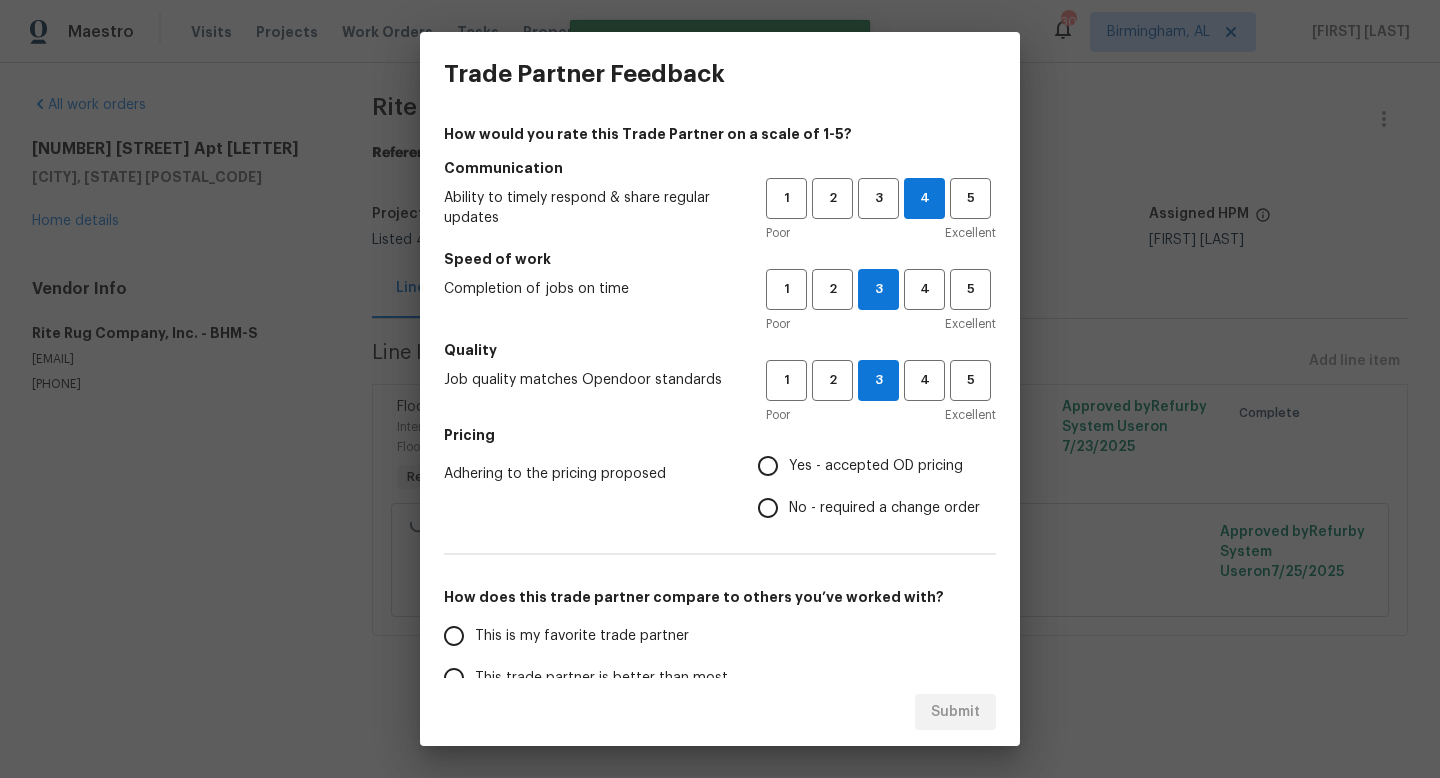 click on "No - required a change order" at bounding box center [884, 508] 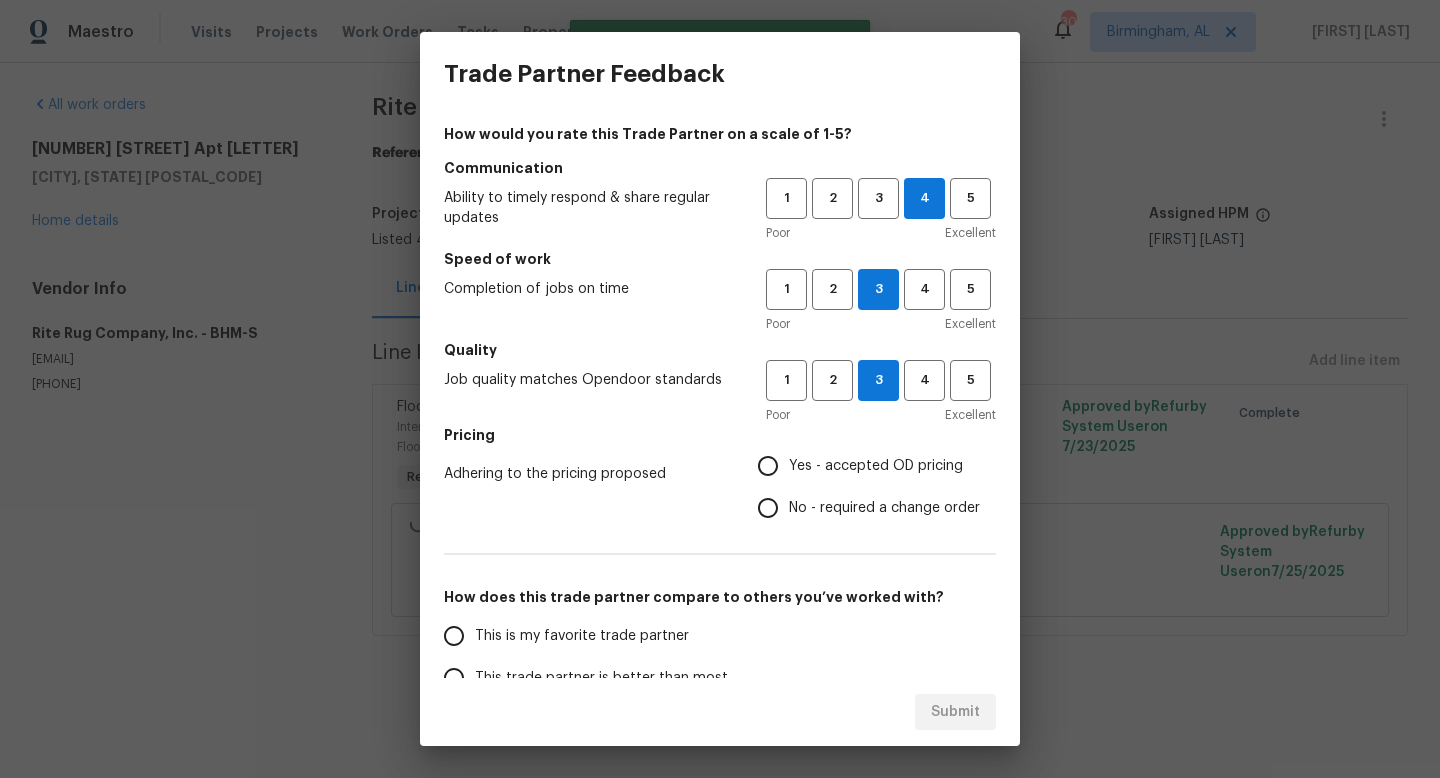 click on "No - required a change order" at bounding box center [768, 508] 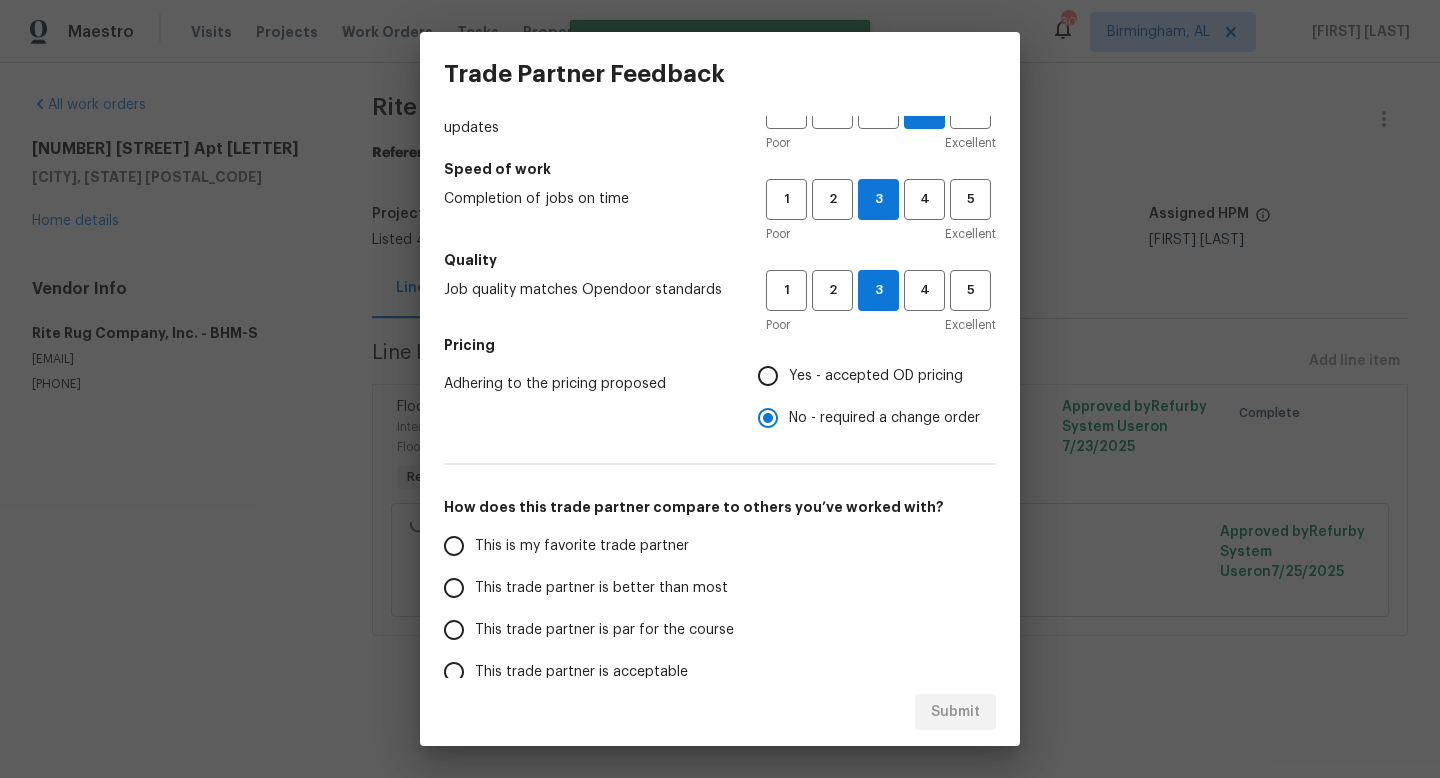 scroll, scrollTop: 110, scrollLeft: 0, axis: vertical 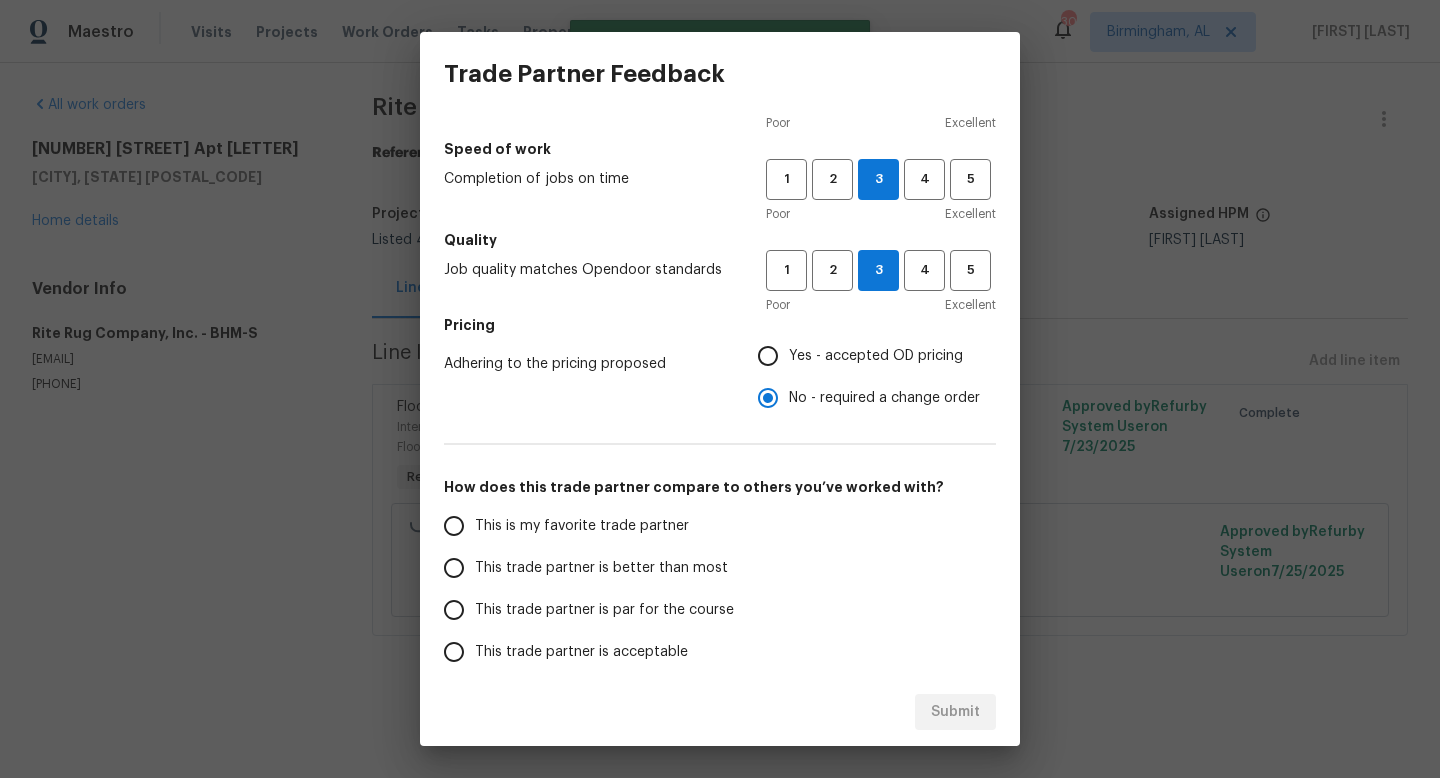 click on "This trade partner is better than most" at bounding box center [601, 568] 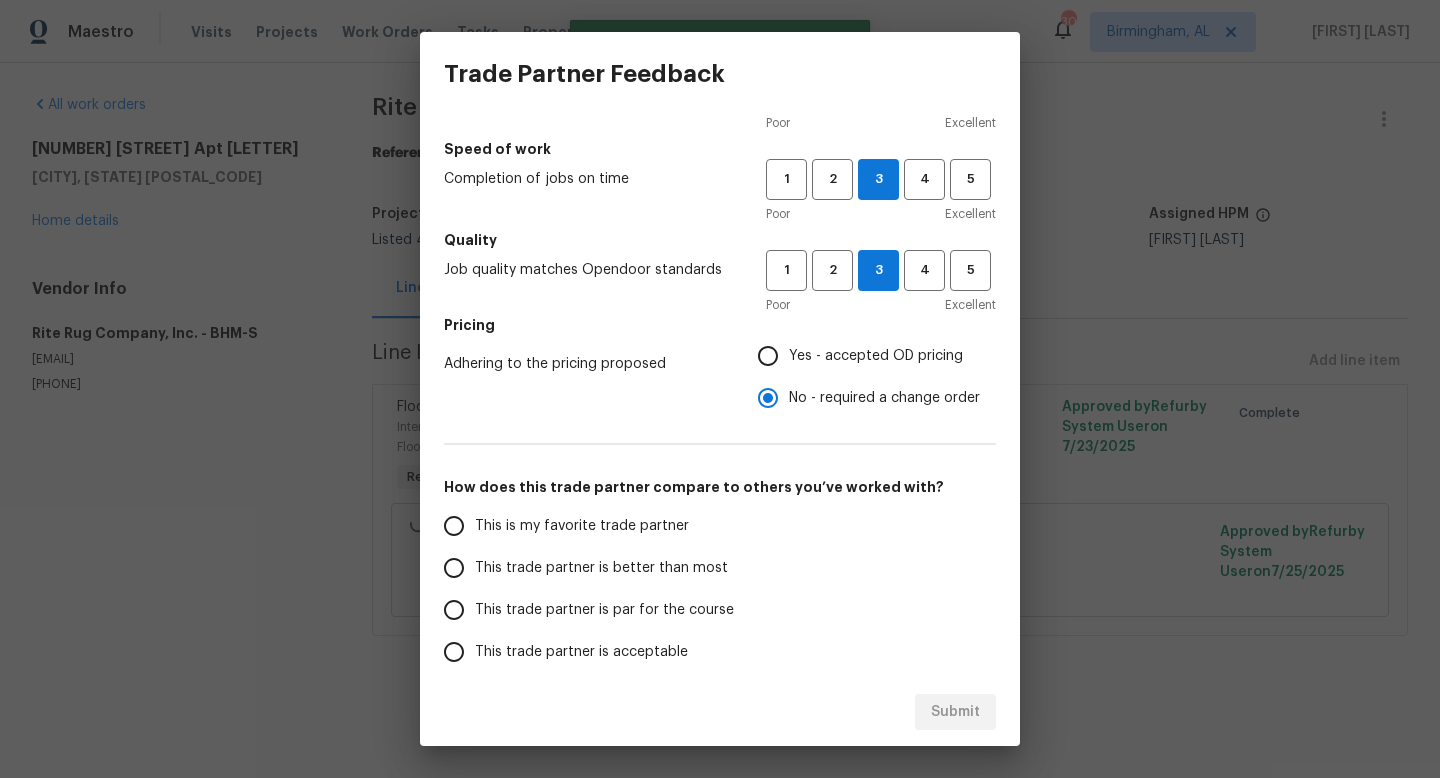 click on "This trade partner is better than most" at bounding box center (454, 568) 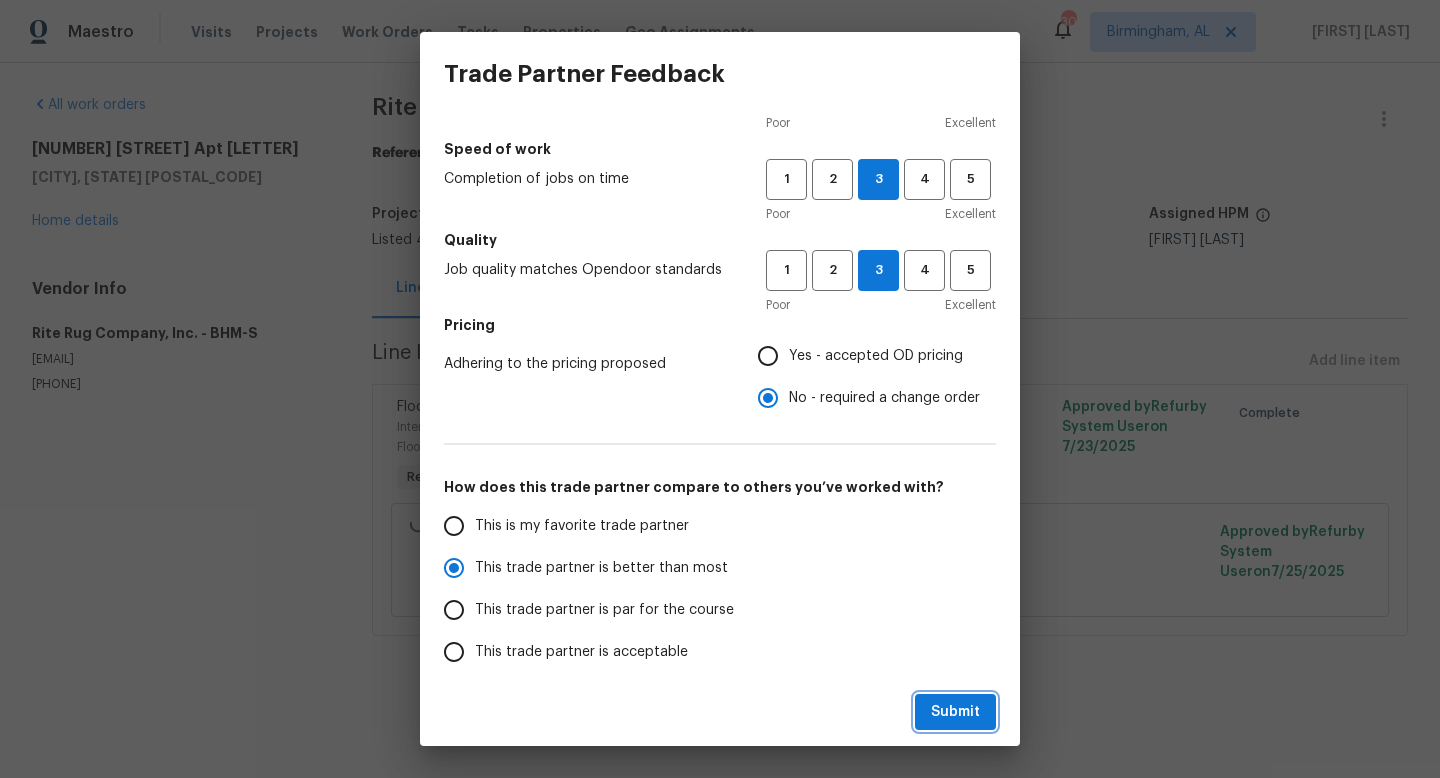click on "Submit" at bounding box center (955, 712) 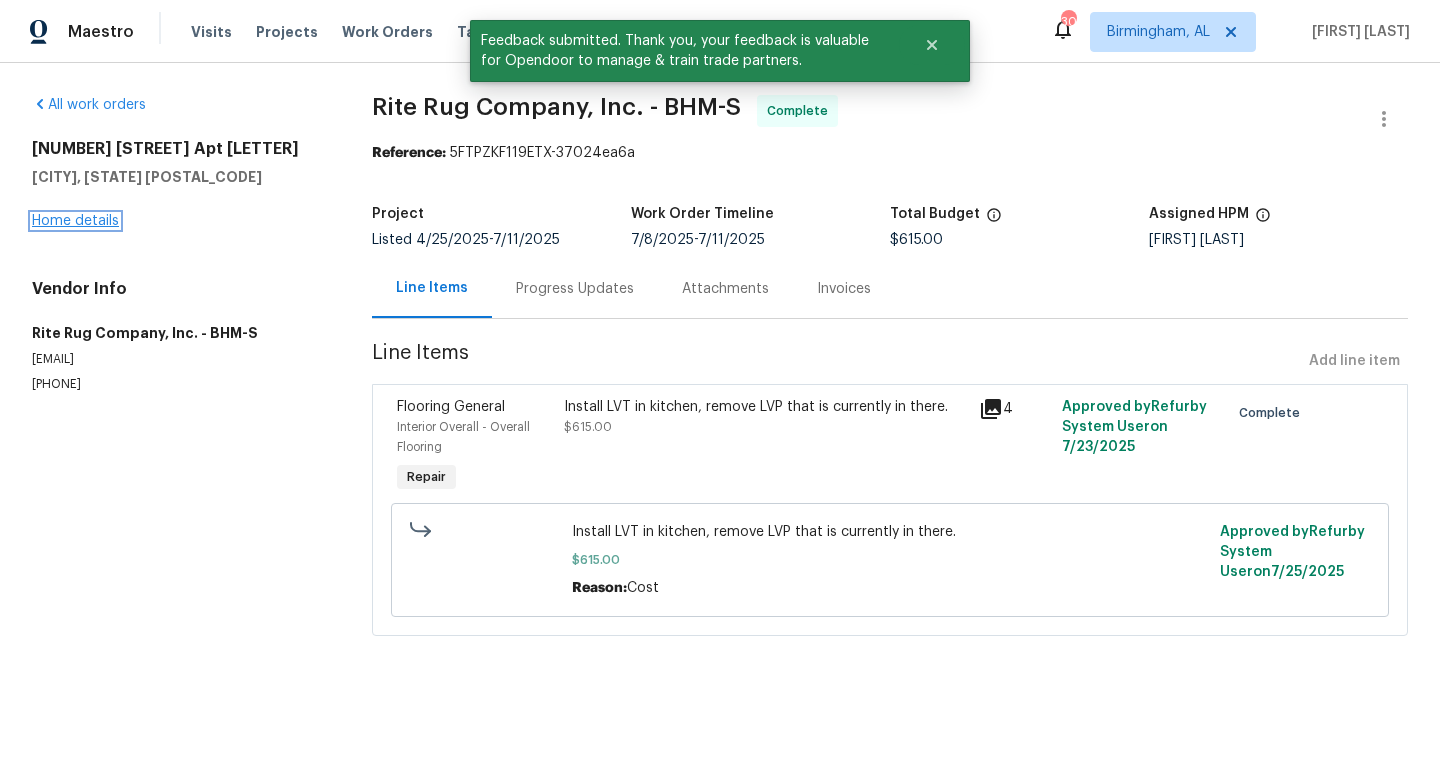 click on "Home details" at bounding box center (75, 221) 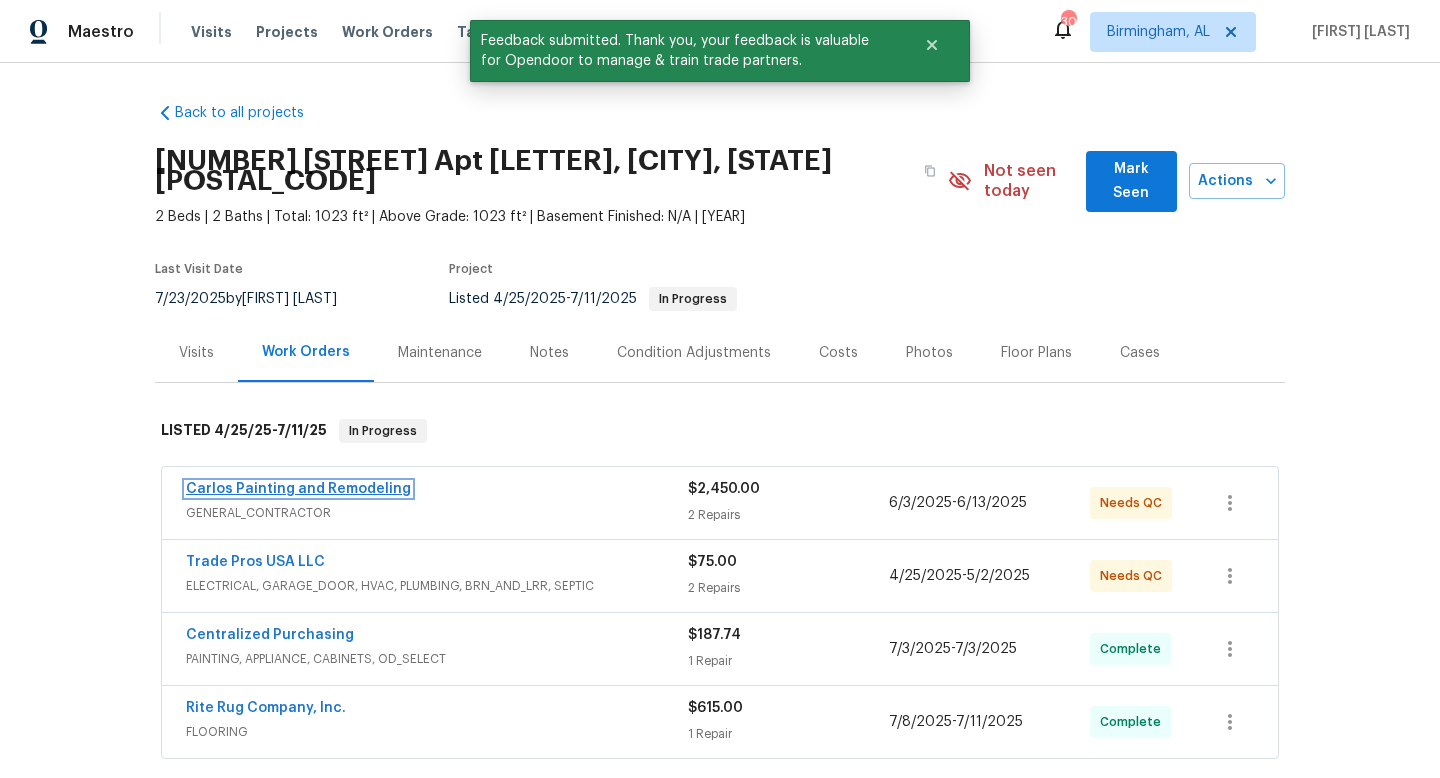 click on "Carlos Painting and Remodeling" at bounding box center [298, 489] 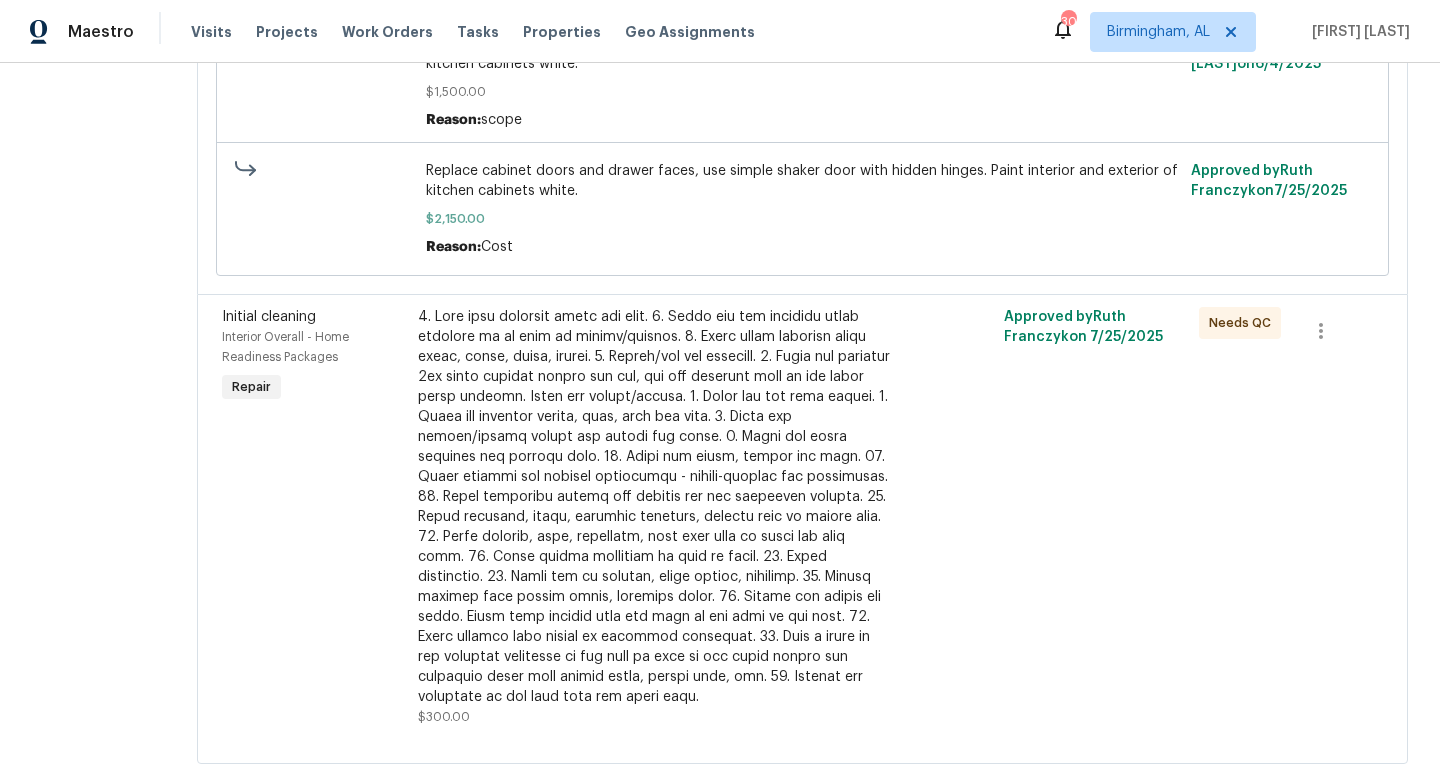 scroll, scrollTop: 0, scrollLeft: 0, axis: both 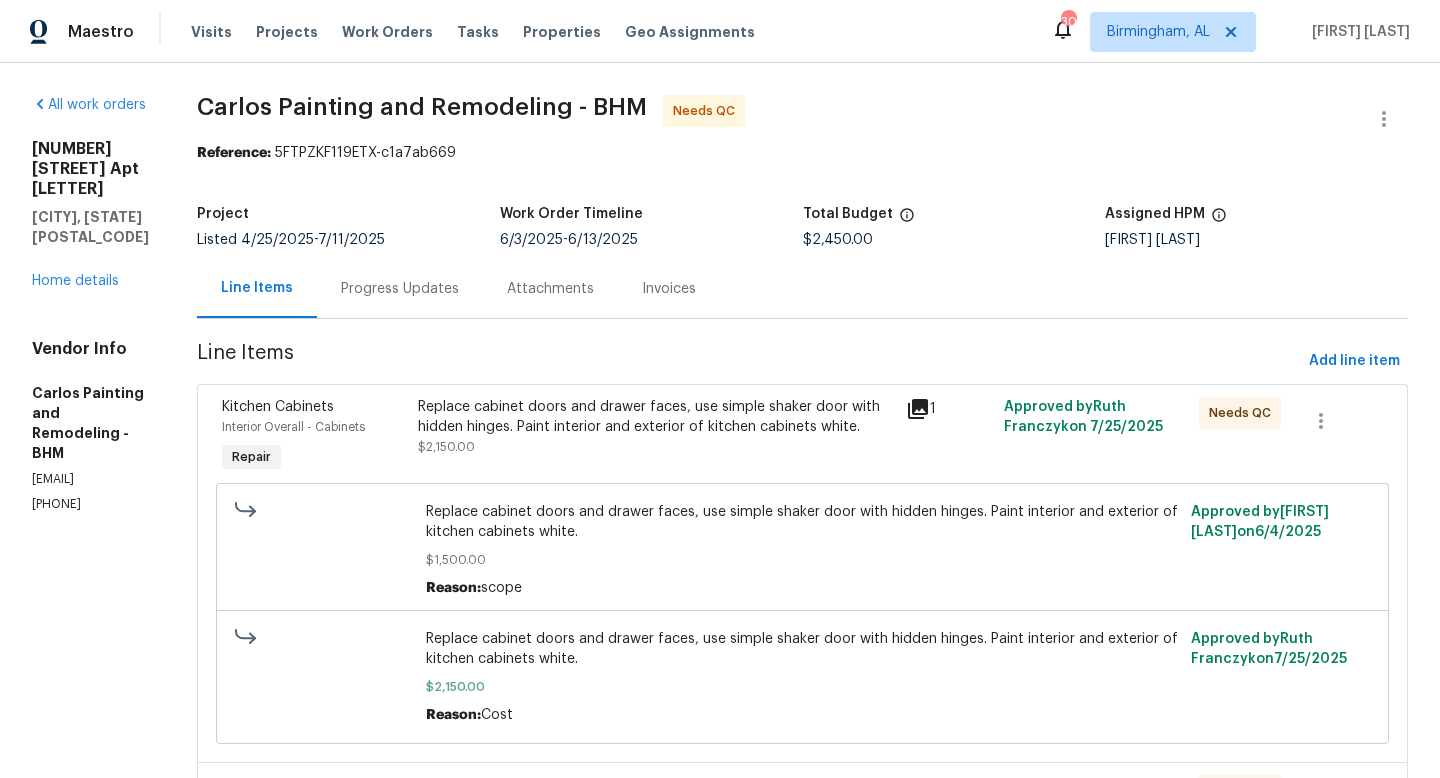 click on "Replace cabinet doors and drawer faces, use simple shaker door with hidden hinges. Paint interior and exterior of kitchen cabinets white." at bounding box center (656, 417) 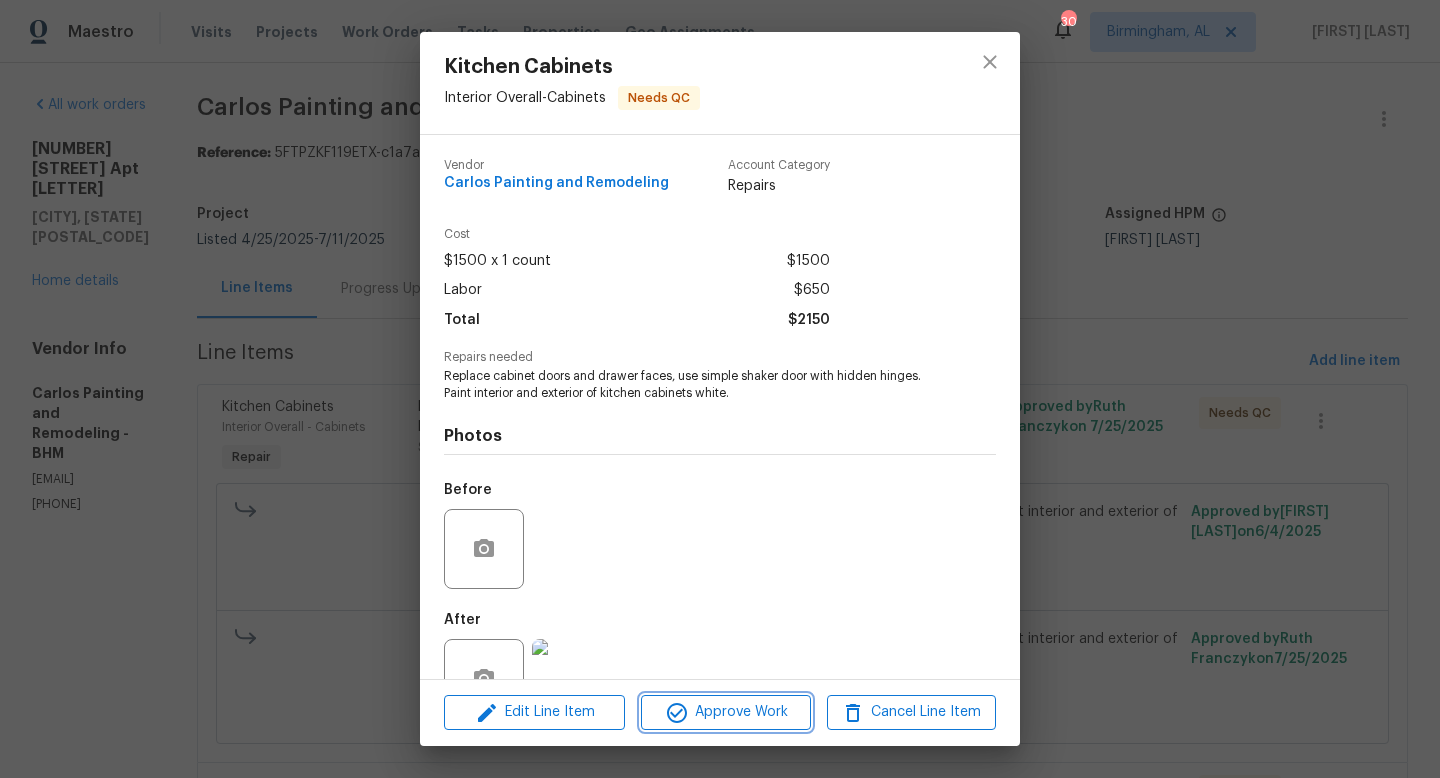 click on "Approve Work" at bounding box center [725, 712] 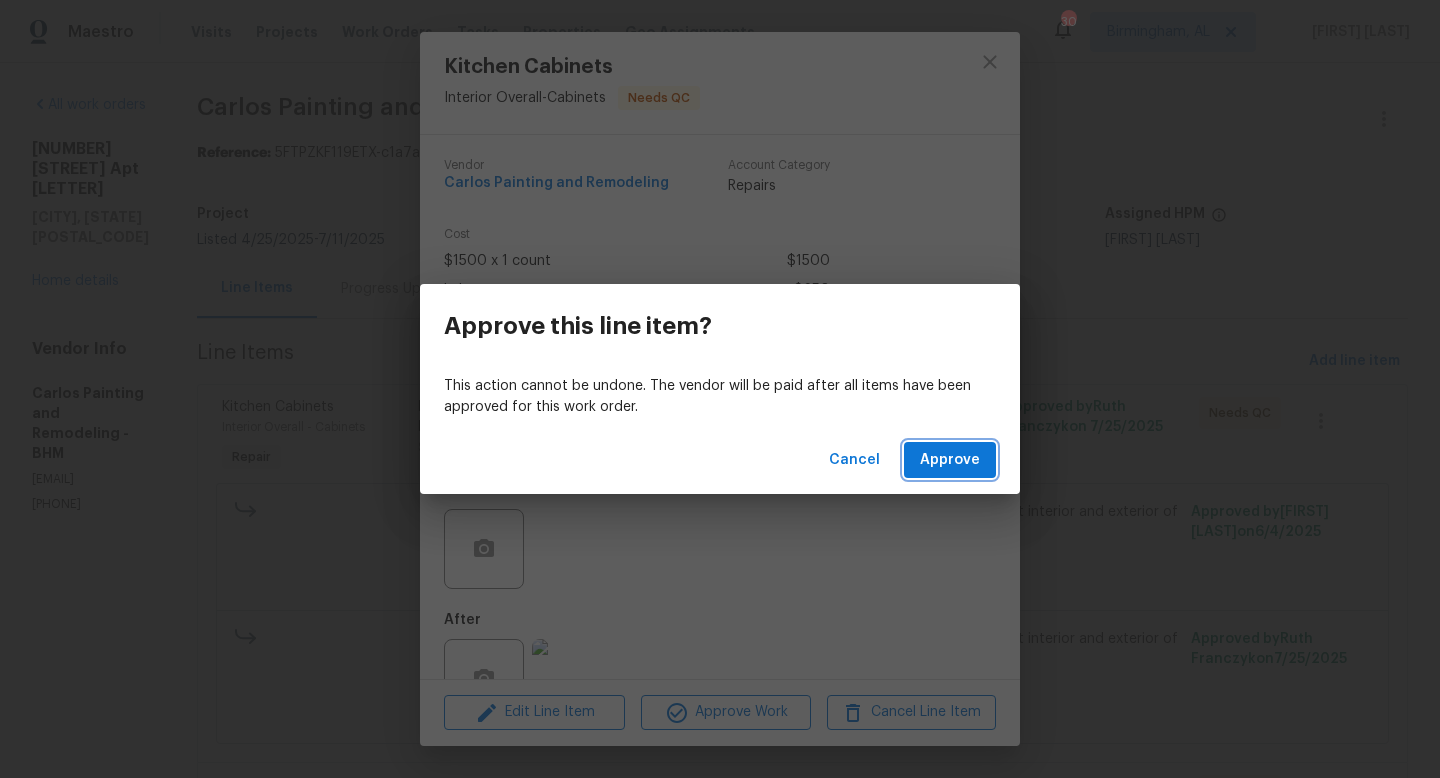 click on "Approve" at bounding box center [950, 460] 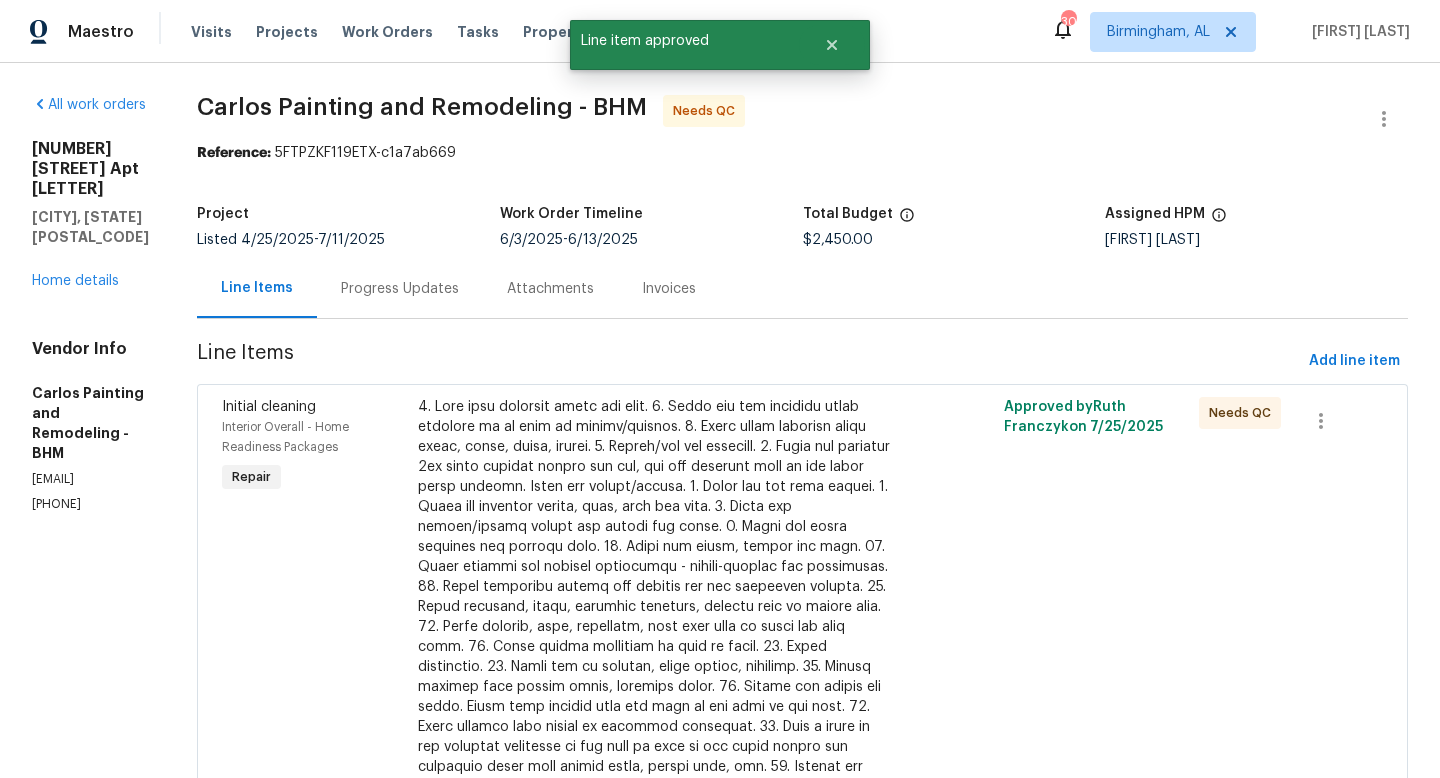 click at bounding box center (656, 597) 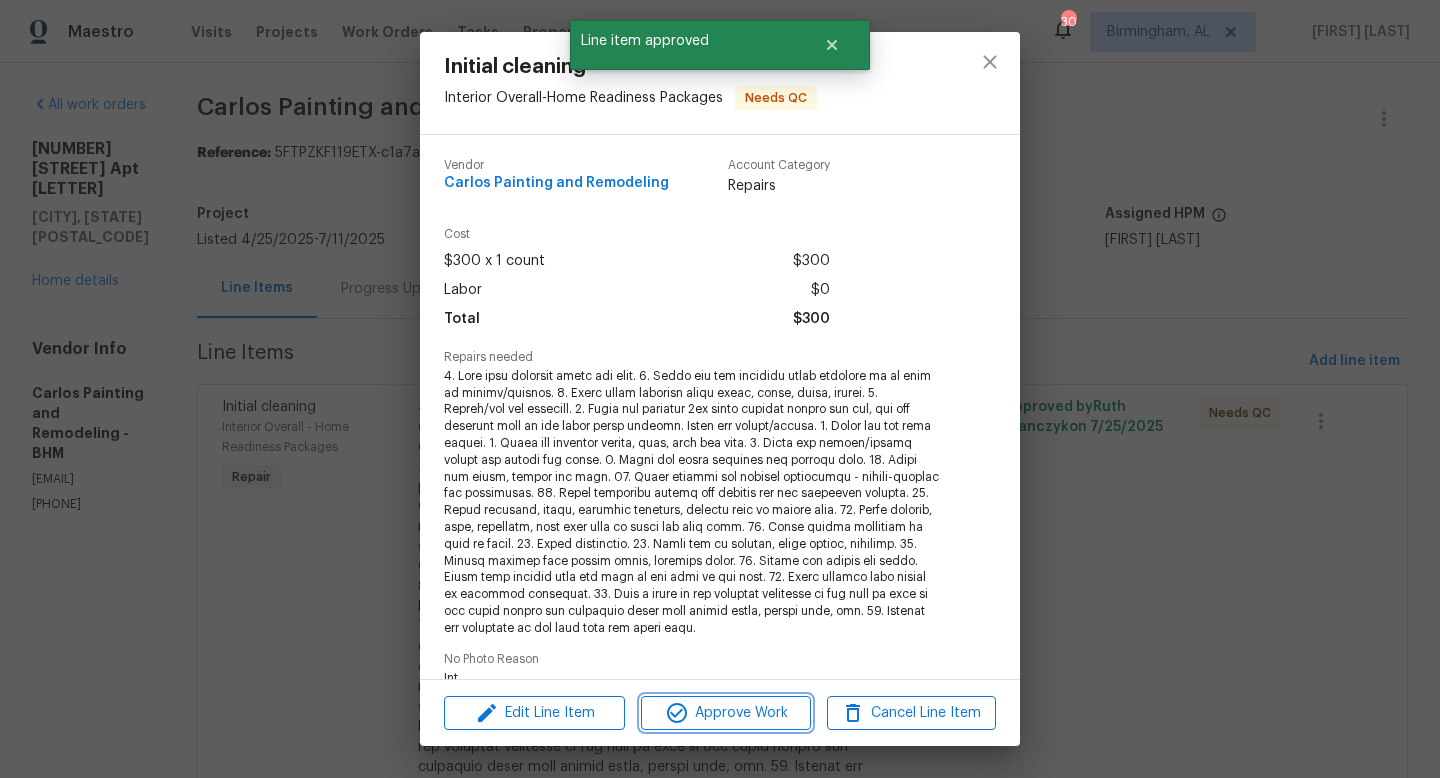 click on "Approve Work" at bounding box center (725, 713) 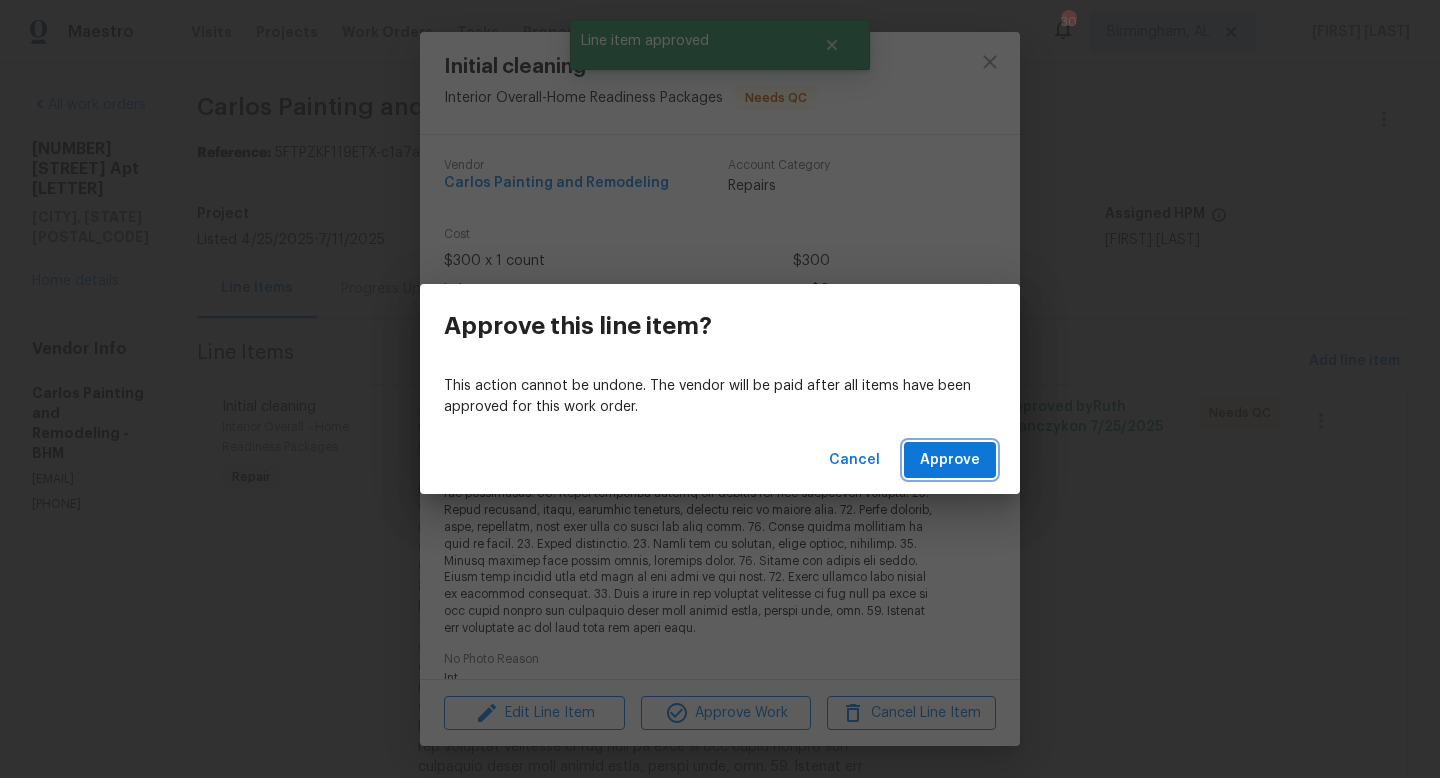 click on "Approve" at bounding box center (950, 460) 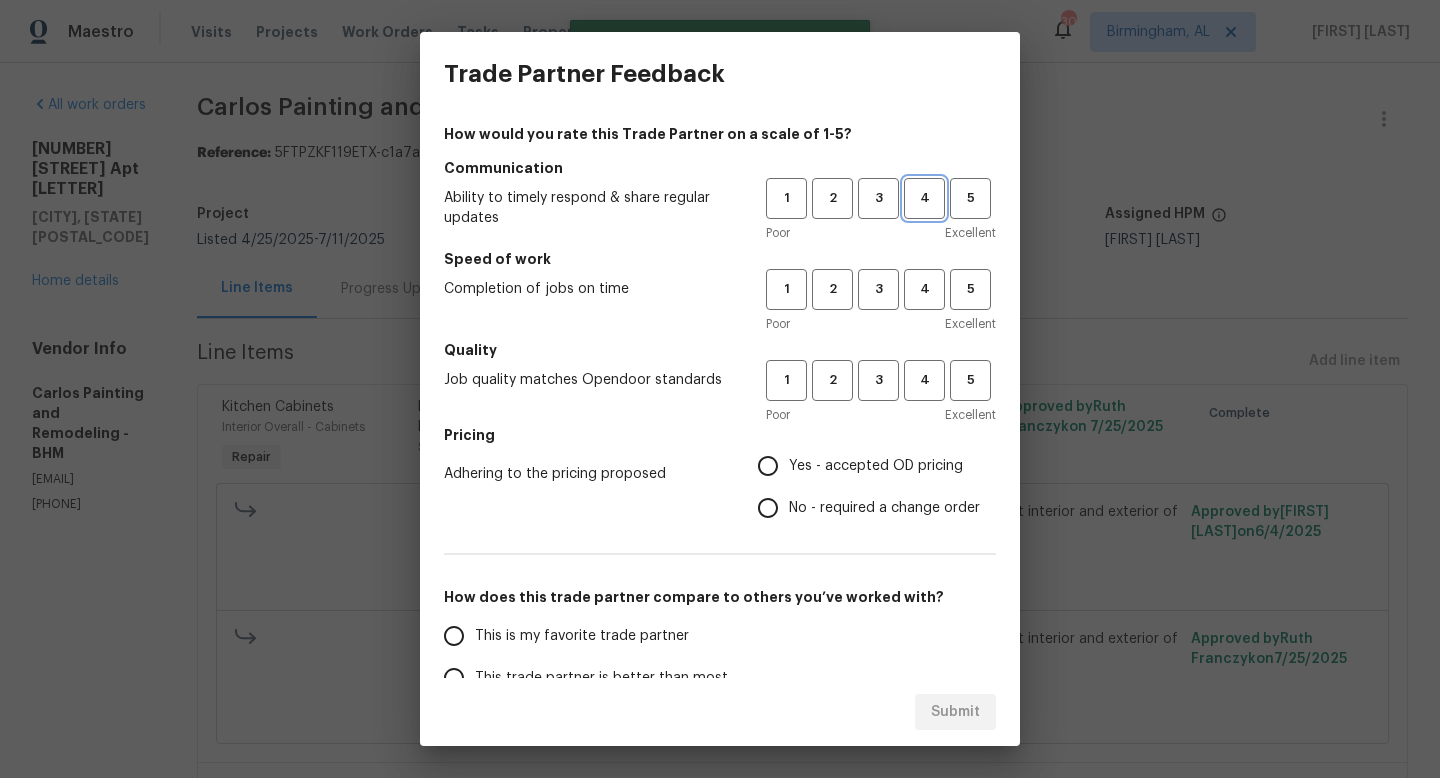 click on "4" at bounding box center [924, 198] 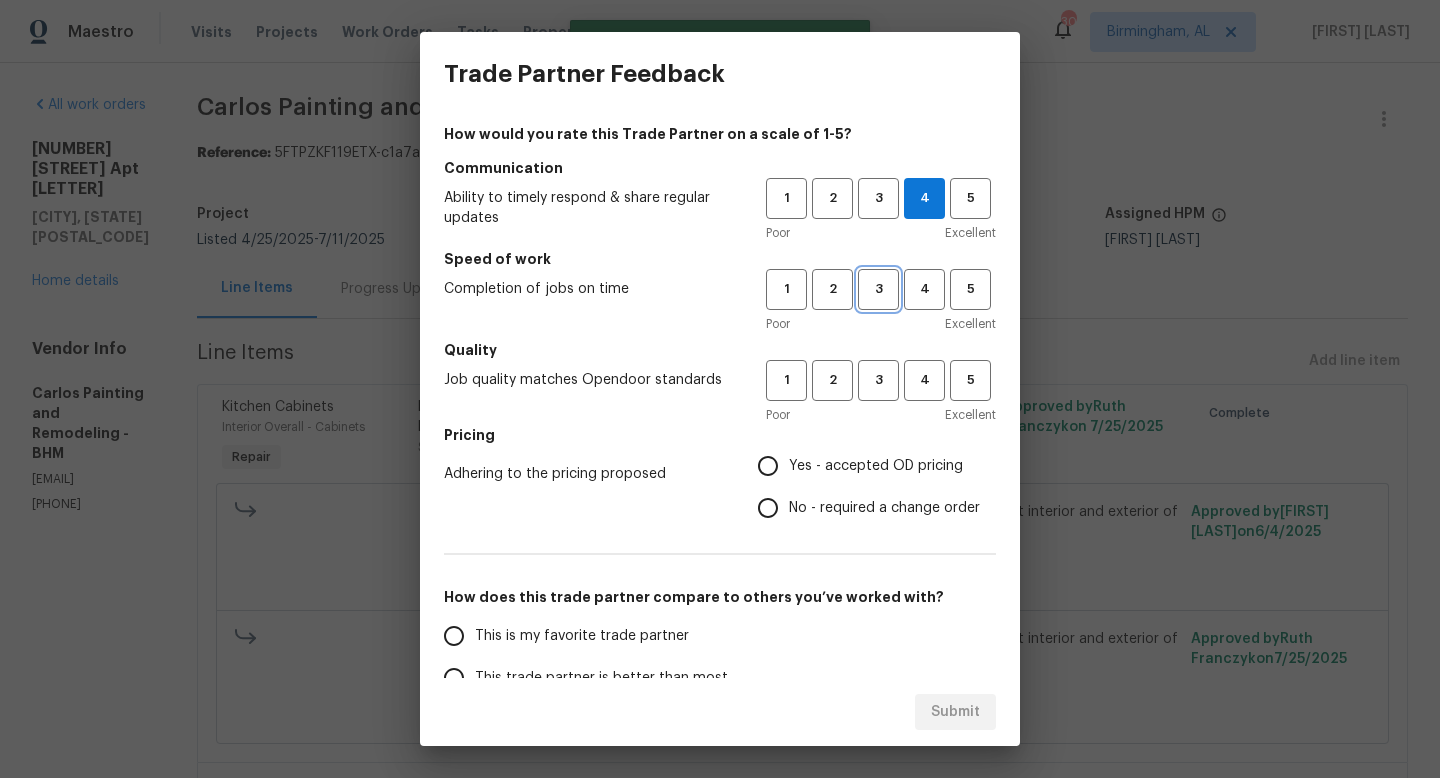 click on "3" at bounding box center [878, 289] 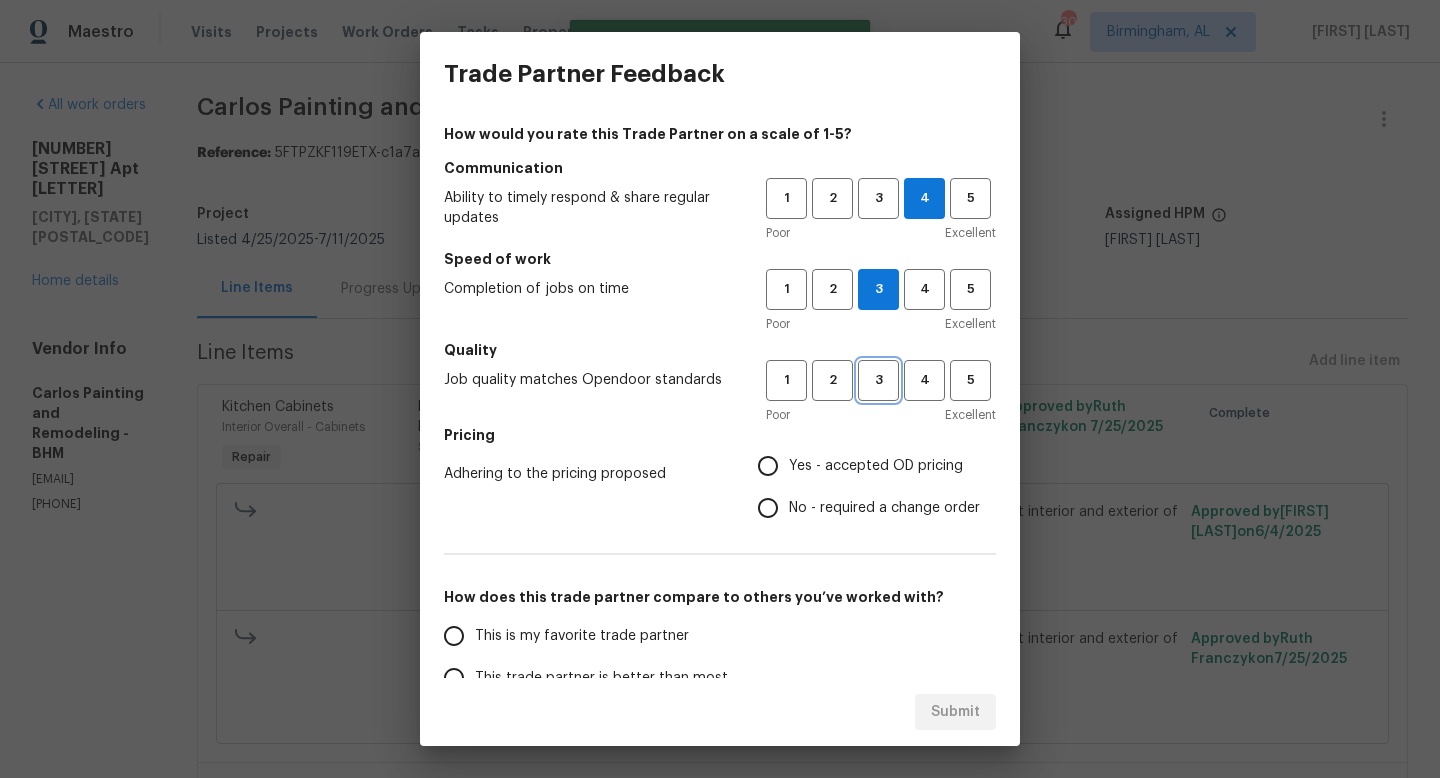 click on "3" at bounding box center [878, 380] 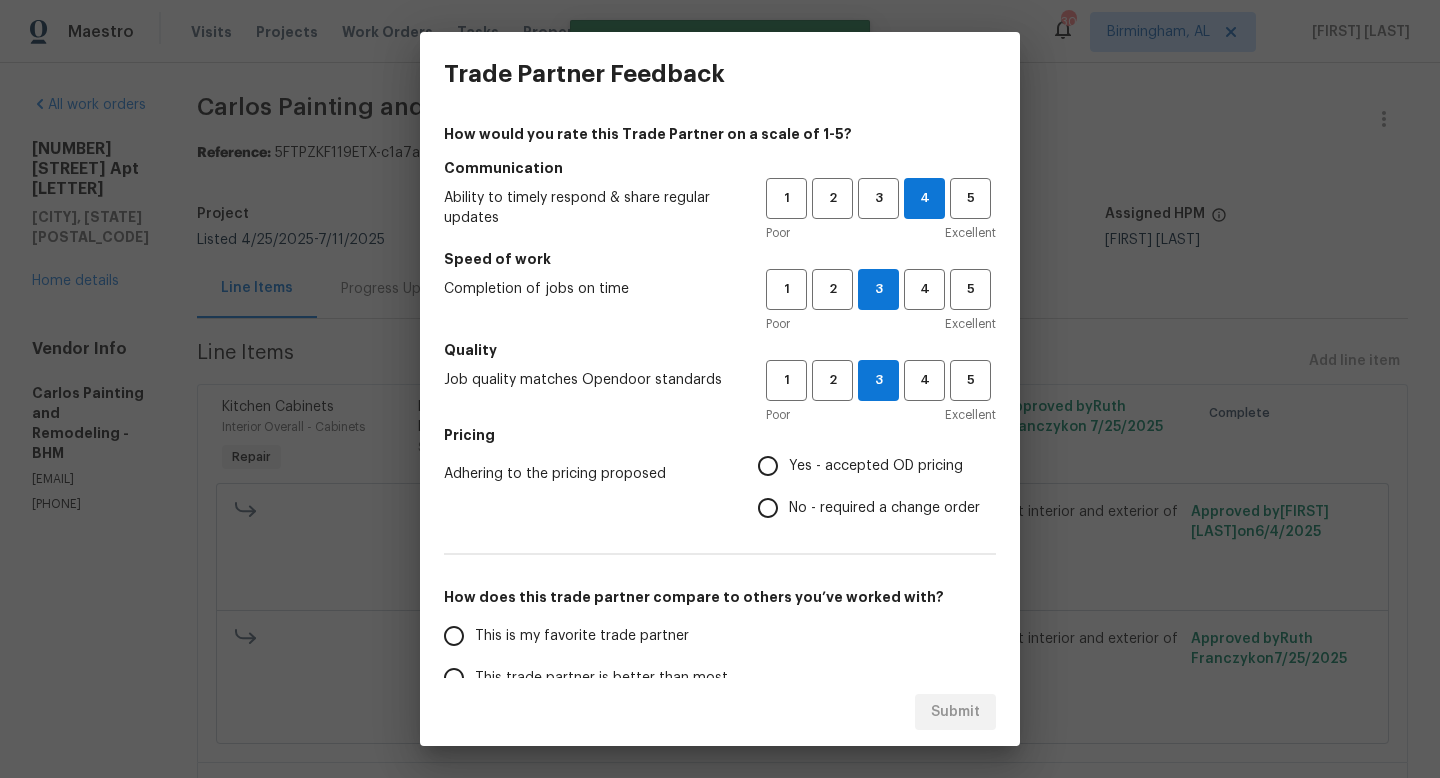 click on "No - required a change order" at bounding box center (884, 508) 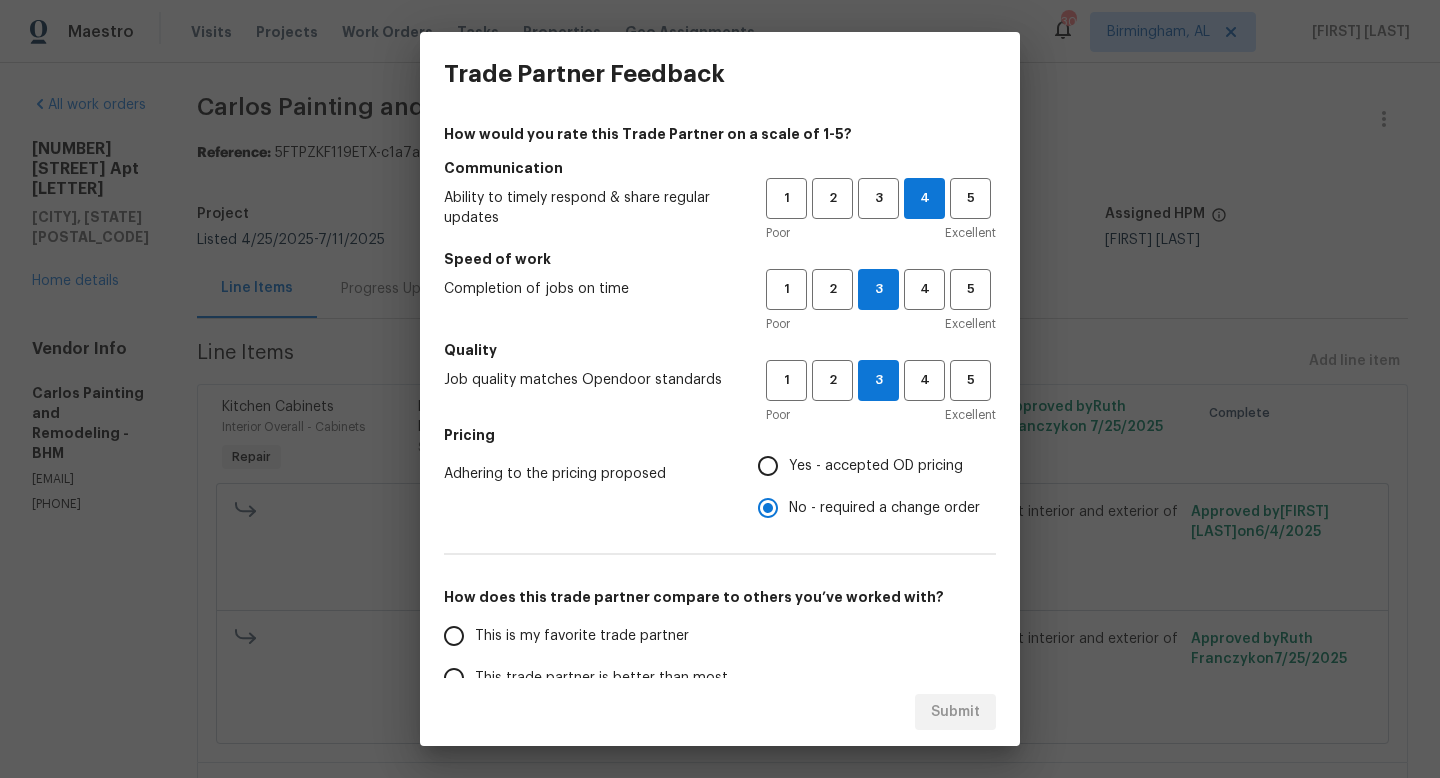click on "This is my favorite trade partner" at bounding box center [582, 636] 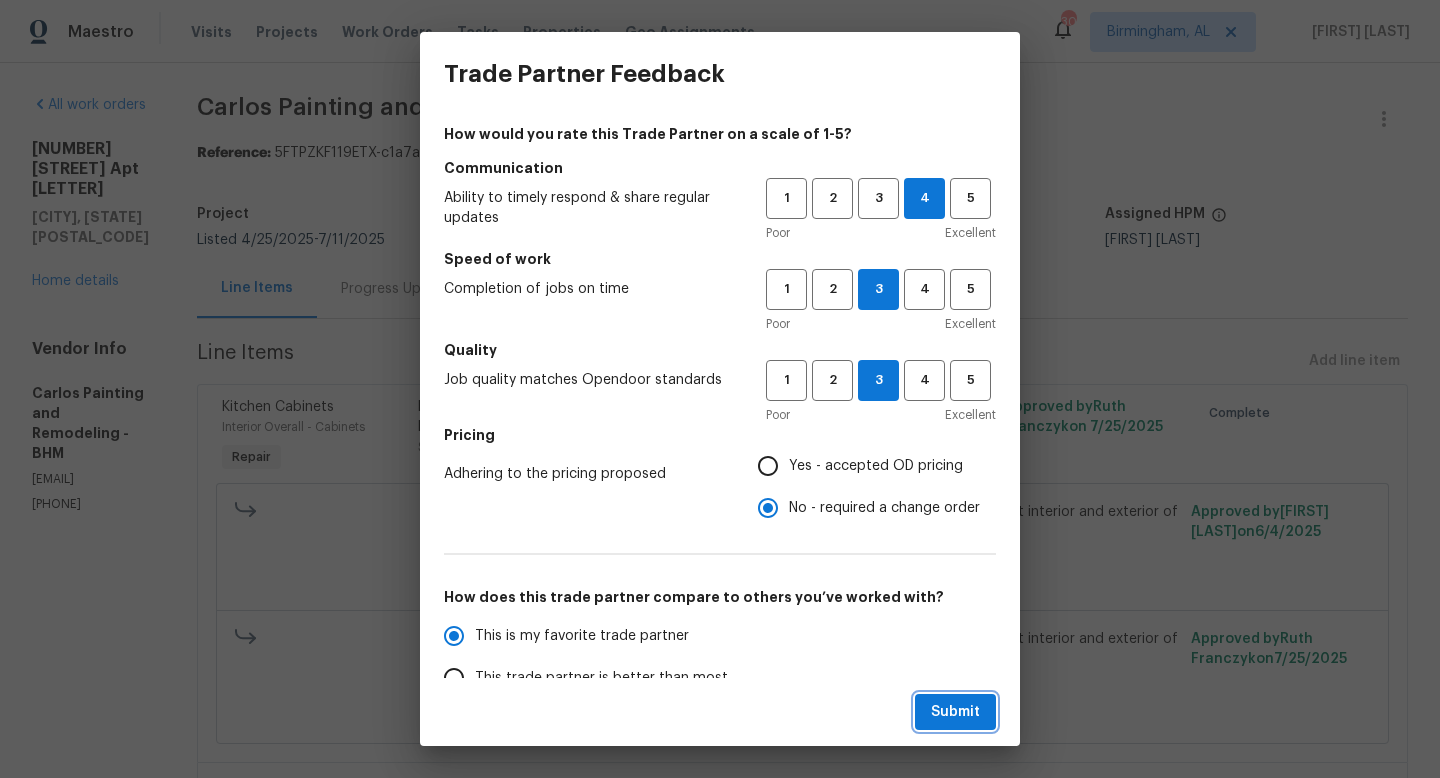 click on "Submit" at bounding box center [955, 712] 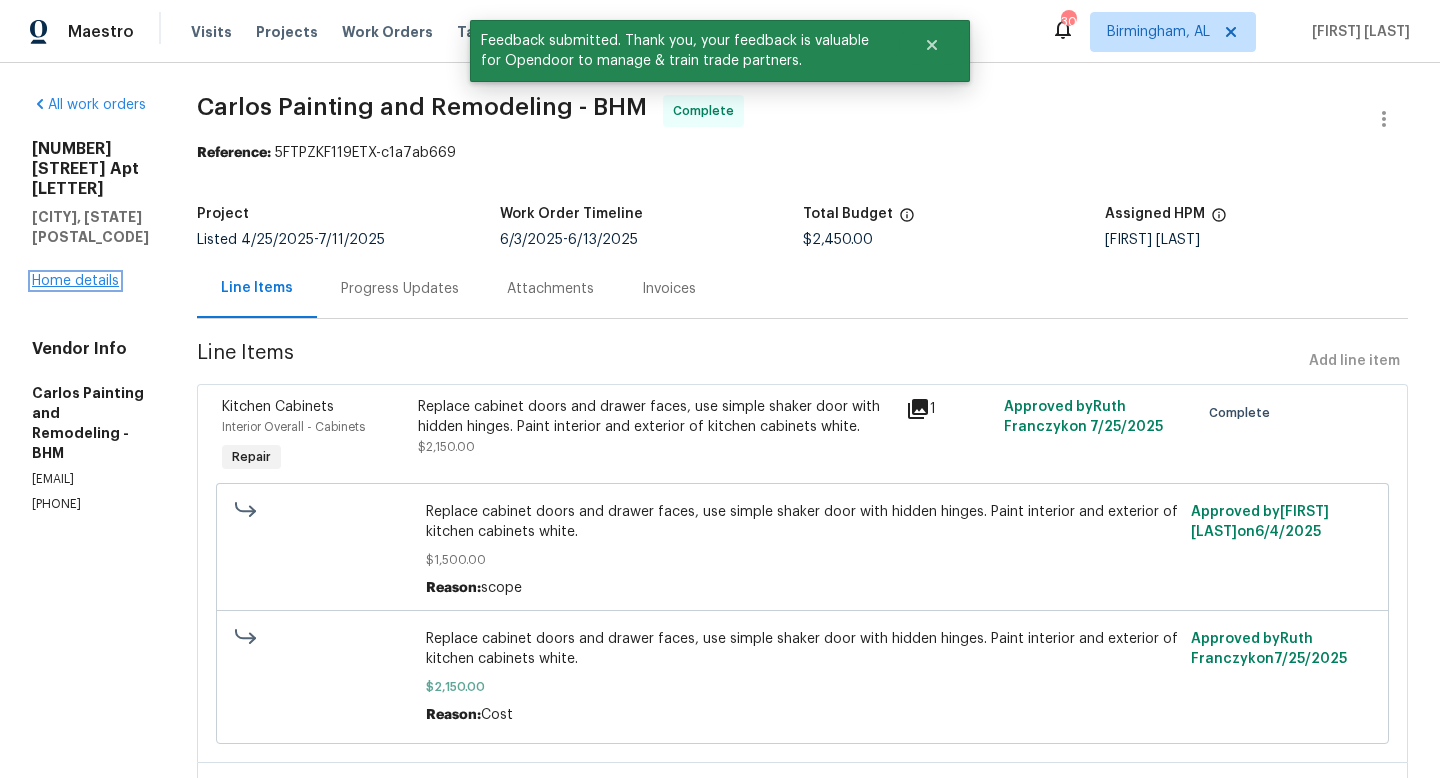 click on "Home details" at bounding box center [75, 281] 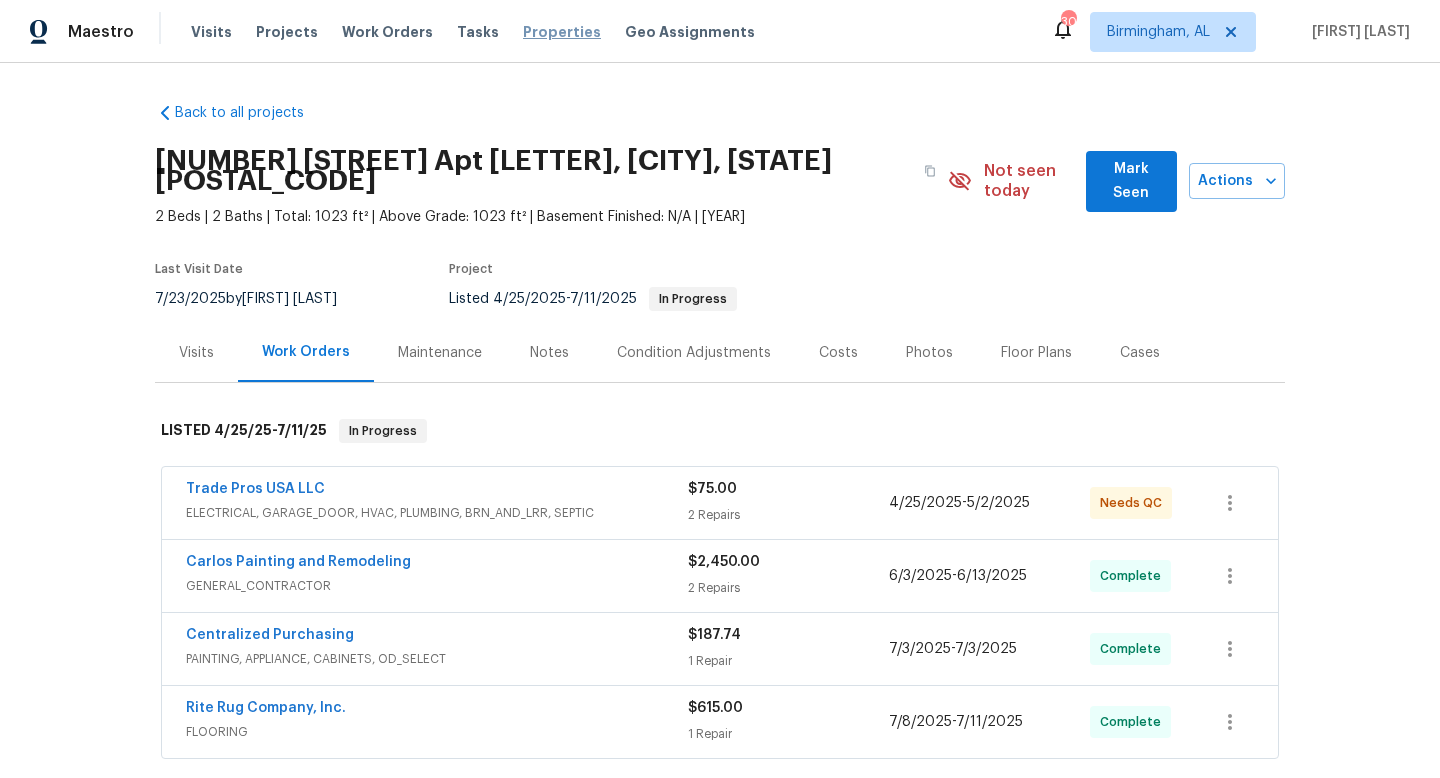 click on "Properties" at bounding box center (562, 32) 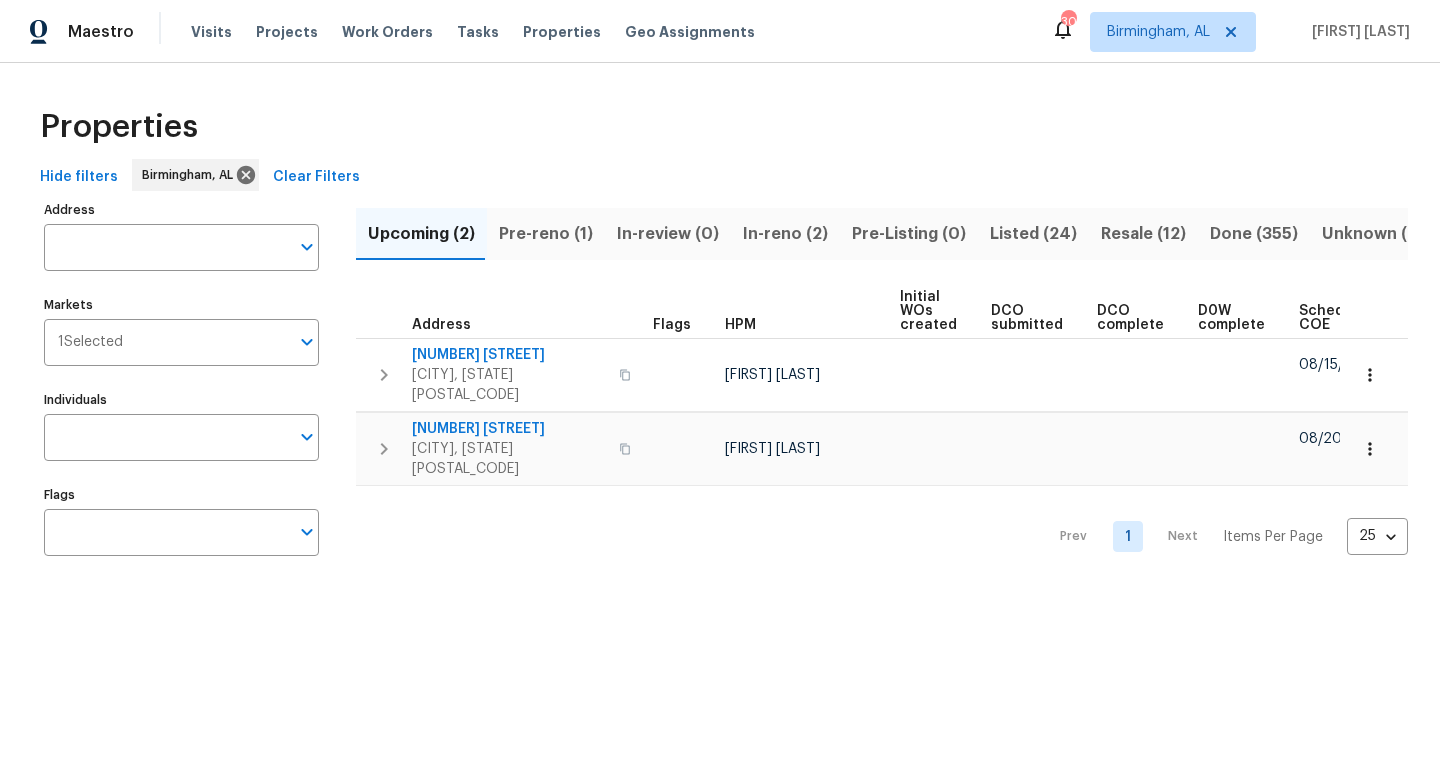 click on "Resale (12)" at bounding box center (1143, 234) 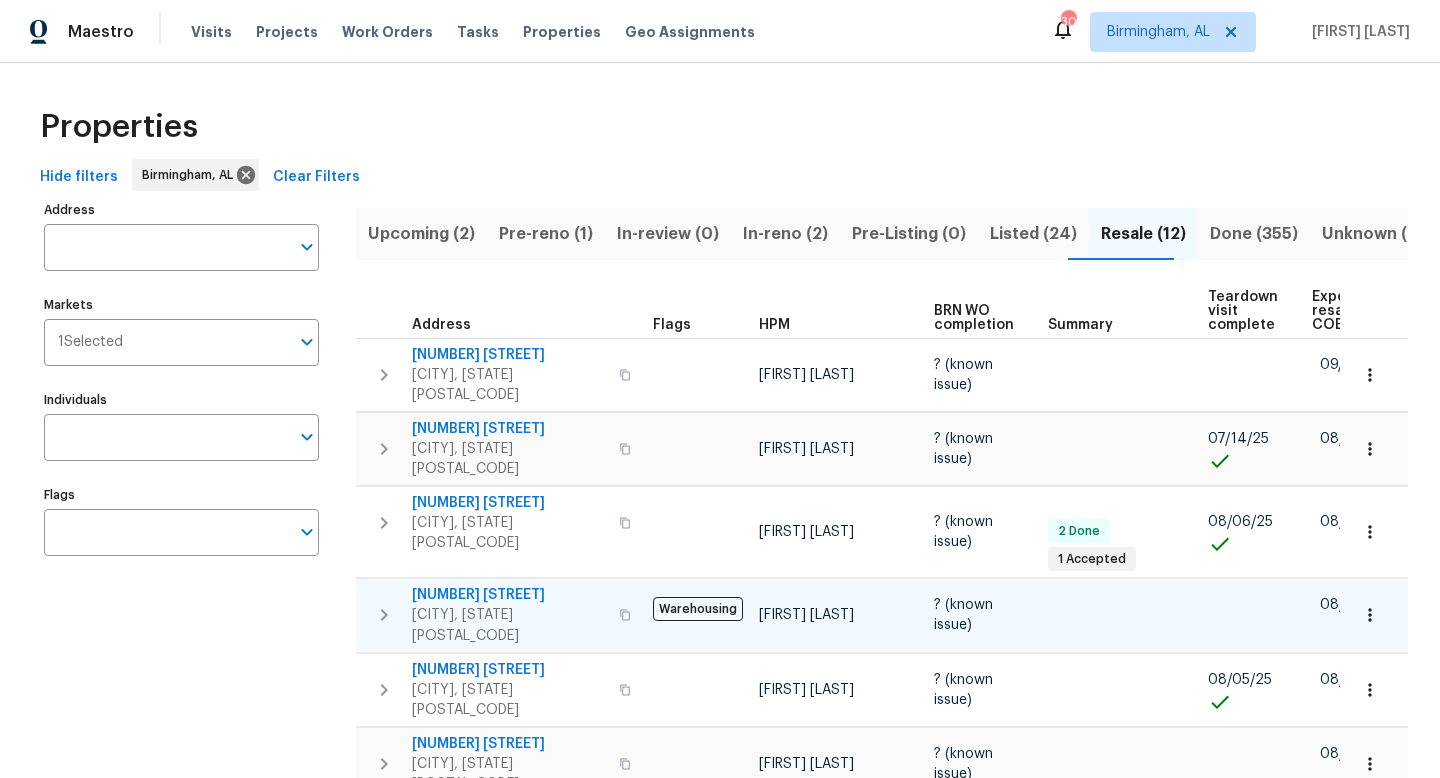 click on "1409 Medina Ln" at bounding box center (509, 595) 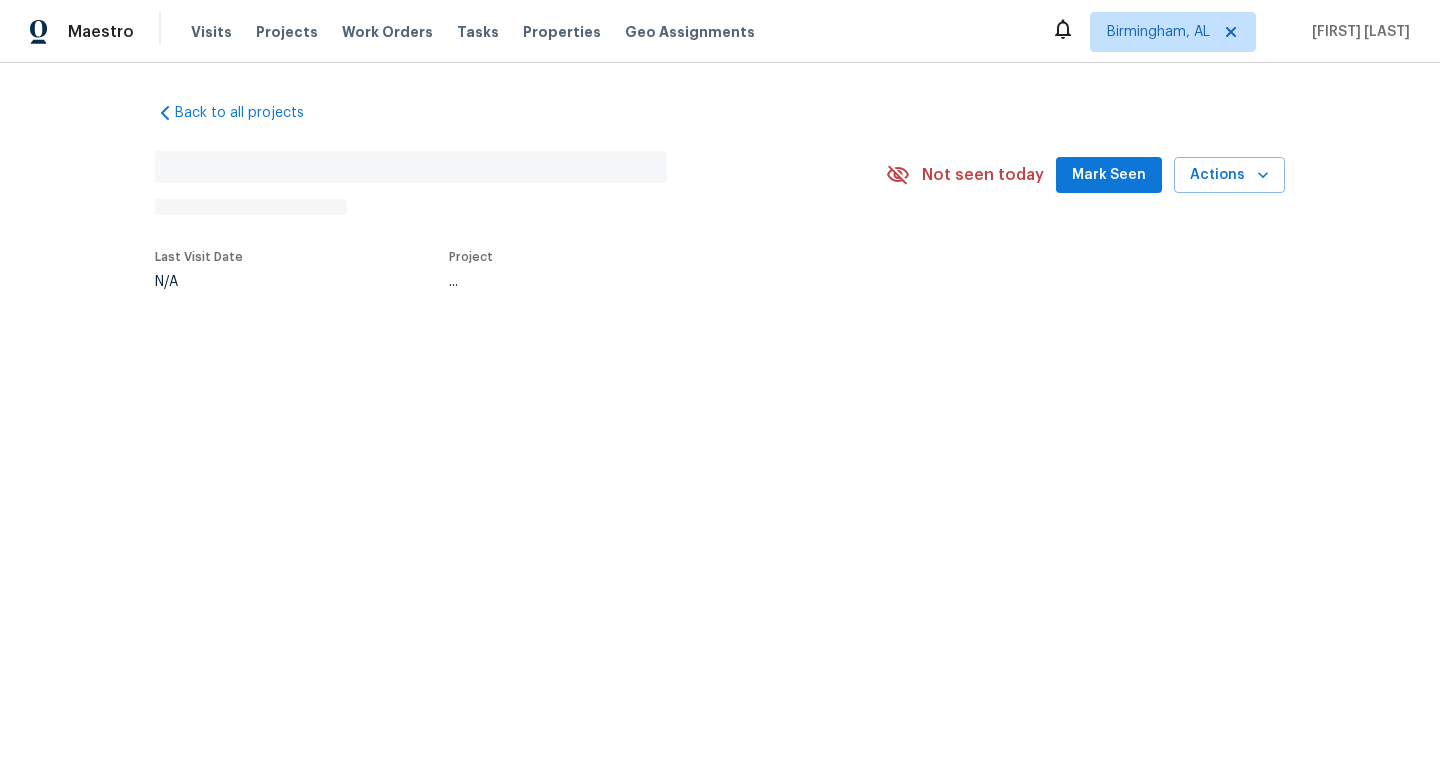 scroll, scrollTop: 0, scrollLeft: 0, axis: both 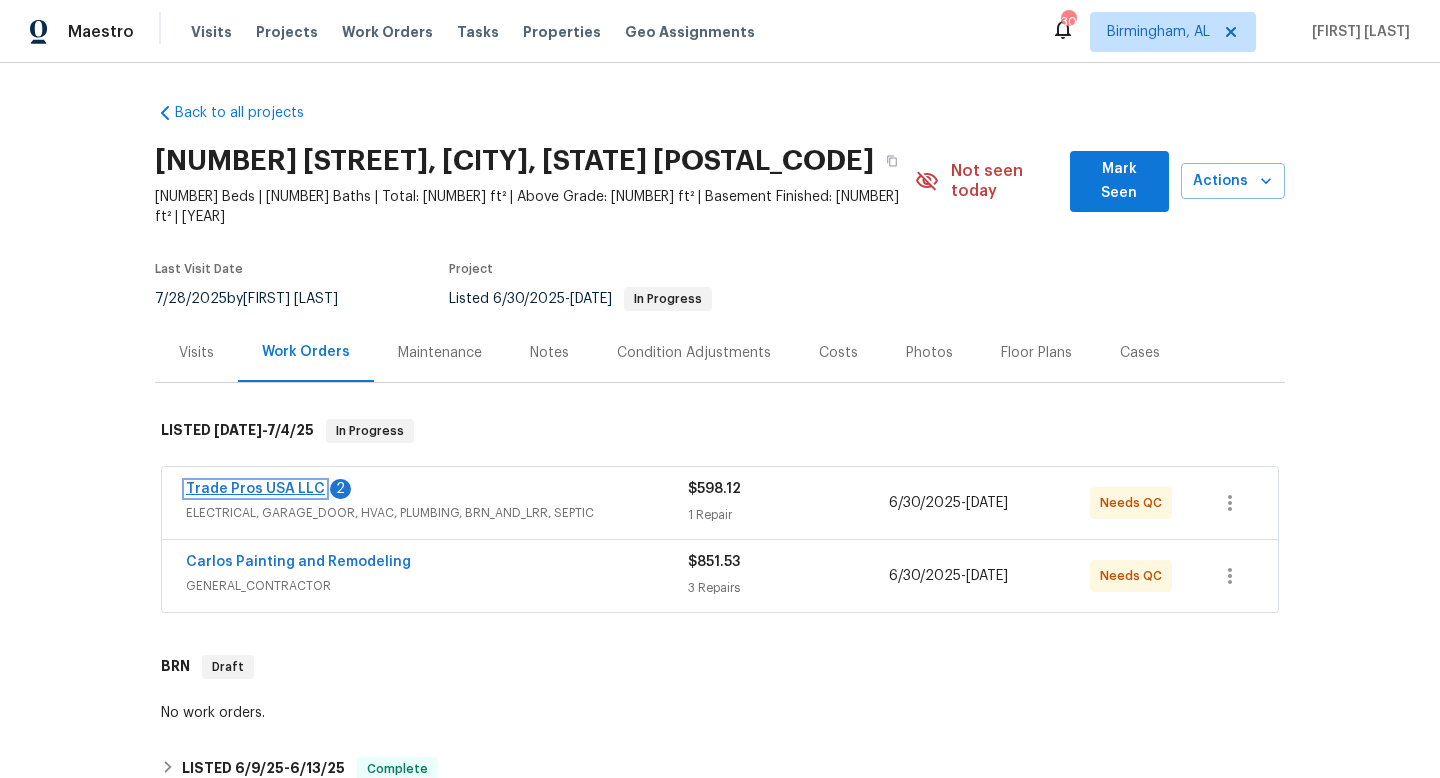 click on "Trade Pros USA LLC" at bounding box center [255, 489] 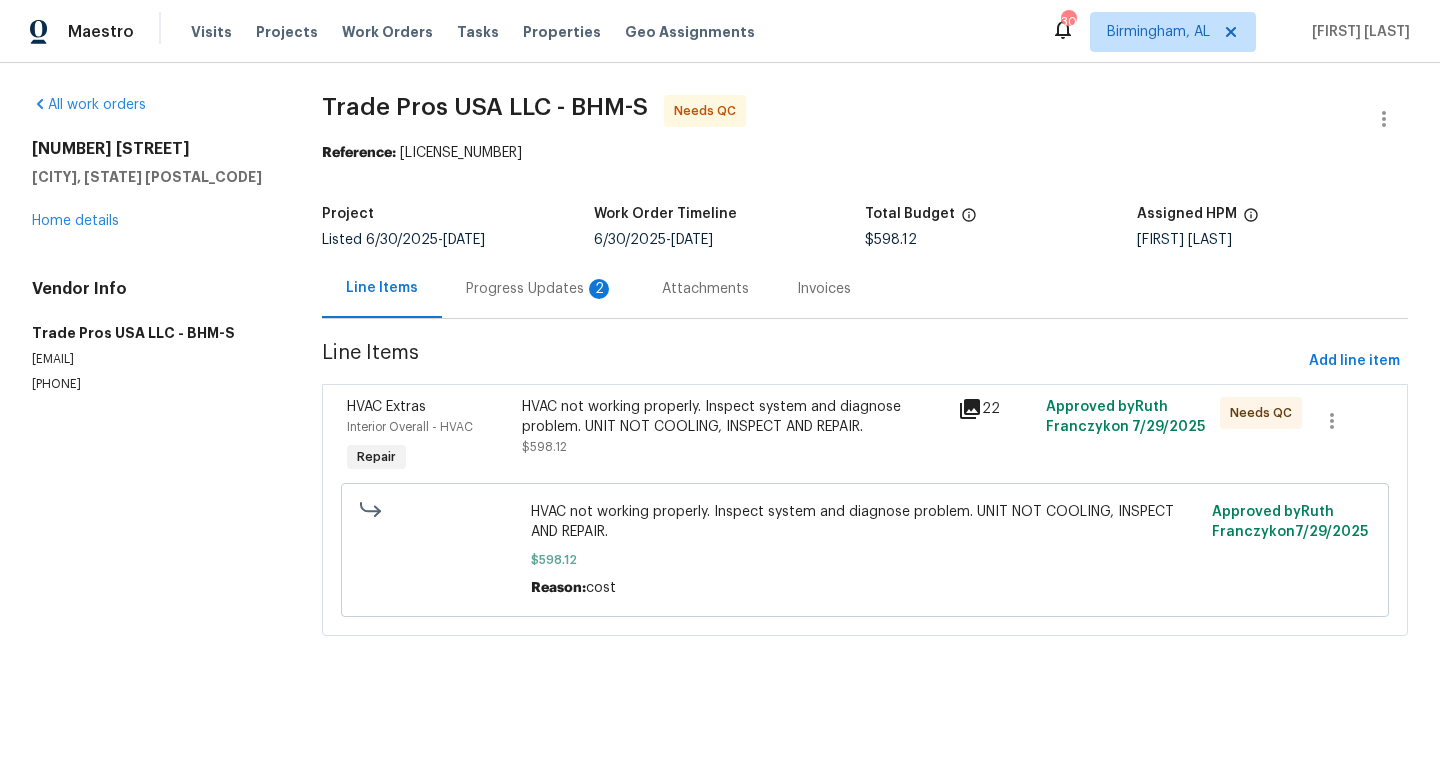 click on "Progress Updates 2" at bounding box center (540, 289) 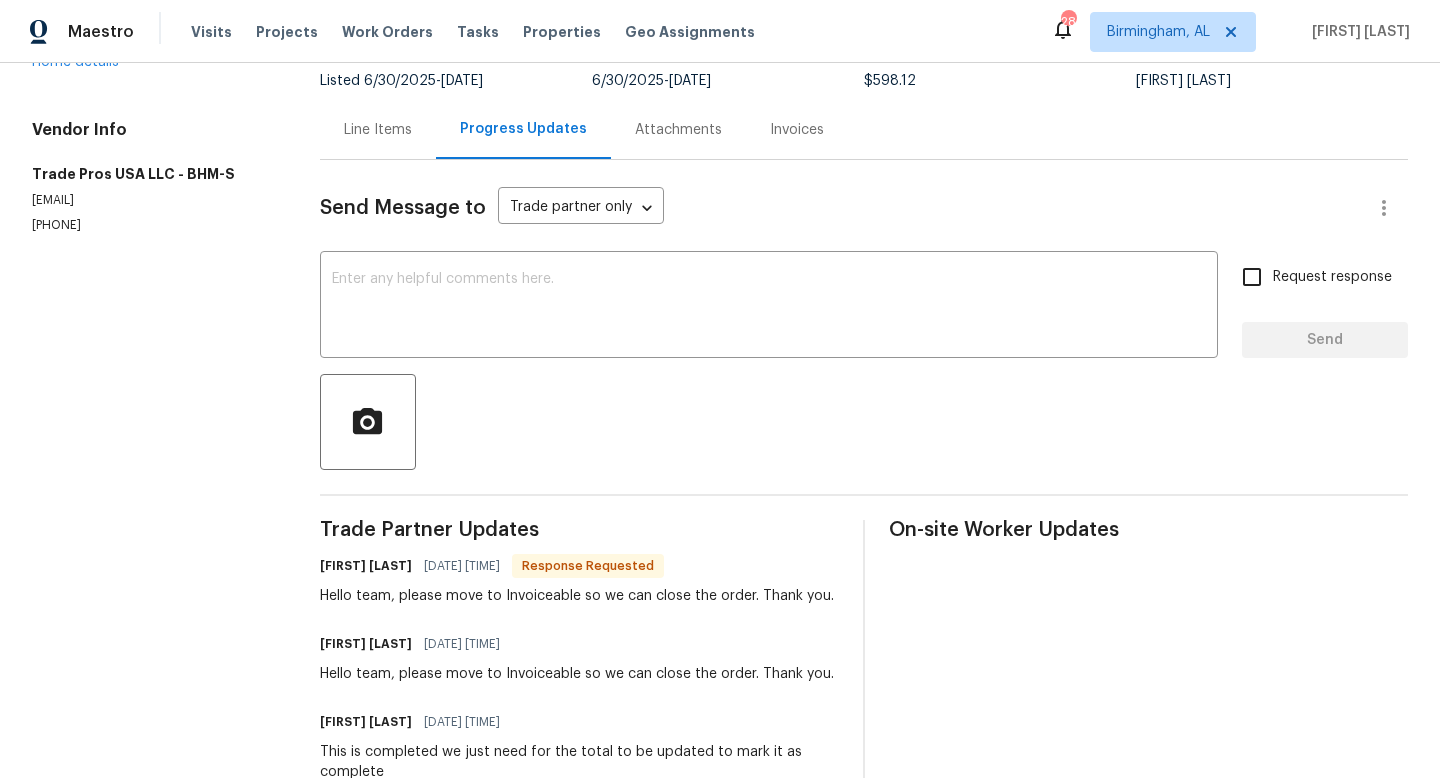 scroll, scrollTop: 0, scrollLeft: 0, axis: both 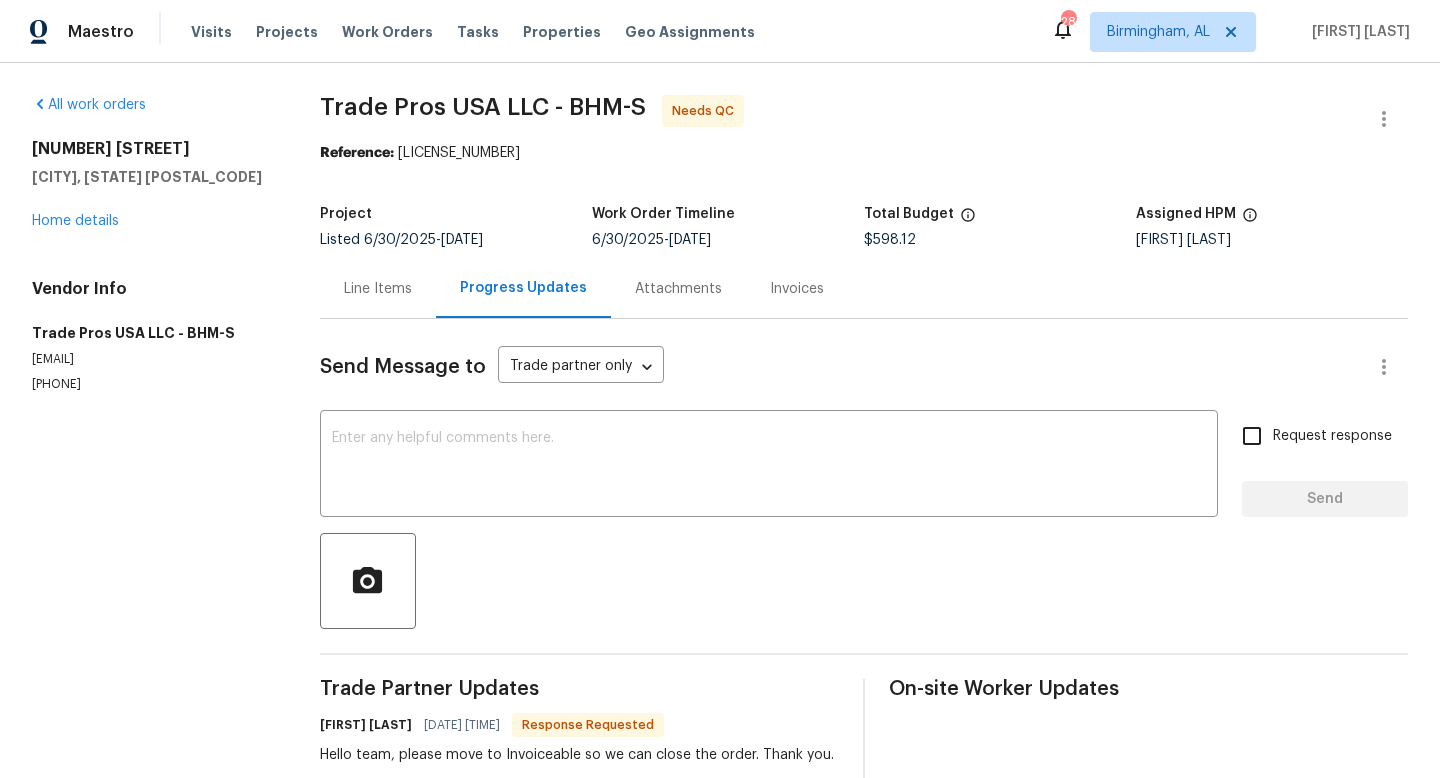 click on "Line Items" at bounding box center (378, 289) 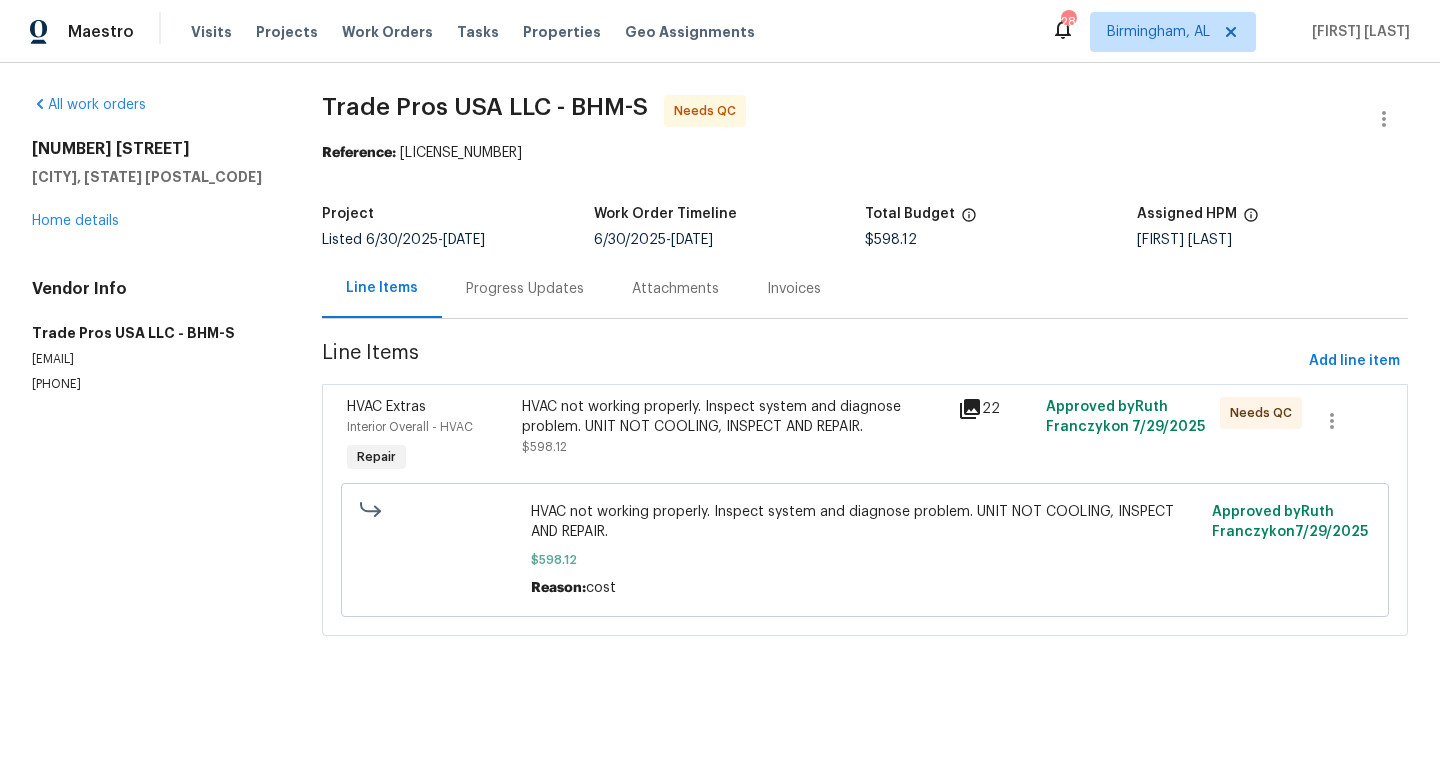 click on "HVAC not working properly. Inspect system and diagnose problem.  UNIT NOT COOLING, INSPECT AND REPAIR." at bounding box center [734, 417] 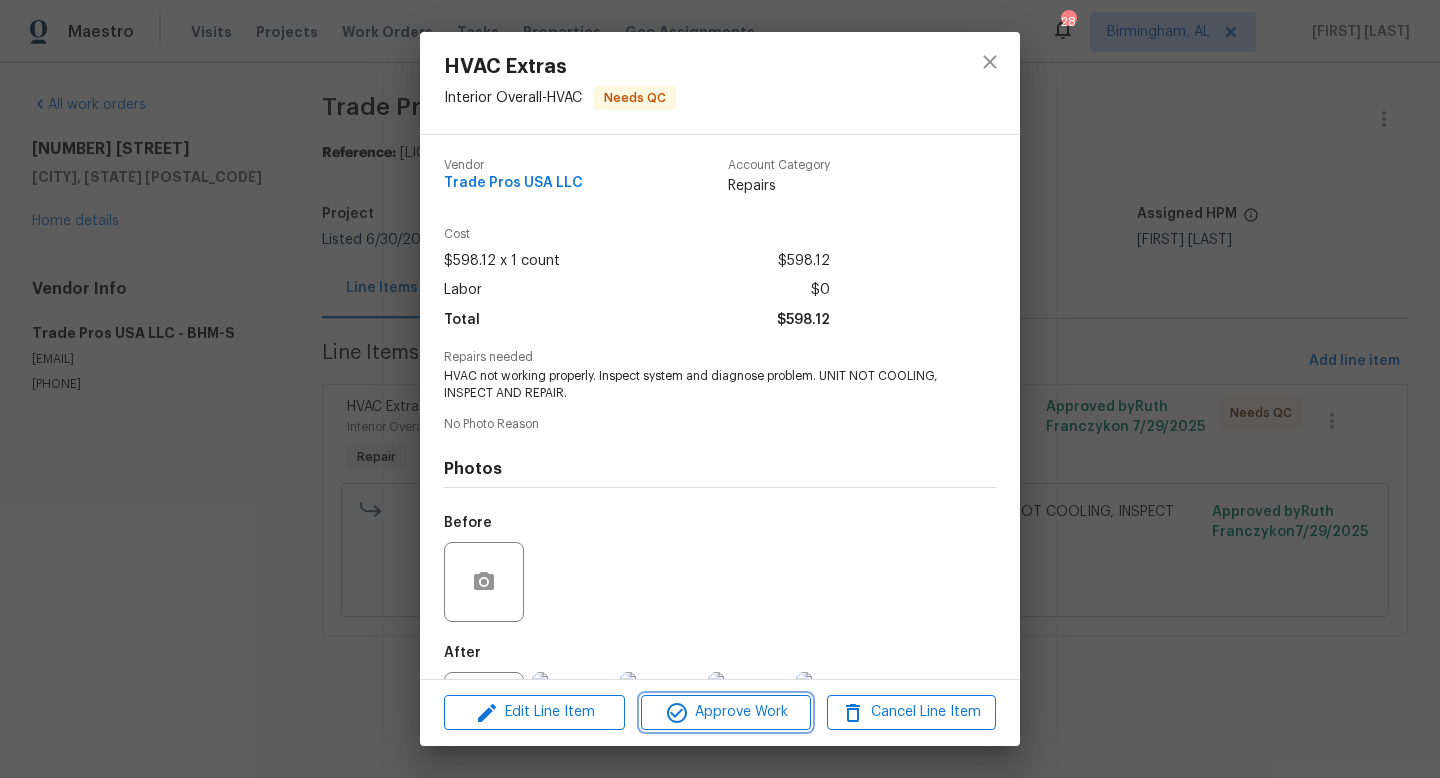 click on "Approve Work" at bounding box center (725, 712) 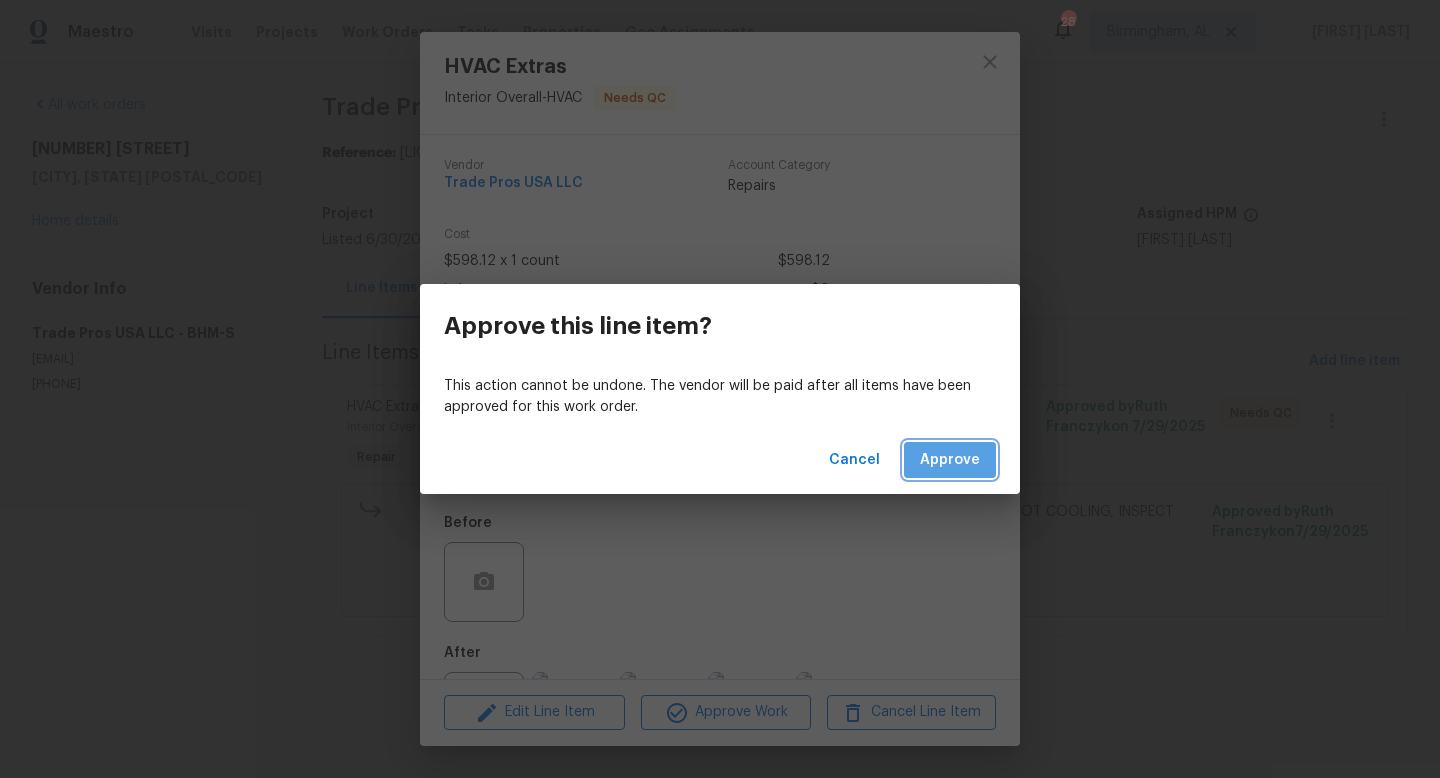 click on "Approve" at bounding box center (950, 460) 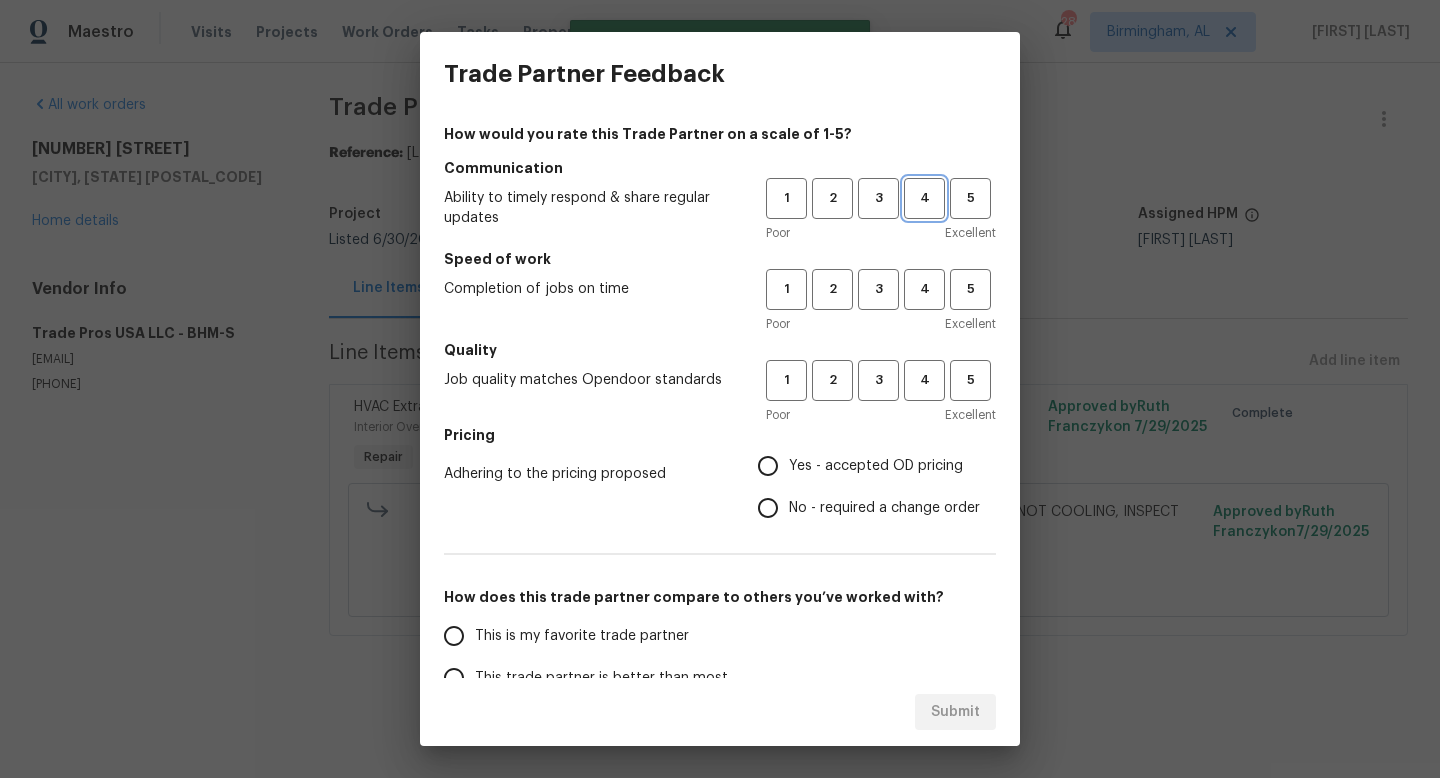 click on "4" at bounding box center [924, 198] 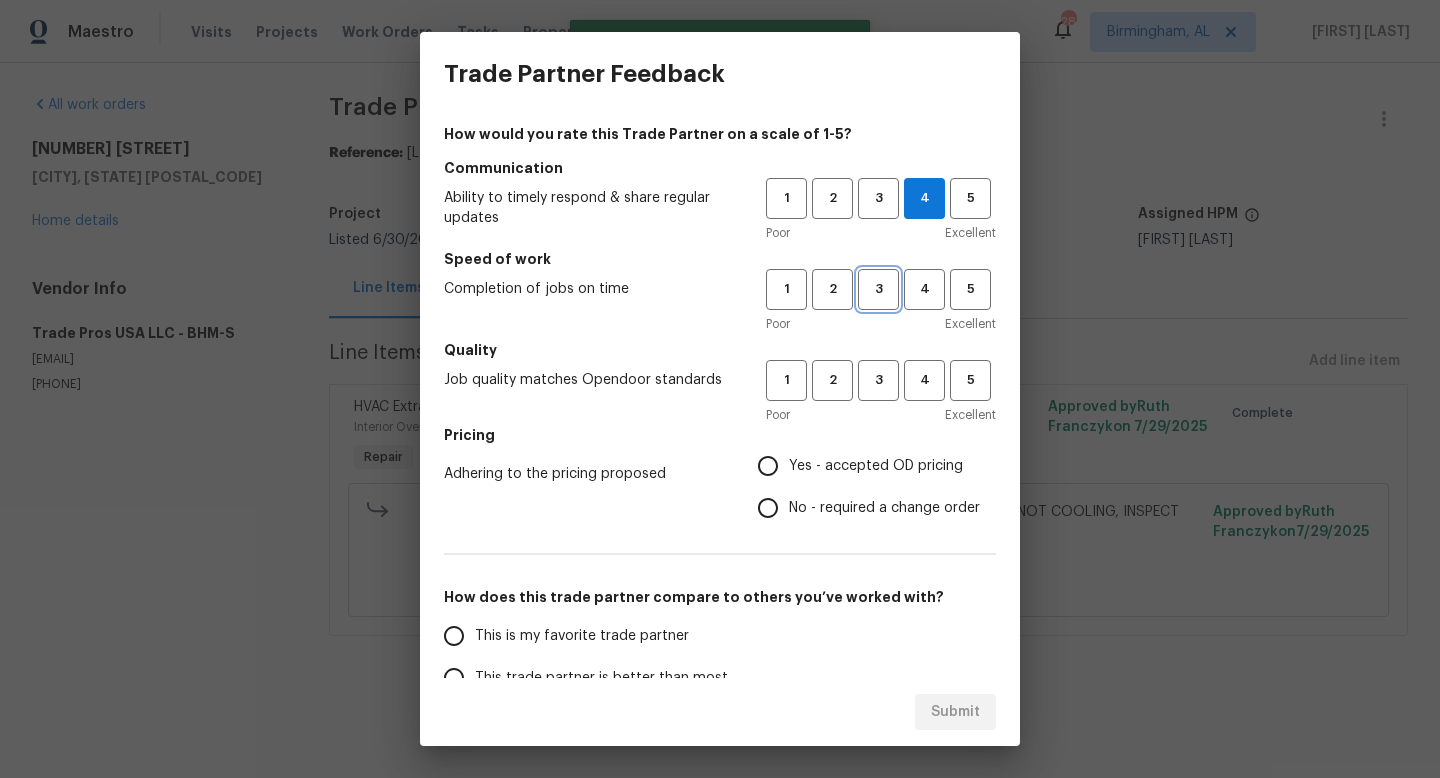 click on "3" at bounding box center [878, 289] 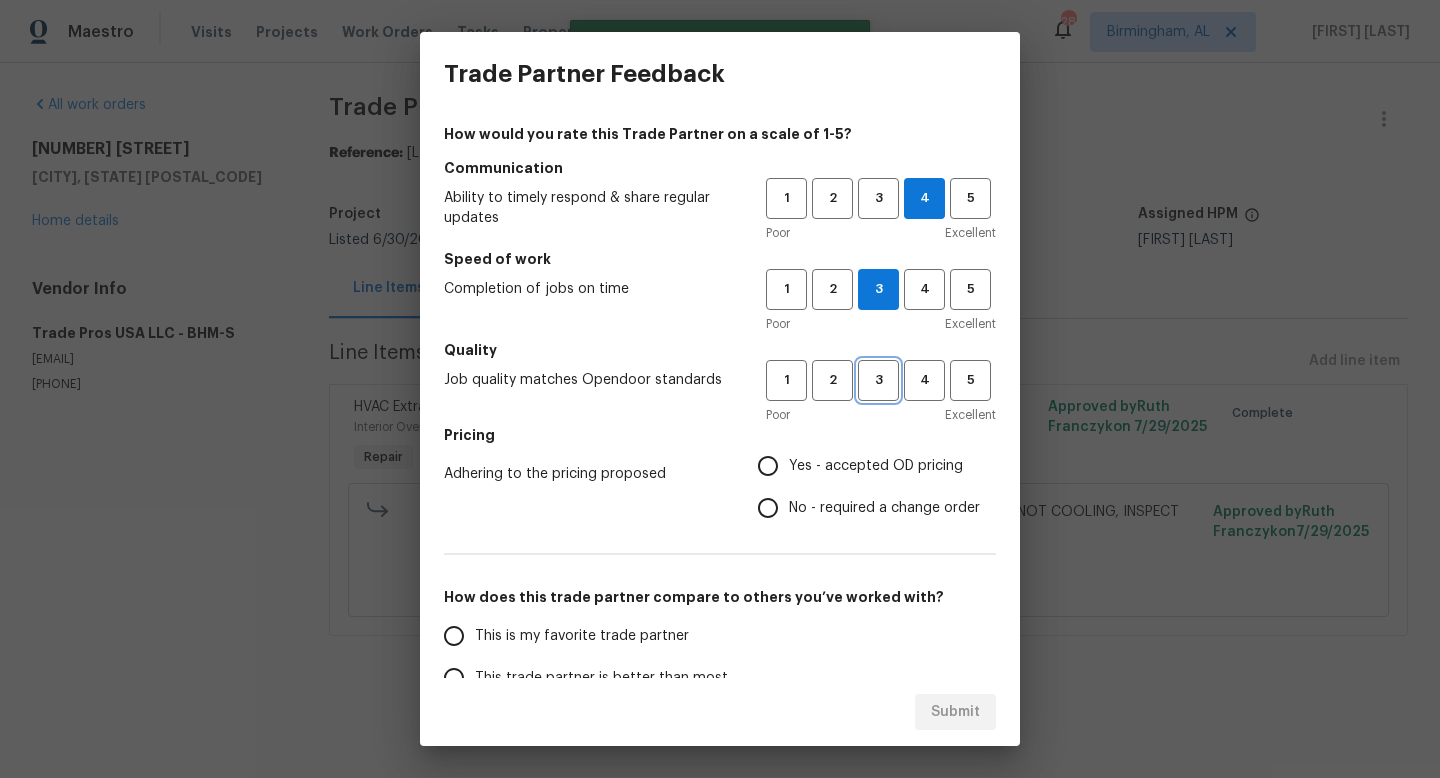 click on "3" at bounding box center (878, 380) 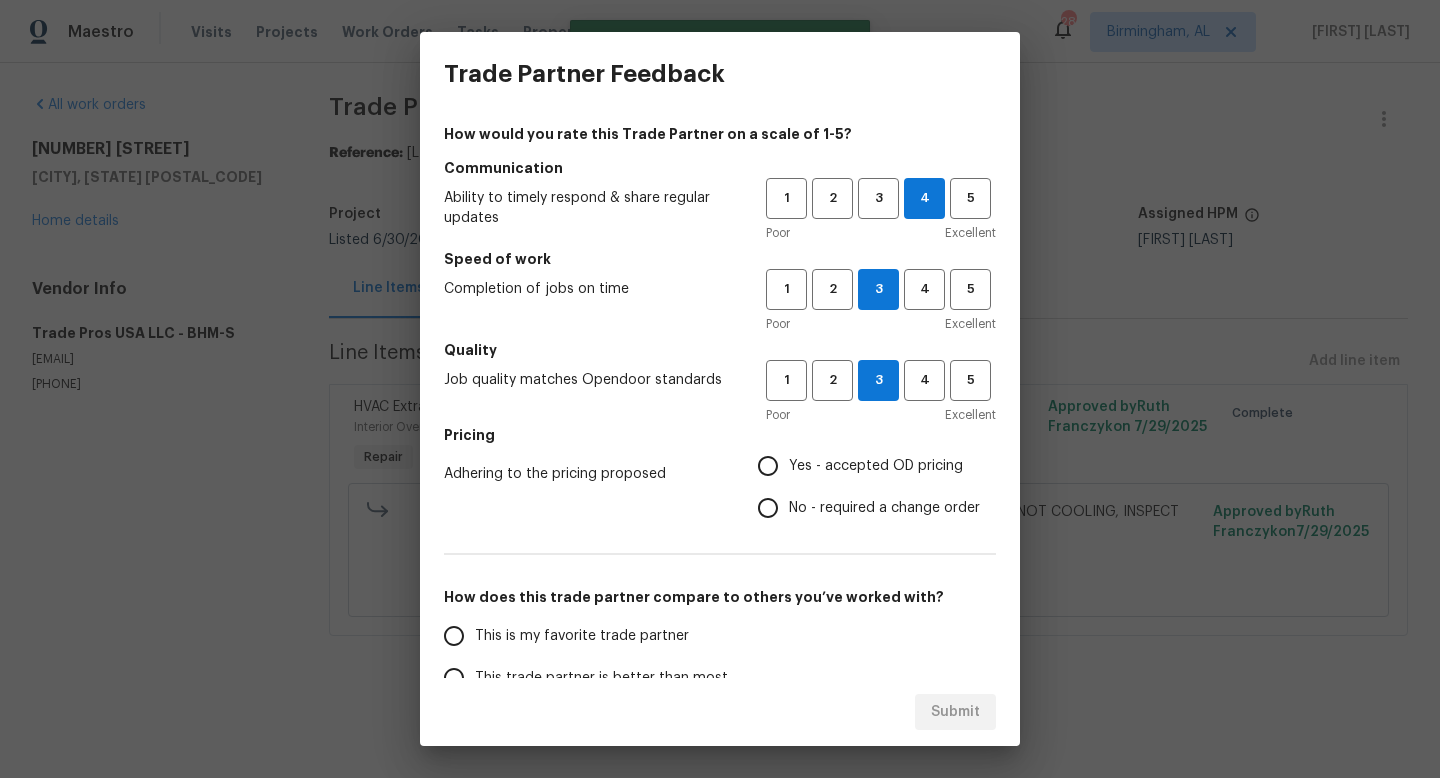 click on "No - required a change order" at bounding box center (863, 508) 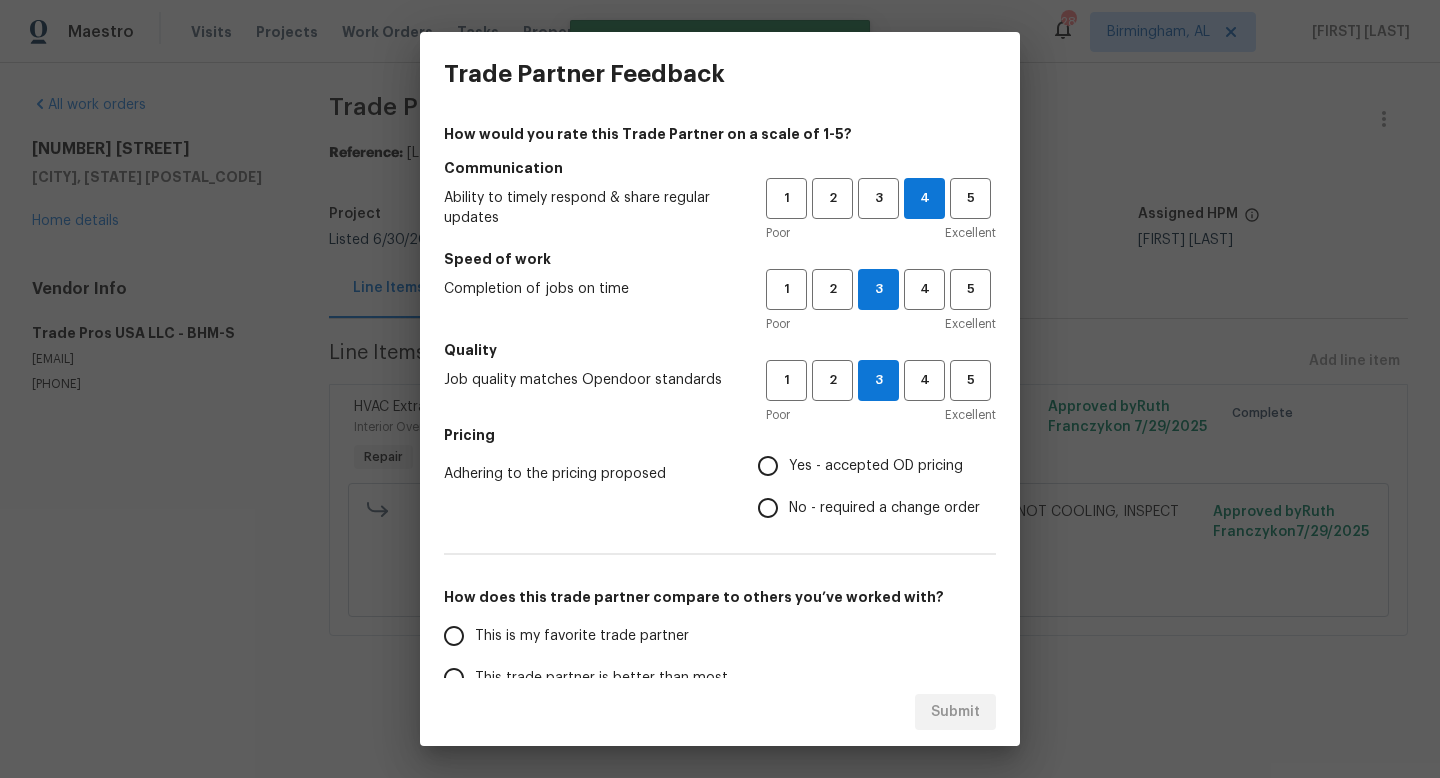click on "No - required a change order" at bounding box center [768, 508] 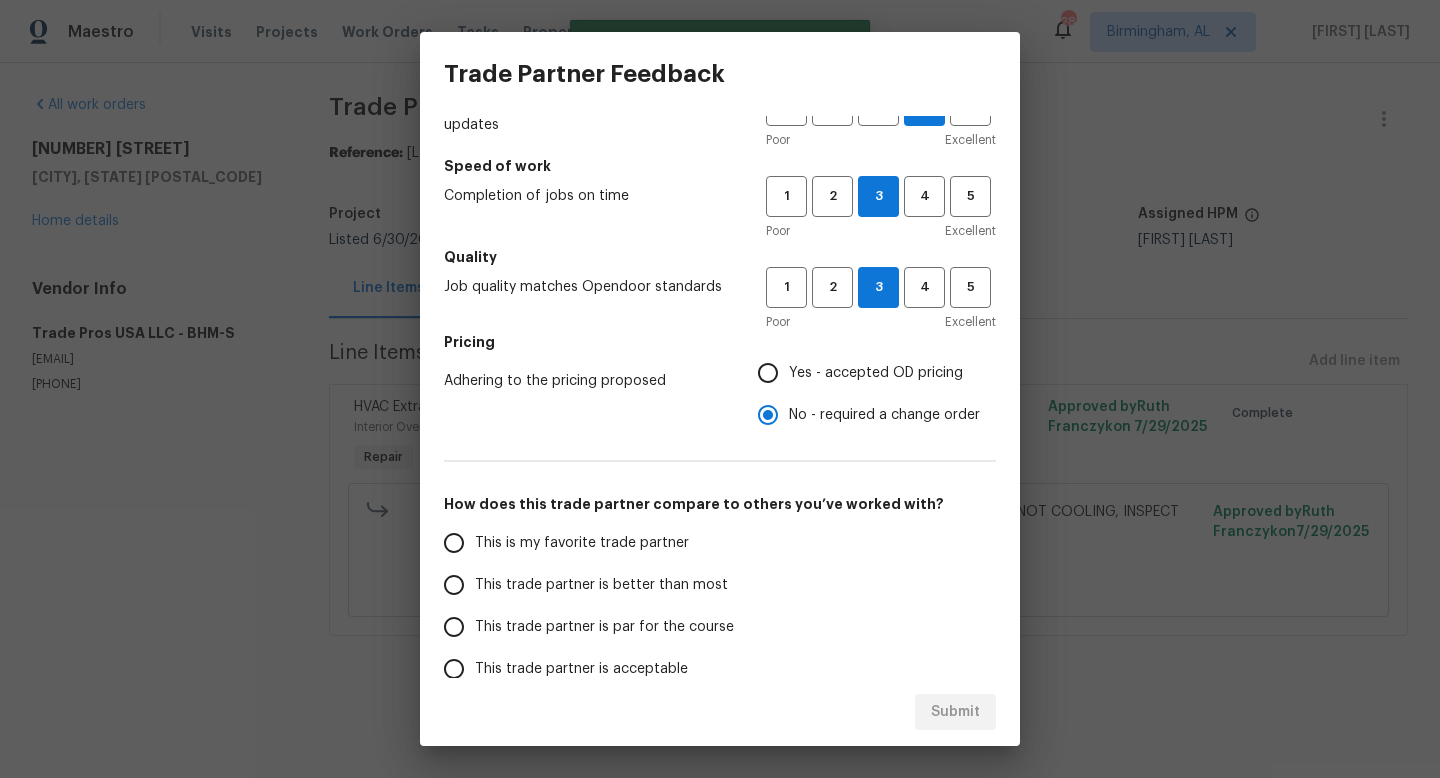 scroll, scrollTop: 104, scrollLeft: 0, axis: vertical 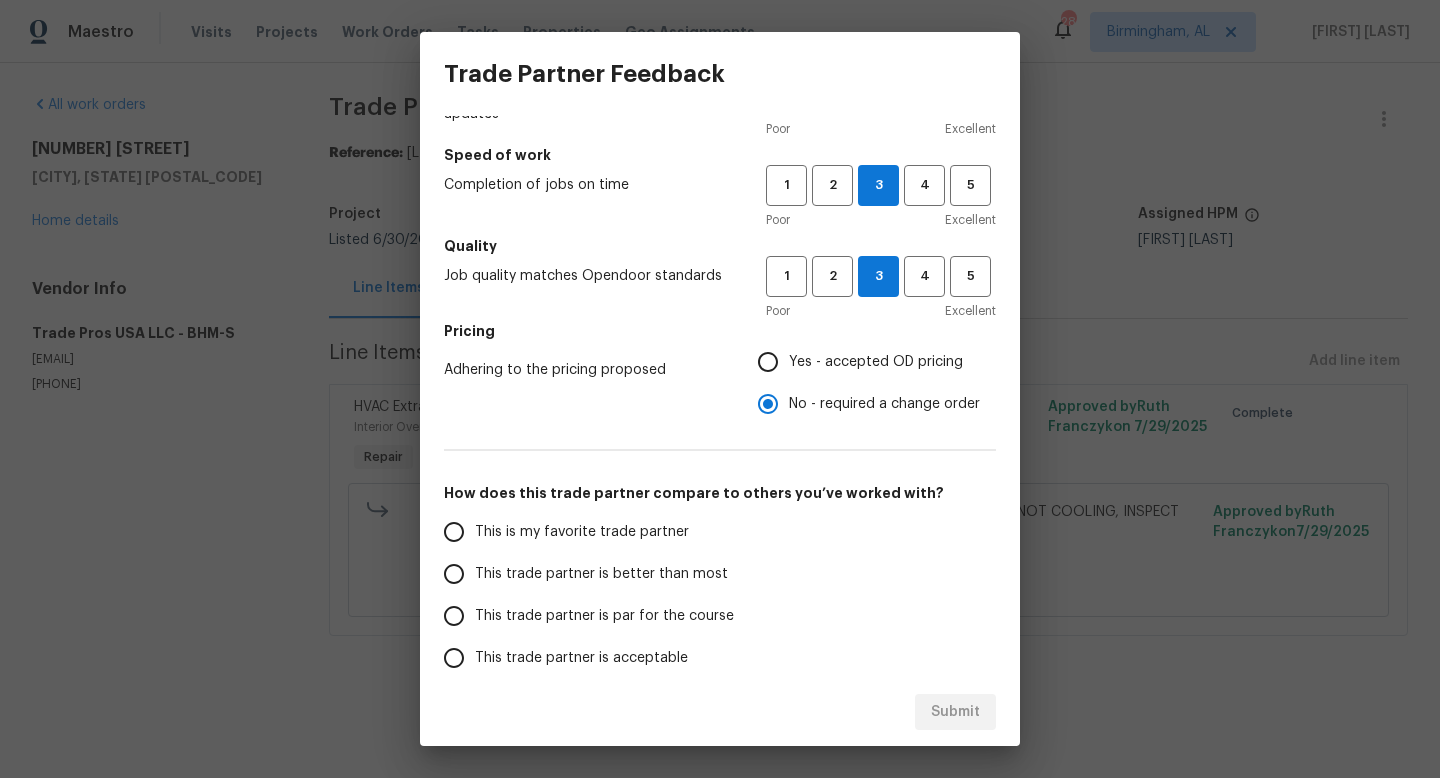 click on "This trade partner is par for the course" at bounding box center [604, 616] 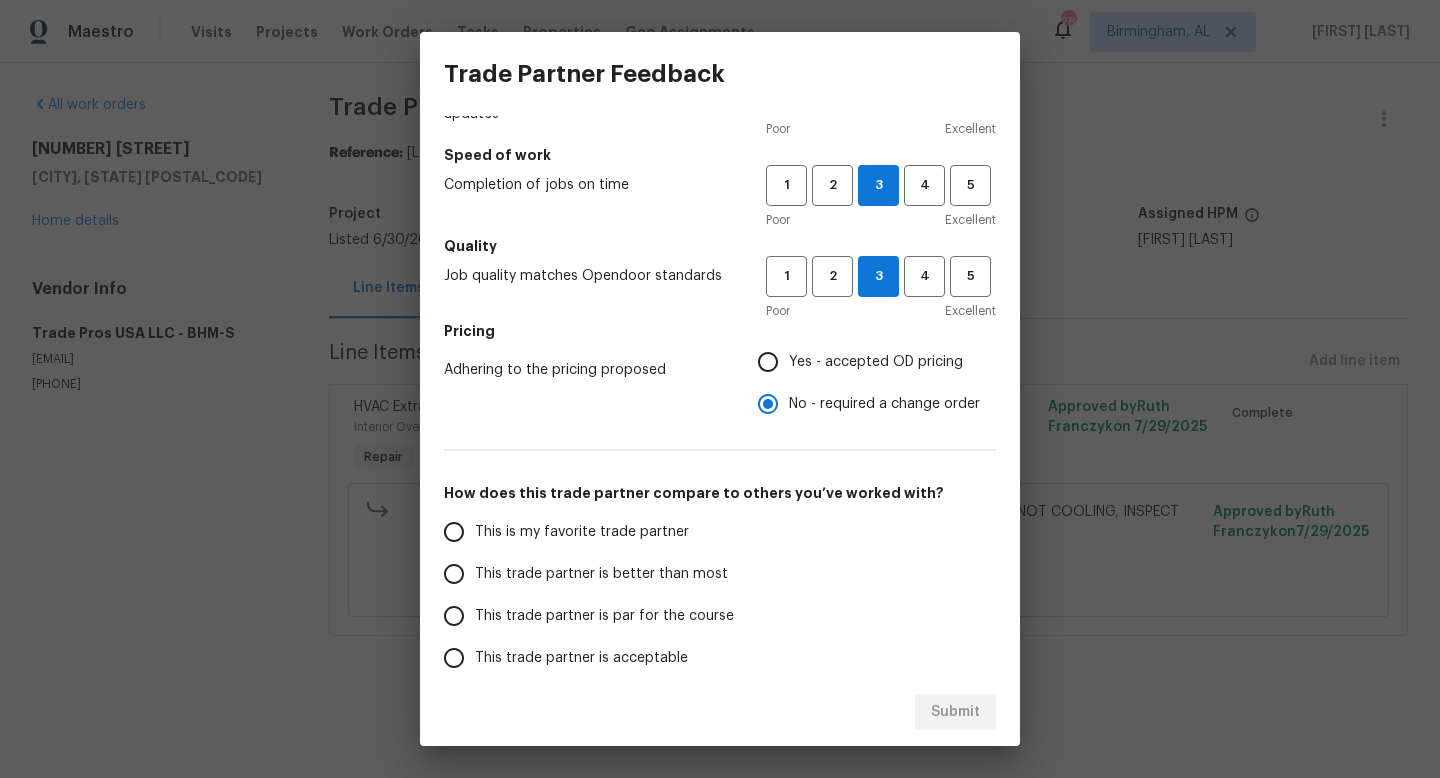click on "This trade partner is par for the course" at bounding box center (454, 616) 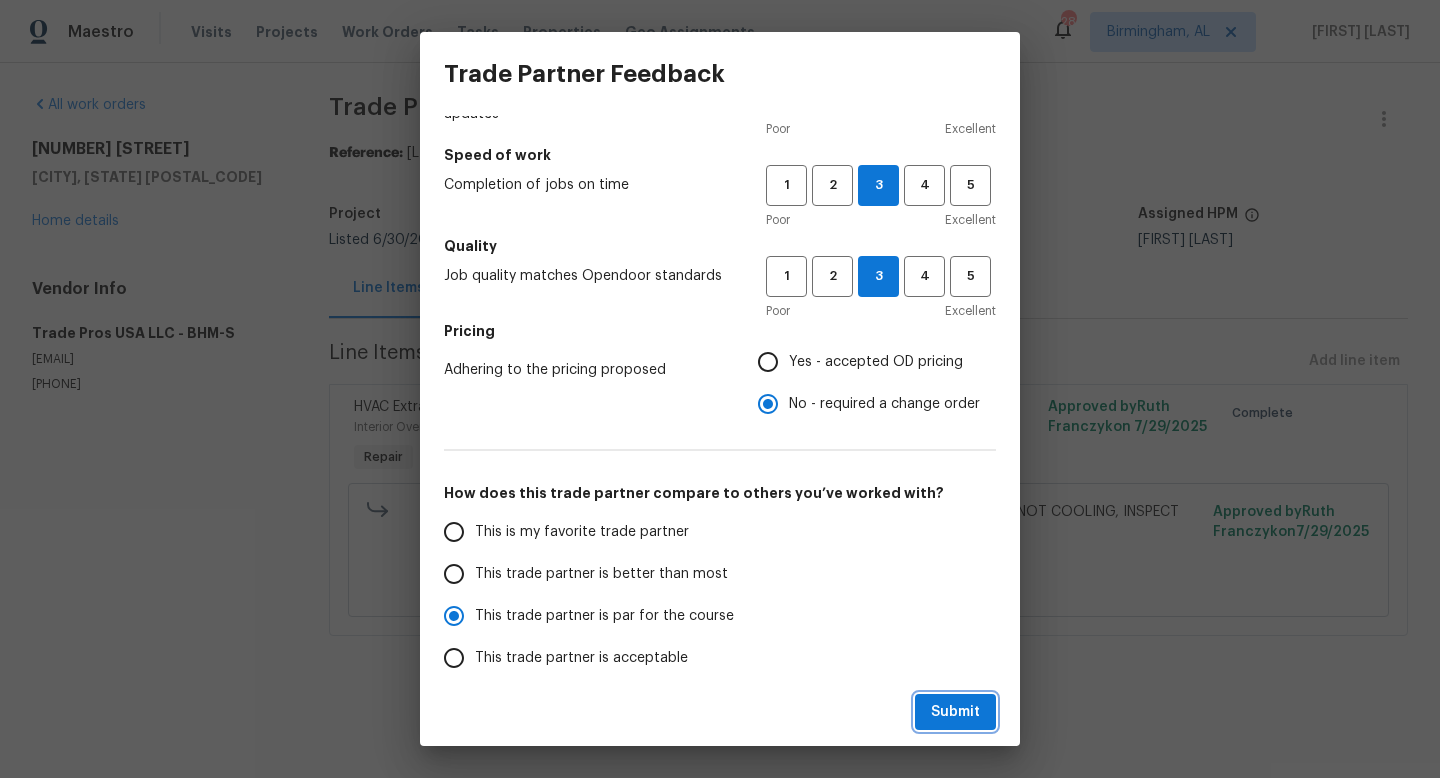click on "Submit" at bounding box center (955, 712) 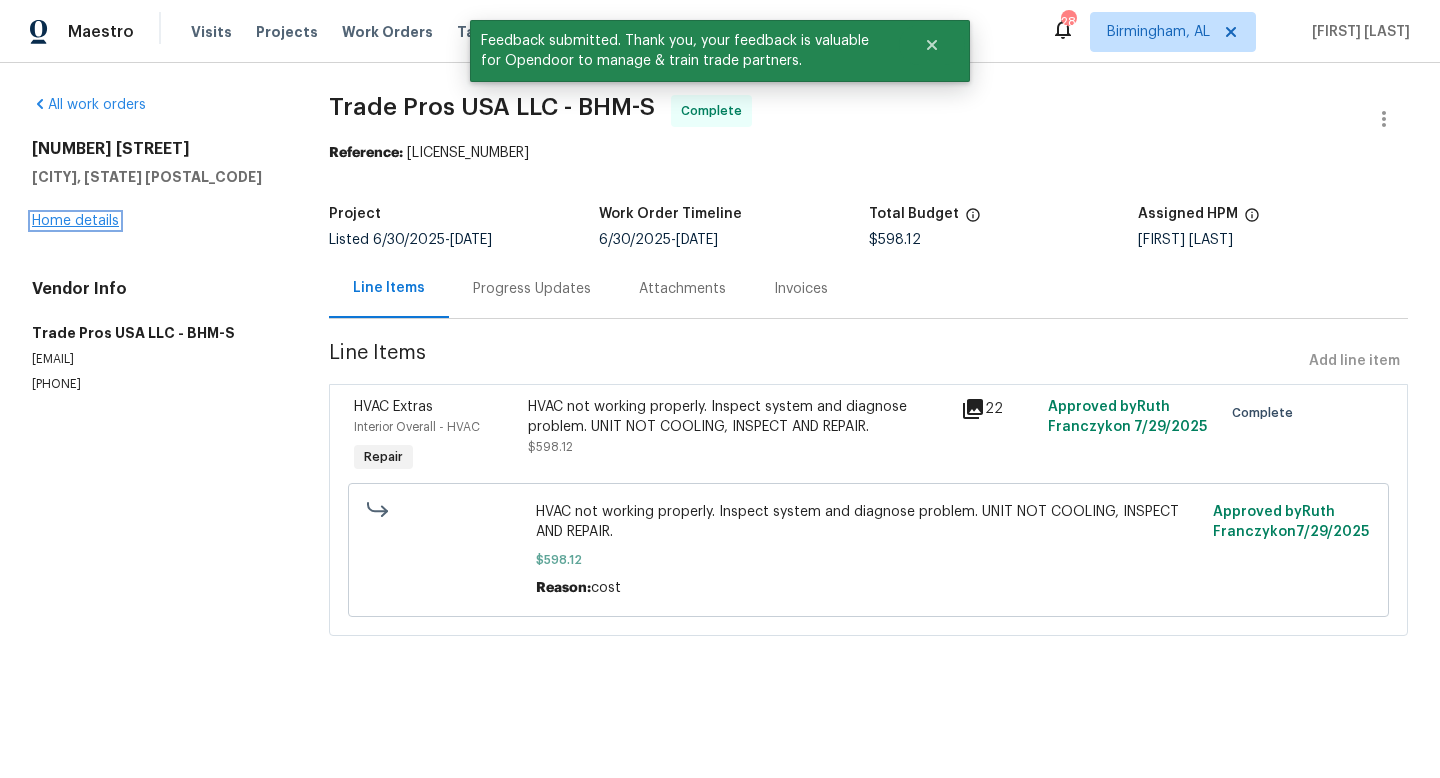 click on "Home details" at bounding box center [75, 221] 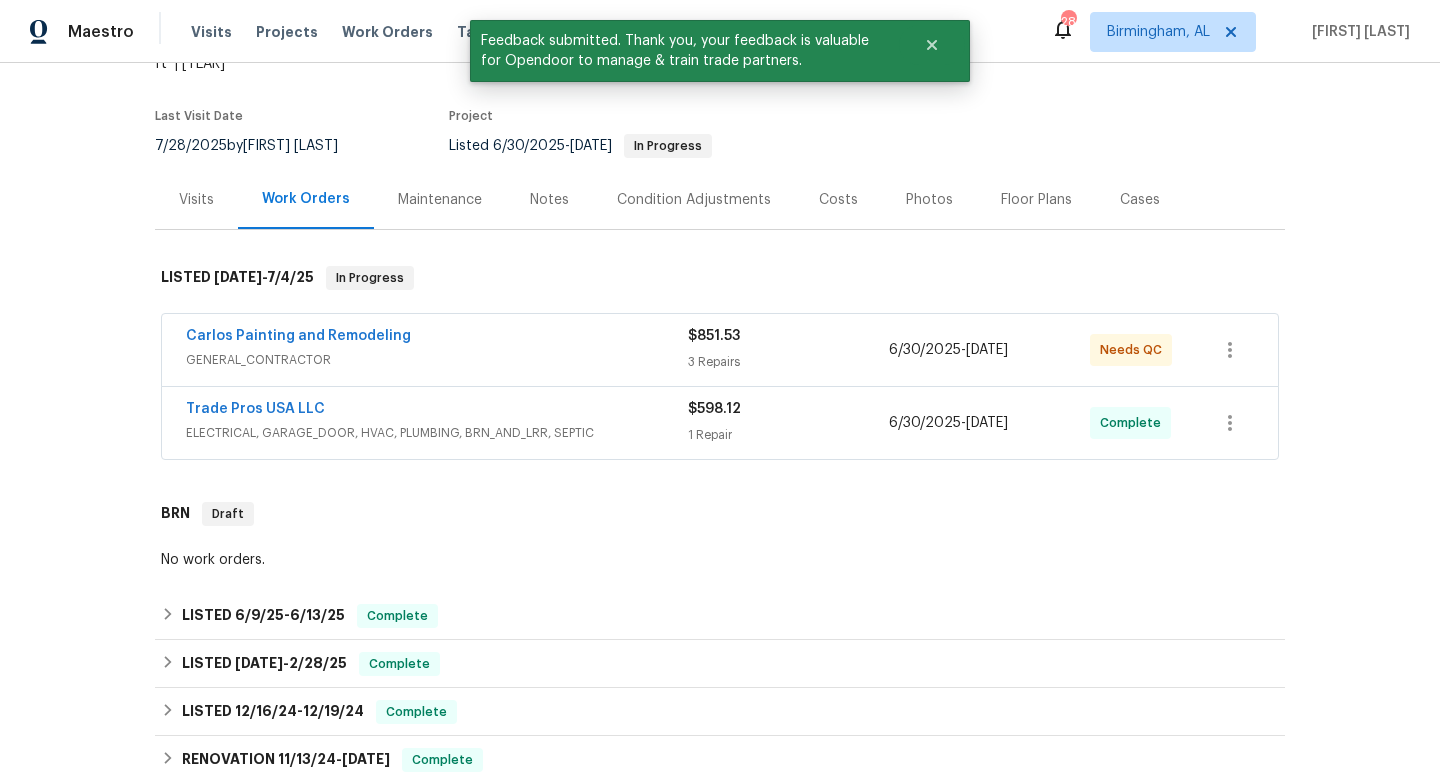 scroll, scrollTop: 154, scrollLeft: 0, axis: vertical 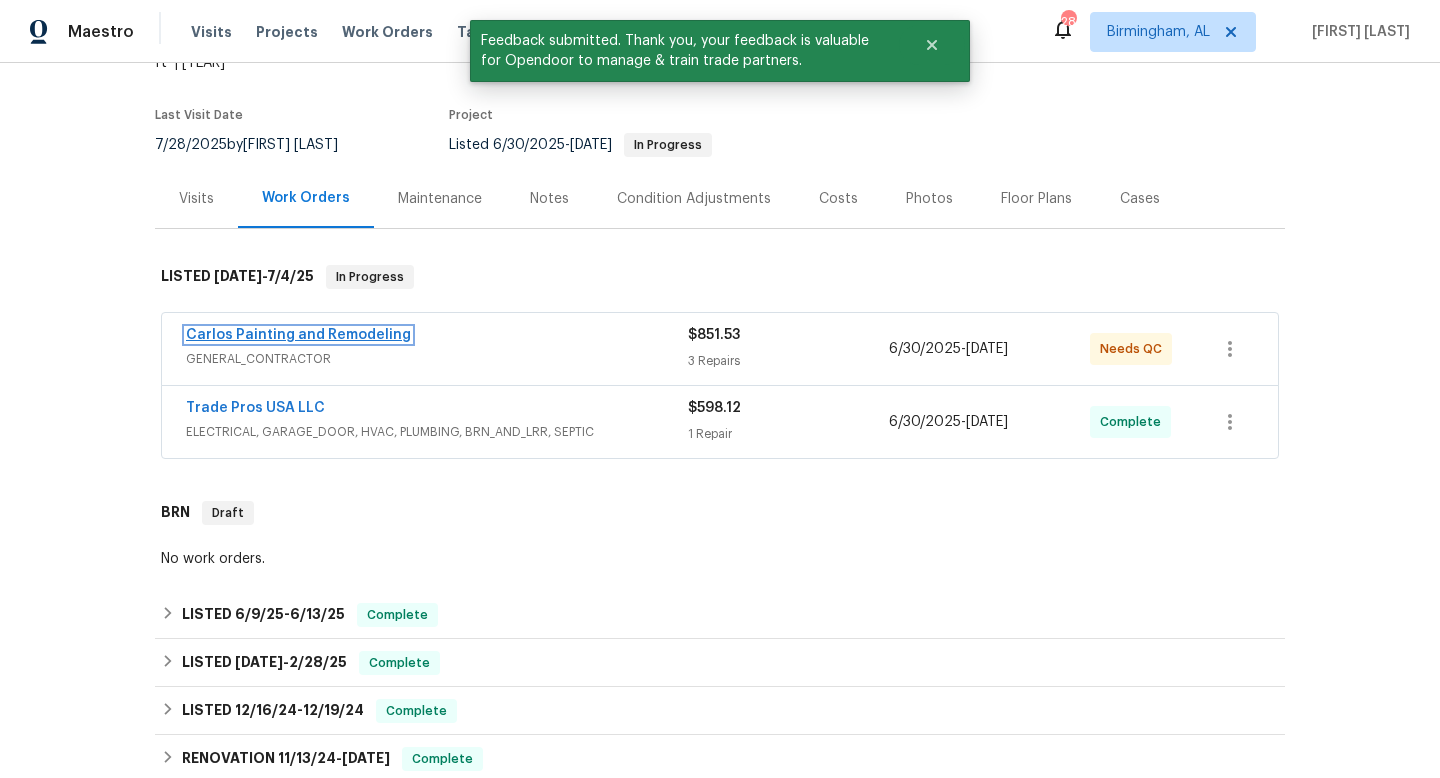 click on "Carlos Painting and Remodeling" at bounding box center [298, 335] 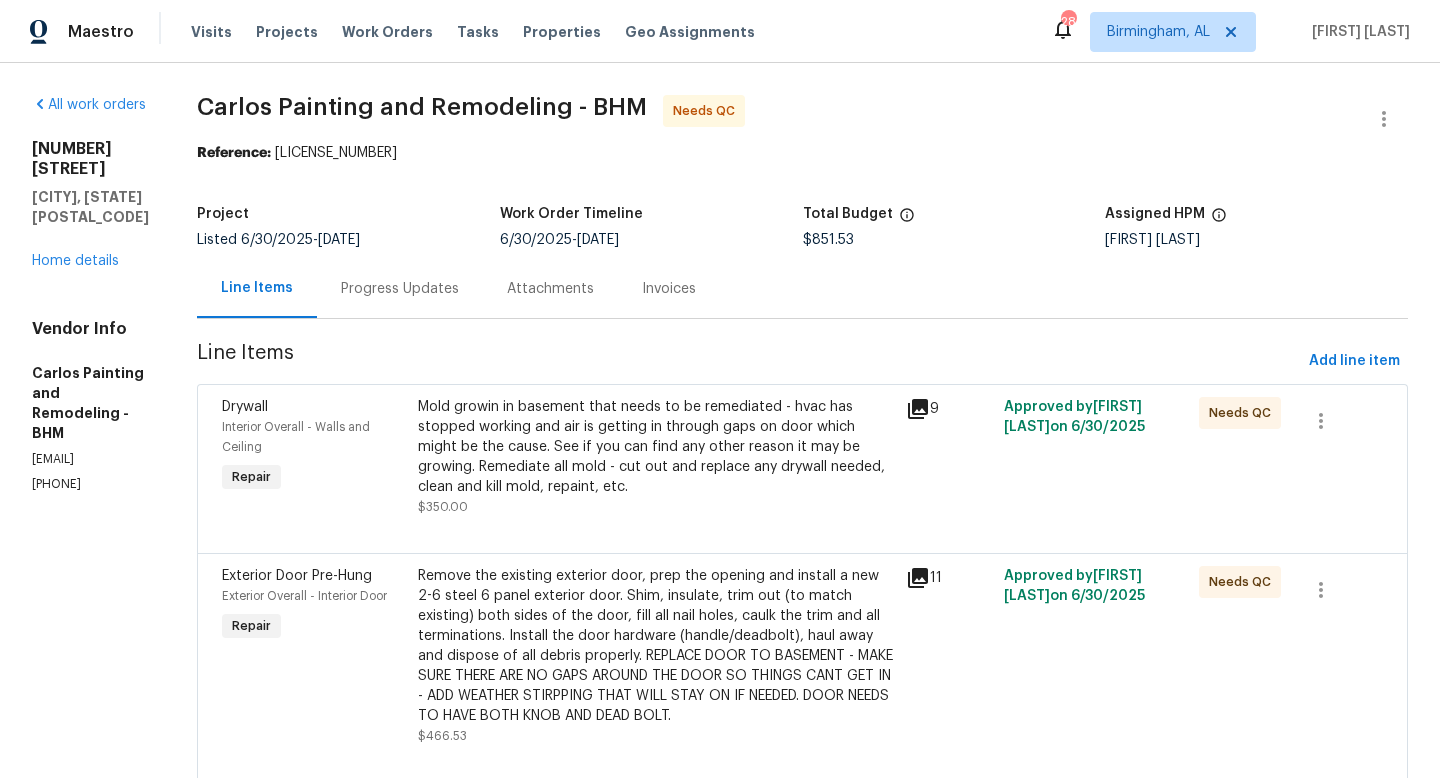 scroll, scrollTop: 1, scrollLeft: 0, axis: vertical 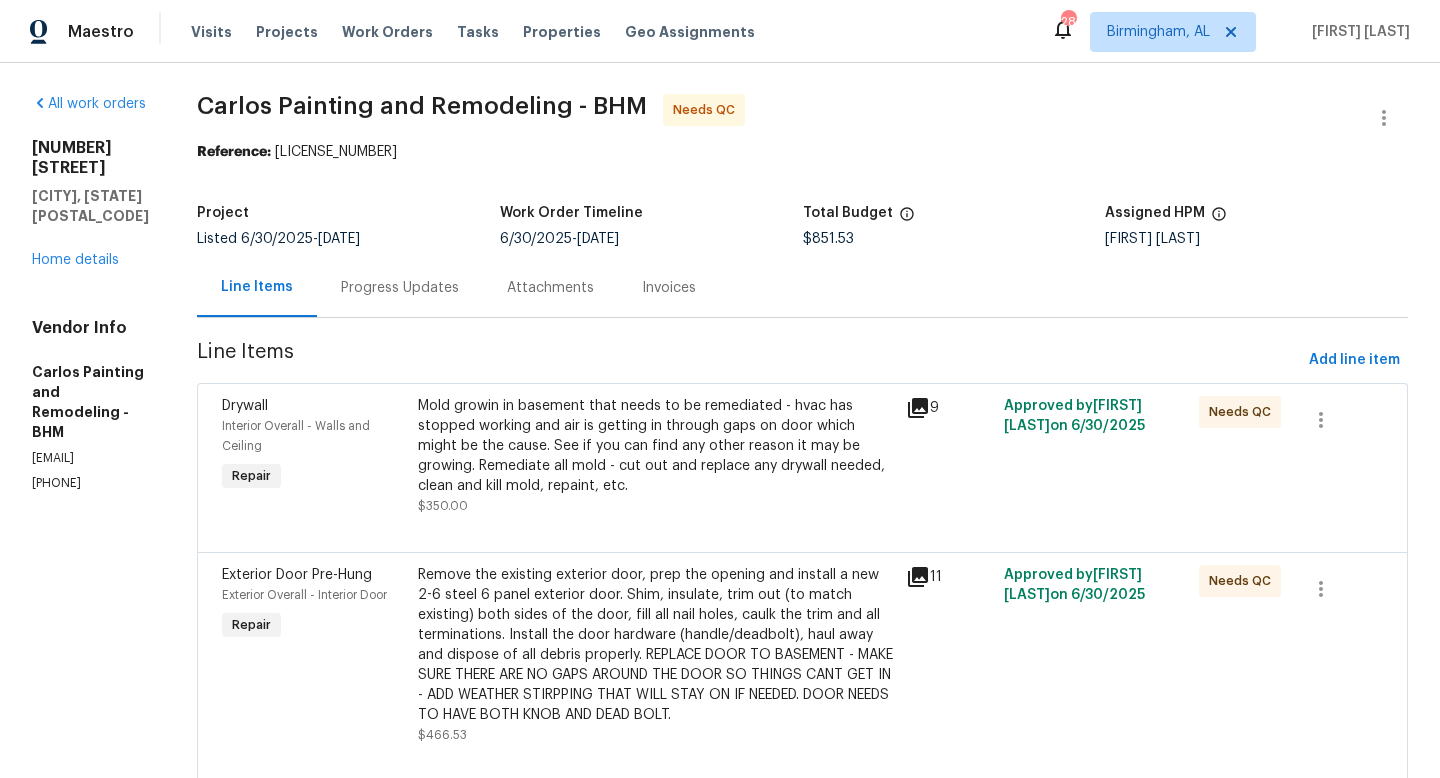 click on "Mold growin in basement that needs to be remediated - hvac has stopped working and air is getting in through gaps on door which might be the cause. See if you can find any other reason it may be growing. Remediate all mold - cut out and replace any drywall needed, clean and kill mold, repaint, etc." at bounding box center [656, 446] 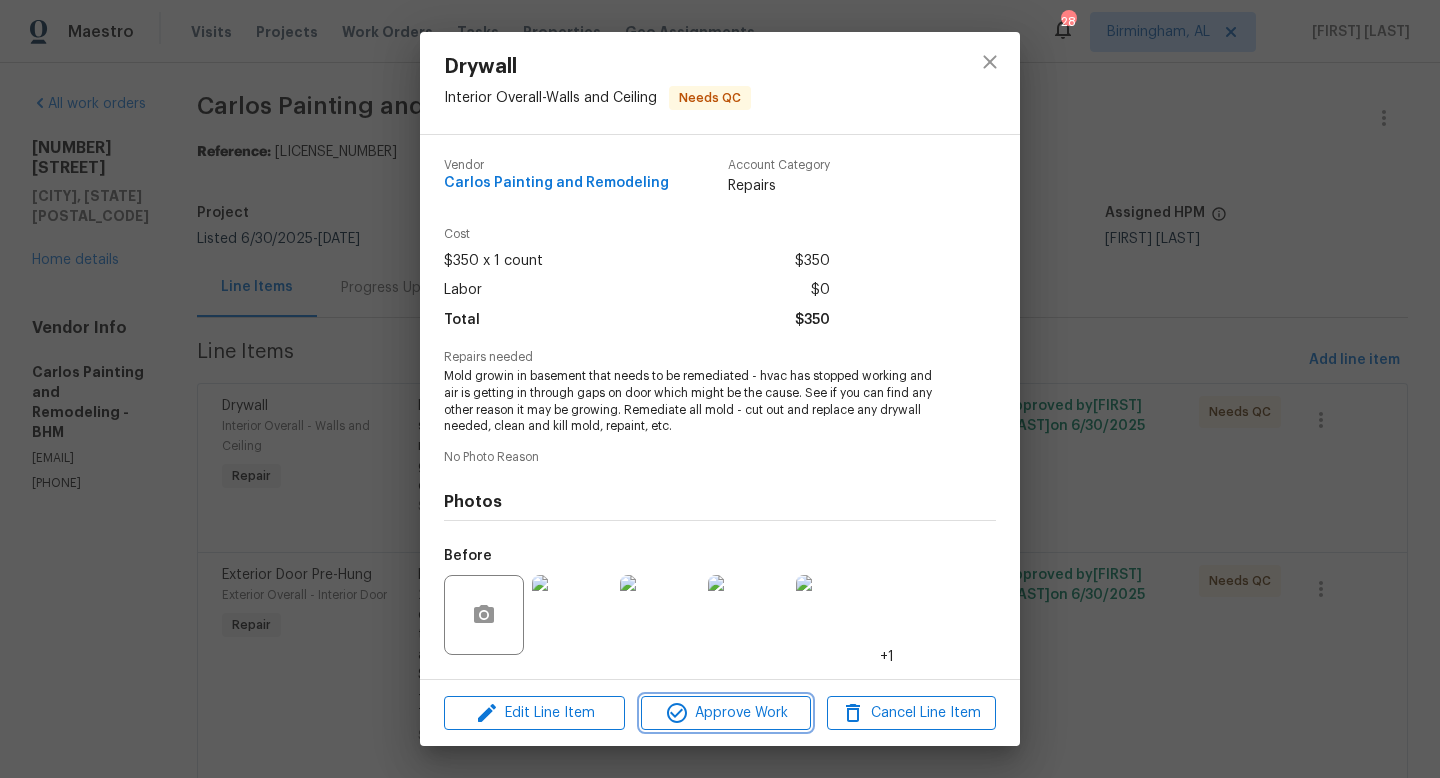 click on "Approve Work" at bounding box center (725, 713) 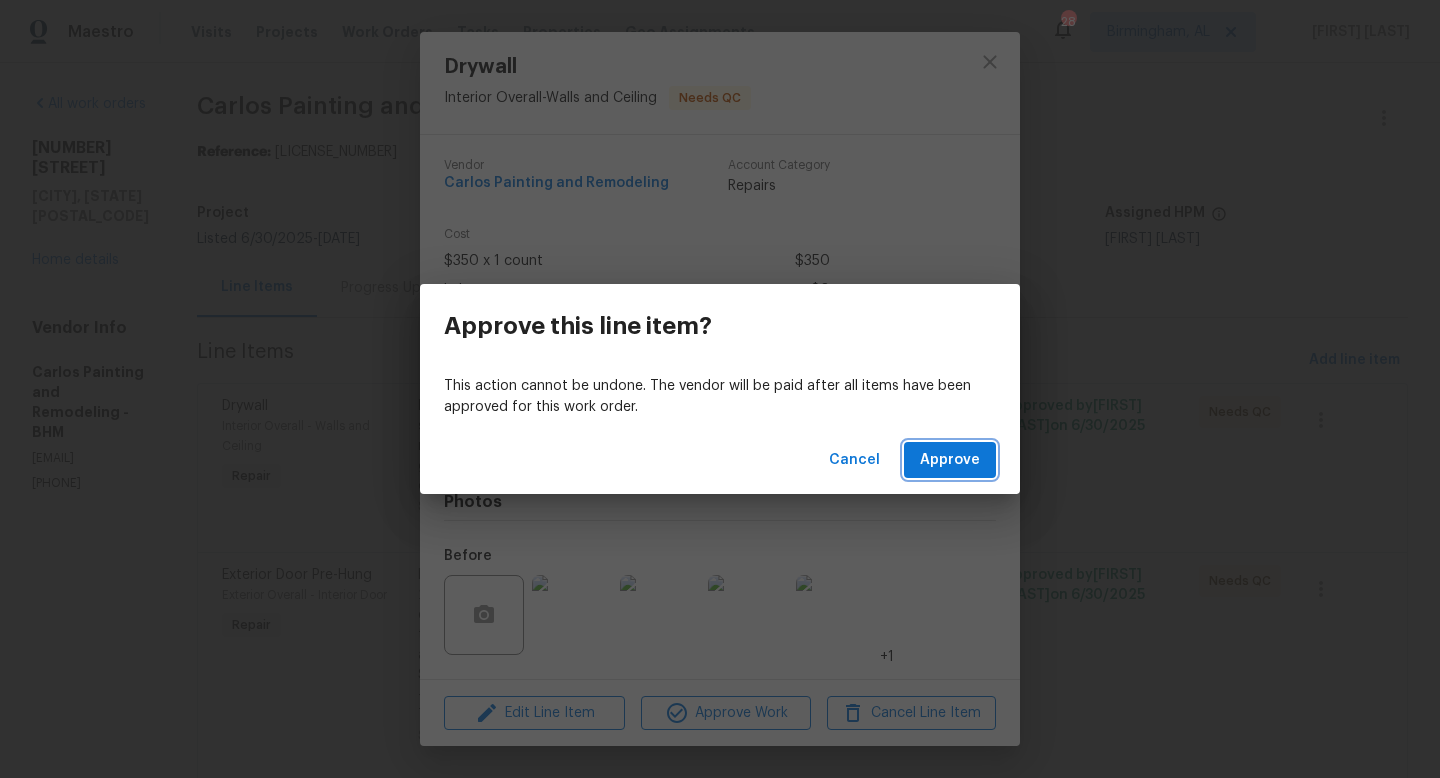 click on "Approve" at bounding box center (950, 460) 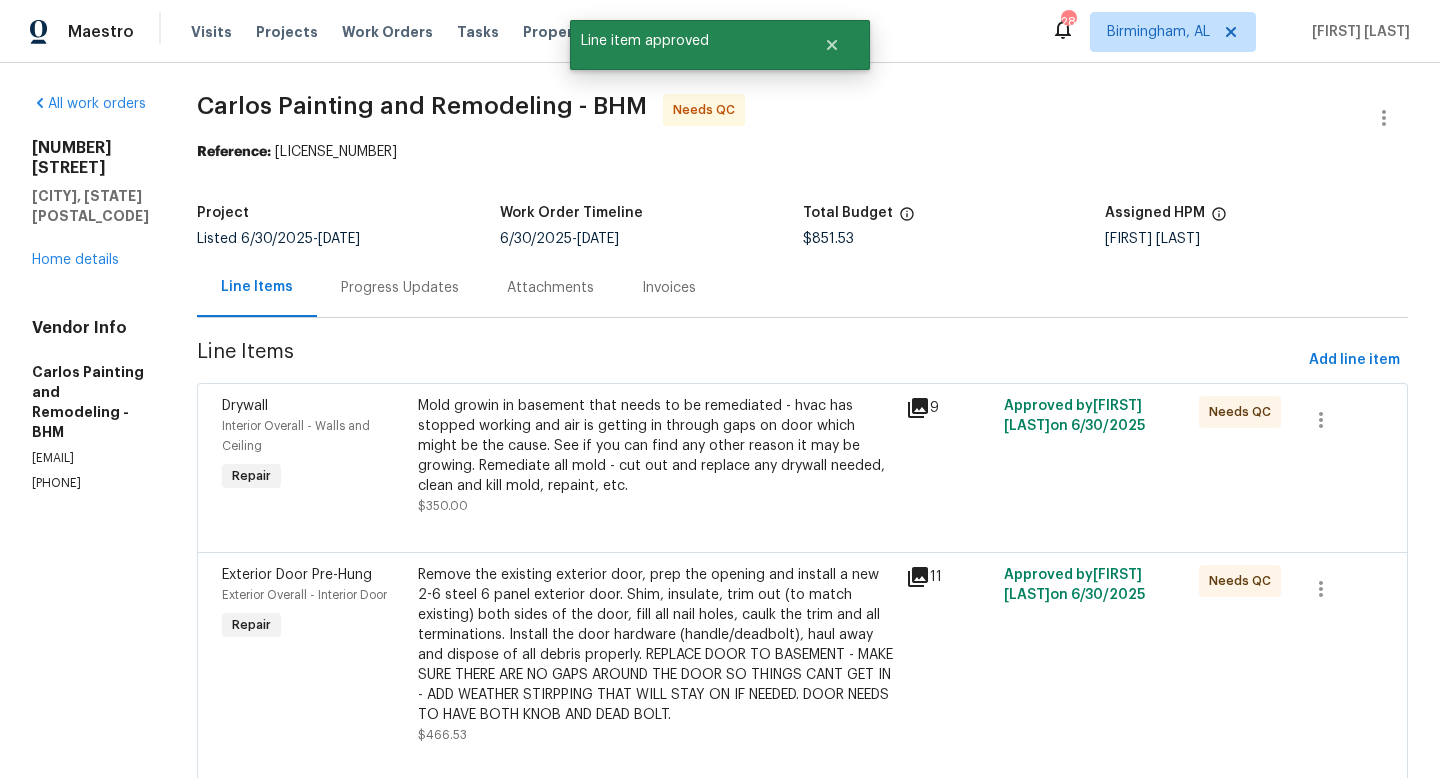 scroll, scrollTop: 0, scrollLeft: 0, axis: both 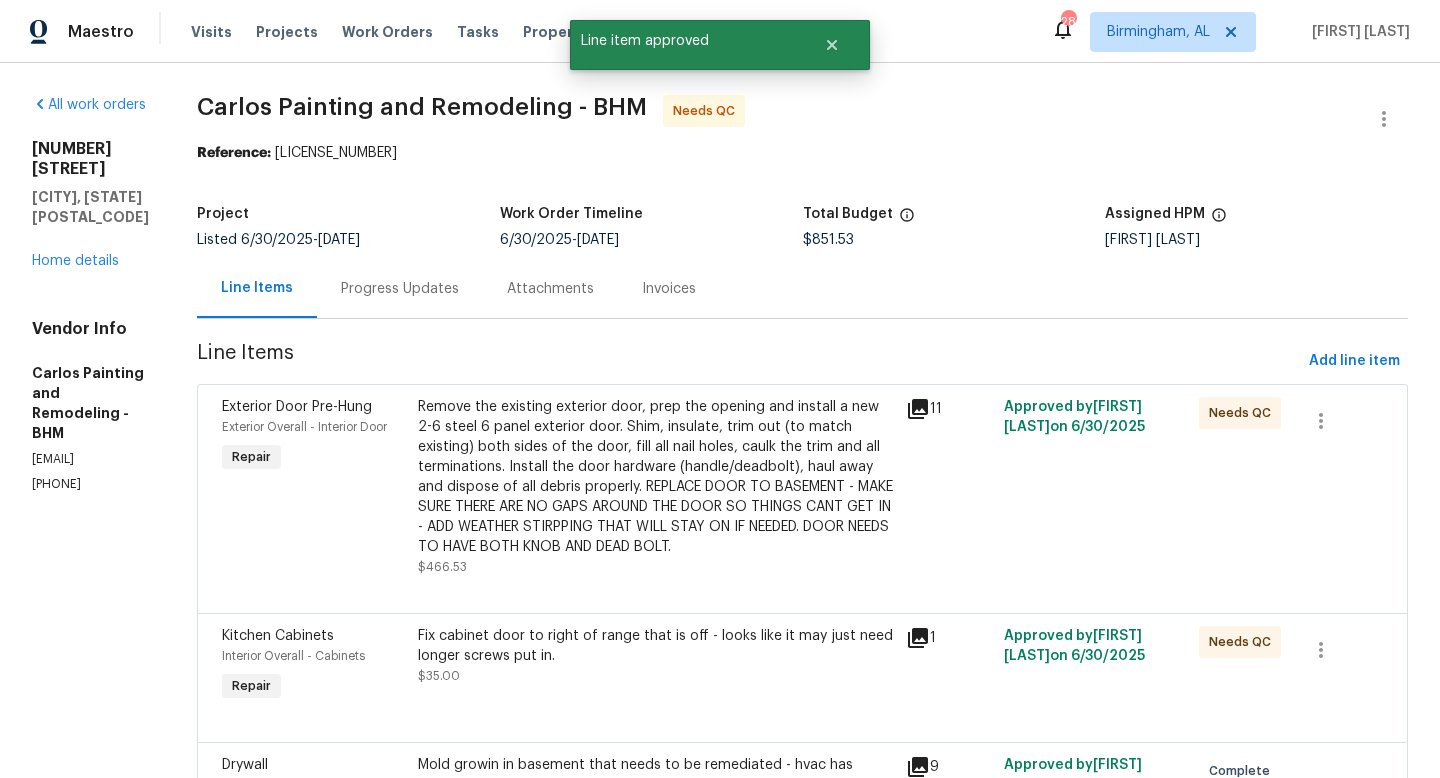 click on "Remove the existing exterior door, prep the opening and install a new 2-6 steel 6 panel exterior door. Shim, insulate, trim out (to match existing) both sides of the door, fill all nail holes, caulk the trim and all terminations. Install the door hardware (handle/deadbolt), haul away and dispose of all debris properly. REPLACE DOOR TO BASEMENT - MAKE SURE THERE ARE NO GAPS AROUND THE DOOR SO THINGS CANT GET IN - ADD WEATHER STIRPPING THAT WILL STAY ON IF NEEDED. DOOR NEEDS TO HAVE BOTH KNOB AND DEAD BOLT." at bounding box center (656, 477) 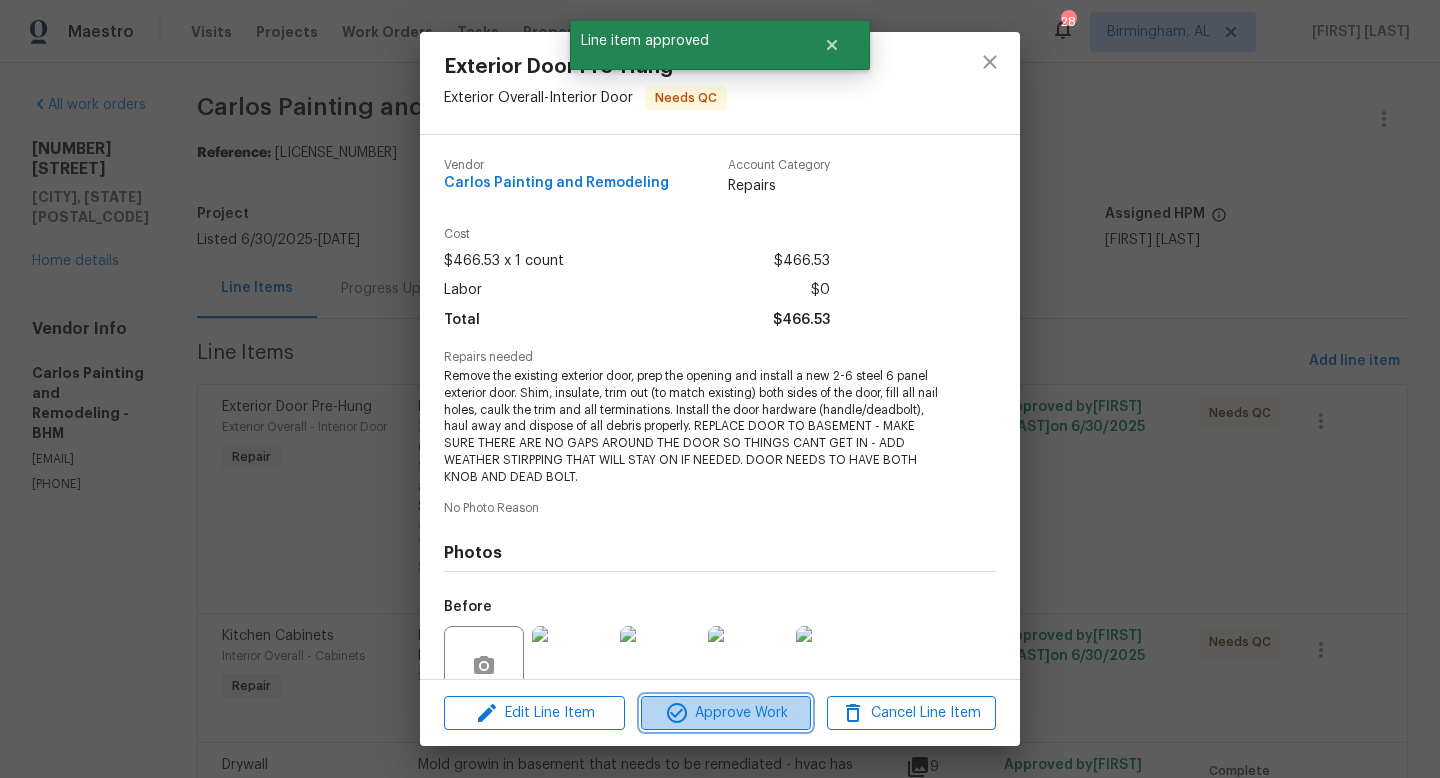 click on "Approve Work" at bounding box center (725, 713) 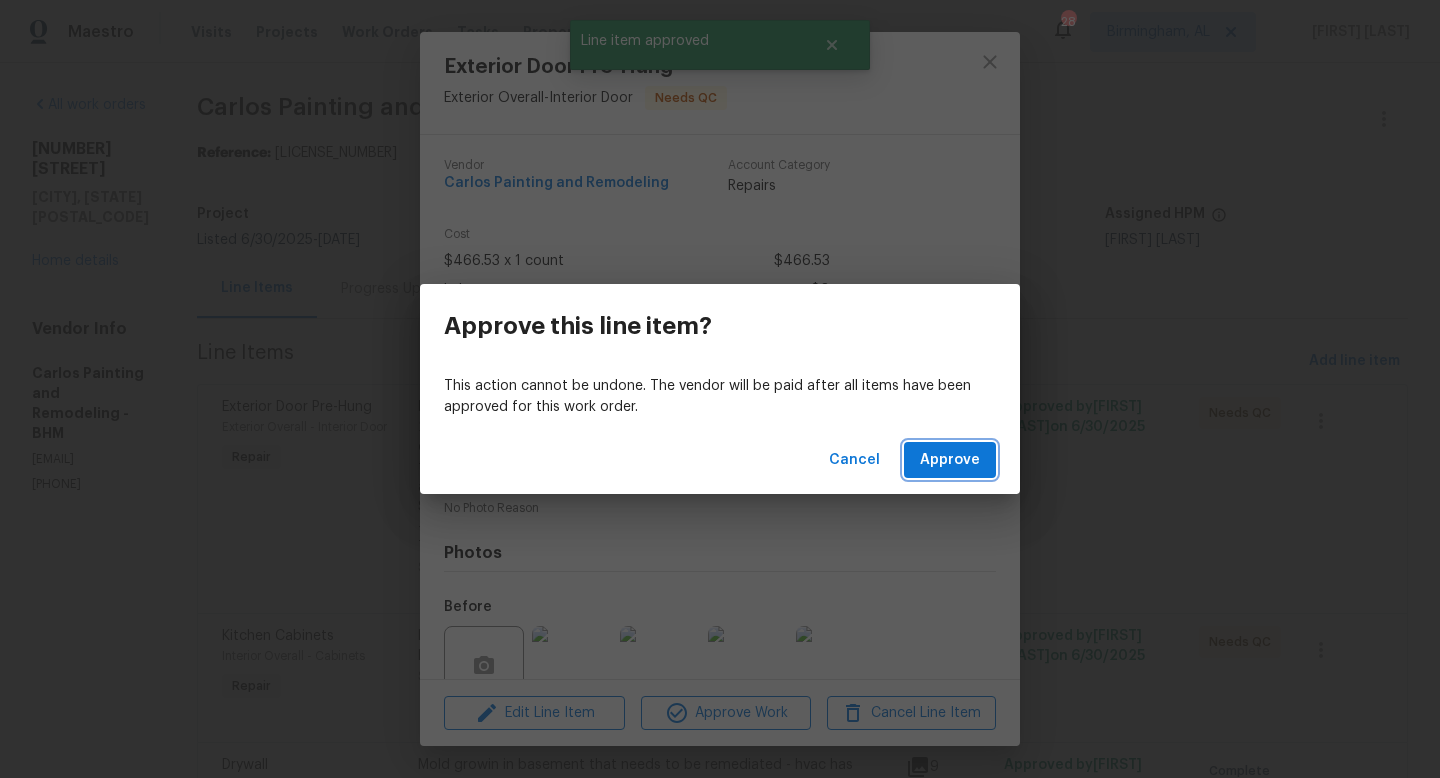 click on "Approve" at bounding box center [950, 460] 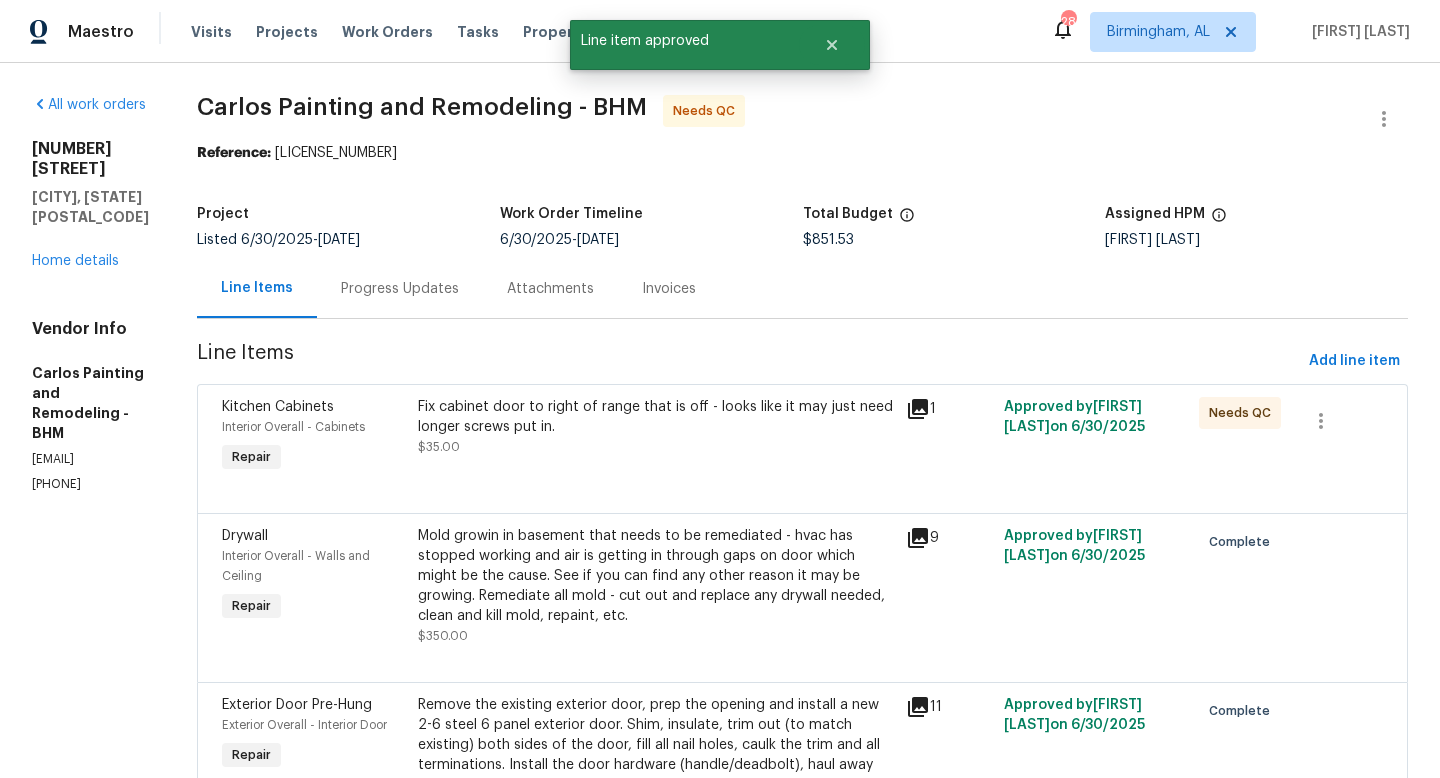 click on "Fix cabinet door to right of range that is off - looks like it may just need longer screws put in." at bounding box center (656, 417) 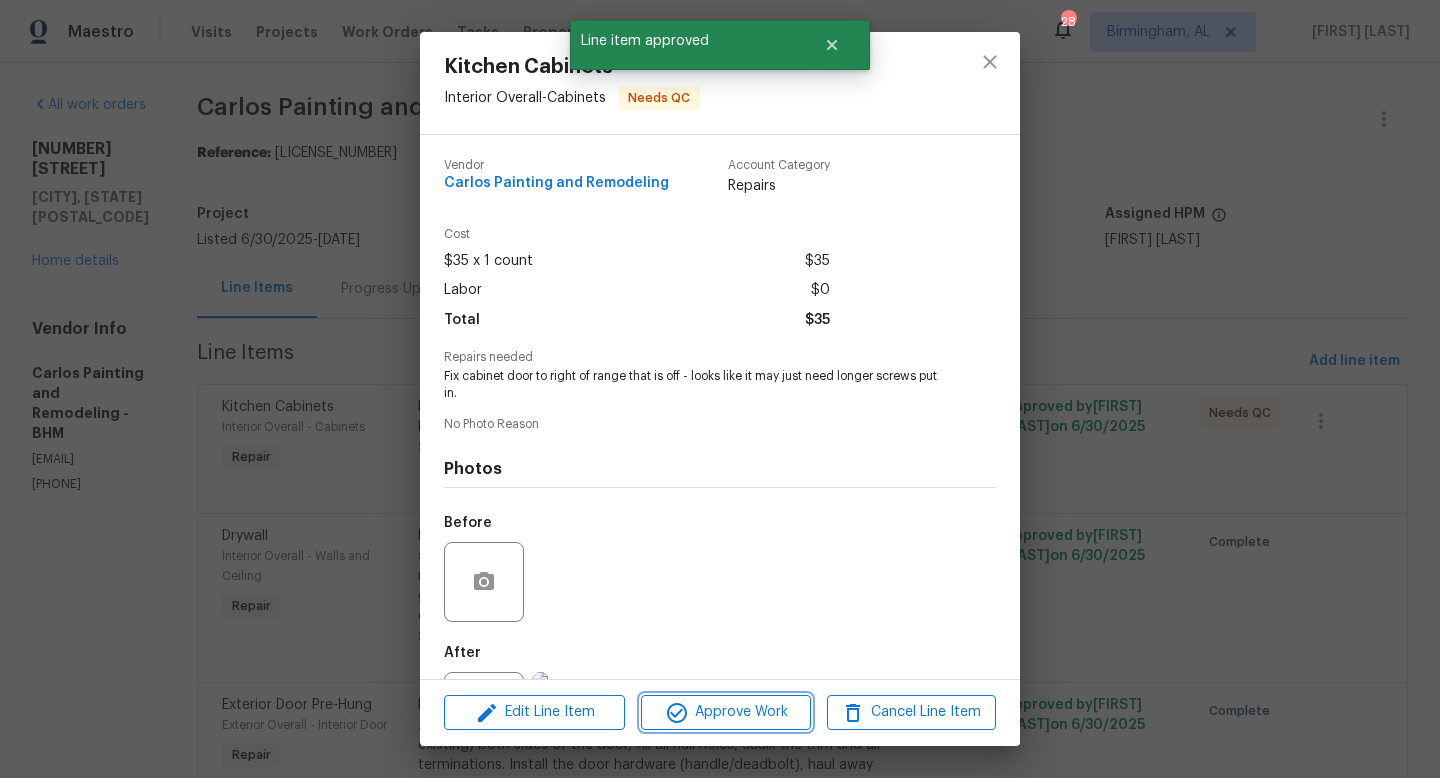 click on "Approve Work" at bounding box center (725, 712) 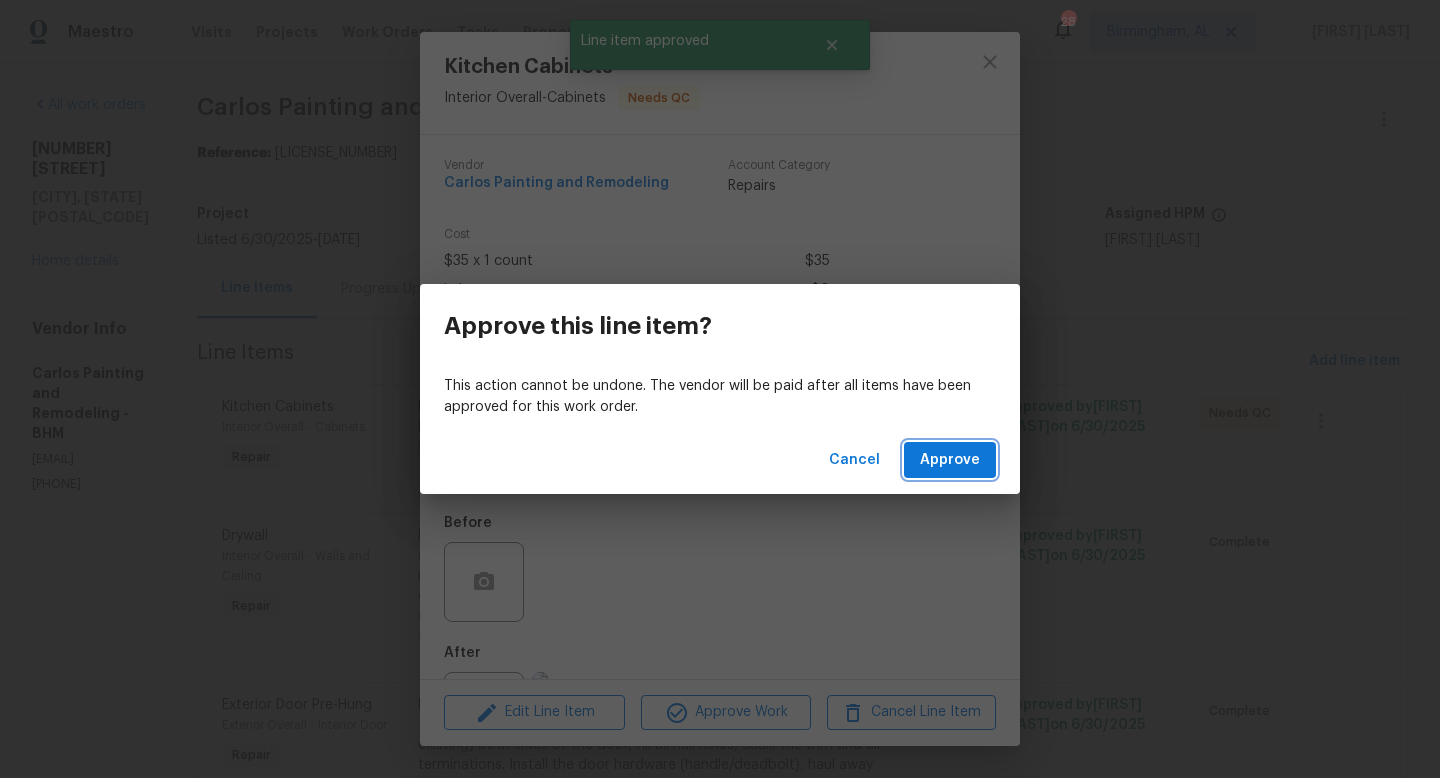 click on "Approve" at bounding box center (950, 460) 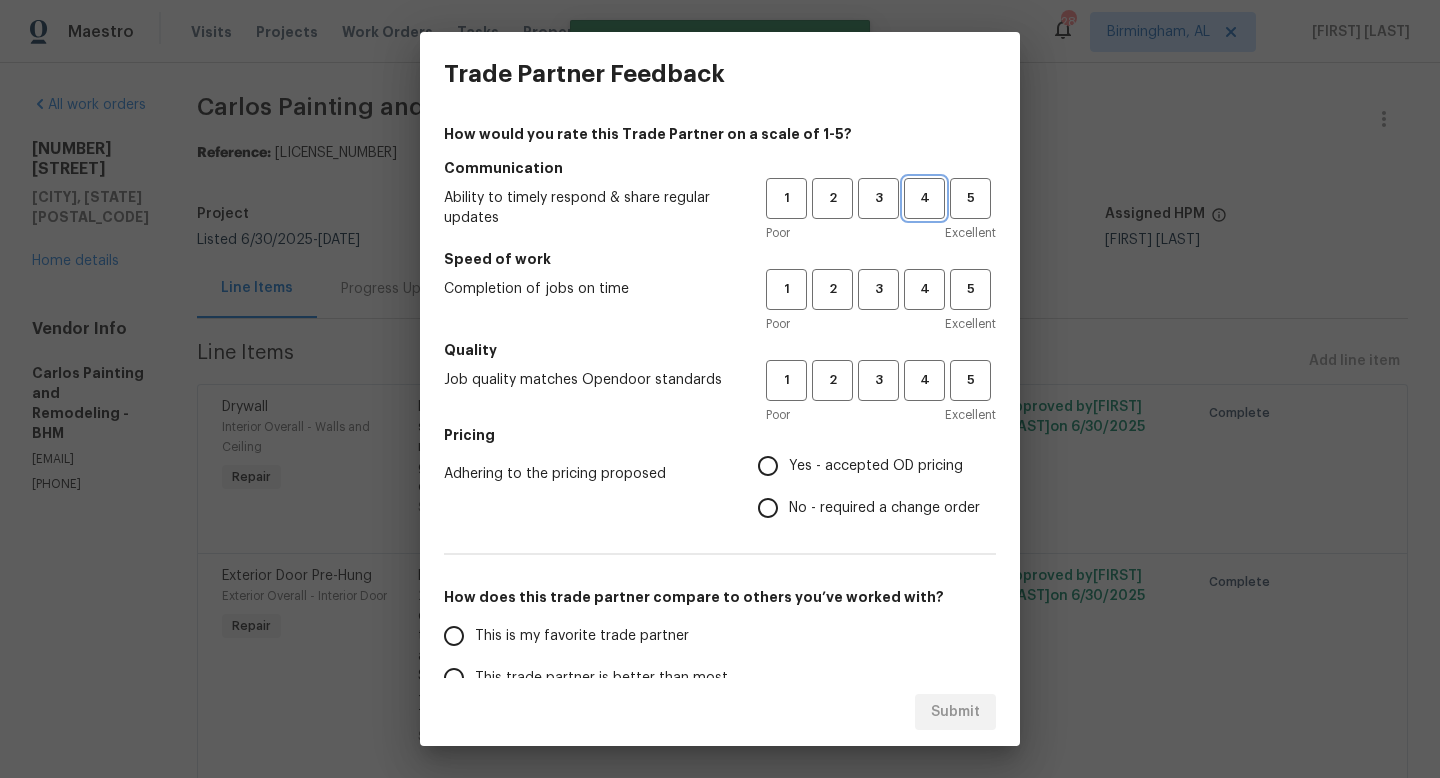 click on "4" at bounding box center (924, 198) 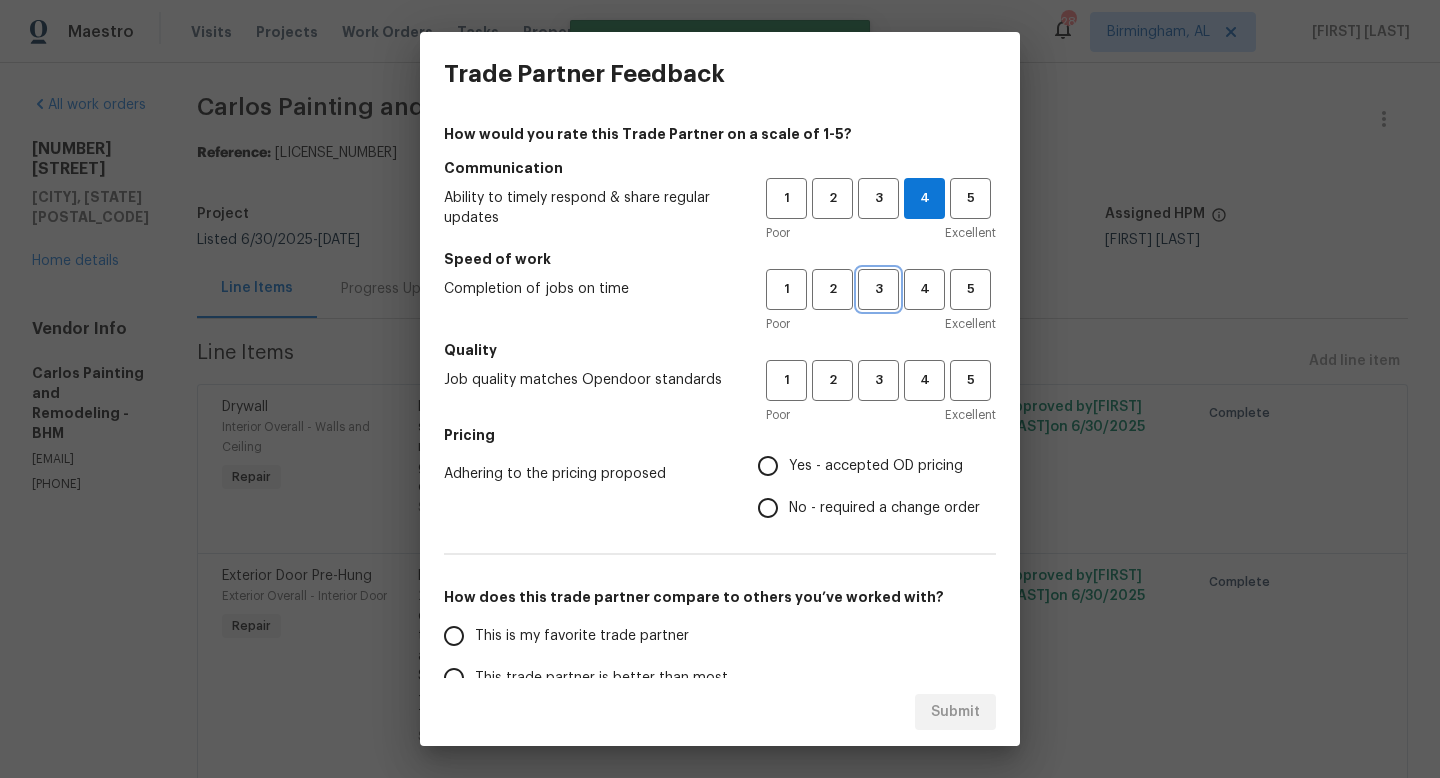 click on "3" at bounding box center [878, 289] 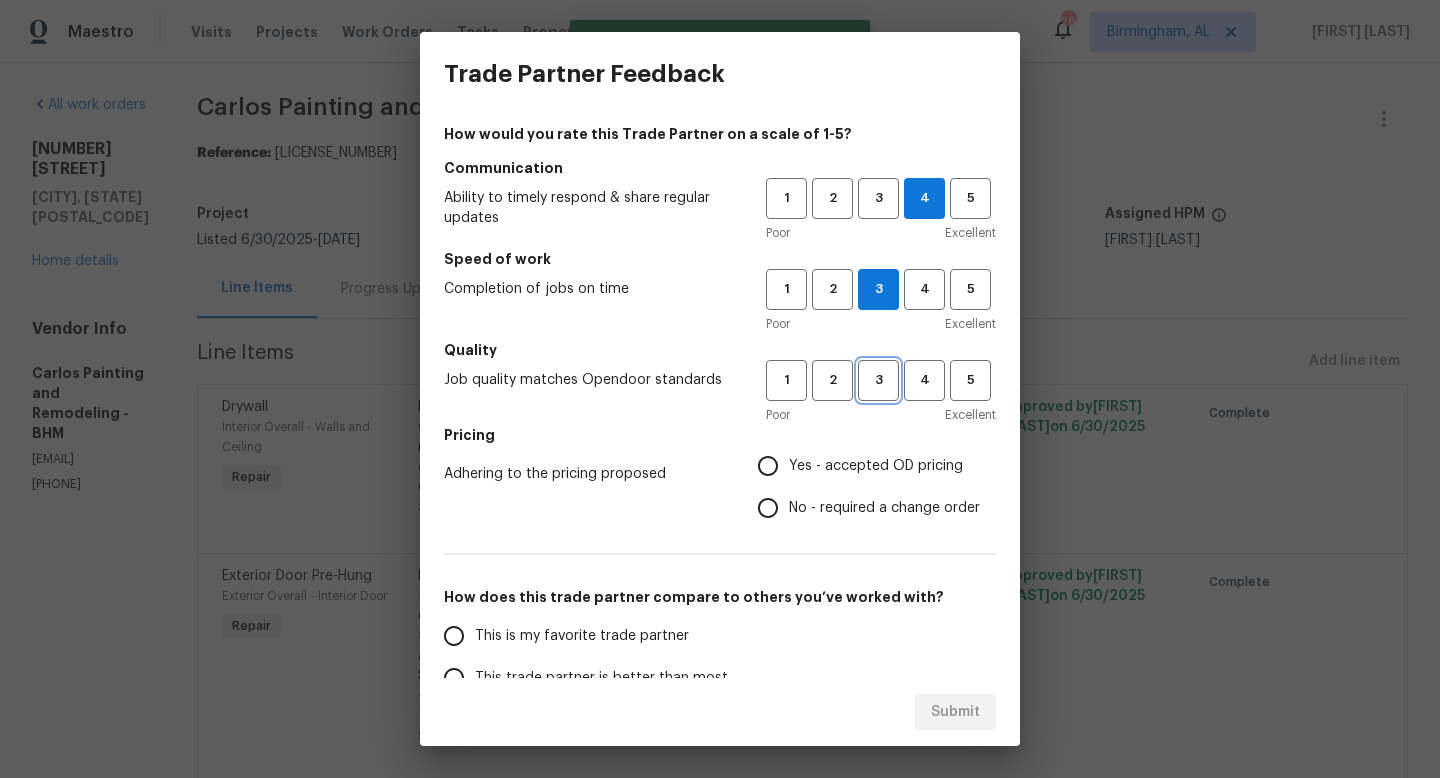 click on "3" at bounding box center (878, 380) 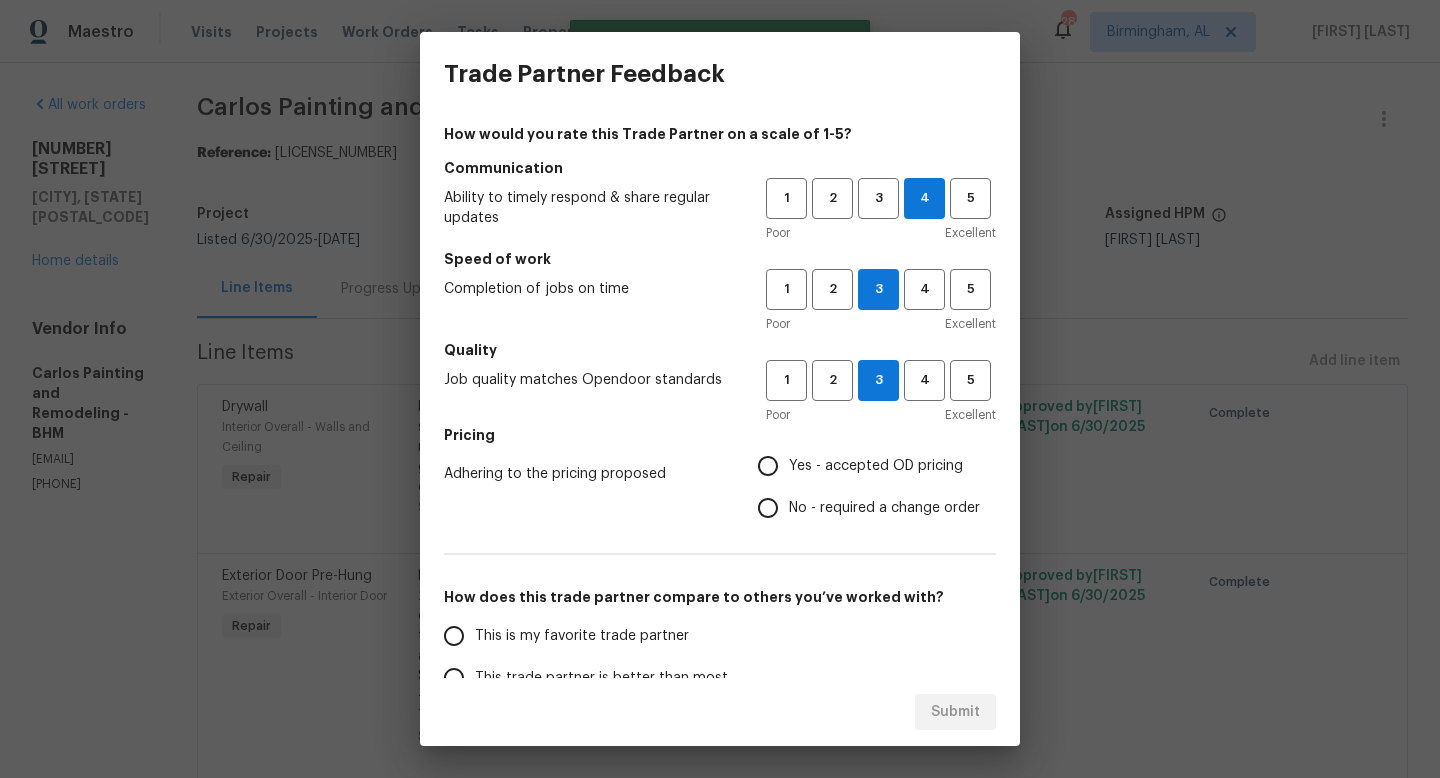 click on "Yes - accepted OD pricing" at bounding box center (876, 466) 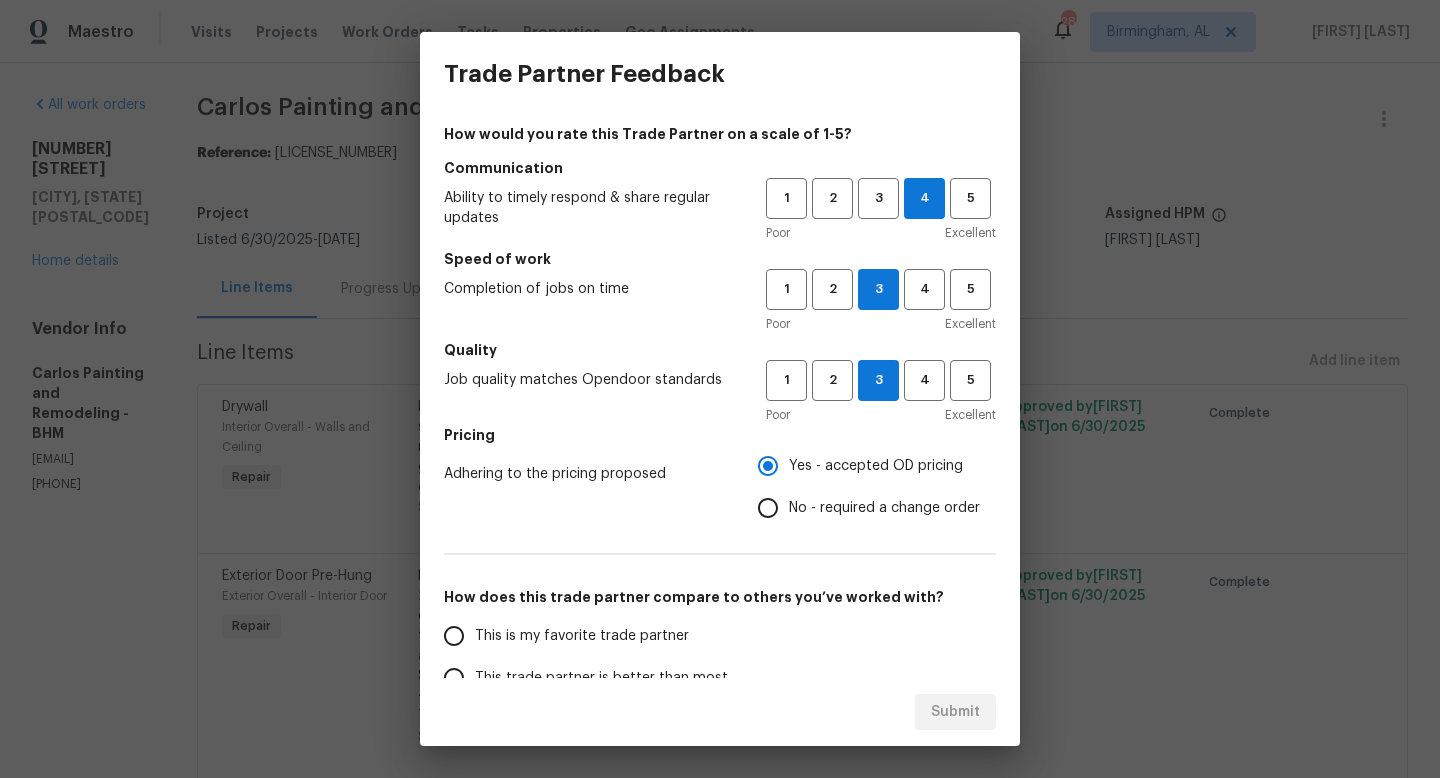 click on "This is my favorite trade partner" at bounding box center [591, 636] 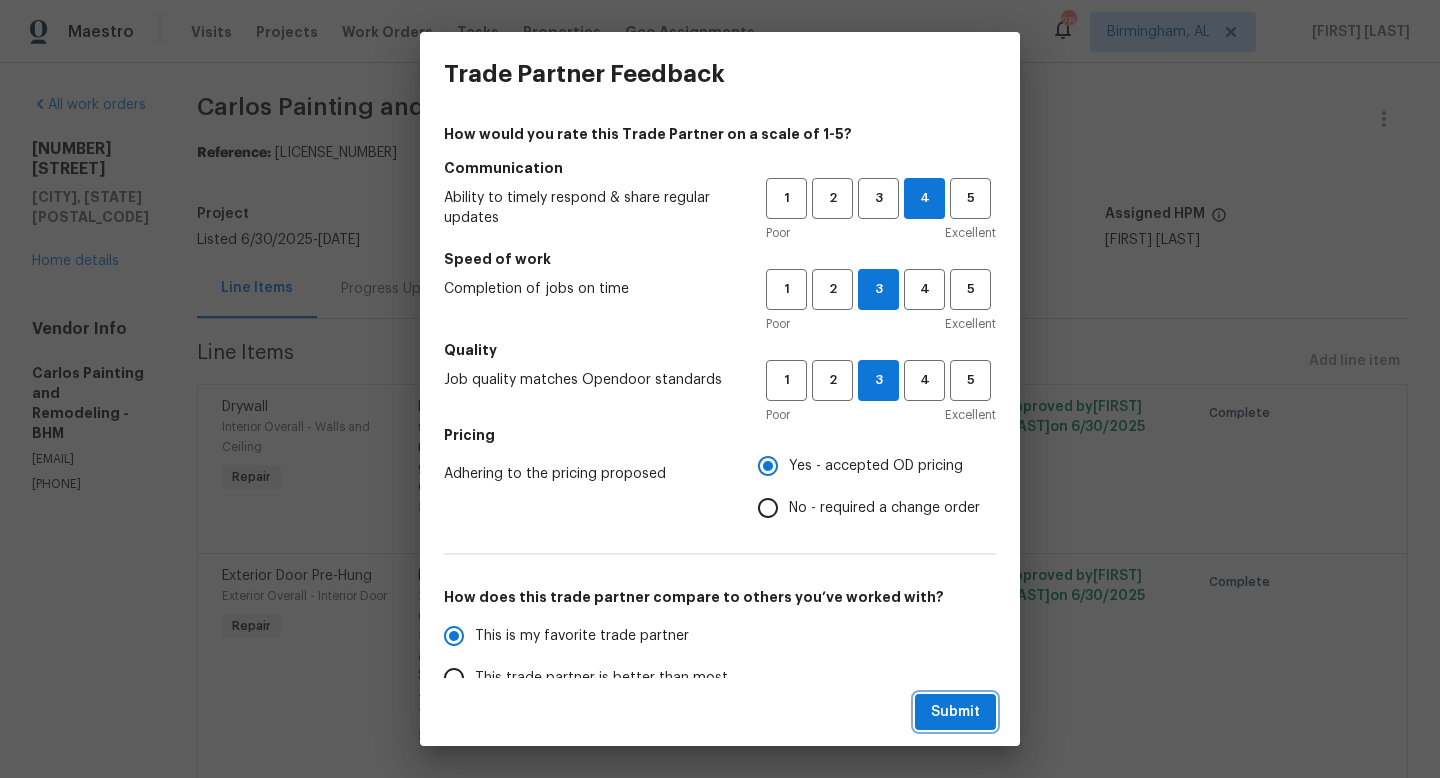 click on "Submit" at bounding box center [955, 712] 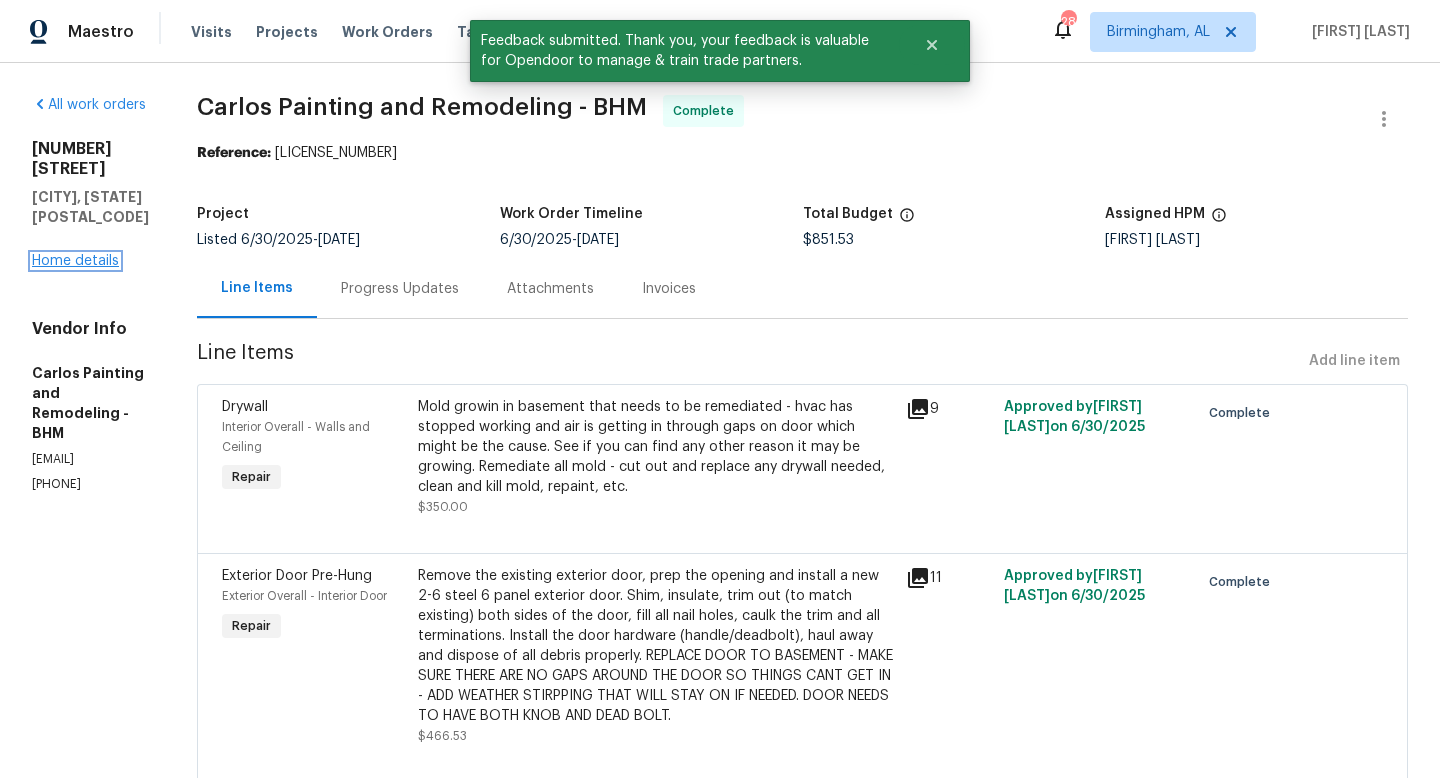 click on "Home details" at bounding box center [75, 261] 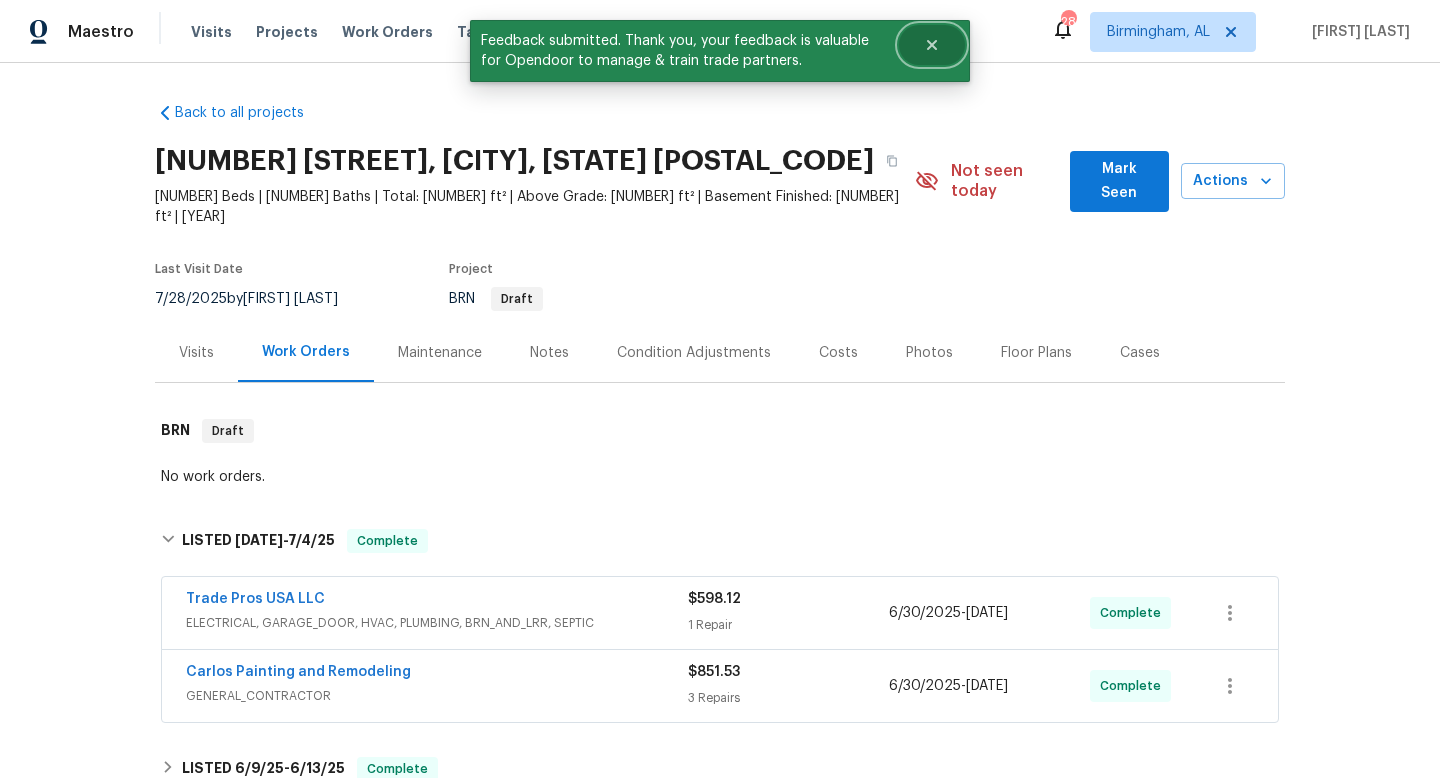 click 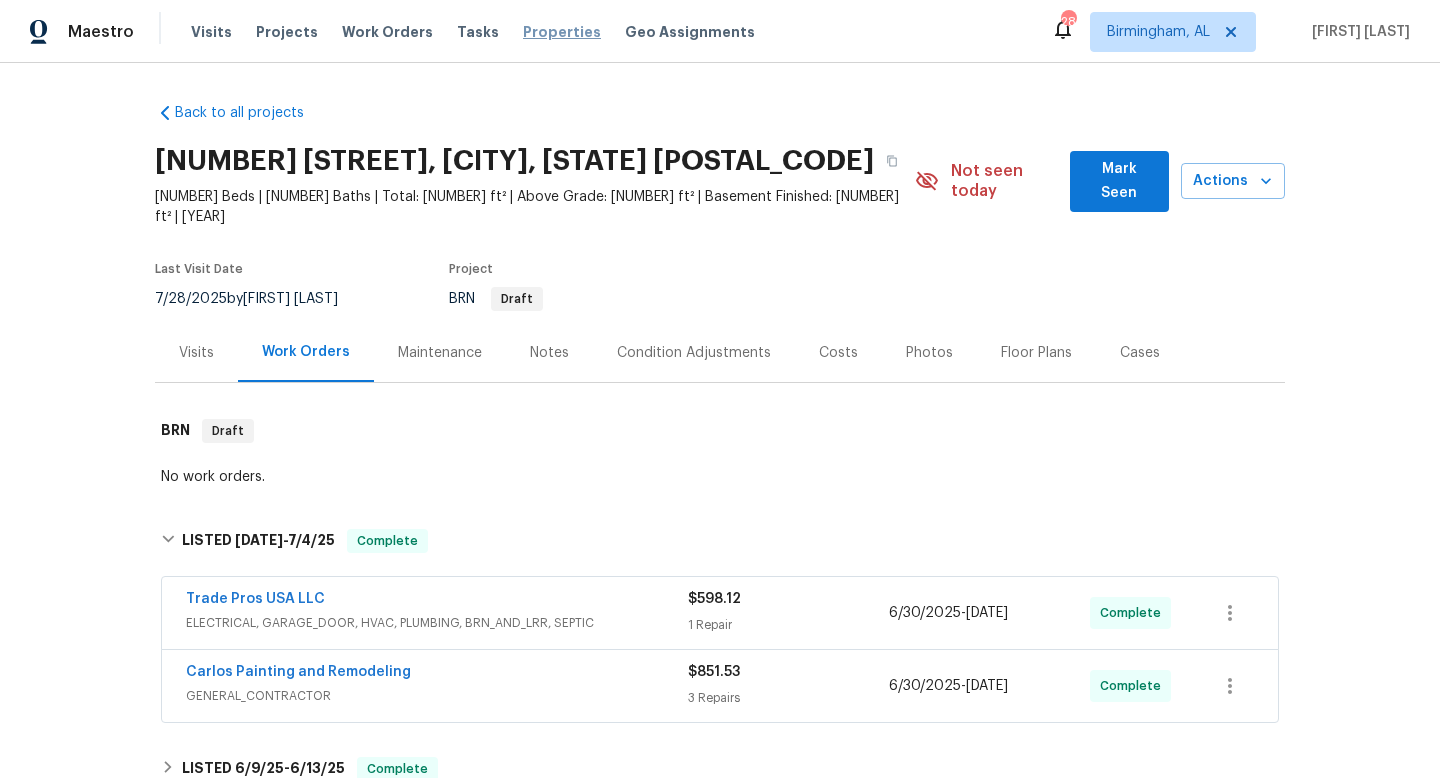 click on "Properties" at bounding box center (562, 32) 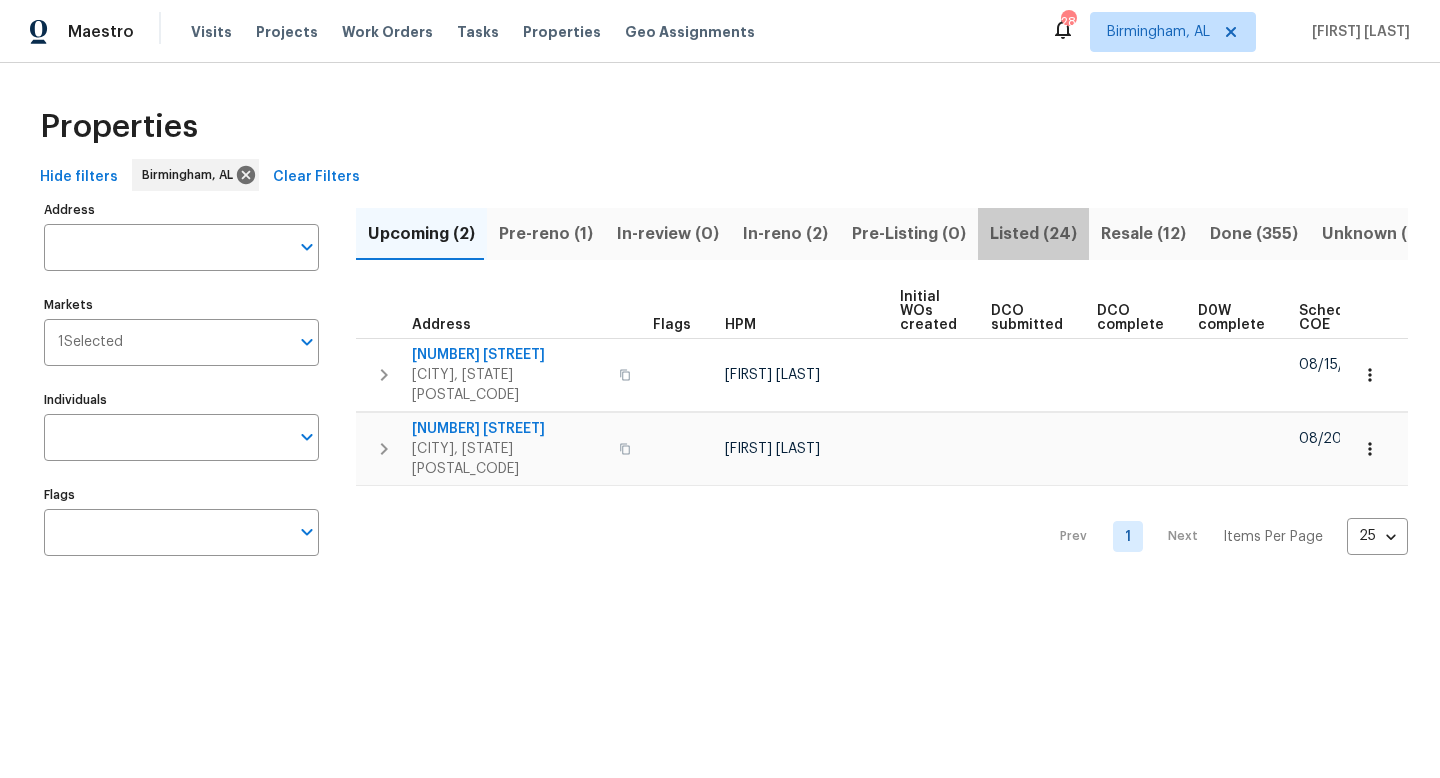 click on "Listed (24)" at bounding box center [1033, 234] 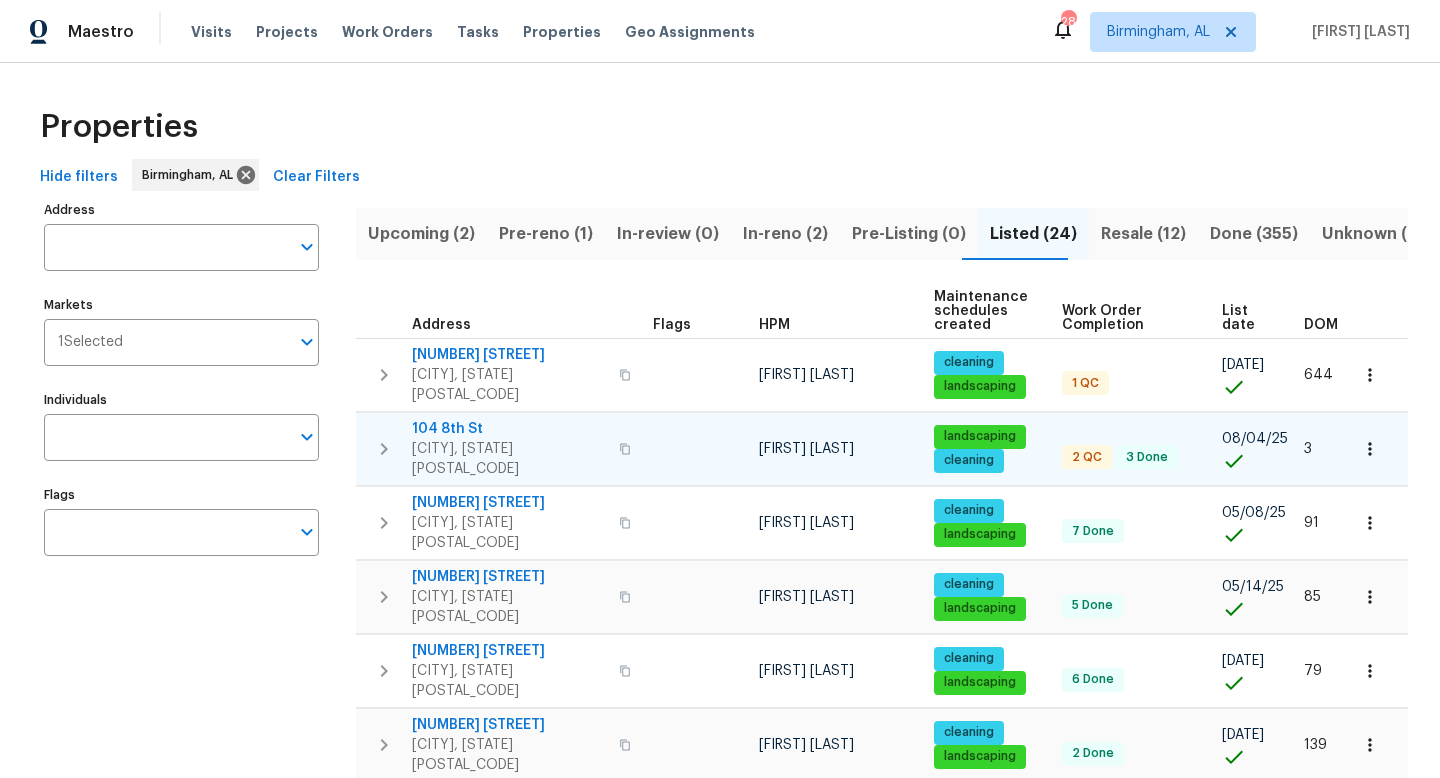 click on "104 8th St" at bounding box center (509, 429) 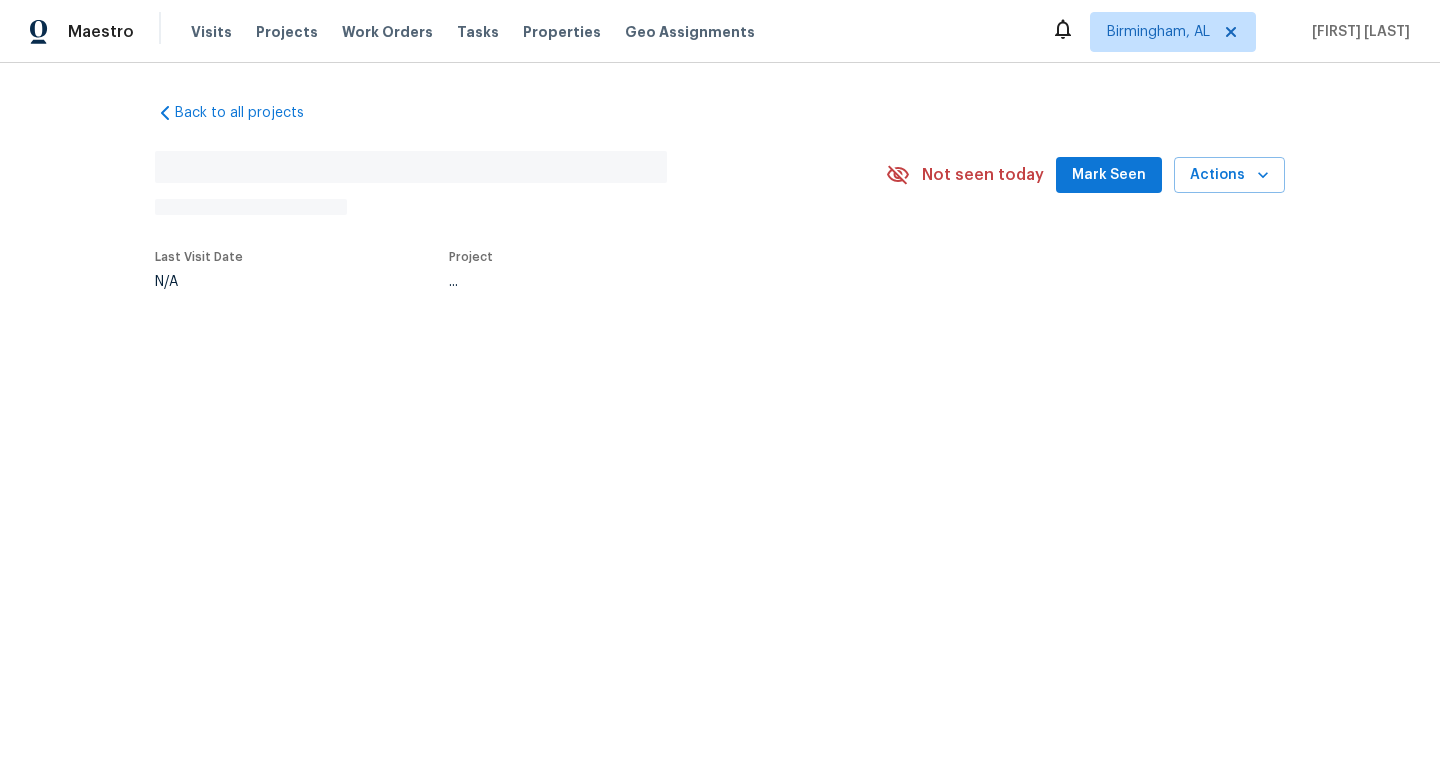 scroll, scrollTop: 0, scrollLeft: 0, axis: both 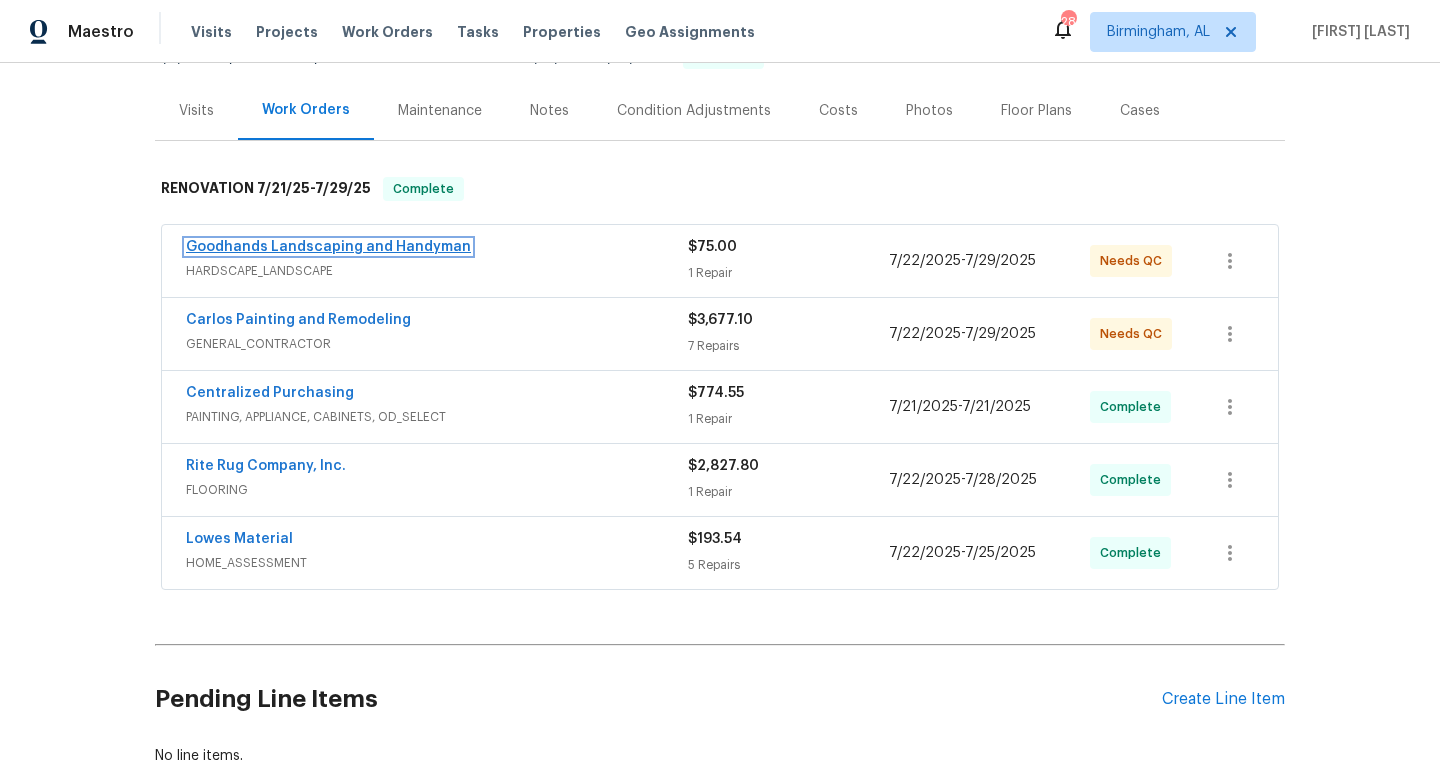 click on "Goodhands Landscaping and Handyman" at bounding box center (328, 247) 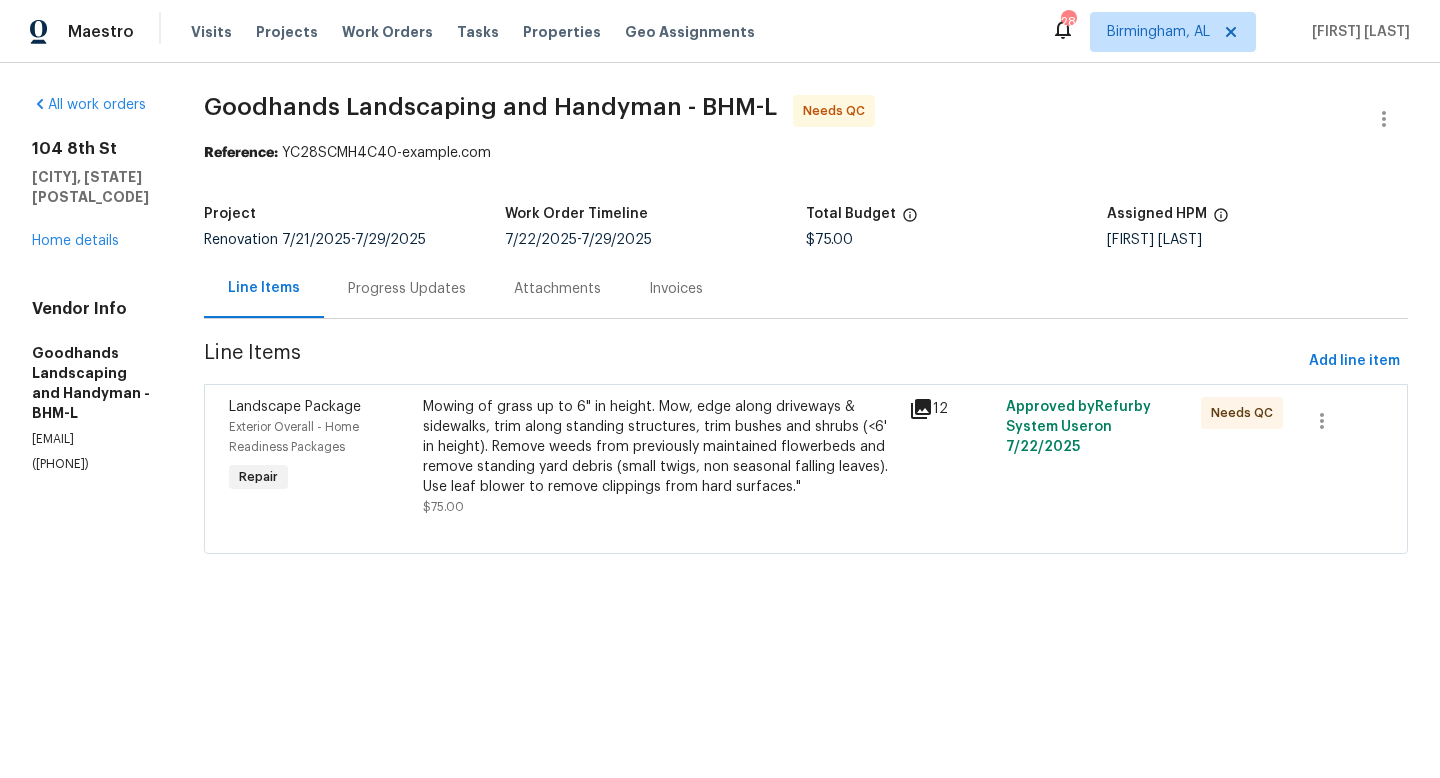 click on "Mowing of grass up to 6" in height. Mow, edge along driveways & sidewalks, trim along standing structures, trim bushes and shrubs (<6' in height). Remove weeds from previously maintained flowerbeds and remove standing yard debris (small twigs, non seasonal falling leaves).  Use leaf blower to remove clippings from hard surfaces."" at bounding box center [660, 447] 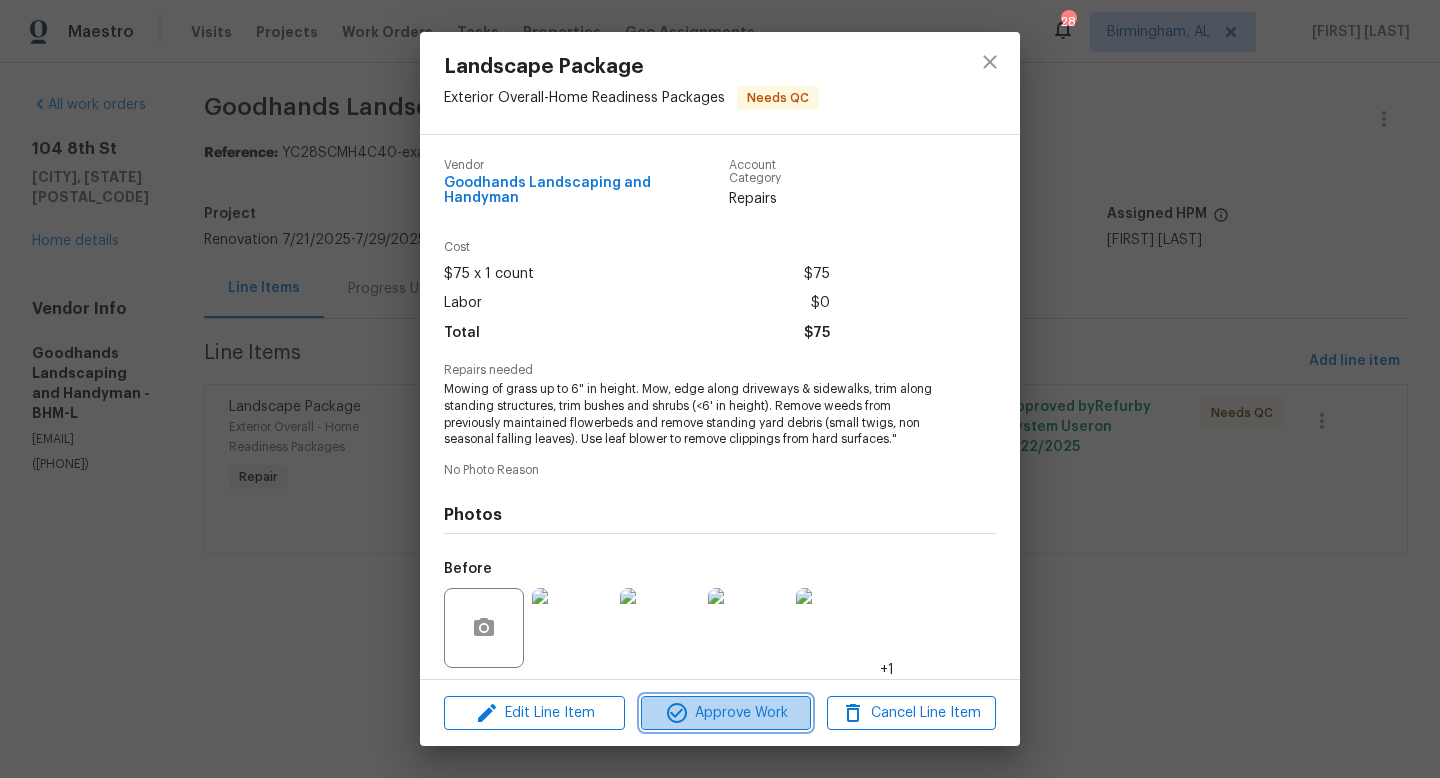 click on "Approve Work" at bounding box center [725, 713] 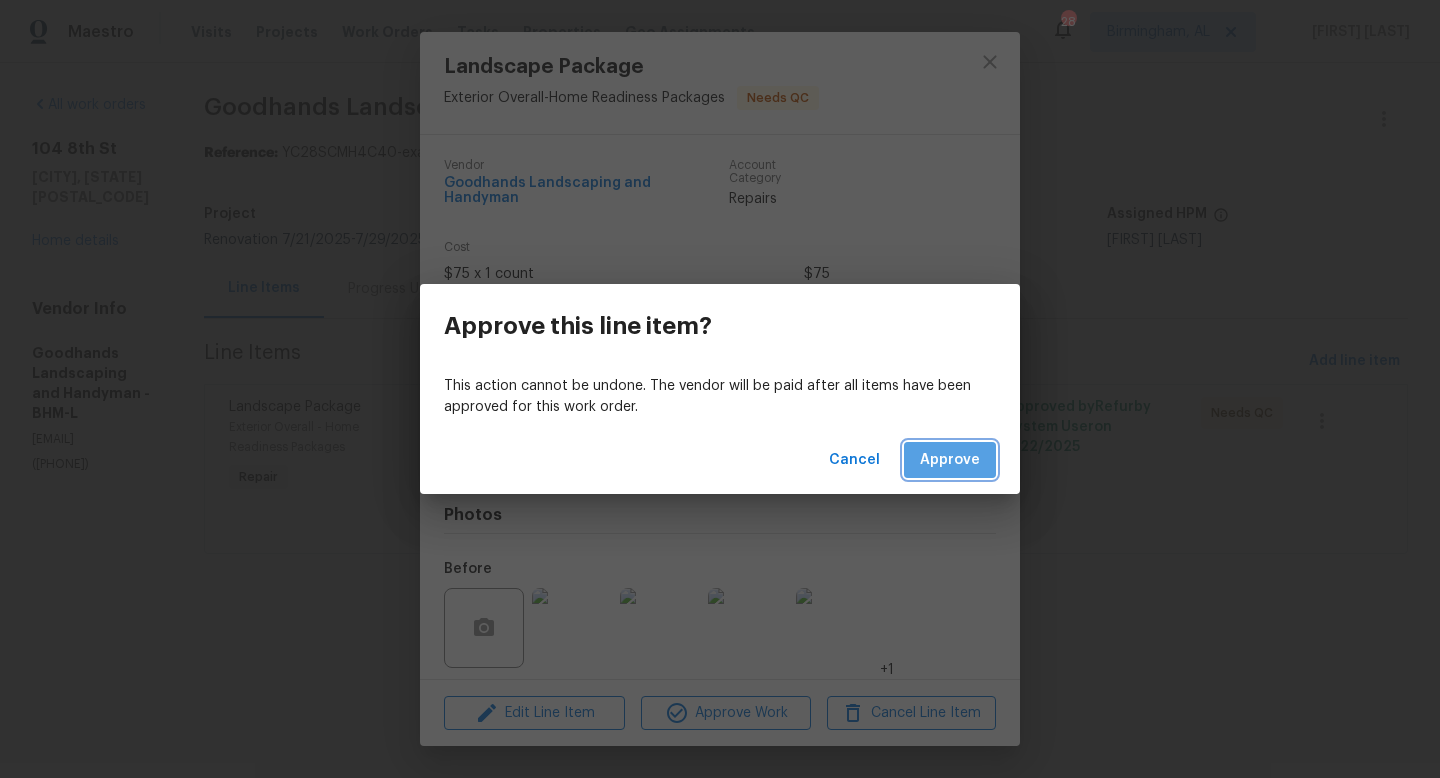 click on "Approve" at bounding box center [950, 460] 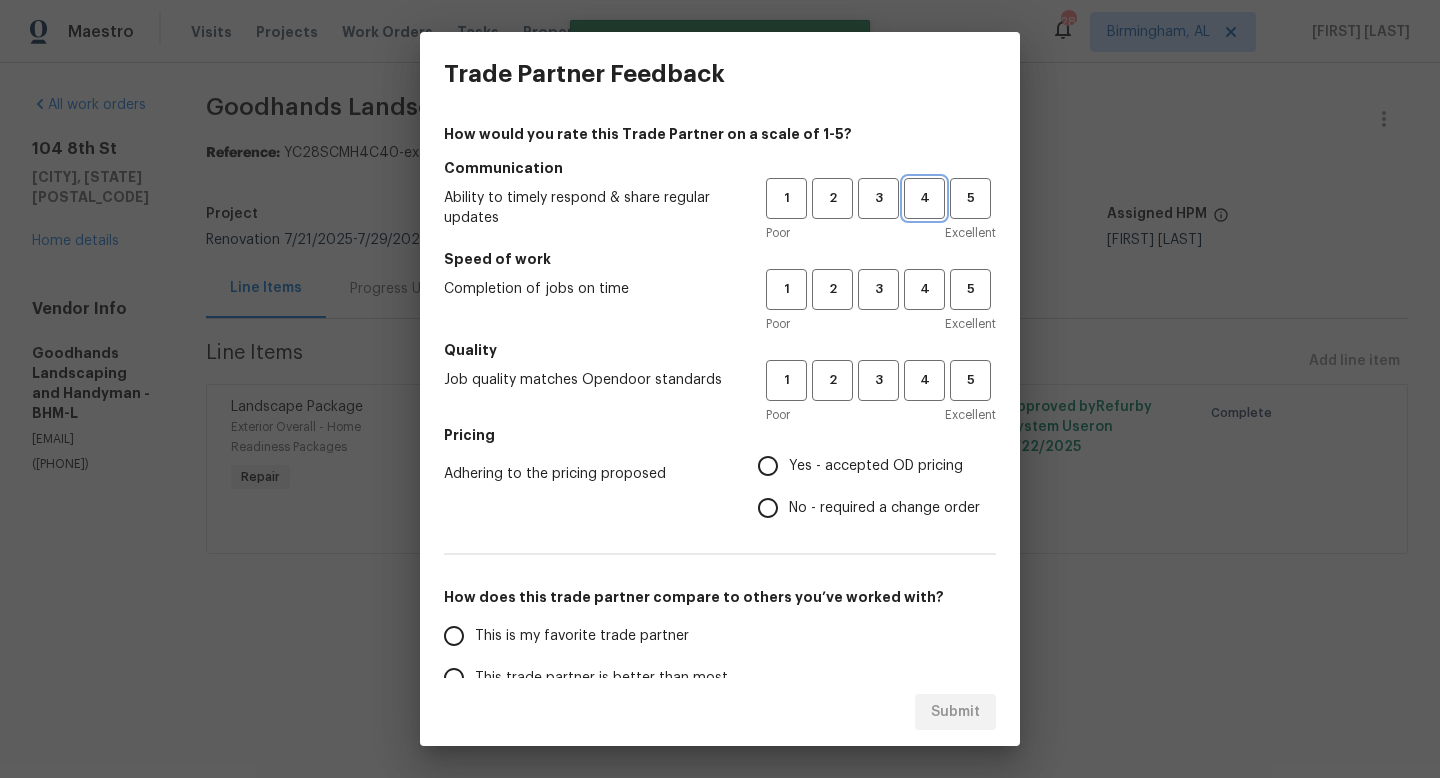 click on "4" at bounding box center (924, 198) 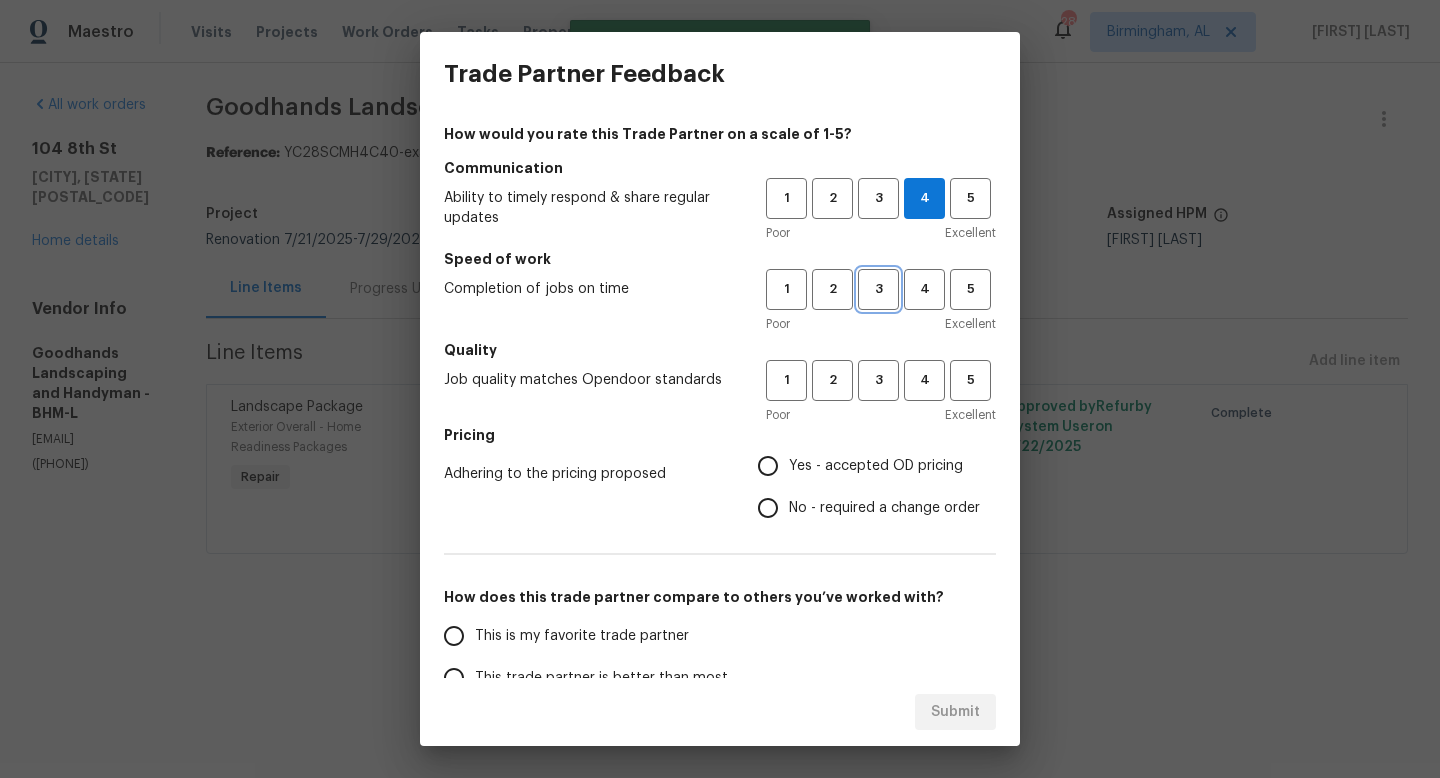 click on "3" at bounding box center (878, 289) 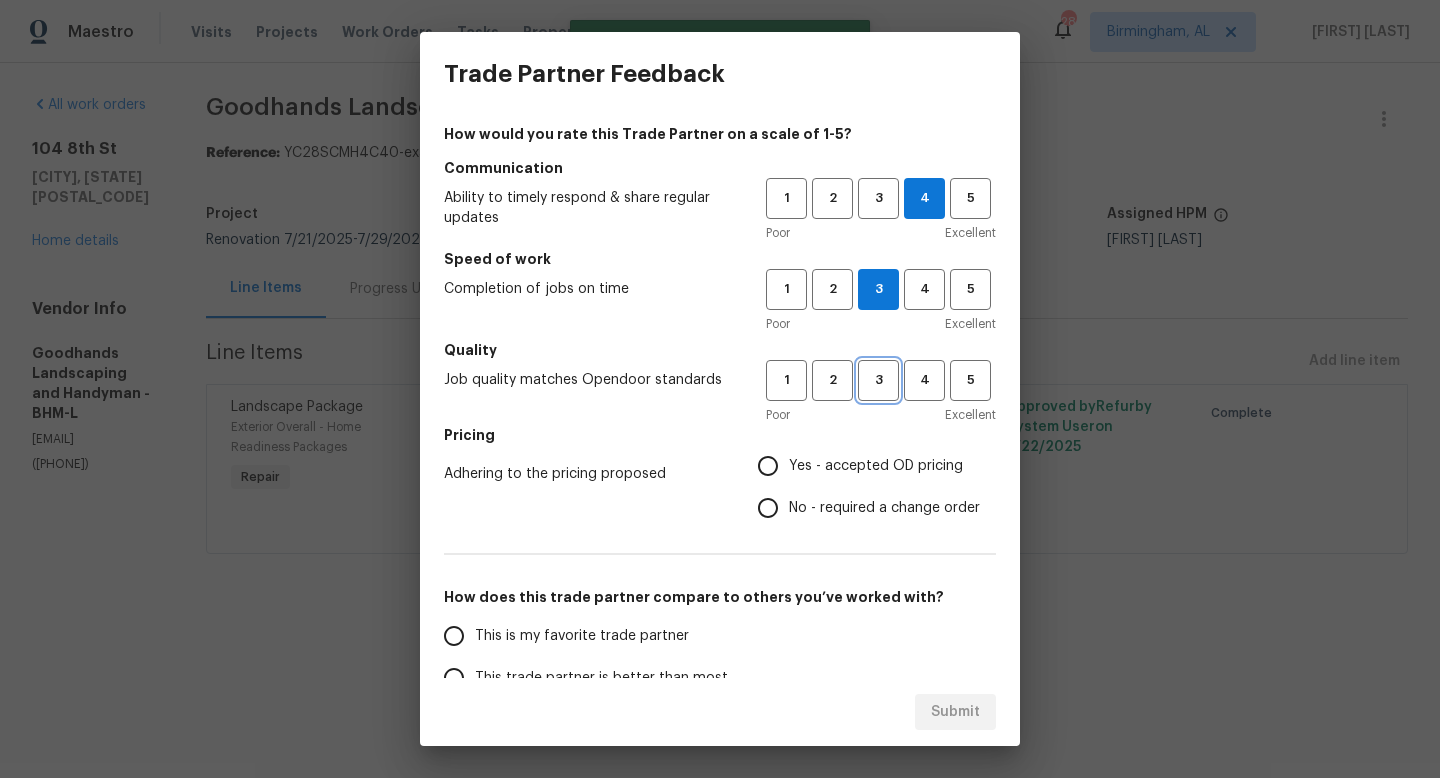 click on "3" at bounding box center (878, 380) 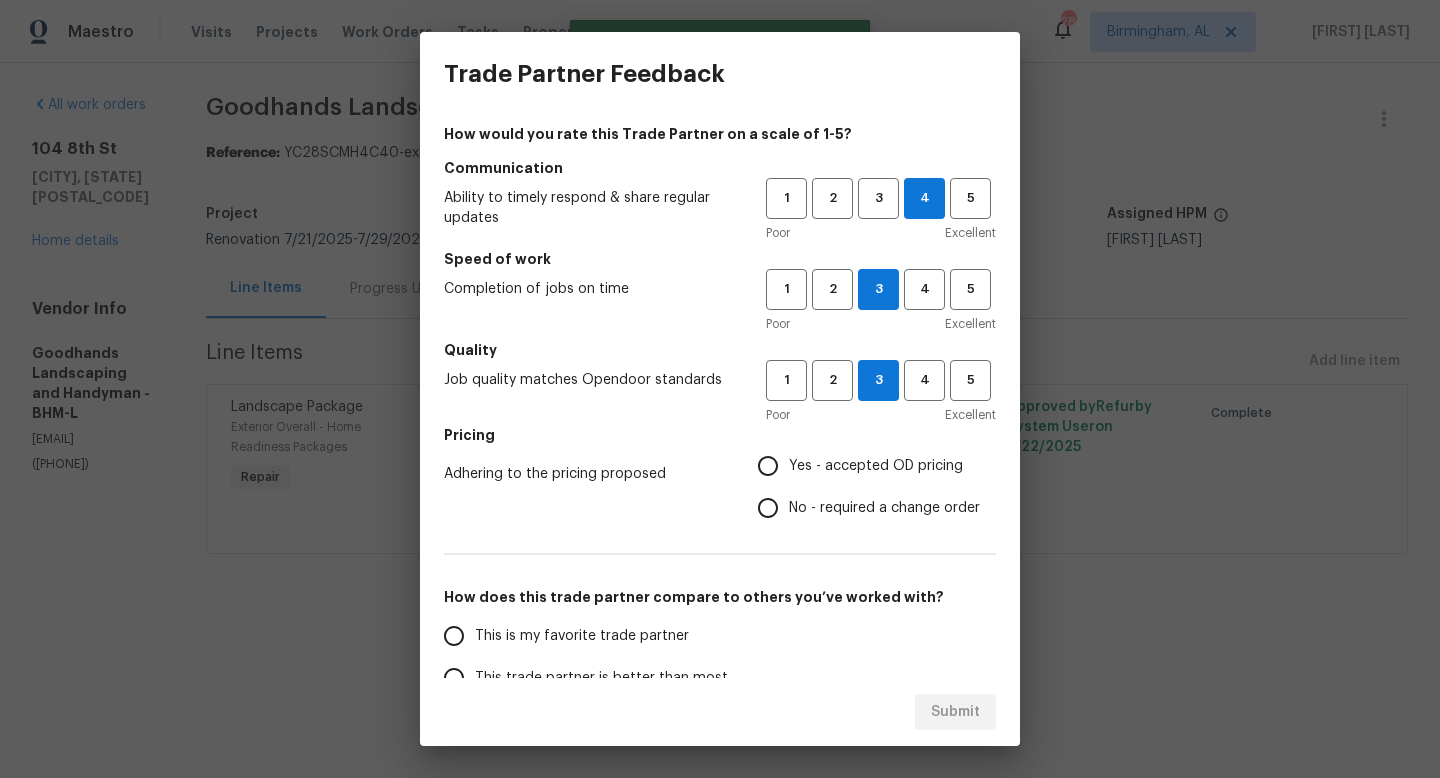 click on "Yes - accepted OD pricing" at bounding box center (876, 466) 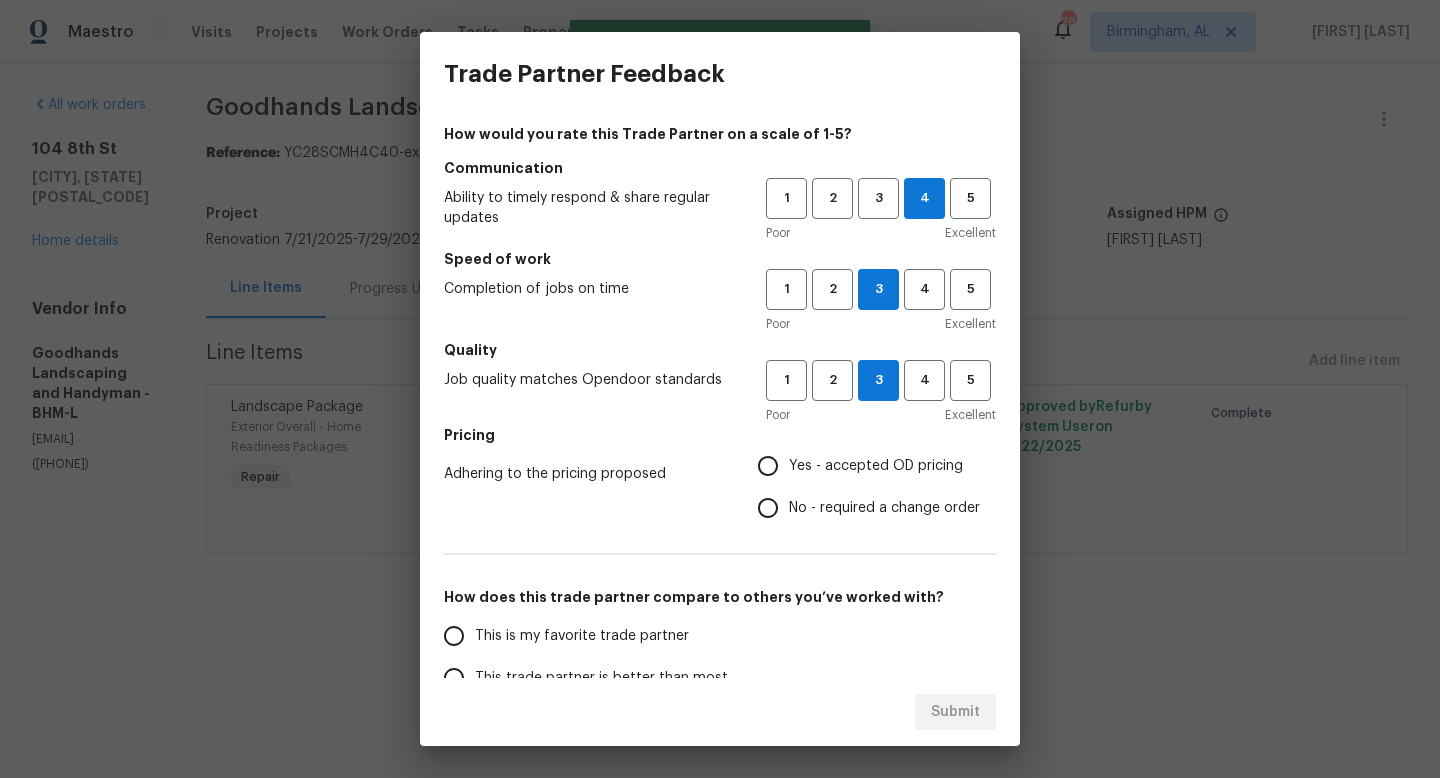 click on "Yes - accepted OD pricing" at bounding box center (768, 466) 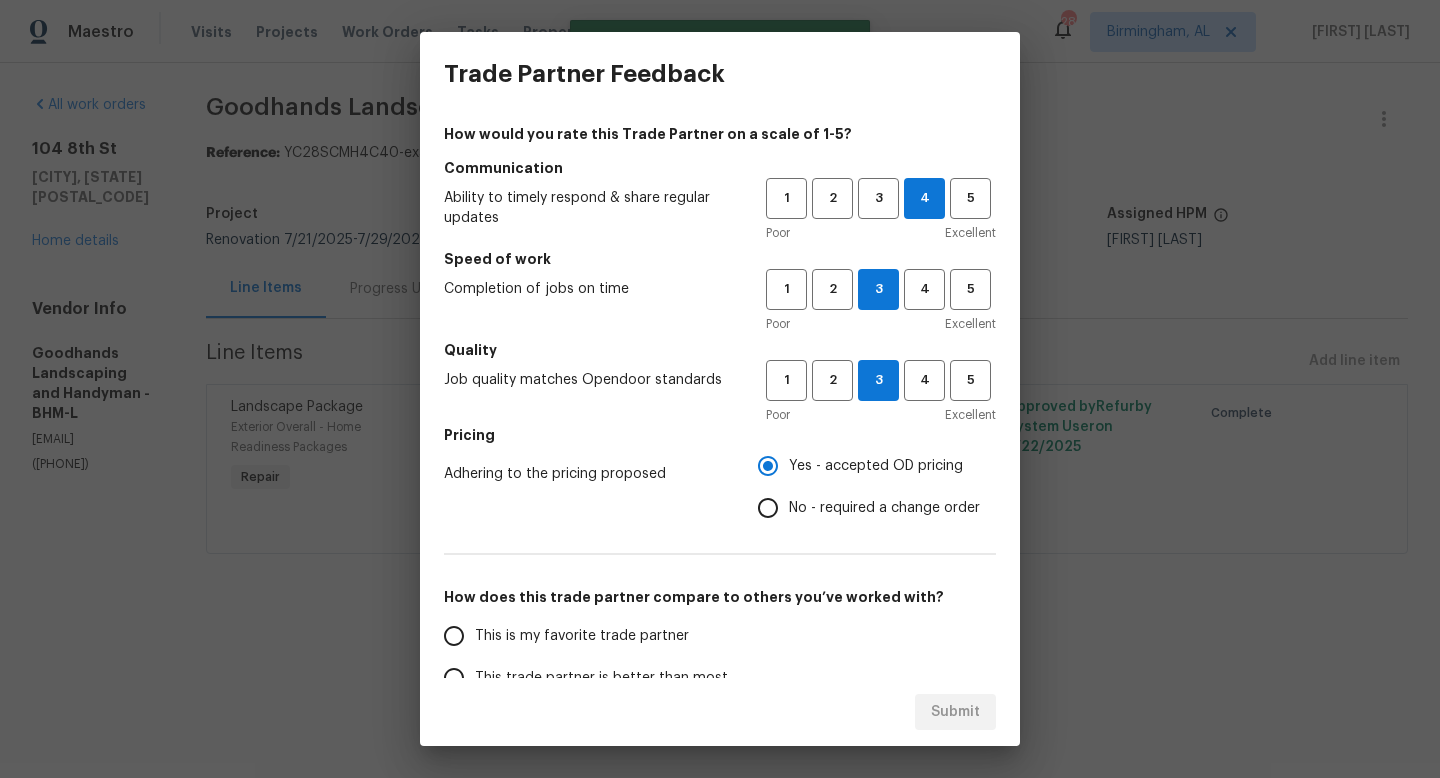 scroll, scrollTop: 109, scrollLeft: 0, axis: vertical 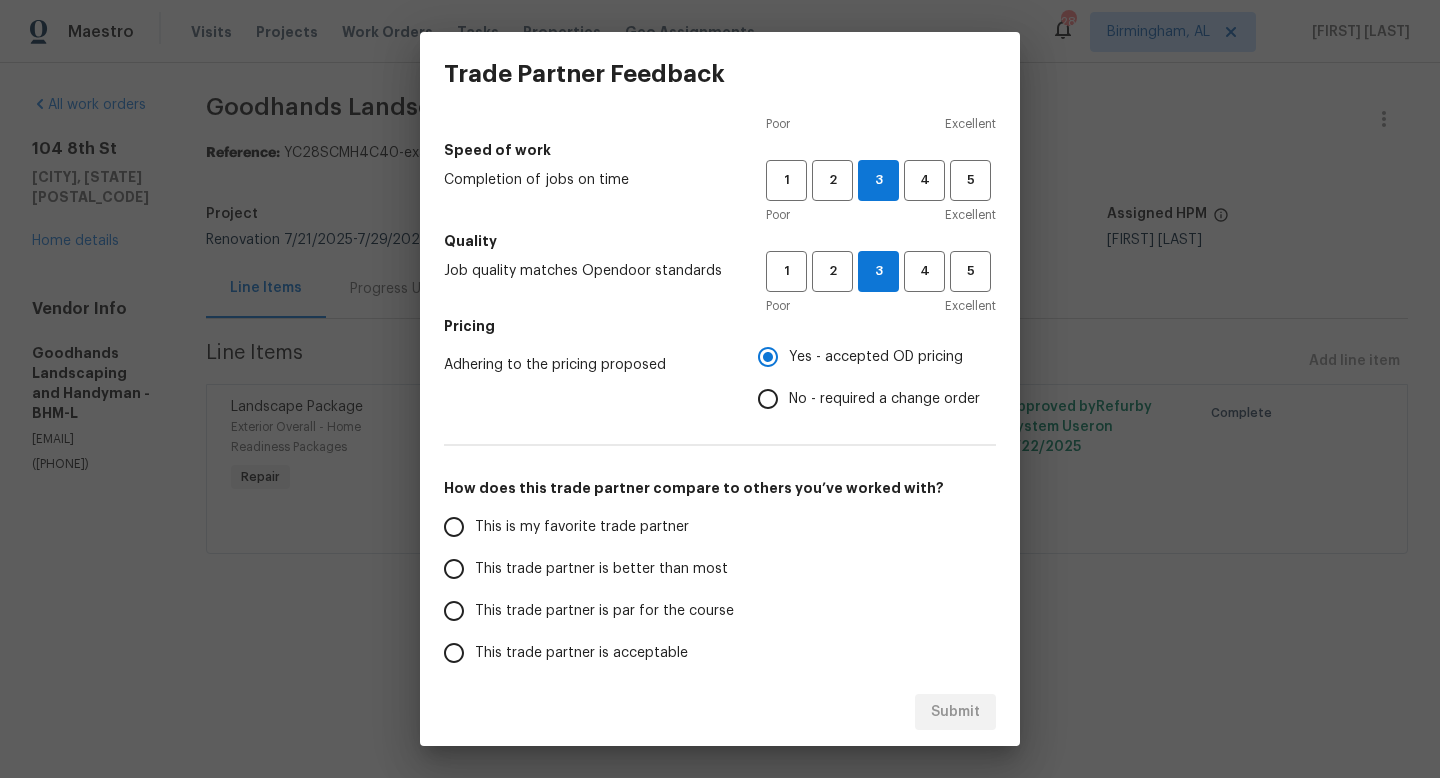 click on "This trade partner is par for the course" at bounding box center (604, 611) 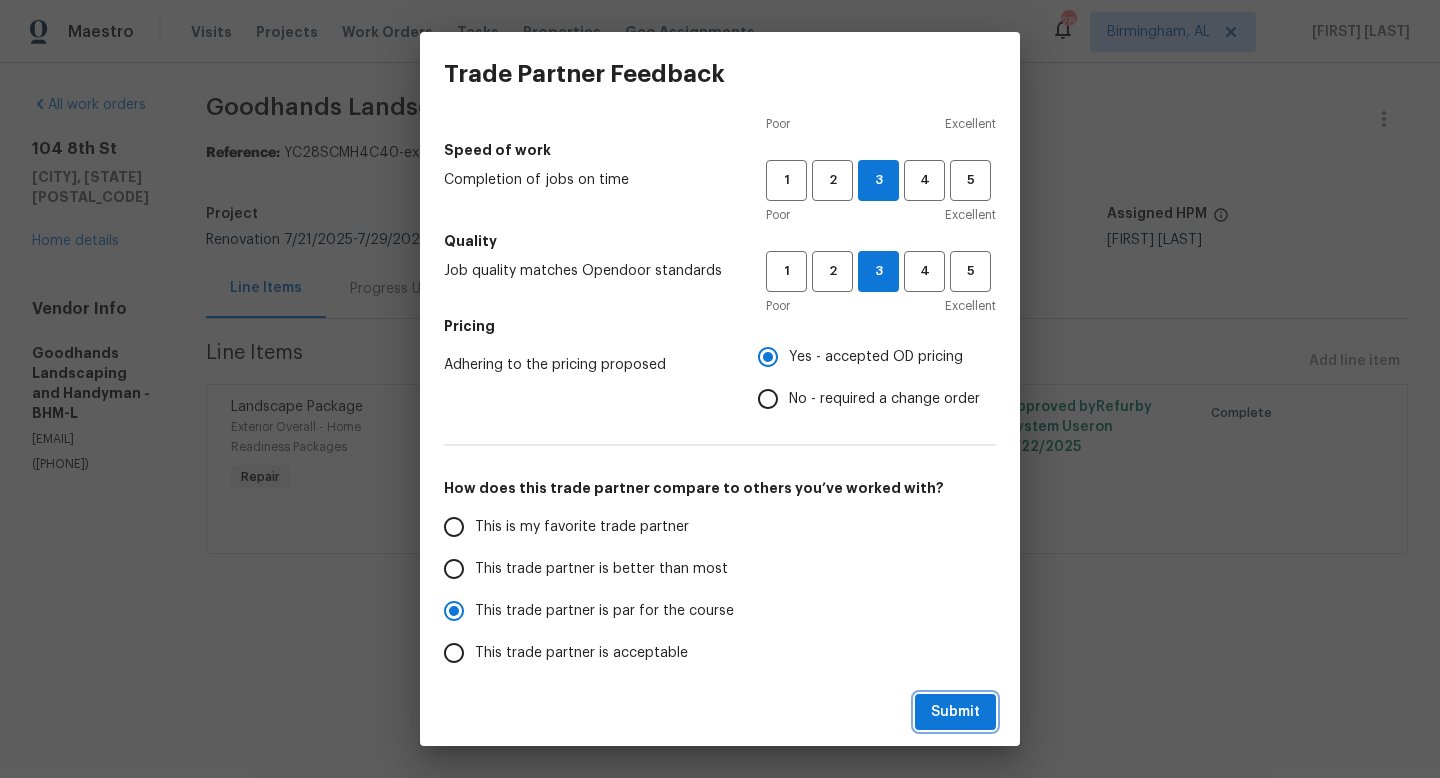 click on "Submit" at bounding box center [955, 712] 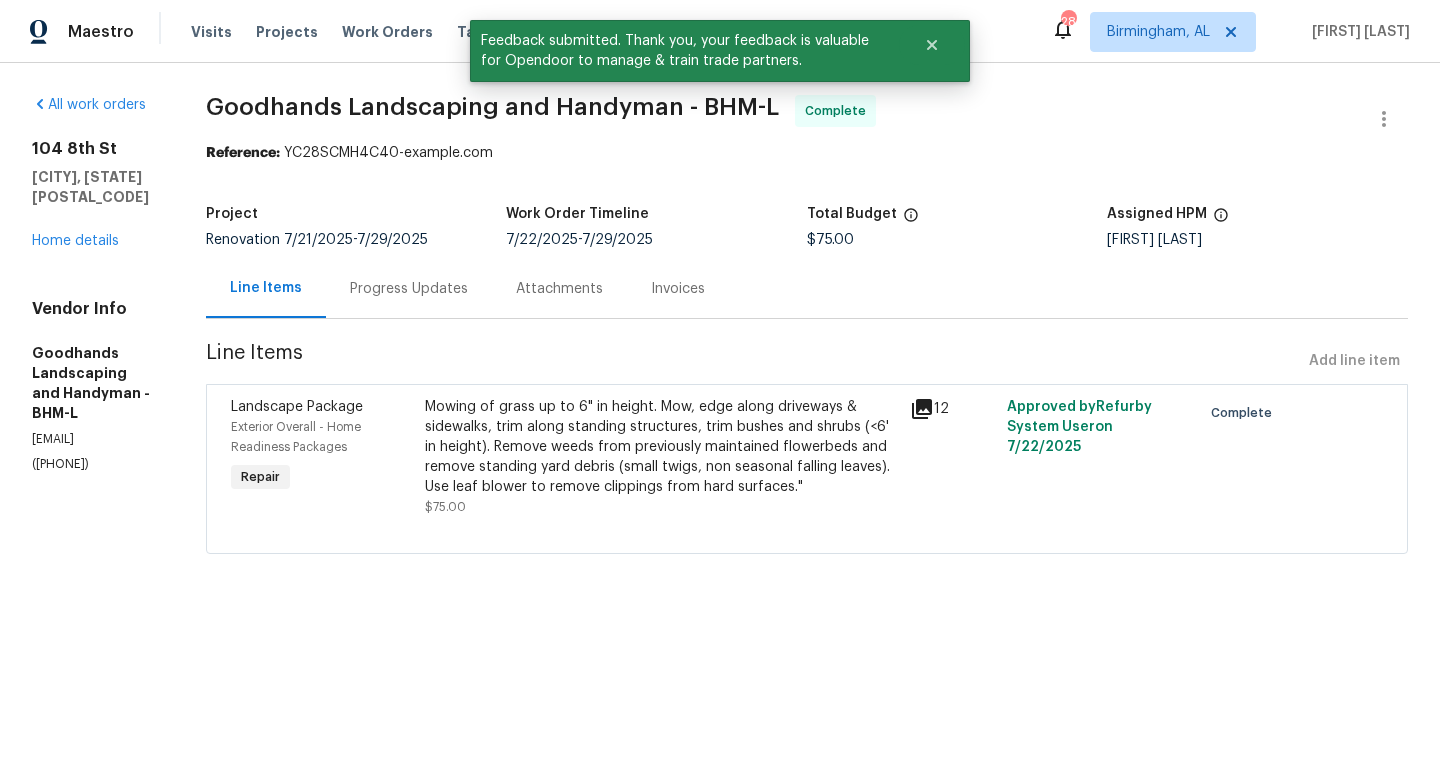 click on "All work orders [NUMBER] [STREET] [CITY], [STATE] Home details Vendor Info Goodhands Landscaping and Handyman - BHM-L [EMAIL] ([AREA_CODE]) [EXCHANGE]-[LINE_NUMBER]" at bounding box center (95, 284) 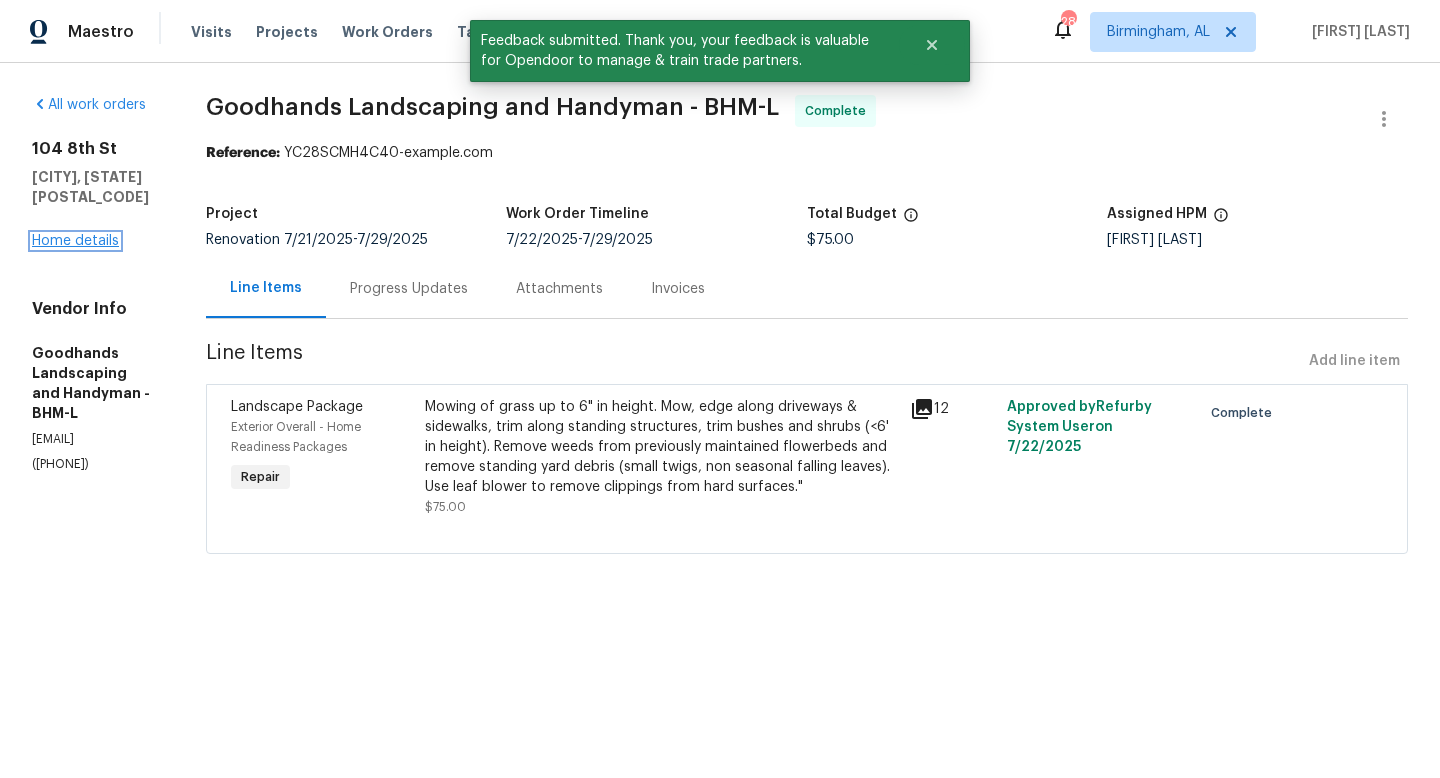 click on "Home details" at bounding box center (75, 241) 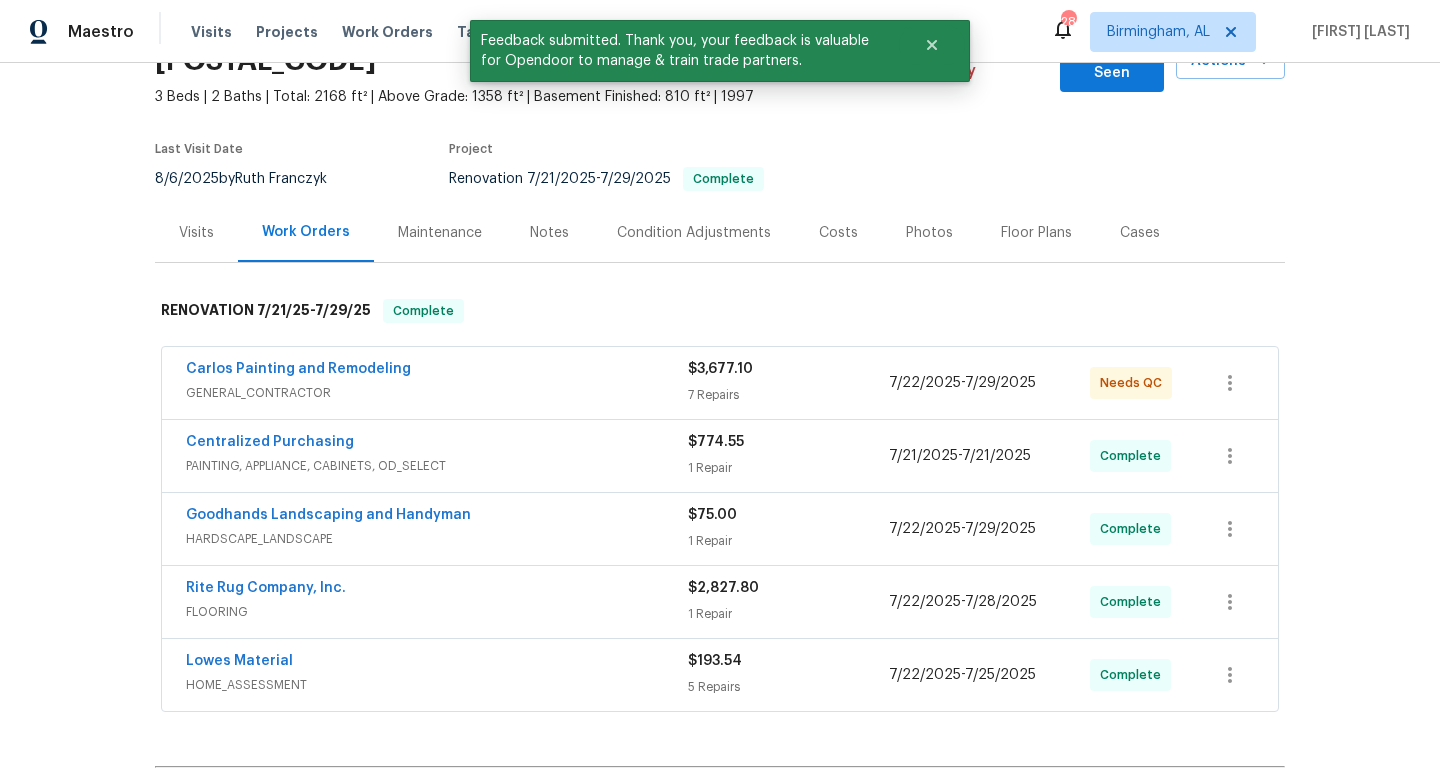 scroll, scrollTop: 130, scrollLeft: 0, axis: vertical 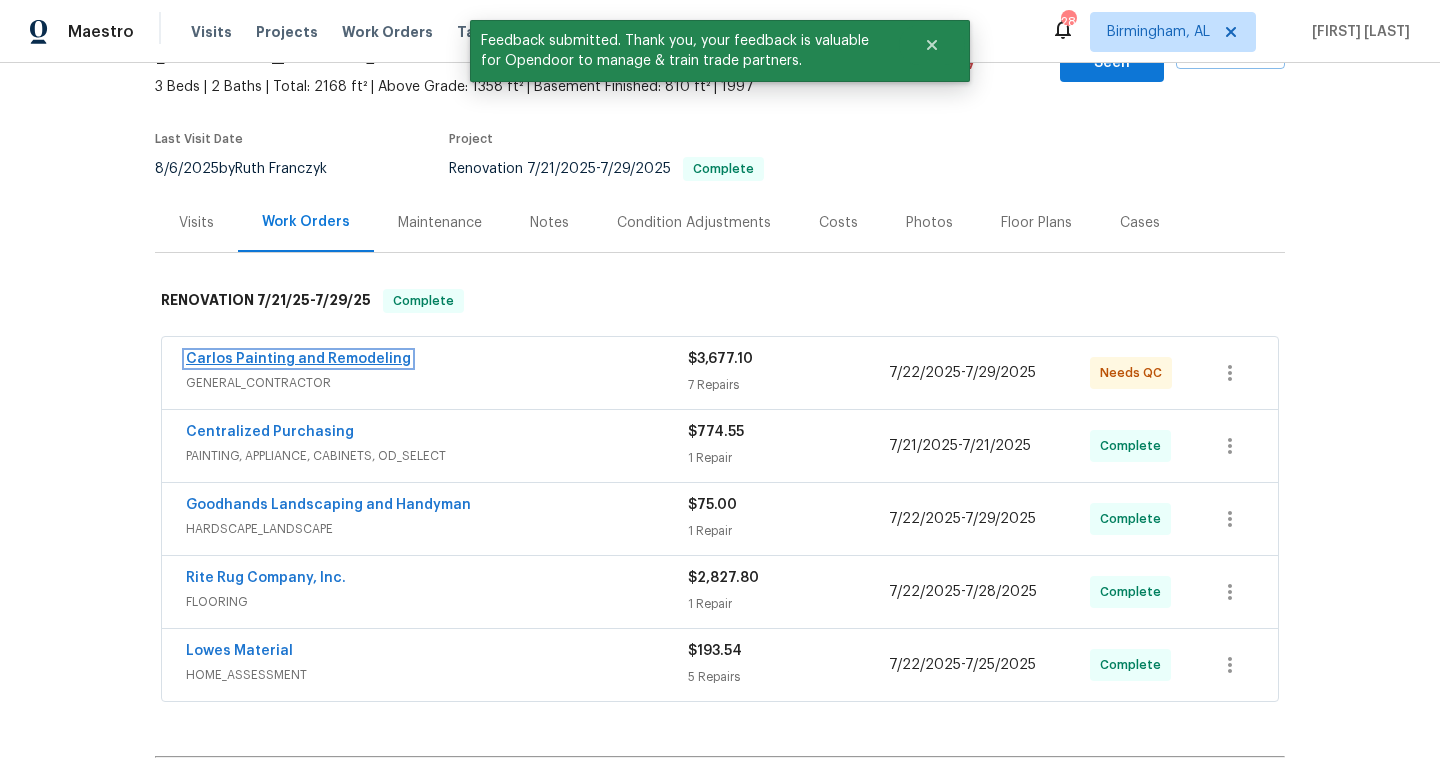 click on "Carlos Painting and Remodeling" at bounding box center [298, 359] 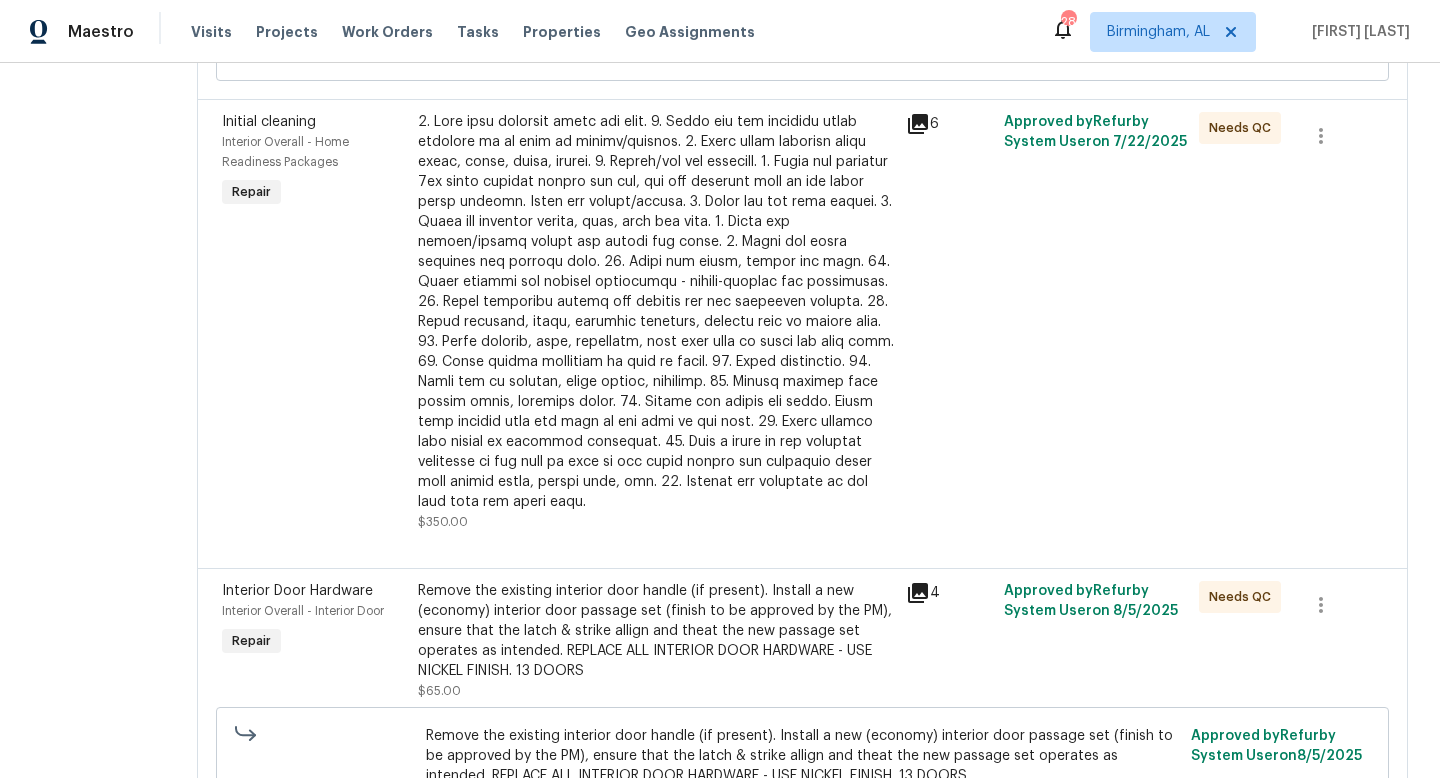 scroll, scrollTop: 0, scrollLeft: 0, axis: both 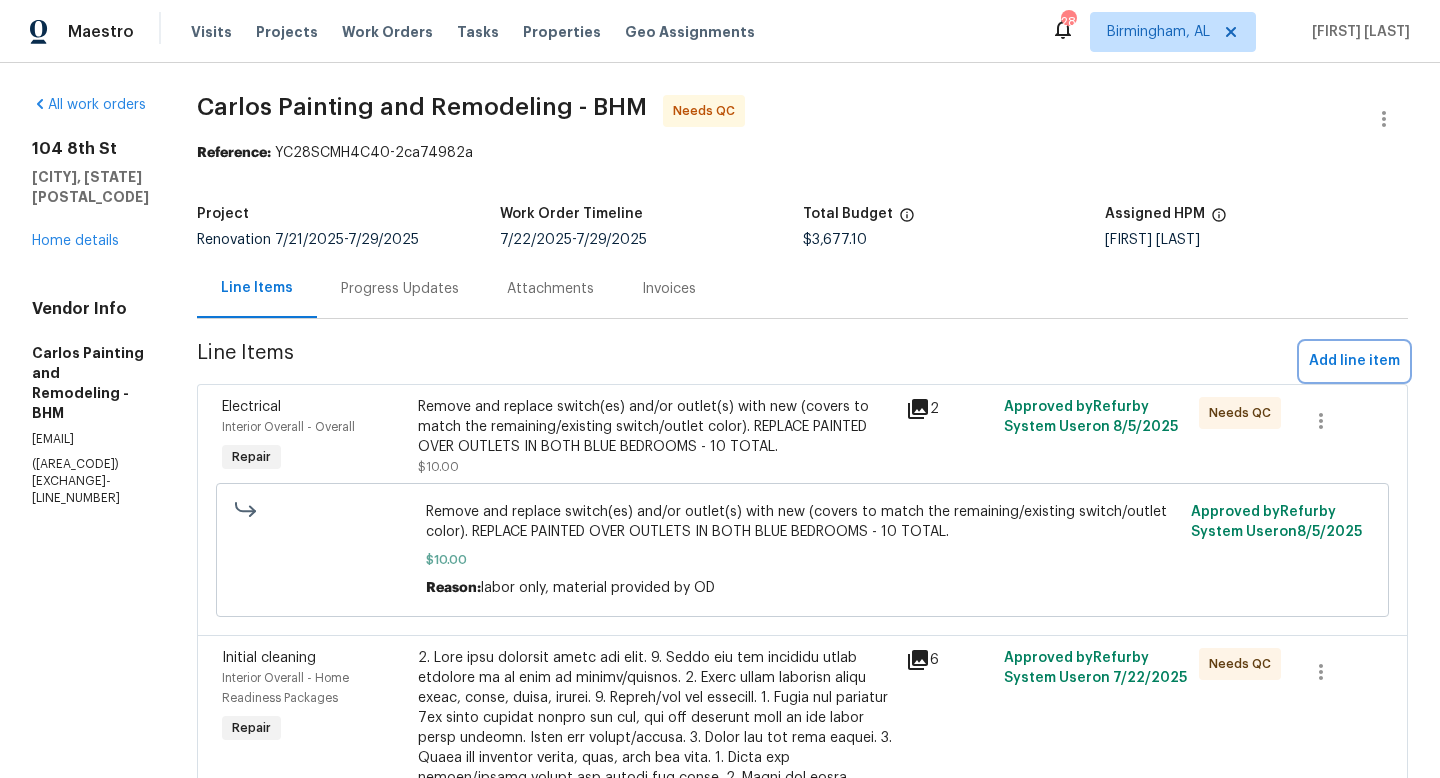 click on "Add line item" at bounding box center [1354, 361] 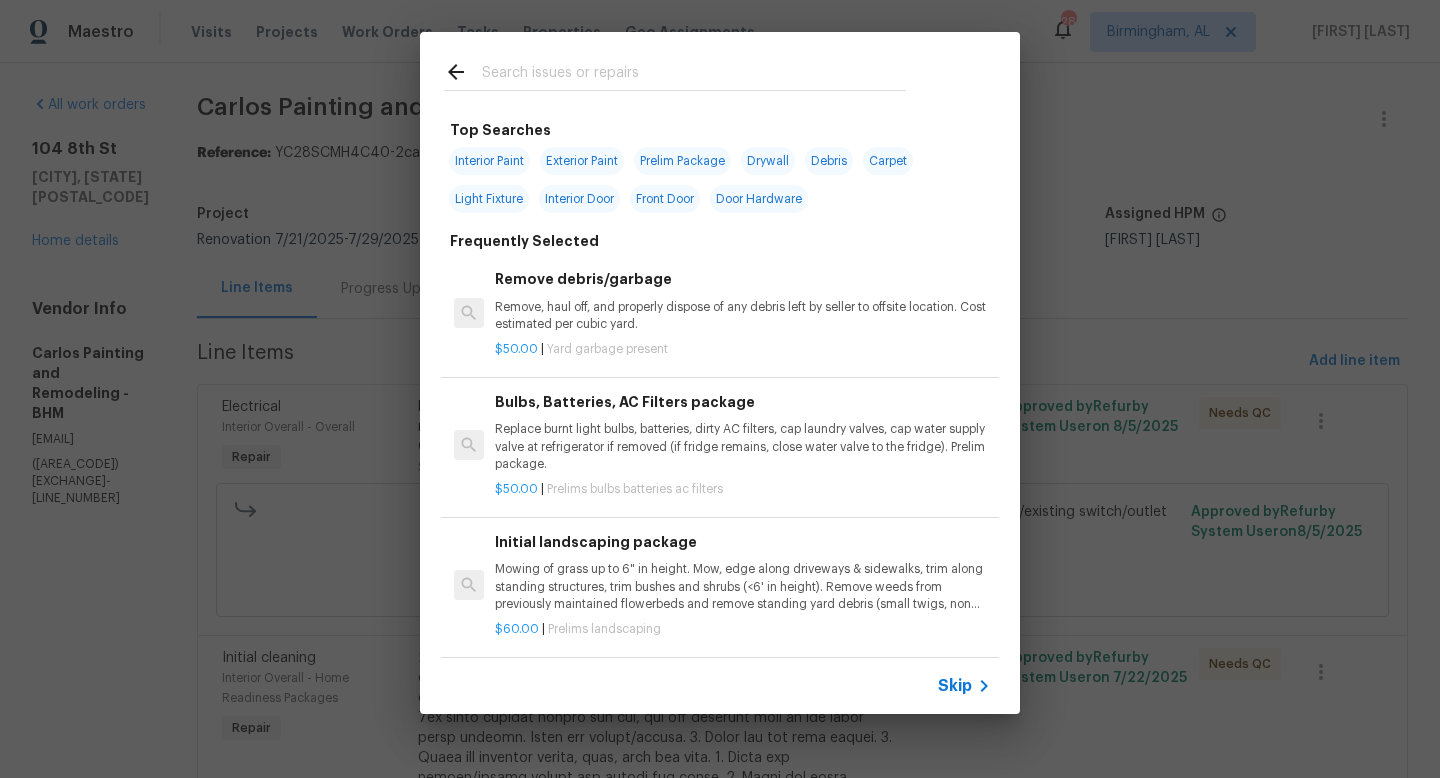 click at bounding box center (694, 75) 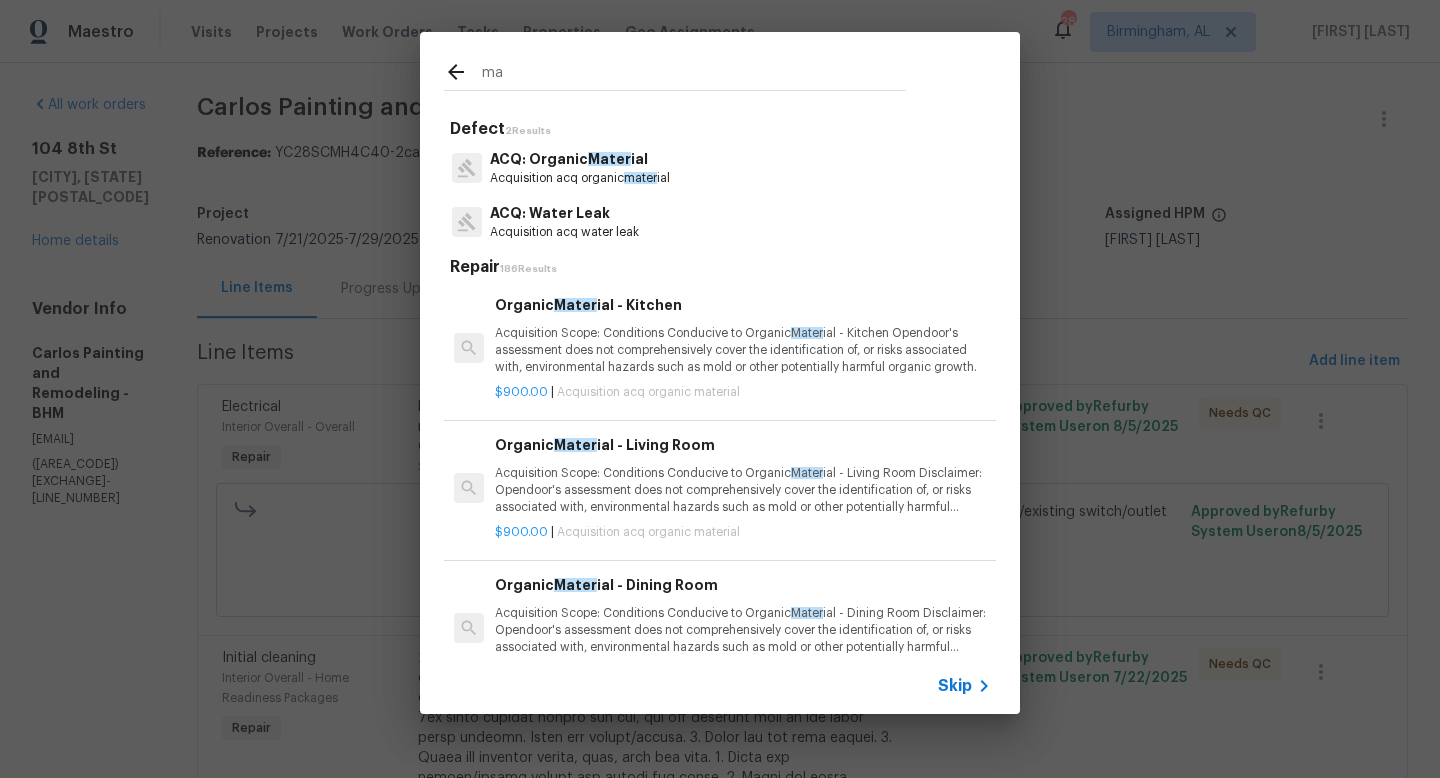 type on "m" 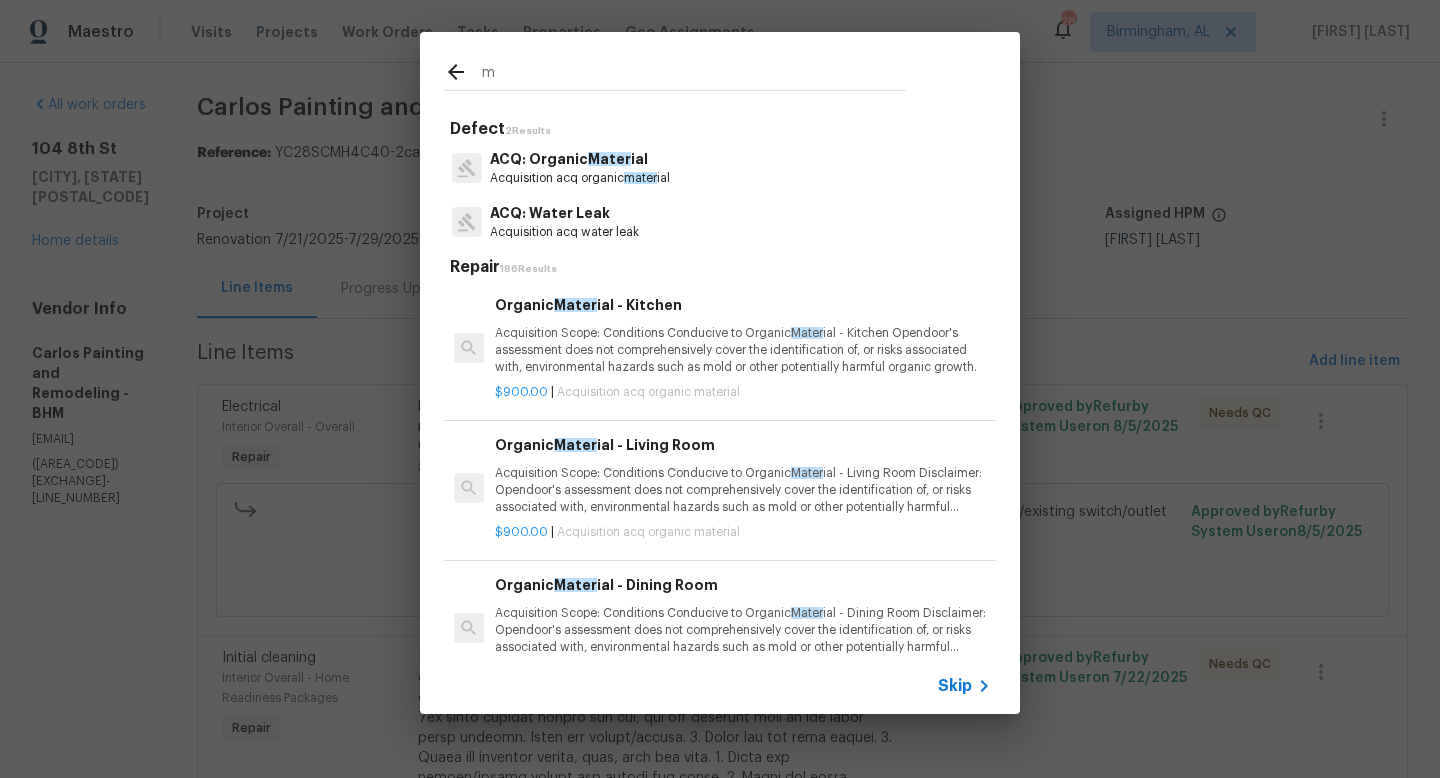 type 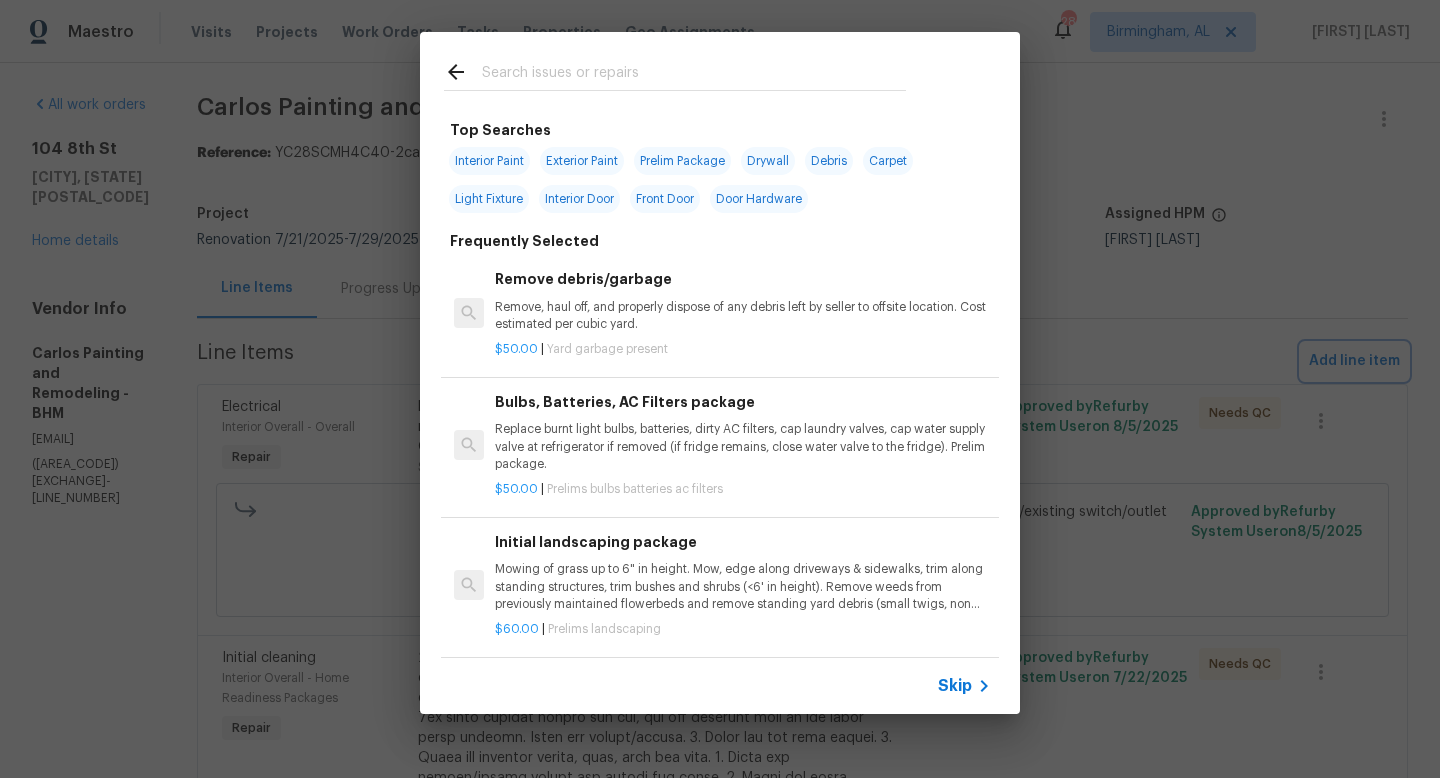click on "Top Searches Interior Paint Exterior Paint Prelim Package Drywall Debris Carpet Light Fixture Interior Door Front Door Door Hardware Frequently Selected Remove debris/garbage Remove, haul off, and properly dispose of any debris left by seller to offsite location. Cost estimated per cubic yard. $50.00   |   Yard garbage present Bulbs, Batteries, AC Filters package Replace burnt light bulbs, batteries, dirty AC filters, cap laundry valves, cap water supply valve at refrigerator if removed (if fridge remains, close water valve to the fridge). Prelim package. $50.00   |   Prelims bulbs batteries ac filters Initial landscaping package Mowing of grass up to 6" in height. Mow, edge along driveways & sidewalks, trim along standing structures, trim bushes and shrubs (<6' in height). Remove weeds from previously maintained flowerbeds and remove standing yard debris (small twigs, non seasonal falling leaves).  Use leaf blower to remove clippings from hard surfaces." $60.00   |   Prelims landscaping $10.00   |   $75.00" at bounding box center [720, 373] 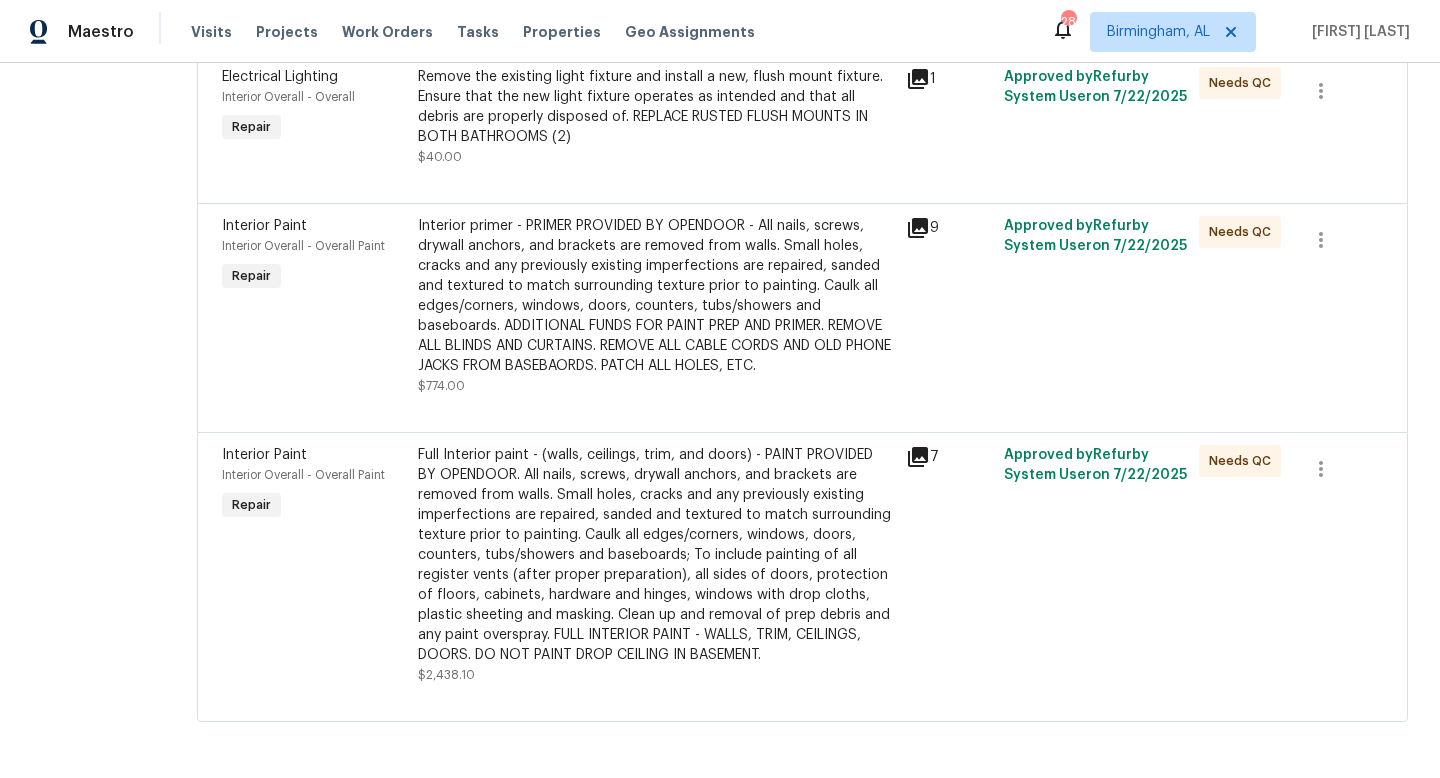 scroll, scrollTop: 0, scrollLeft: 0, axis: both 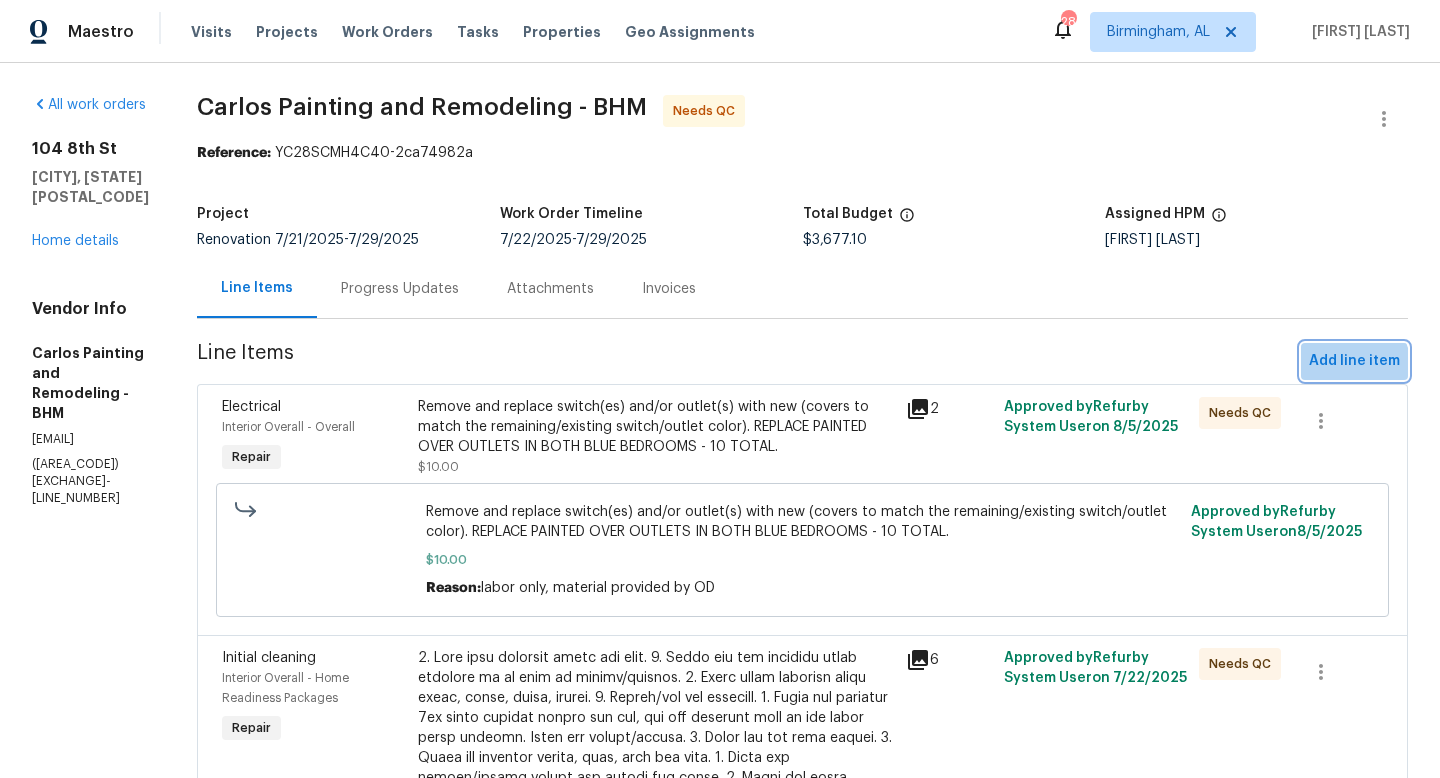 click on "Add line item" at bounding box center [1354, 361] 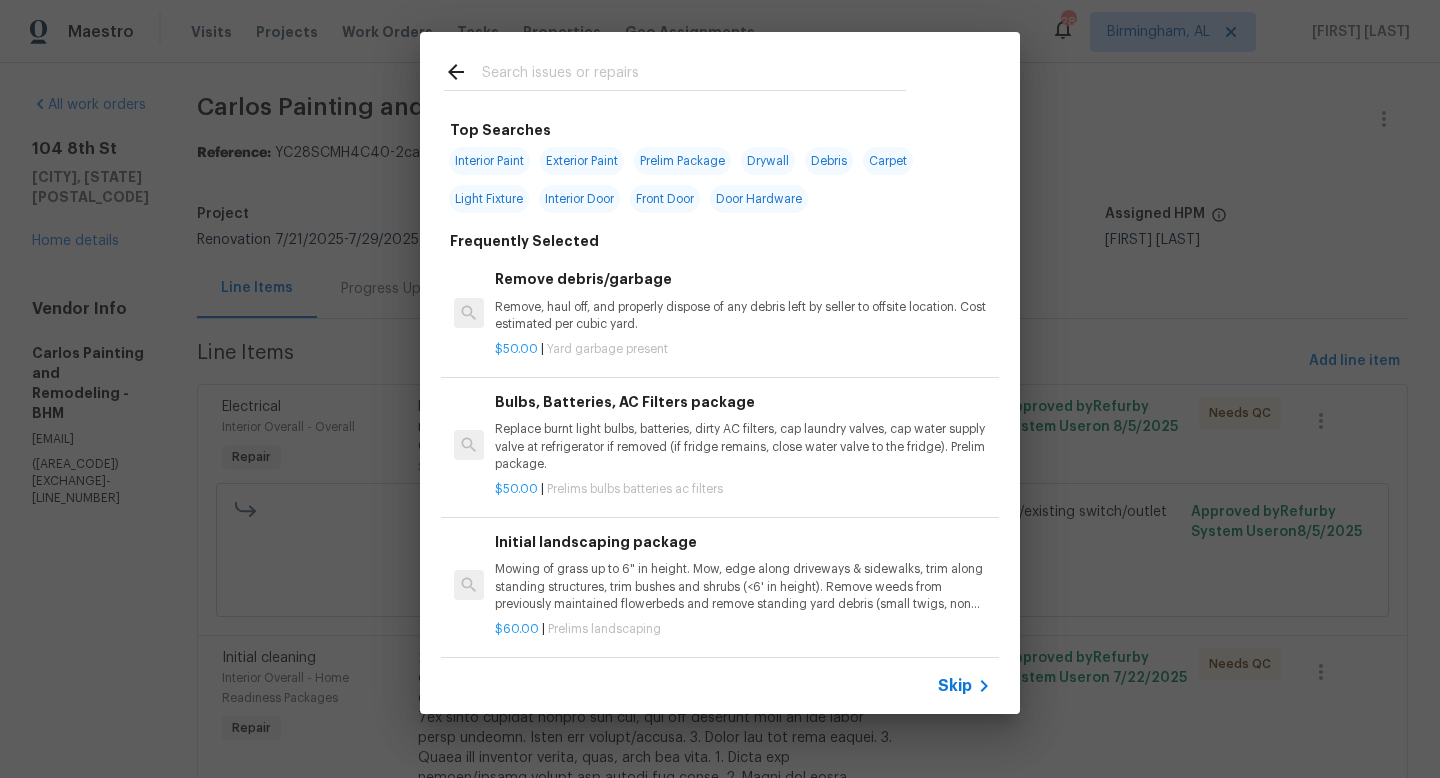 click at bounding box center (694, 75) 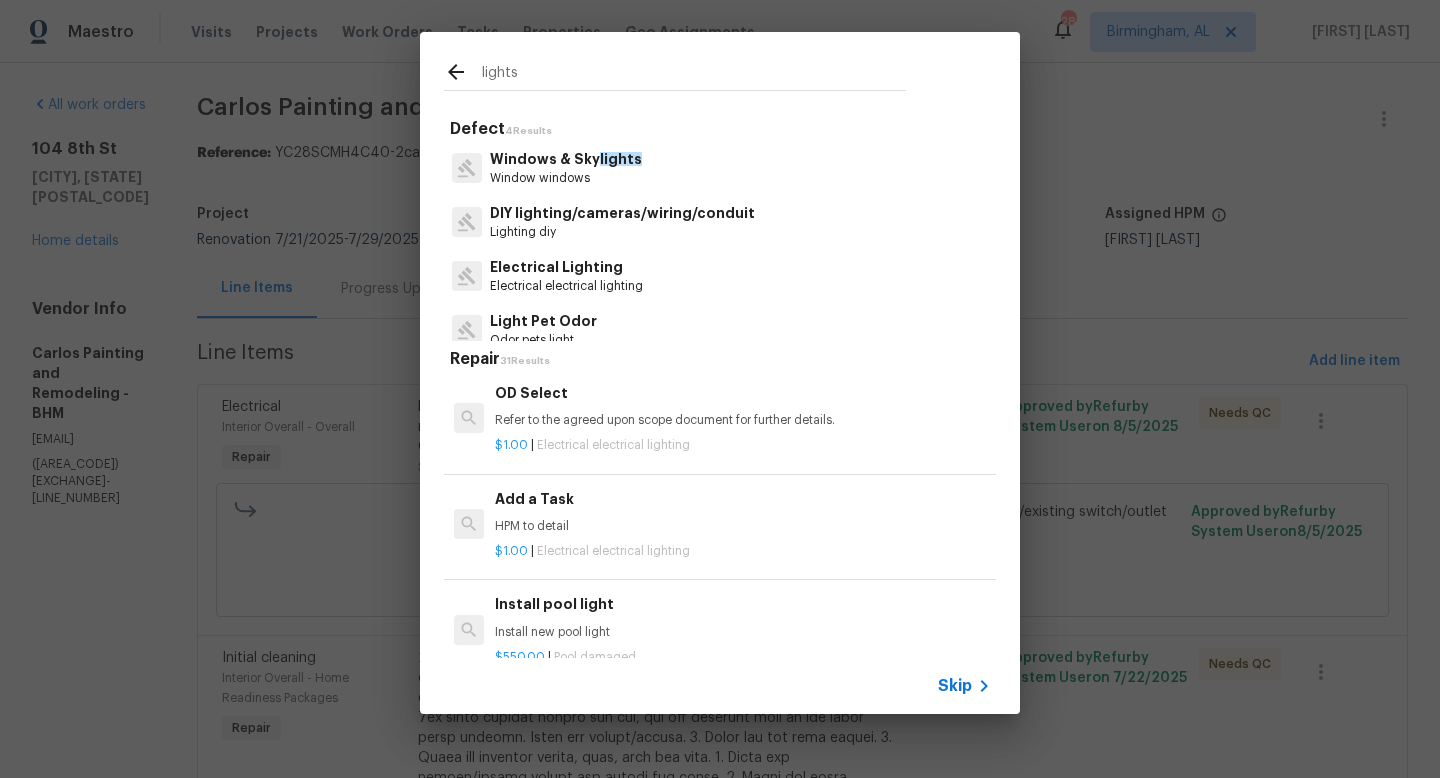 scroll, scrollTop: 2251, scrollLeft: 0, axis: vertical 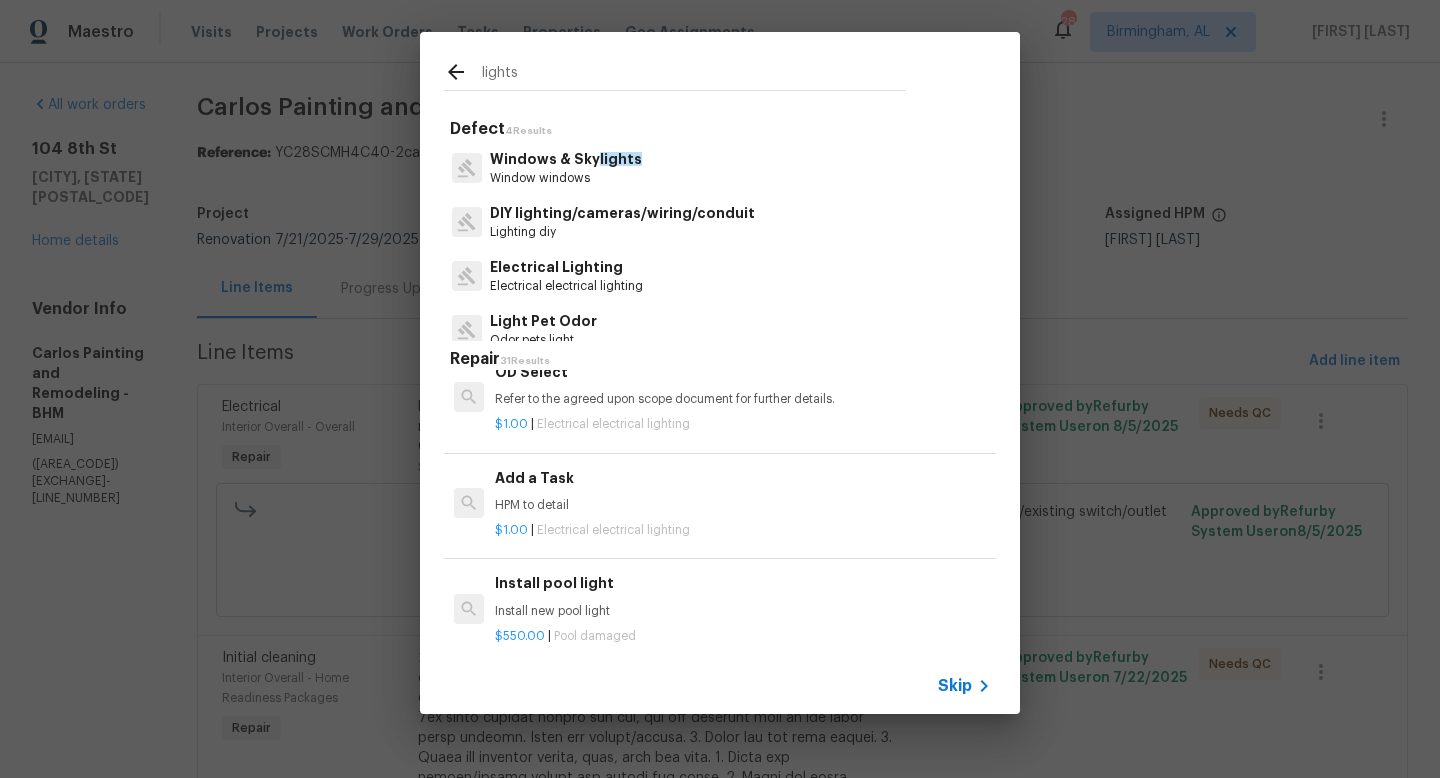 type on "lights" 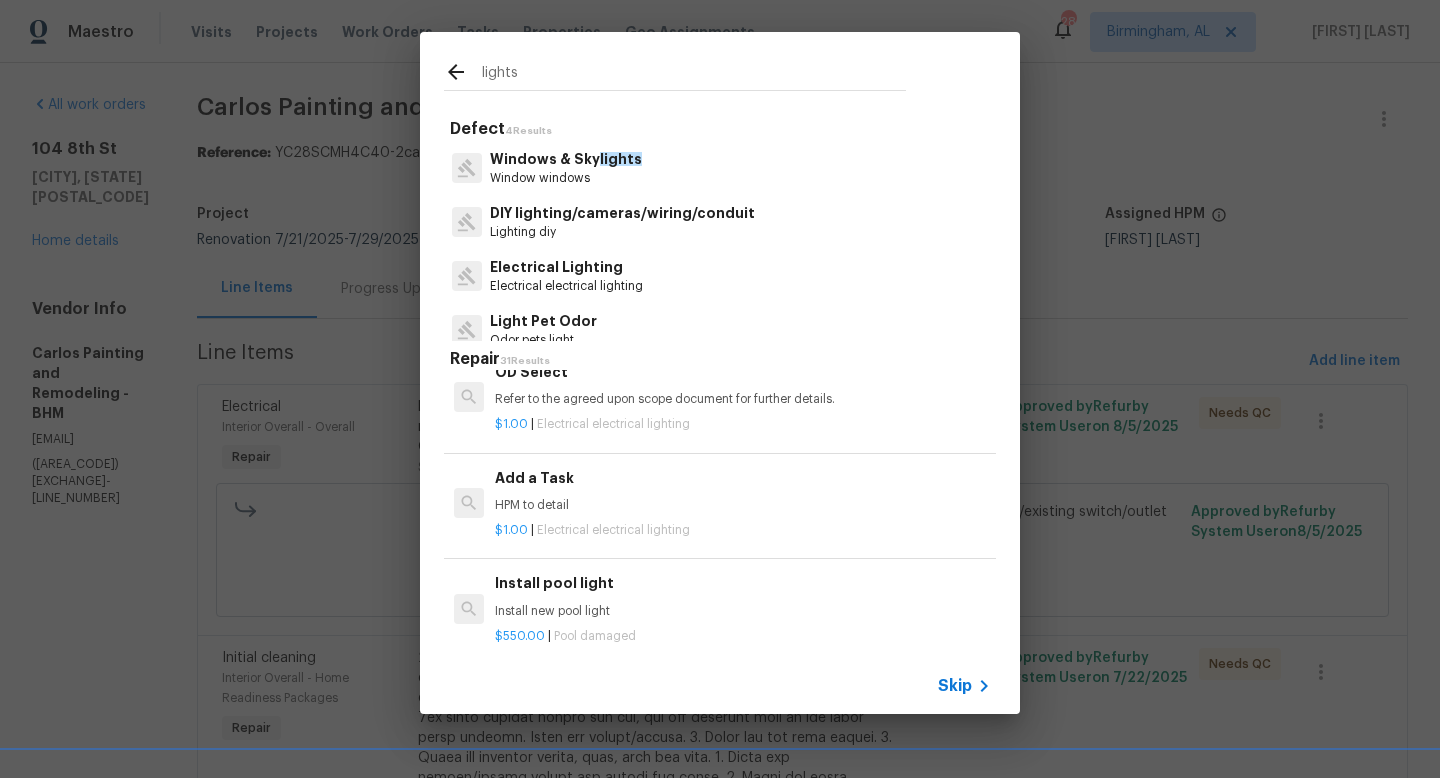 click on "Add a Task HPM to detail" at bounding box center (743, 491) 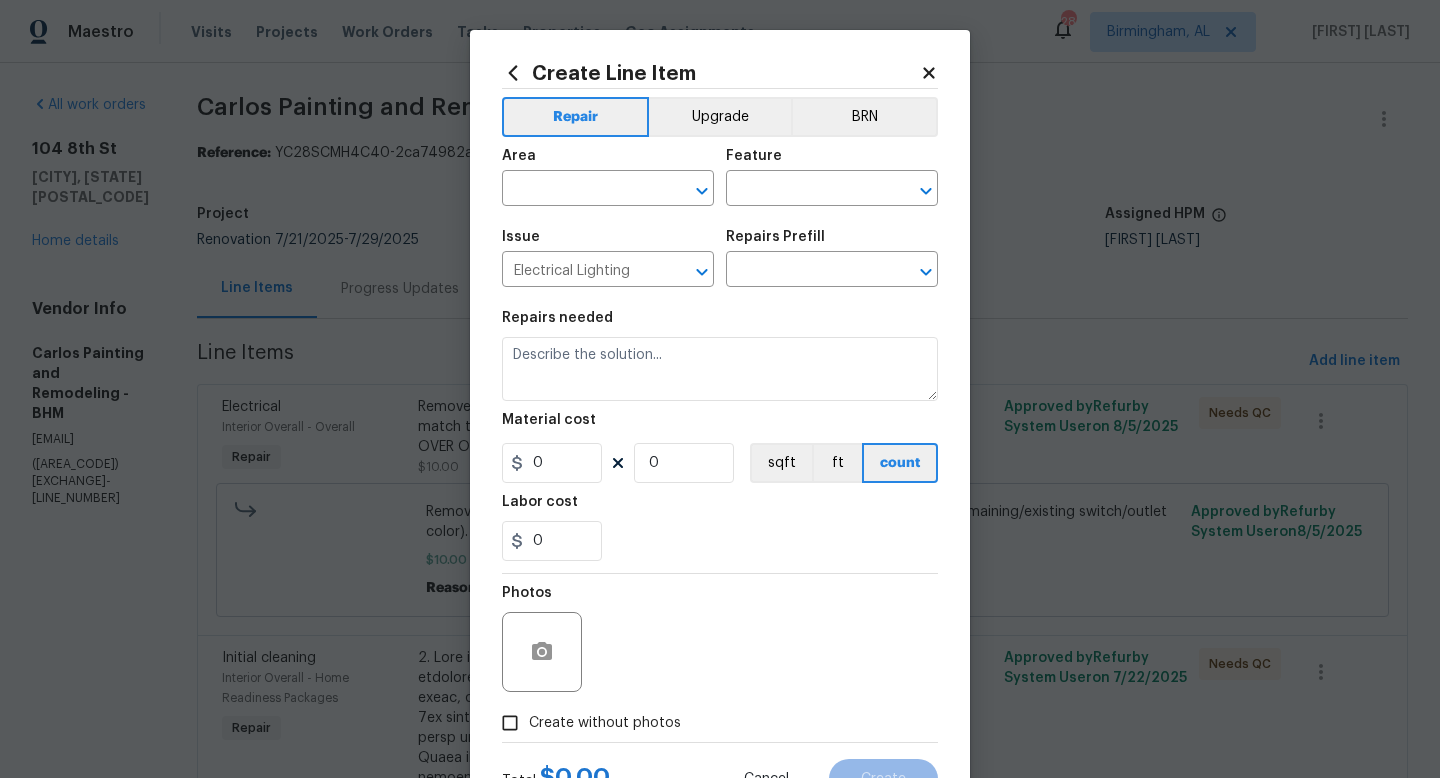 type on "Add a Task $1.00" 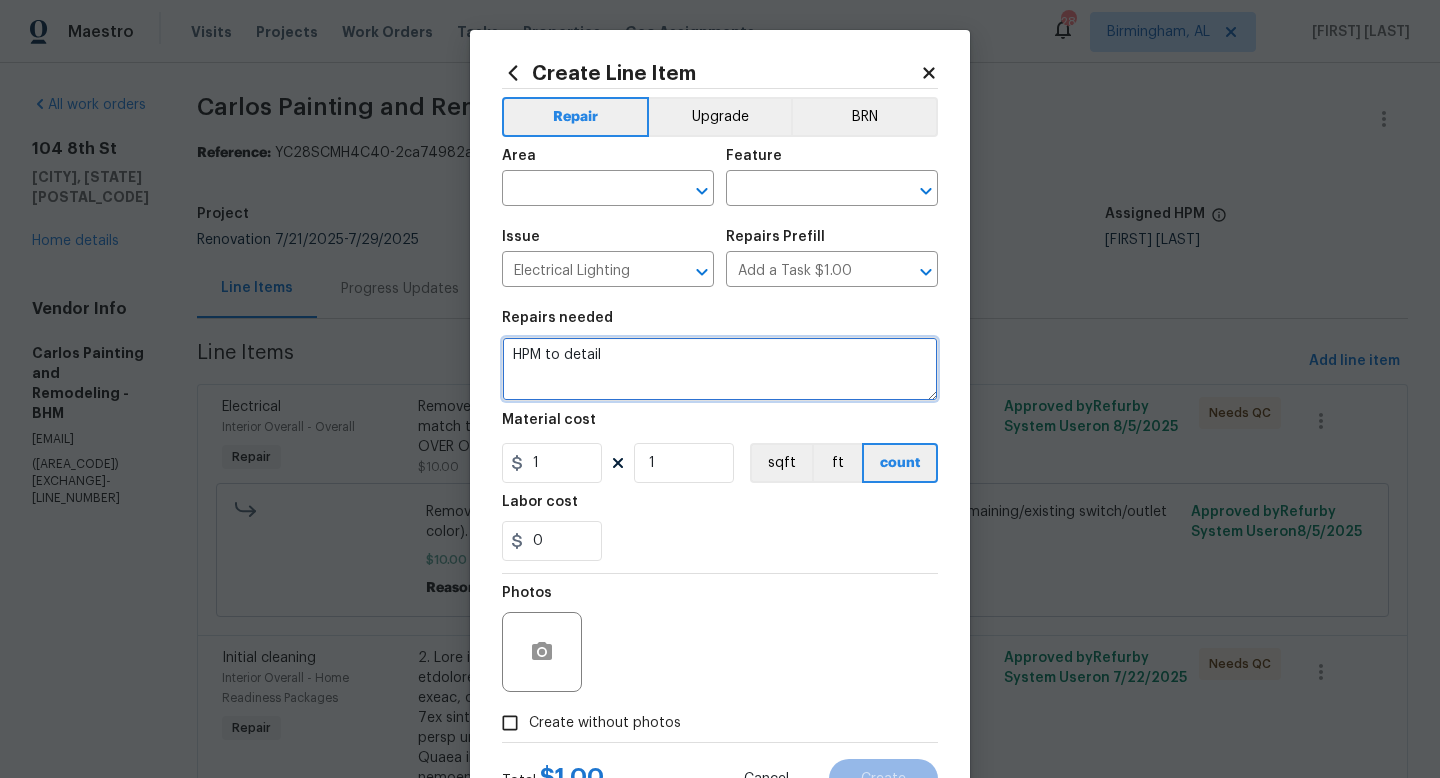 drag, startPoint x: 623, startPoint y: 361, endPoint x: 367, endPoint y: 360, distance: 256.00195 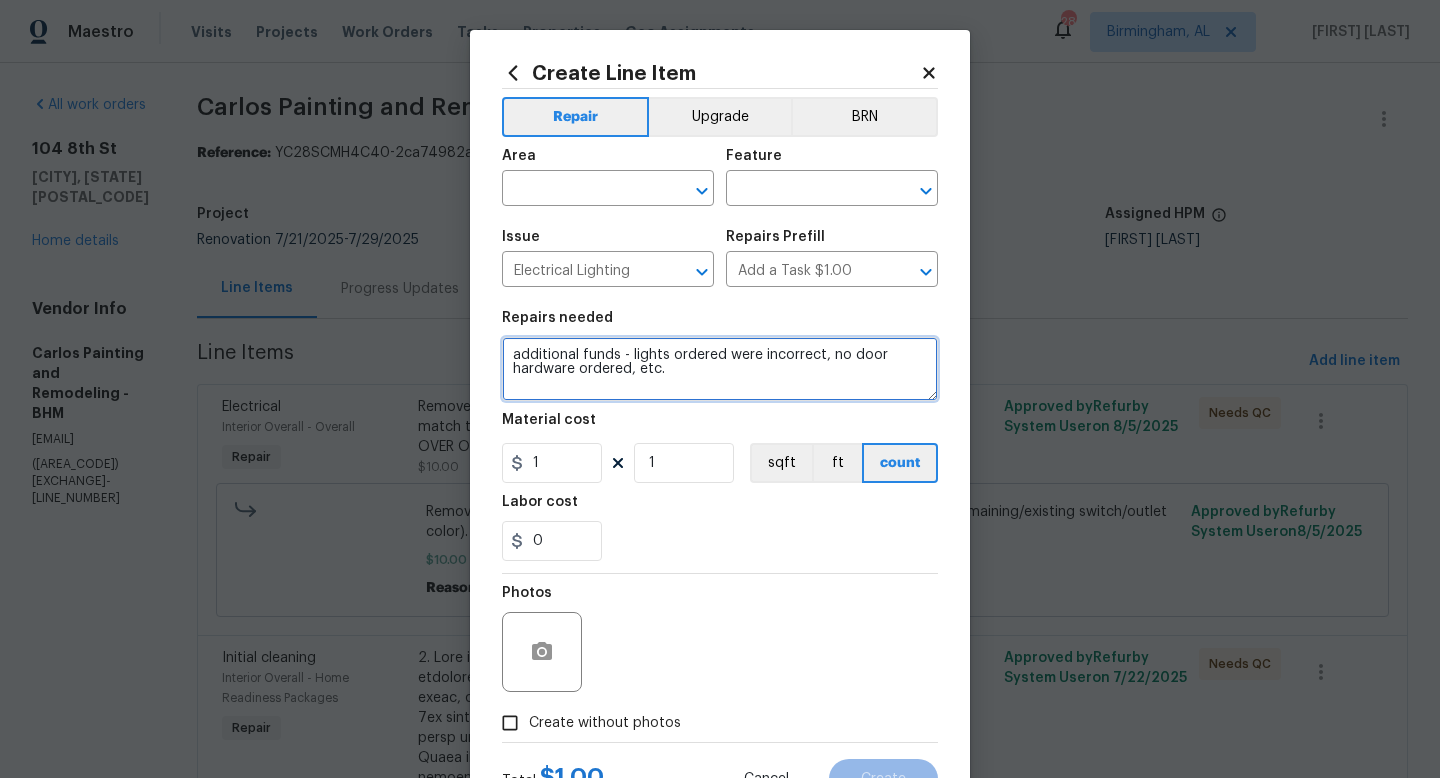 click on "additional funds - lights ordered were incorrect, no door hardware ordered, etc." at bounding box center [720, 369] 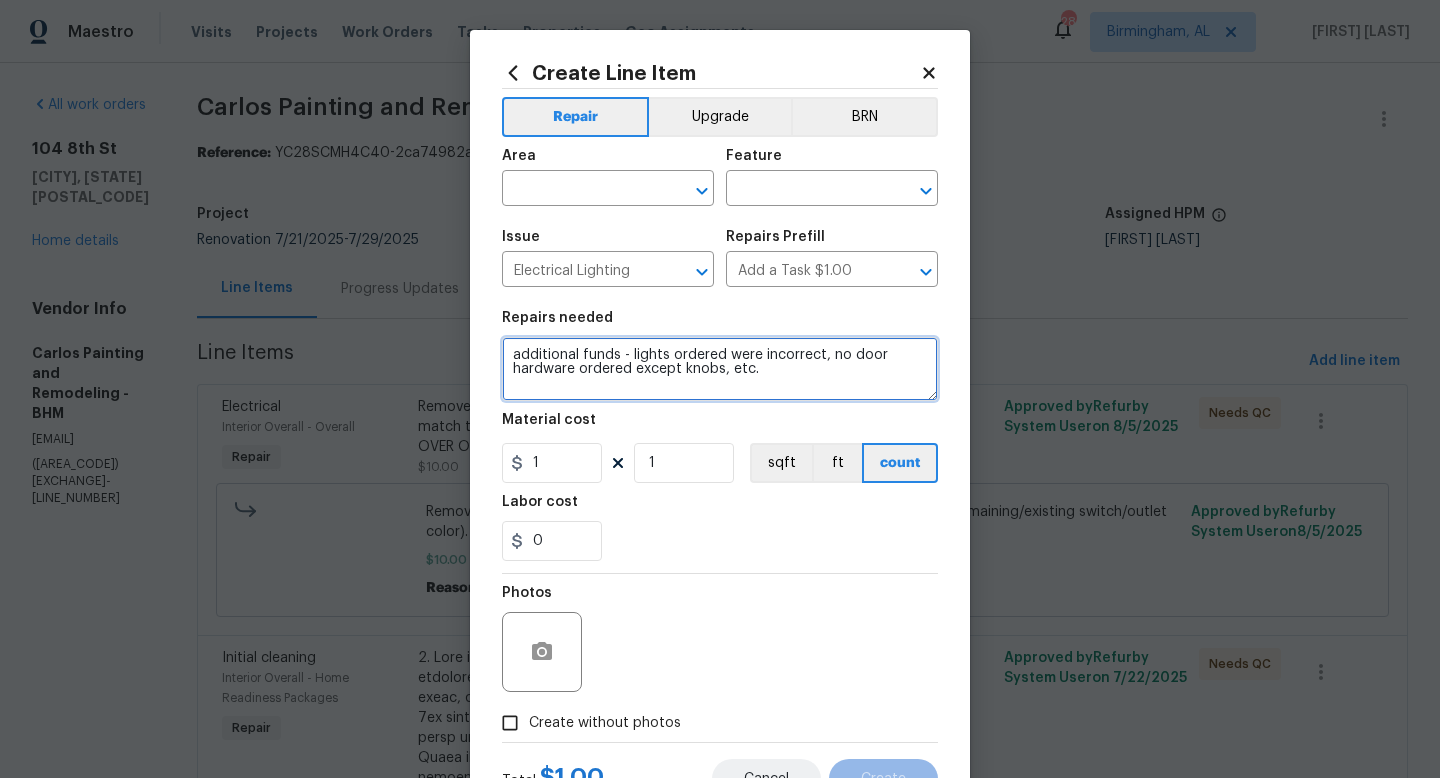 type on "additional funds - lights ordered were incorrect, no door hardware ordered except knobs, etc." 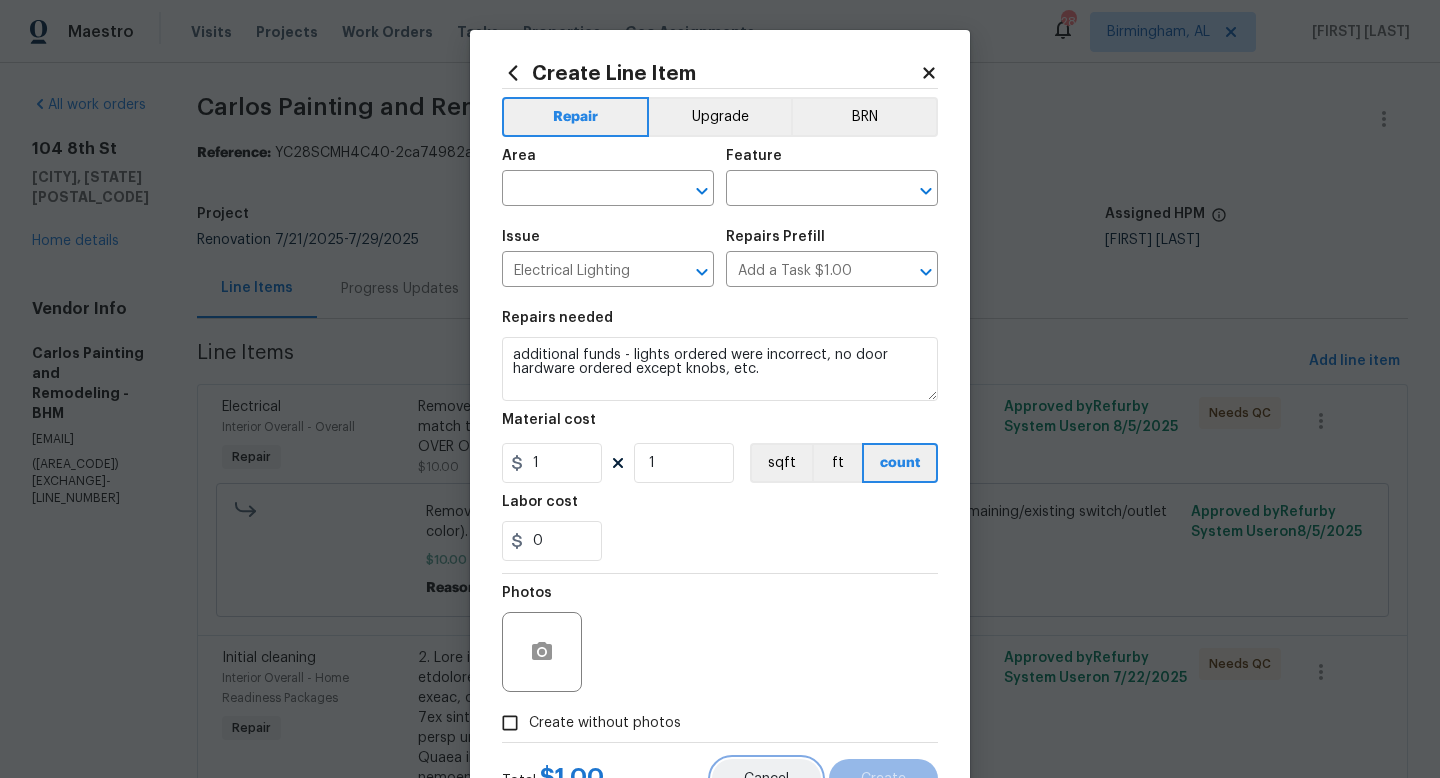 click on "Cancel" at bounding box center [766, 779] 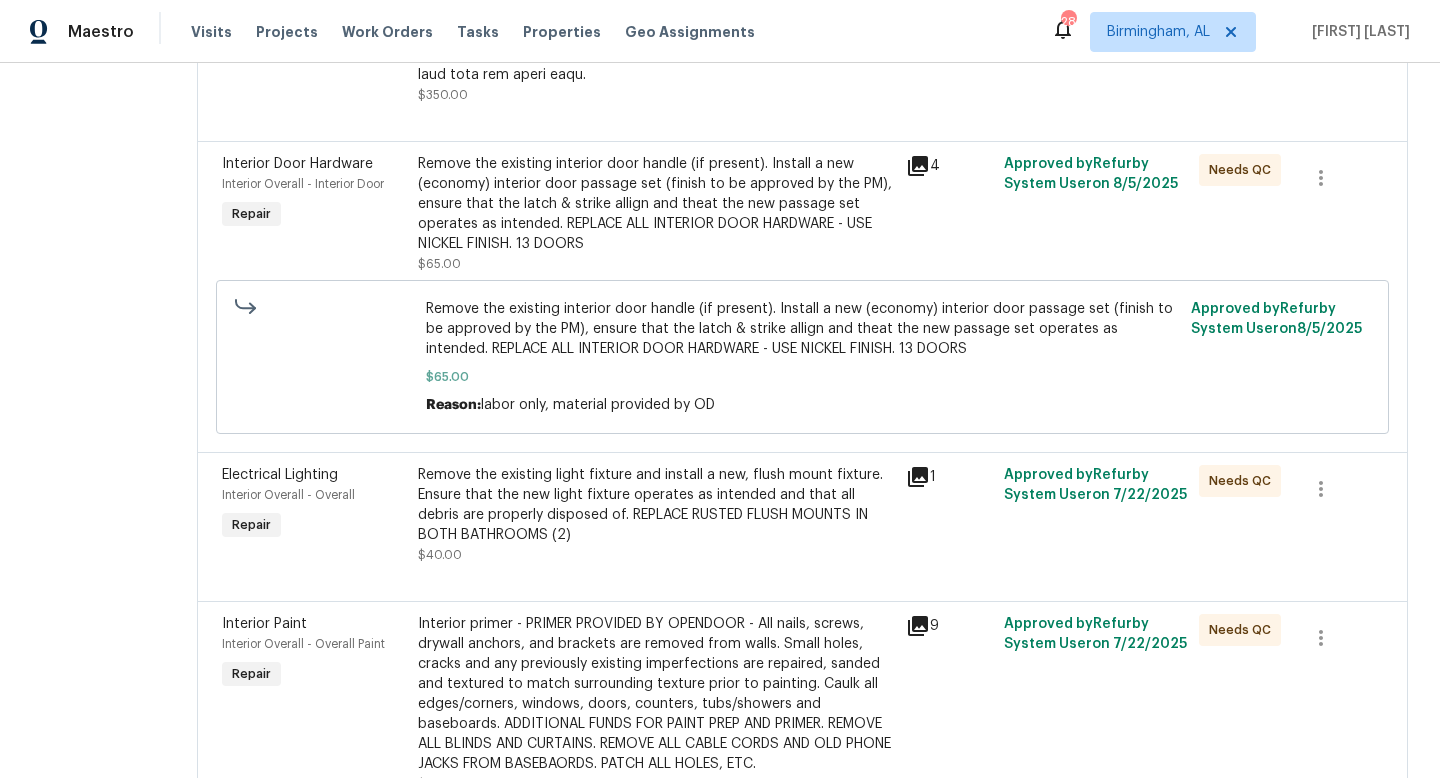 scroll, scrollTop: 0, scrollLeft: 0, axis: both 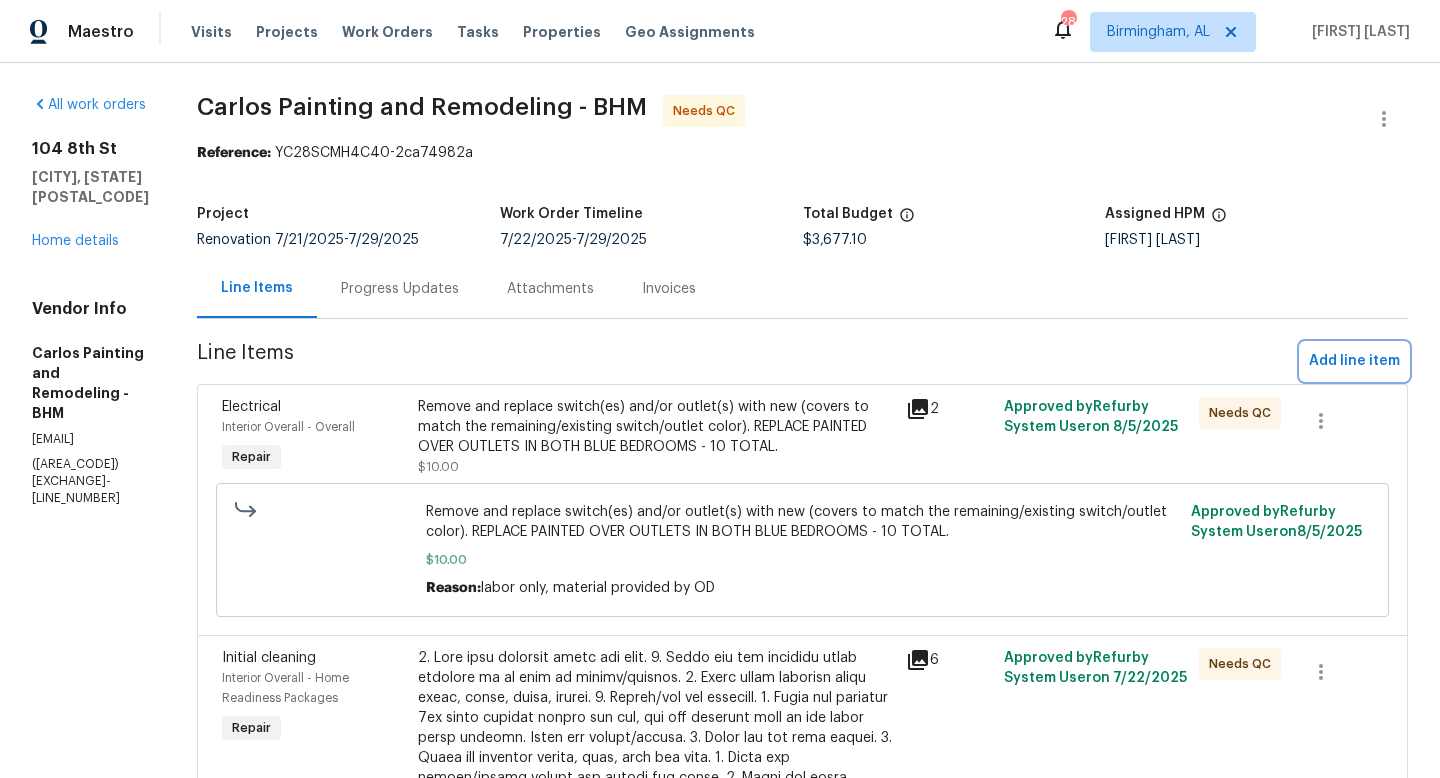 click on "Add line item" at bounding box center (1354, 361) 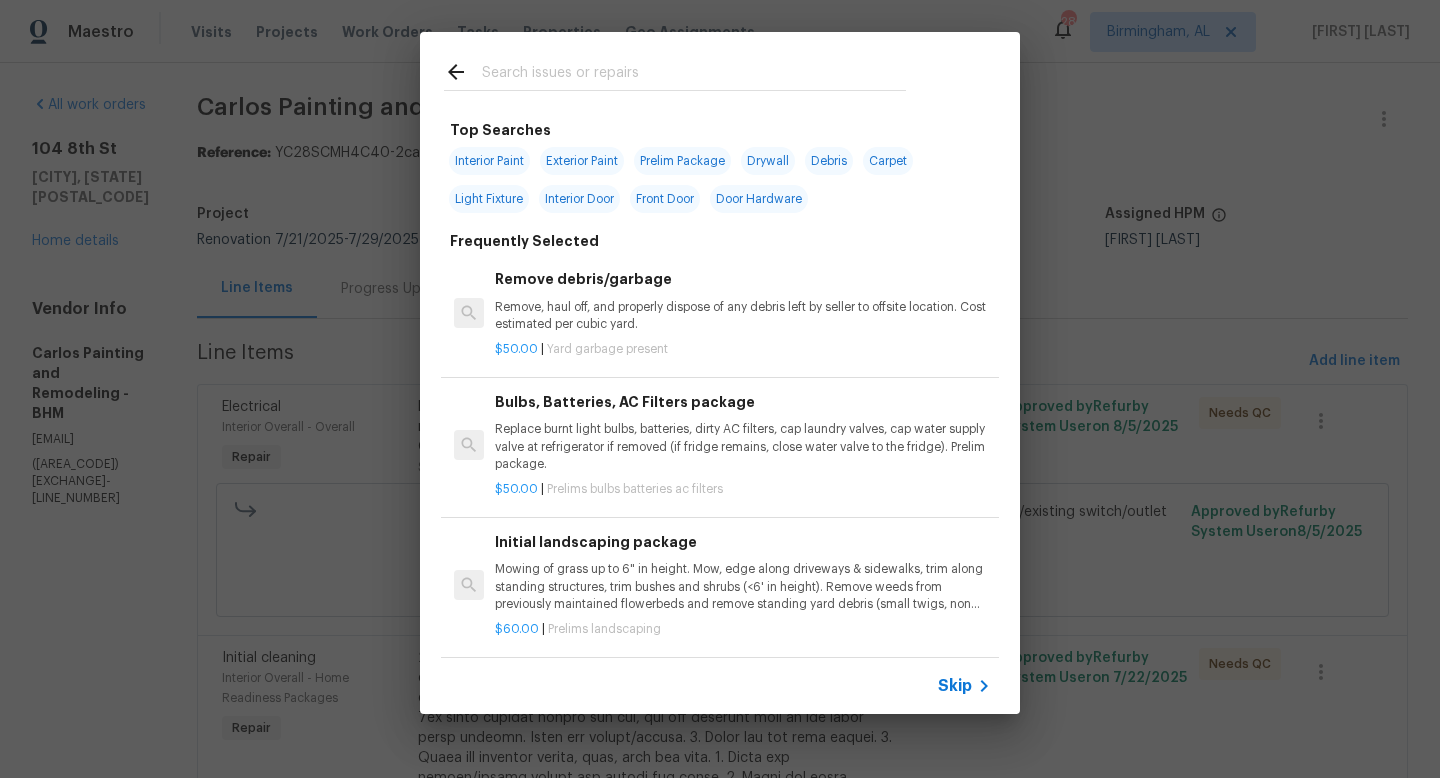 click at bounding box center (694, 75) 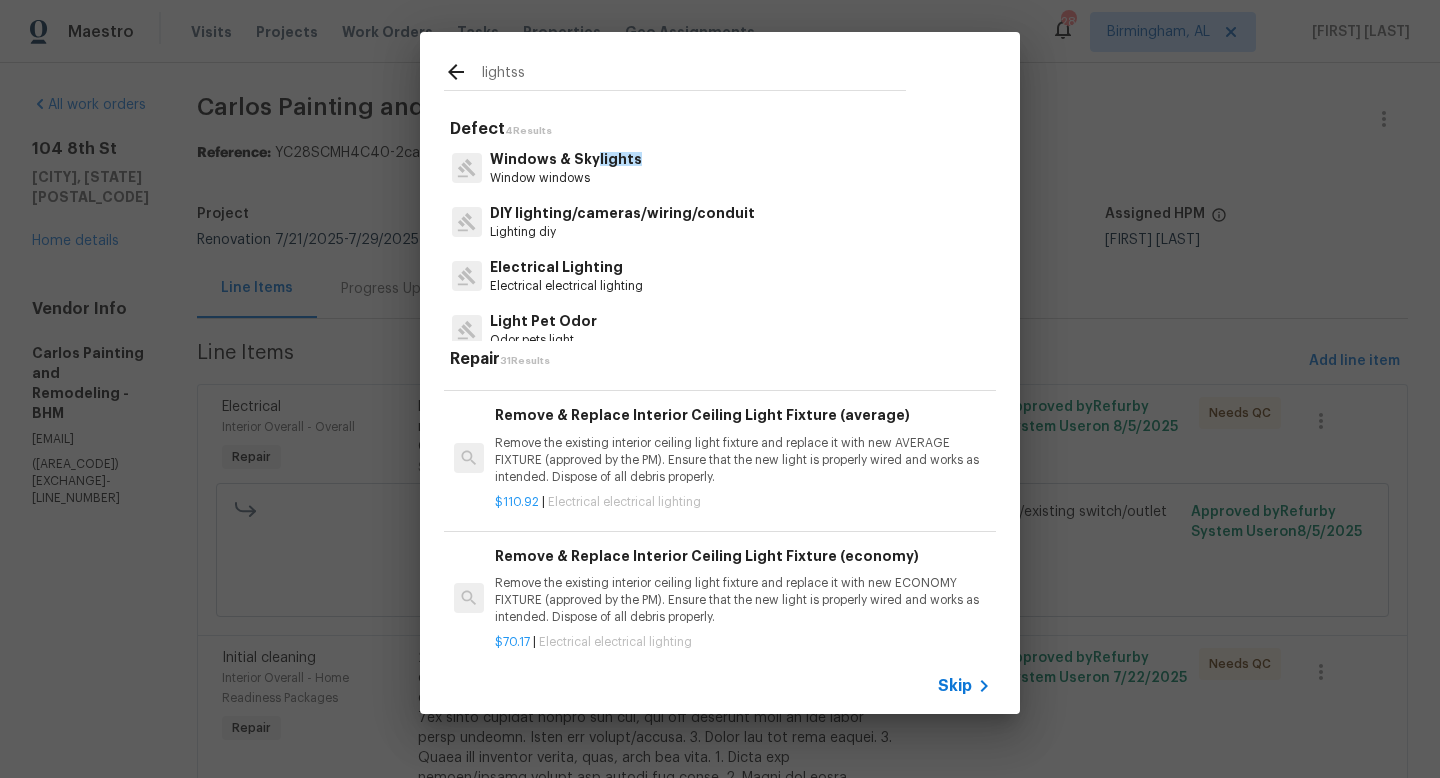 scroll, scrollTop: 3, scrollLeft: 0, axis: vertical 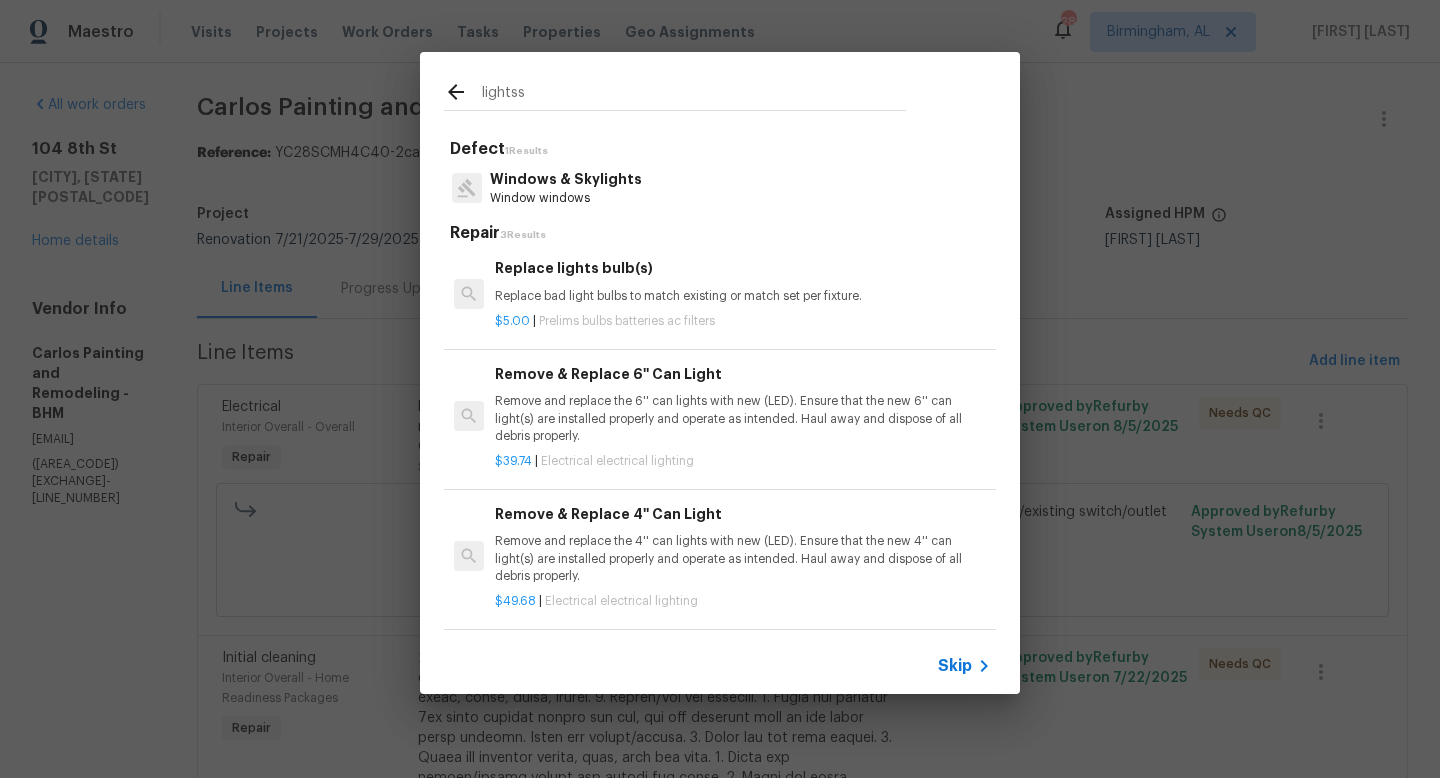 type on "lightss" 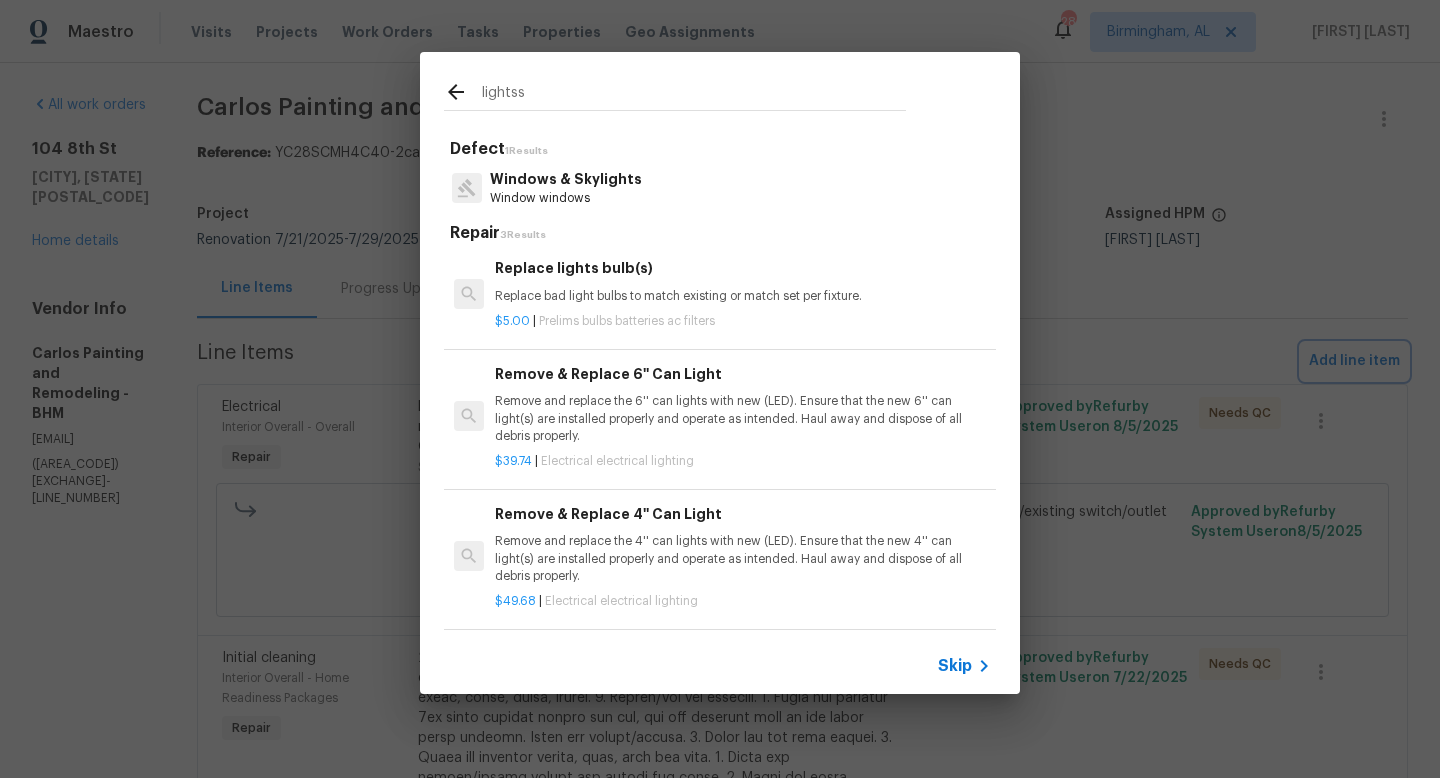click on "lightss Defect  1  Results Windows & Skylights Window windows Repair  3  Results Replace lights bulb(s)  Replace bad light bulbs to match existing or match set per fixture. $5.00   |   Prelims bulbs batteries ac filters Remove & Replace 6'' Can Light Remove and replace the 6'' can lights with new (LED). Ensure that the new 6'' can light(s) are installed properly and operate as intended. Haul away and dispose of all debris properly. $39.74   |   Electrical electrical lighting Remove & Replace 4'' Can Light Remove and replace the 4'' can lights with new (LED). Ensure that the new 4'' can light(s) are installed properly and operate as intended. Haul away and dispose of all debris properly. $49.68   |   Electrical electrical lighting Skip" at bounding box center (720, 373) 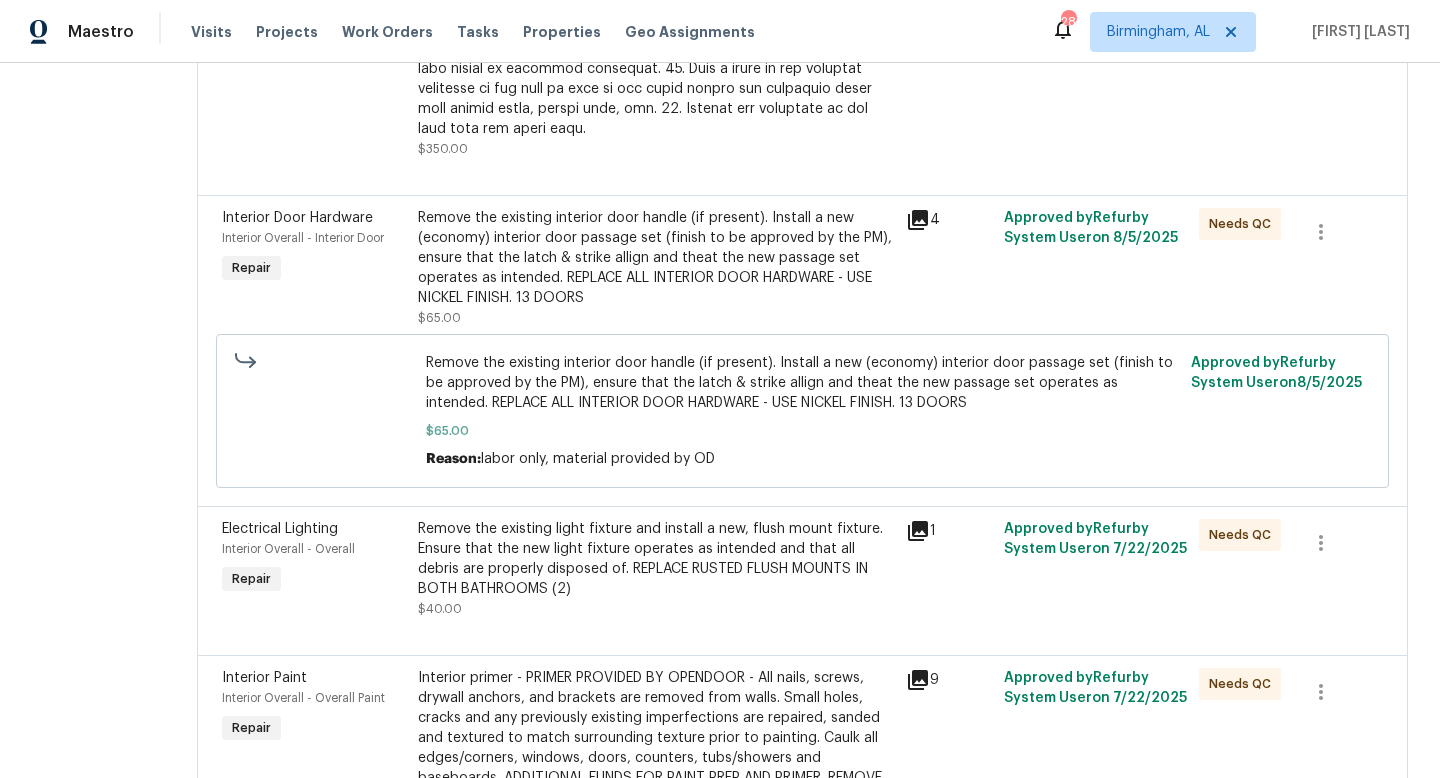 scroll, scrollTop: 918, scrollLeft: 0, axis: vertical 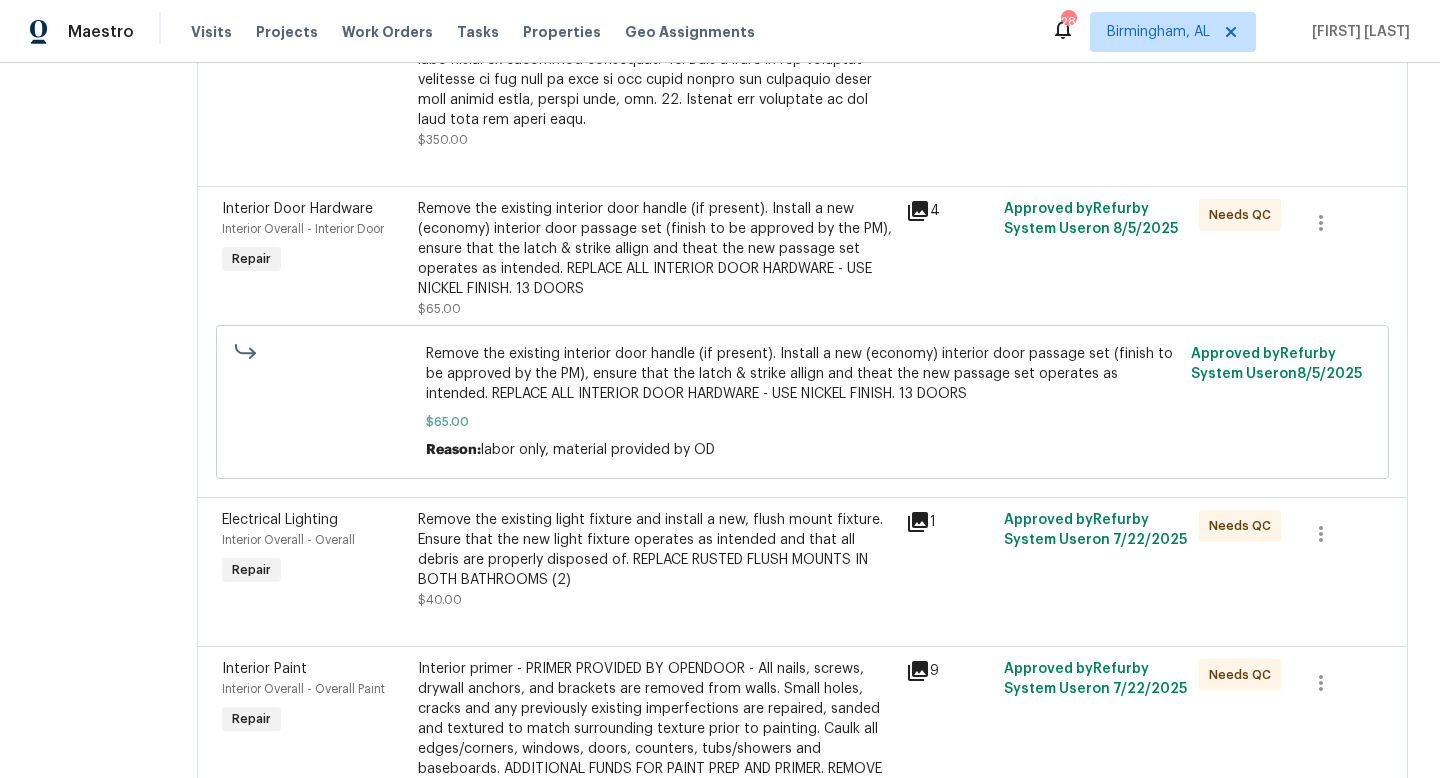 click on "Remove the existing interior  door handle (if present). Install a new (economy) interior door passage set (finish to be approved by the PM), ensure that the latch & strike allign  and theat the new passage set operates as intended. REPLACE ALL INTERIOR  DOOR HARDWARE - USE NICKEL FINISH. 13 DOORS" at bounding box center [656, 249] 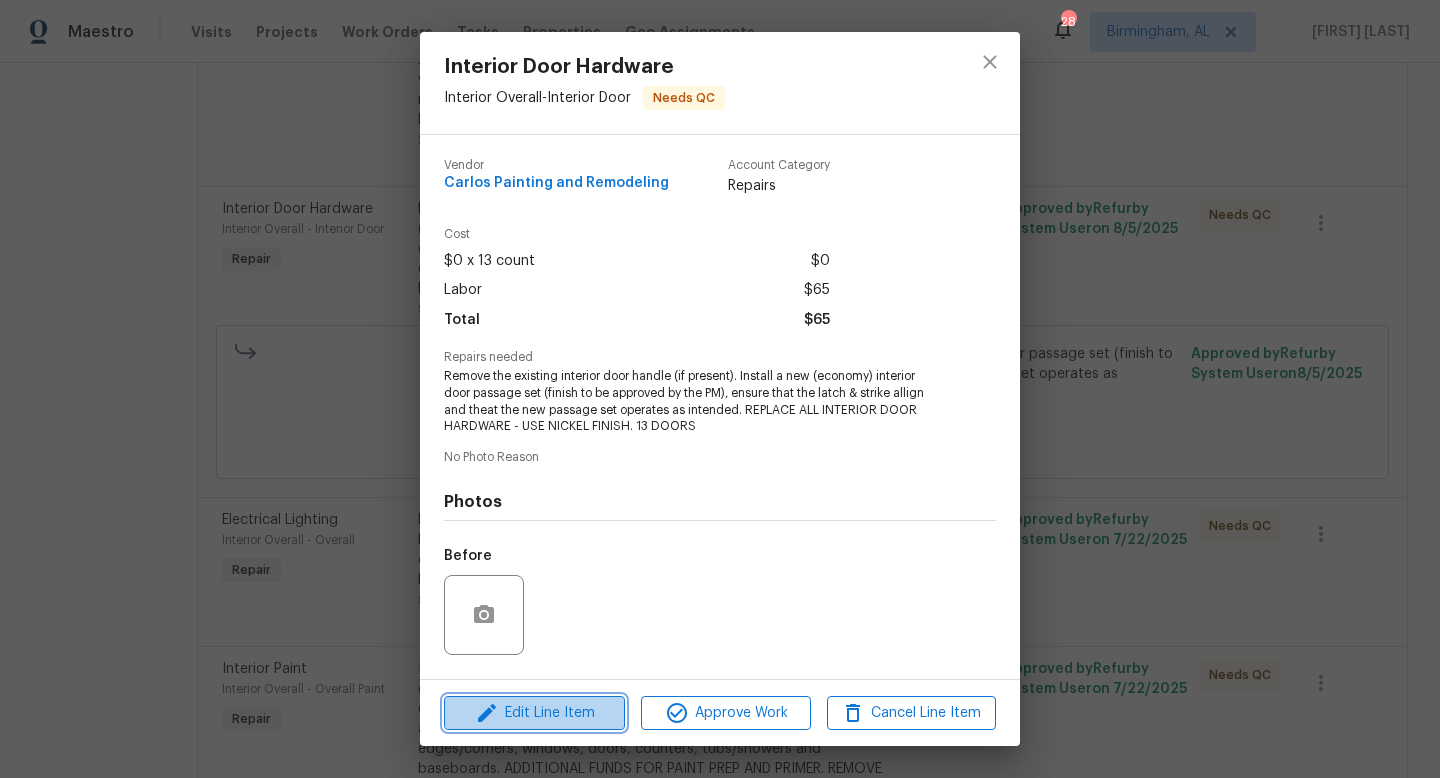 click on "Edit Line Item" at bounding box center (534, 713) 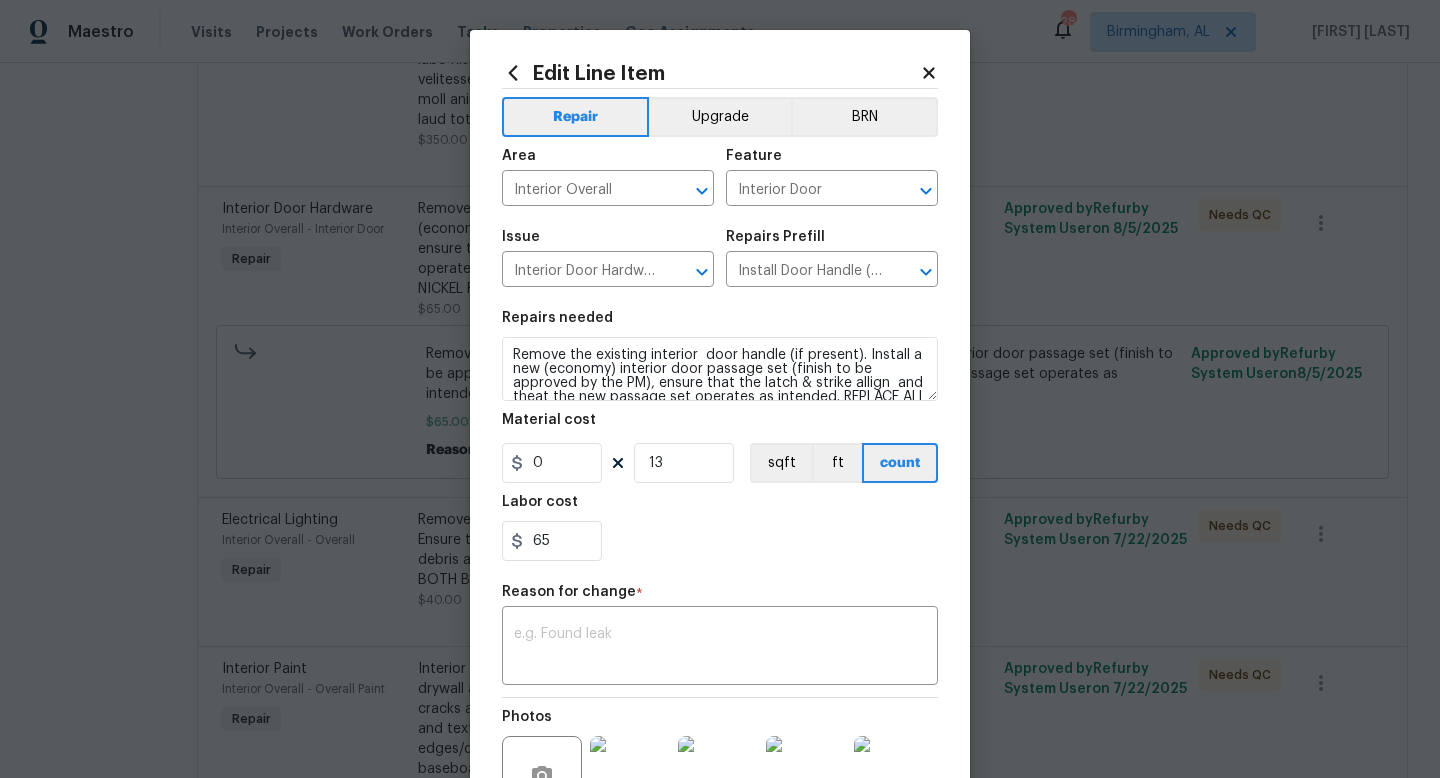 click 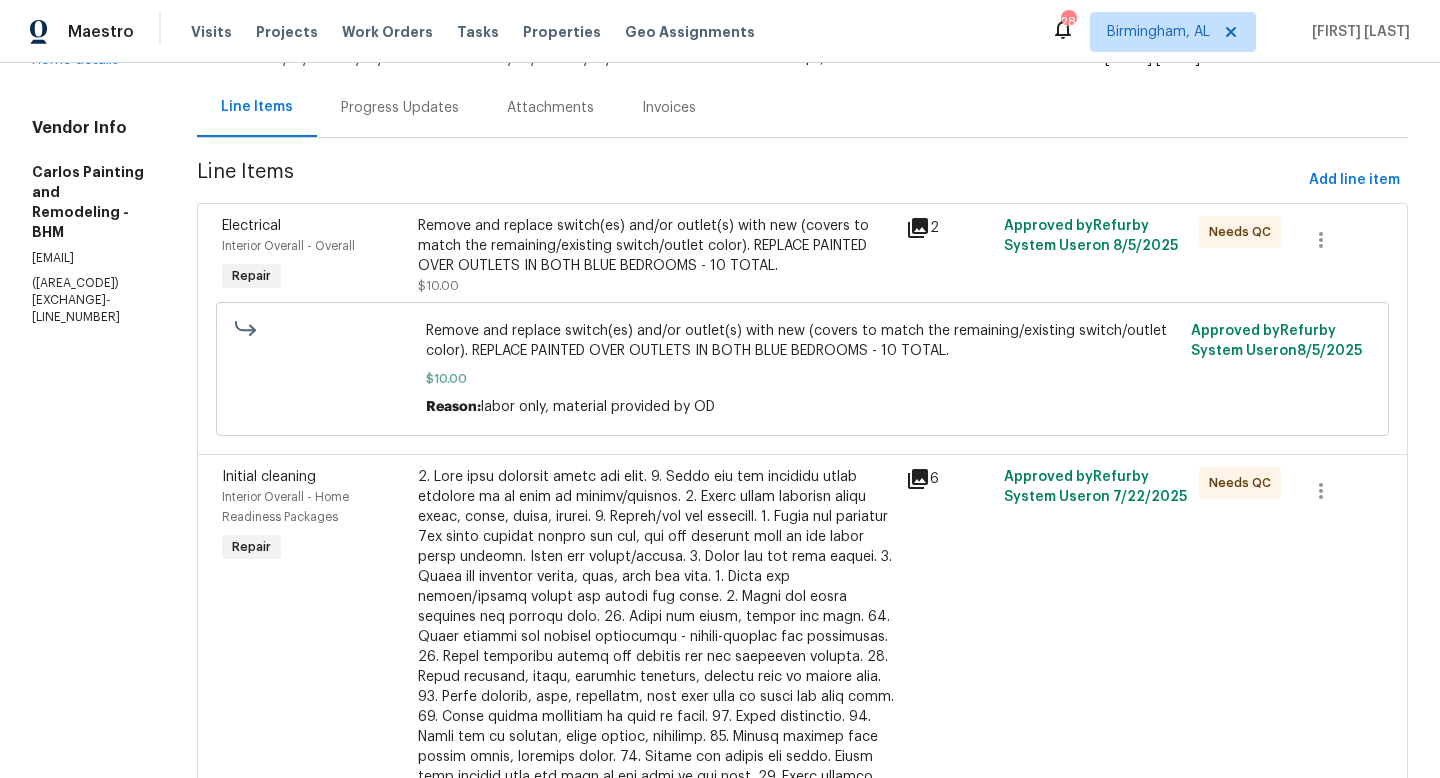 scroll, scrollTop: 0, scrollLeft: 0, axis: both 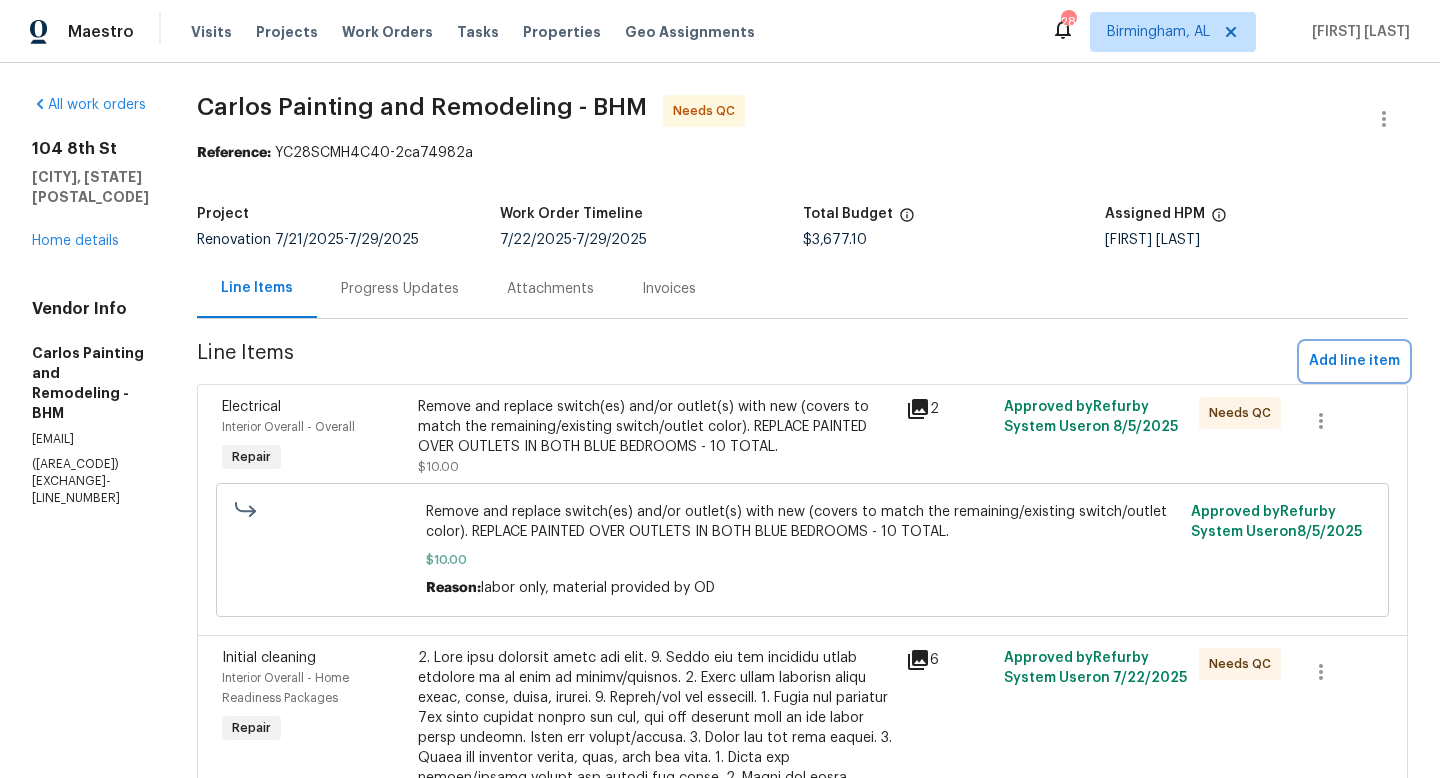click on "Add line item" at bounding box center [1354, 361] 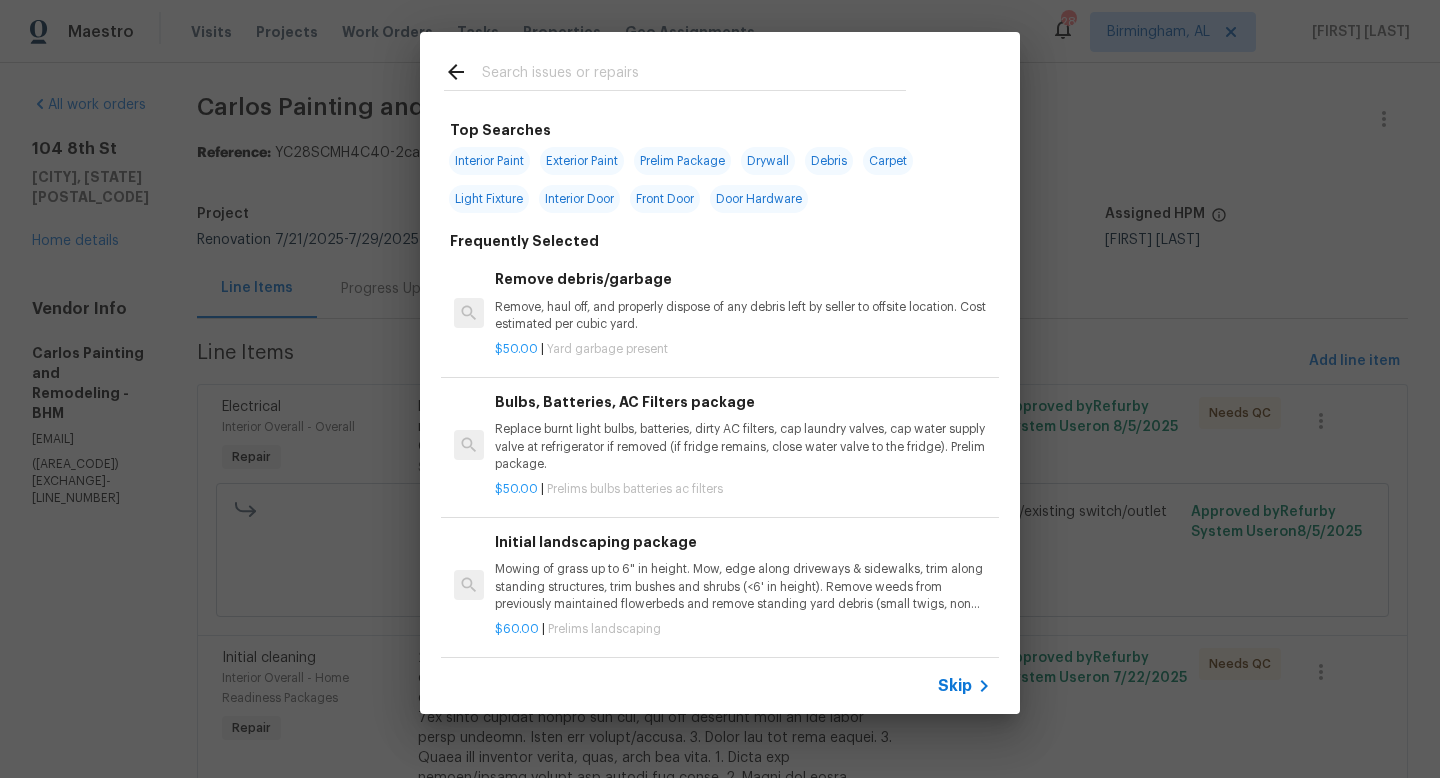 click at bounding box center (694, 75) 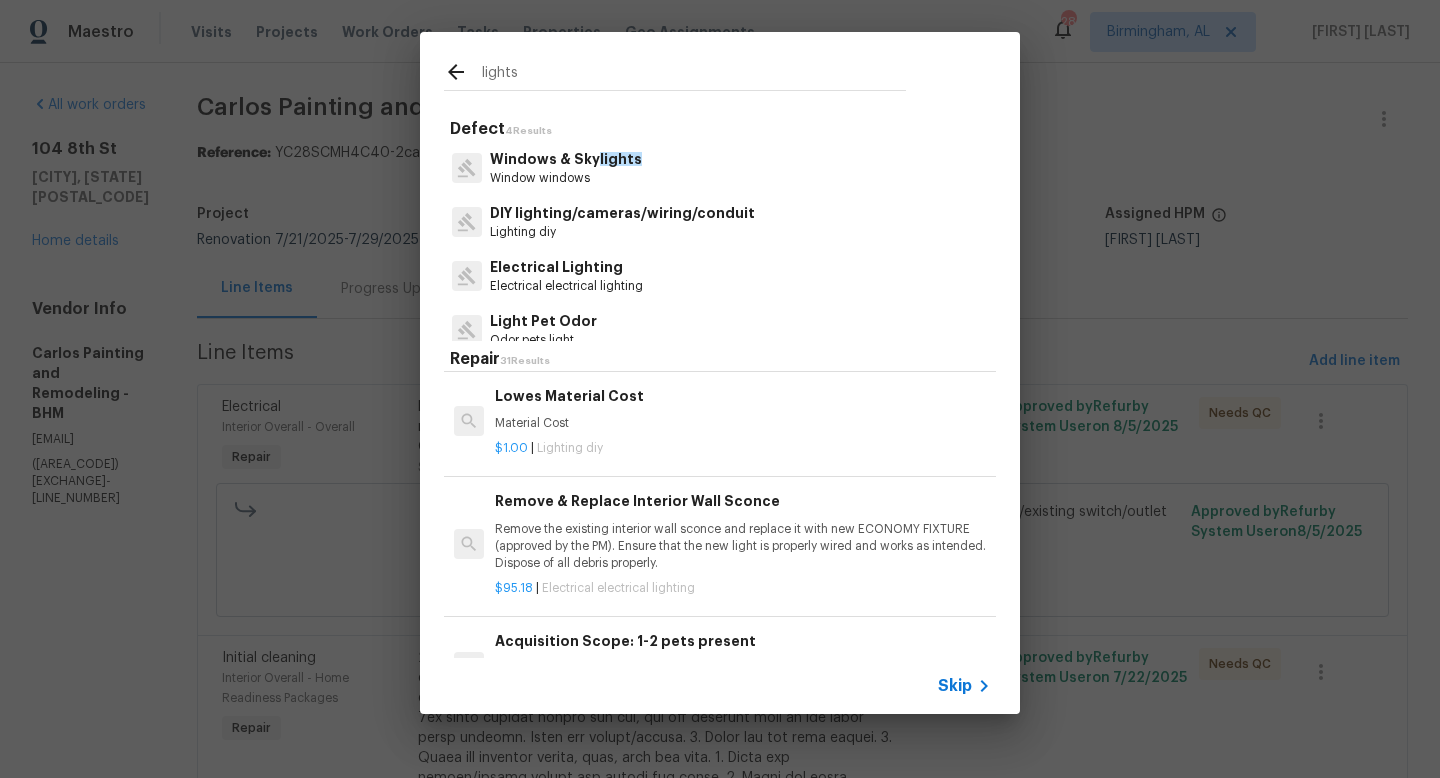 scroll, scrollTop: 1885, scrollLeft: 0, axis: vertical 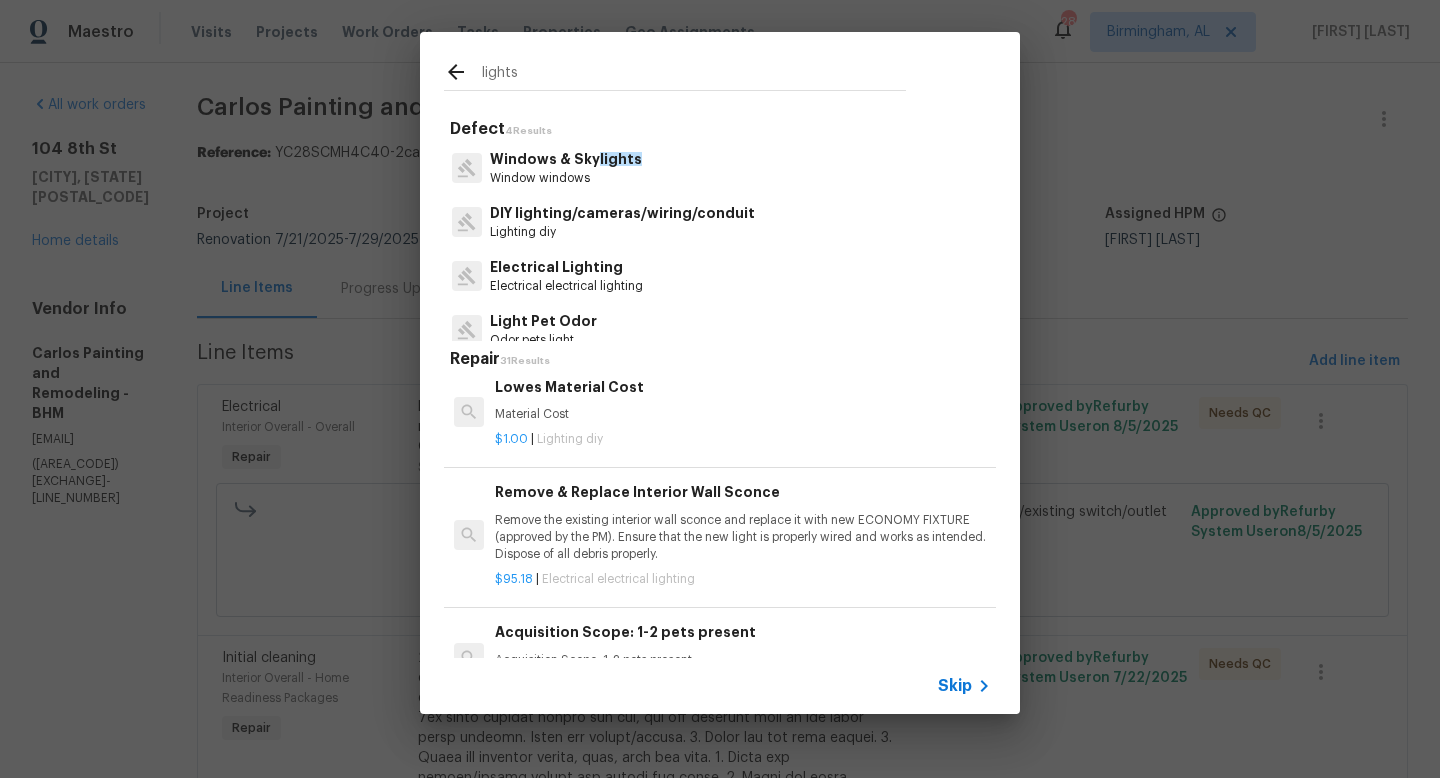 type on "lights" 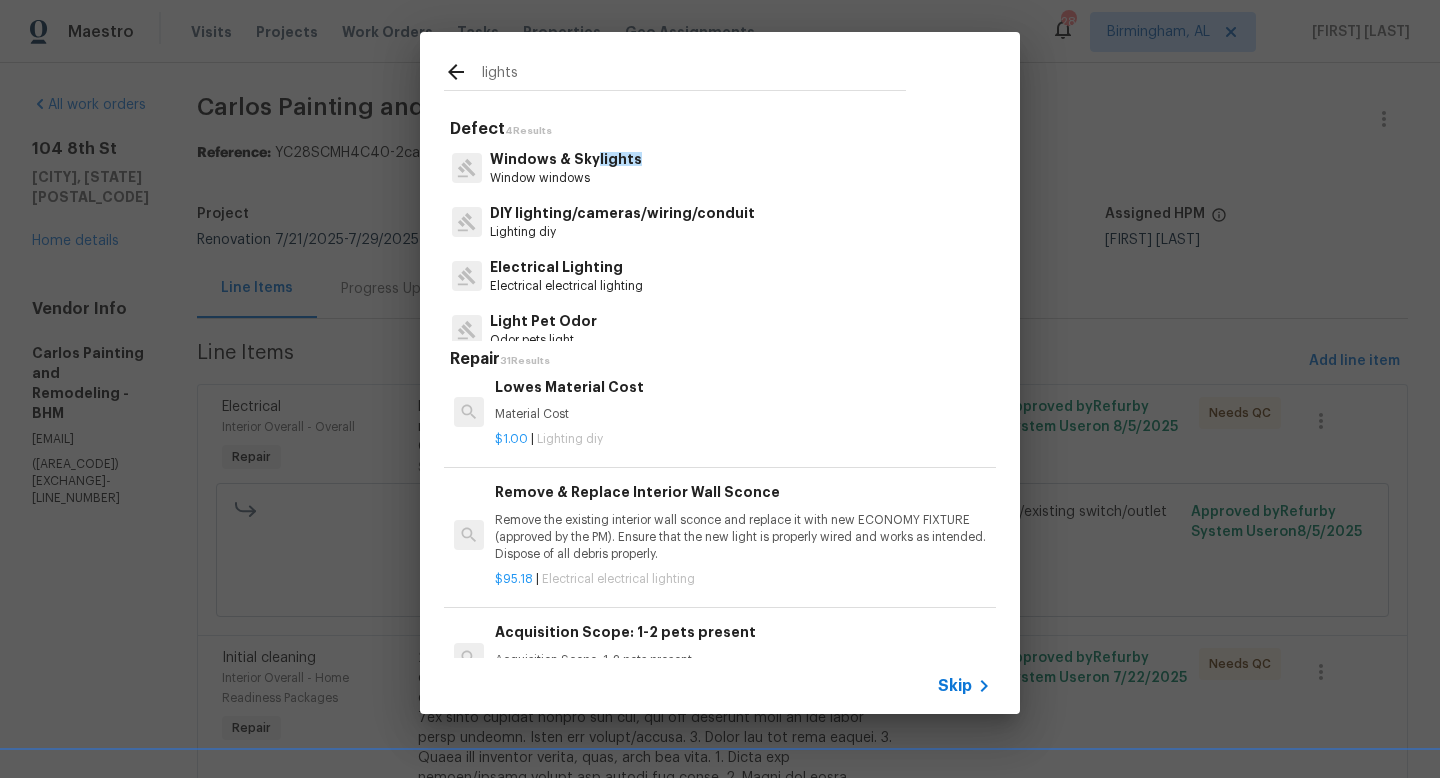 click on "Lowes Material Cost" at bounding box center [743, 387] 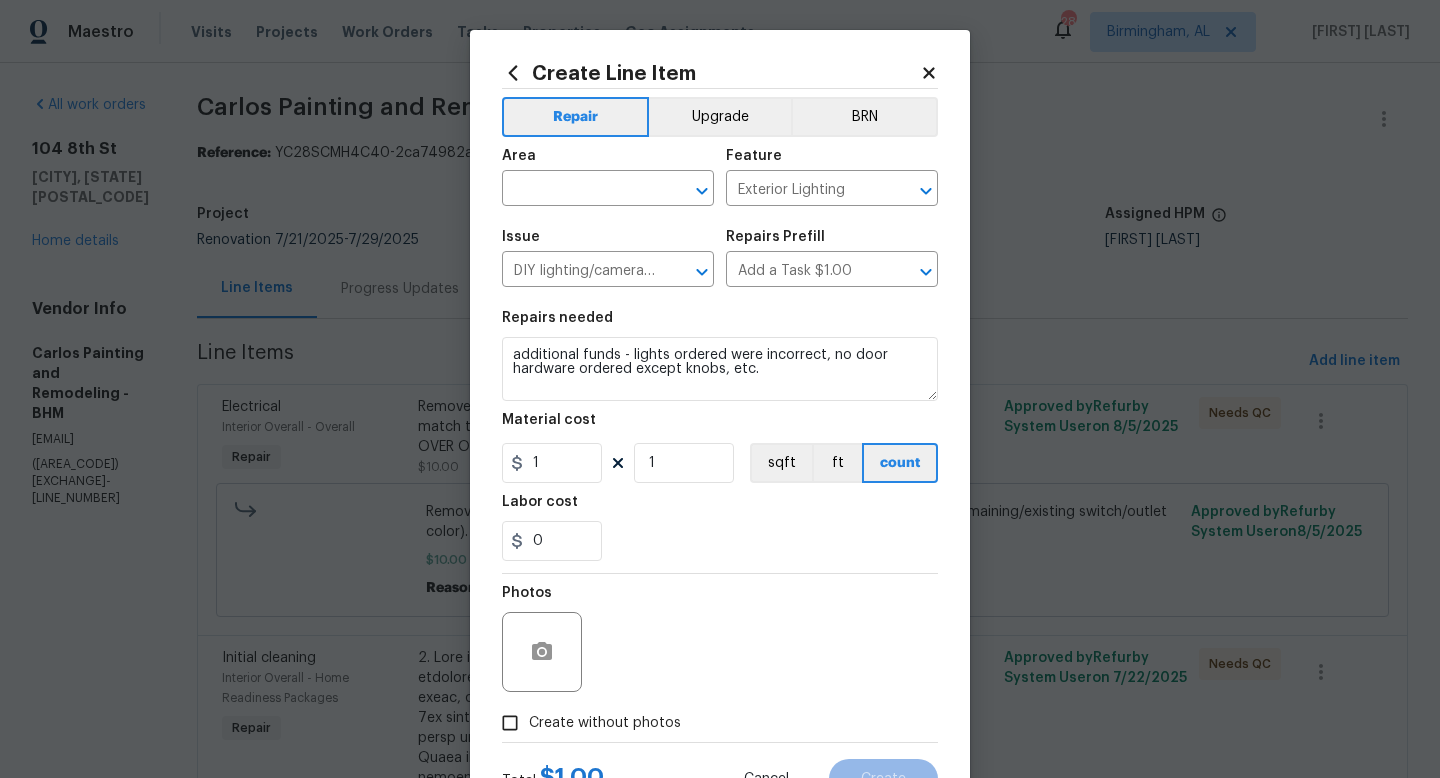 type on "Lowes Material Cost $1.00" 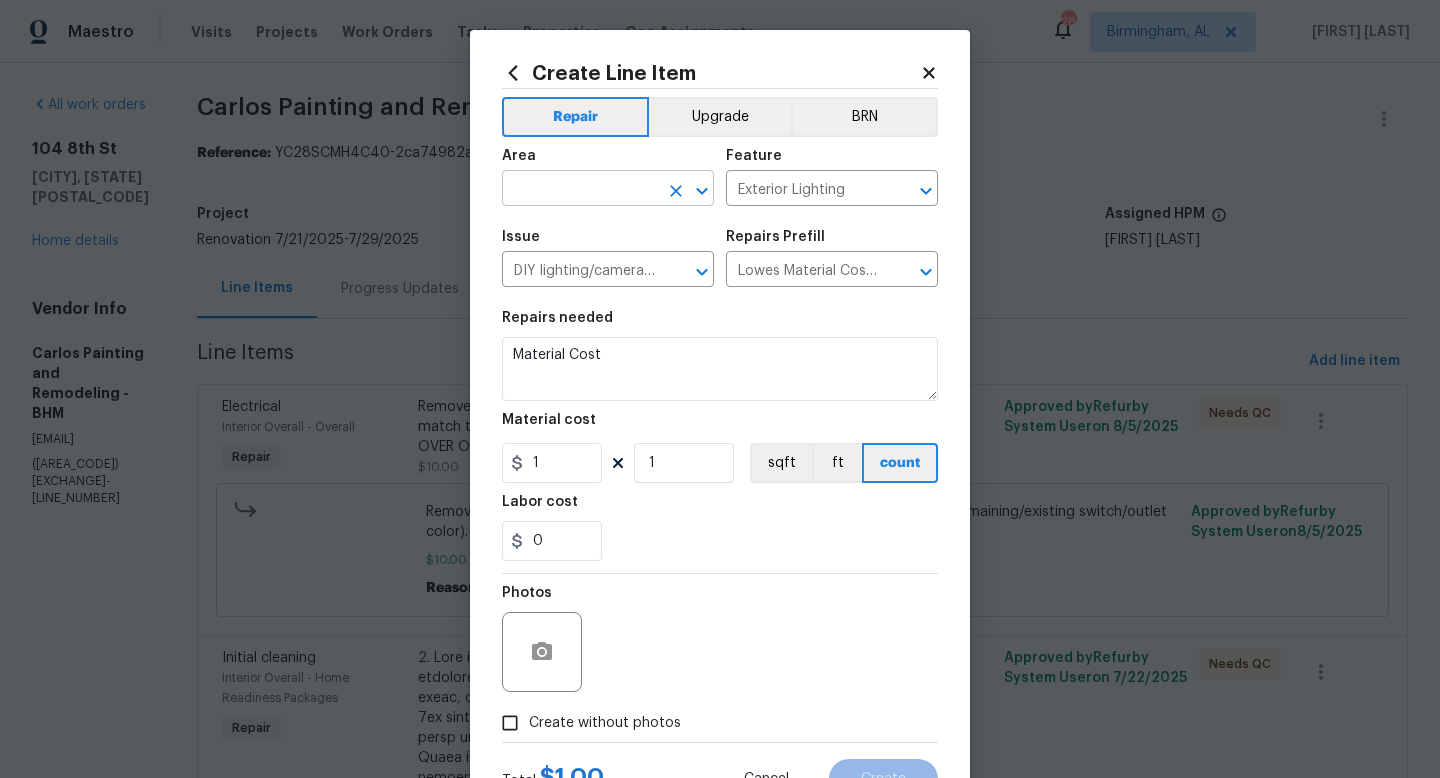 click at bounding box center (580, 190) 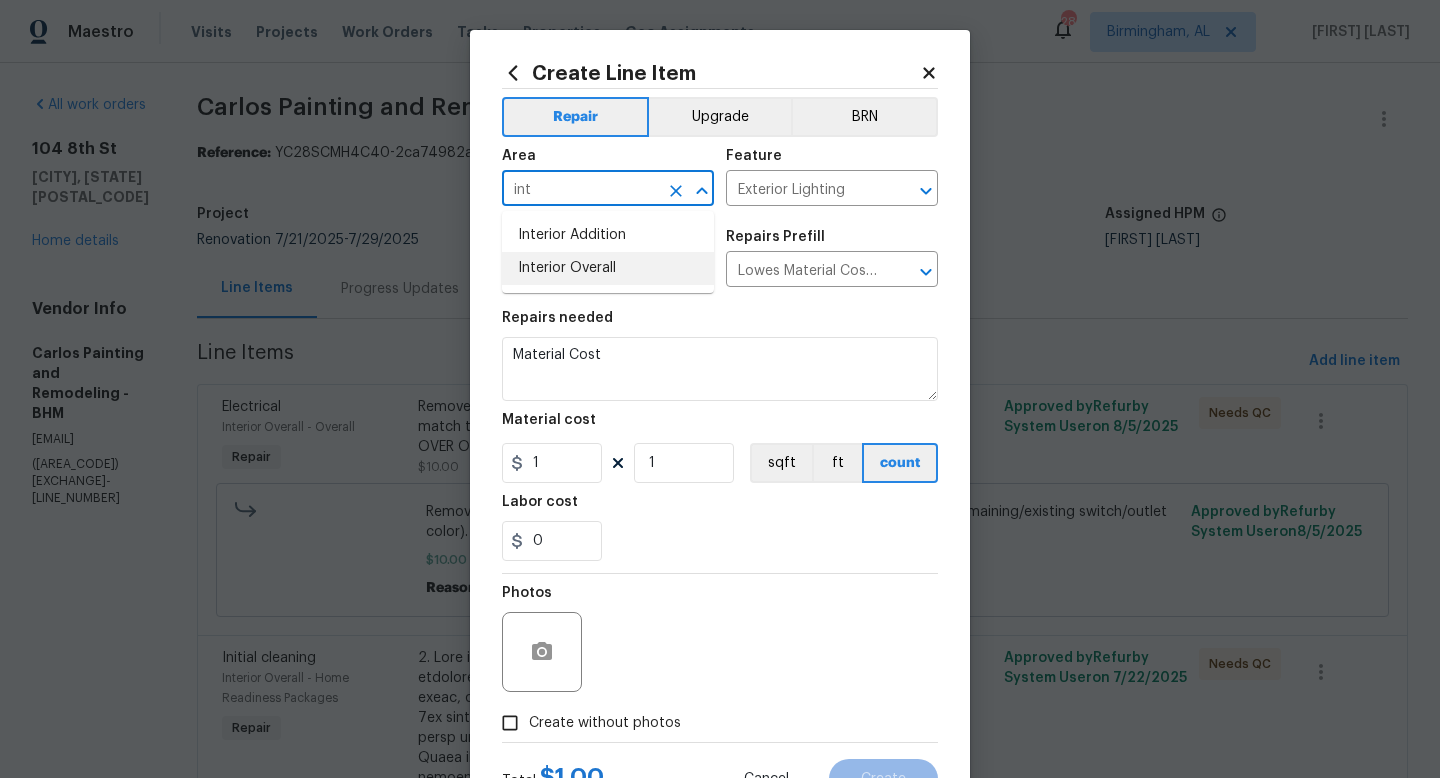 click on "Interior Overall" at bounding box center [608, 268] 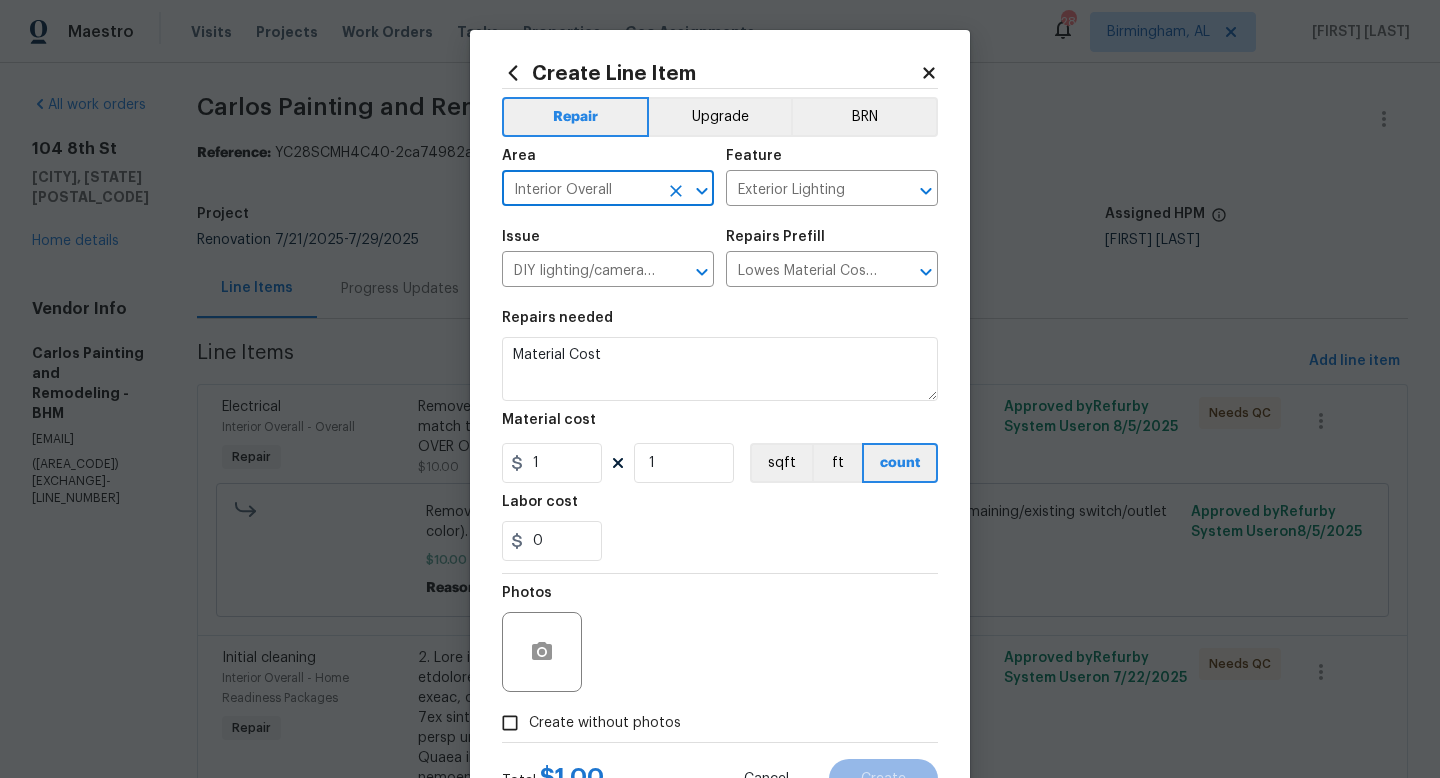 type on "Interior Overall" 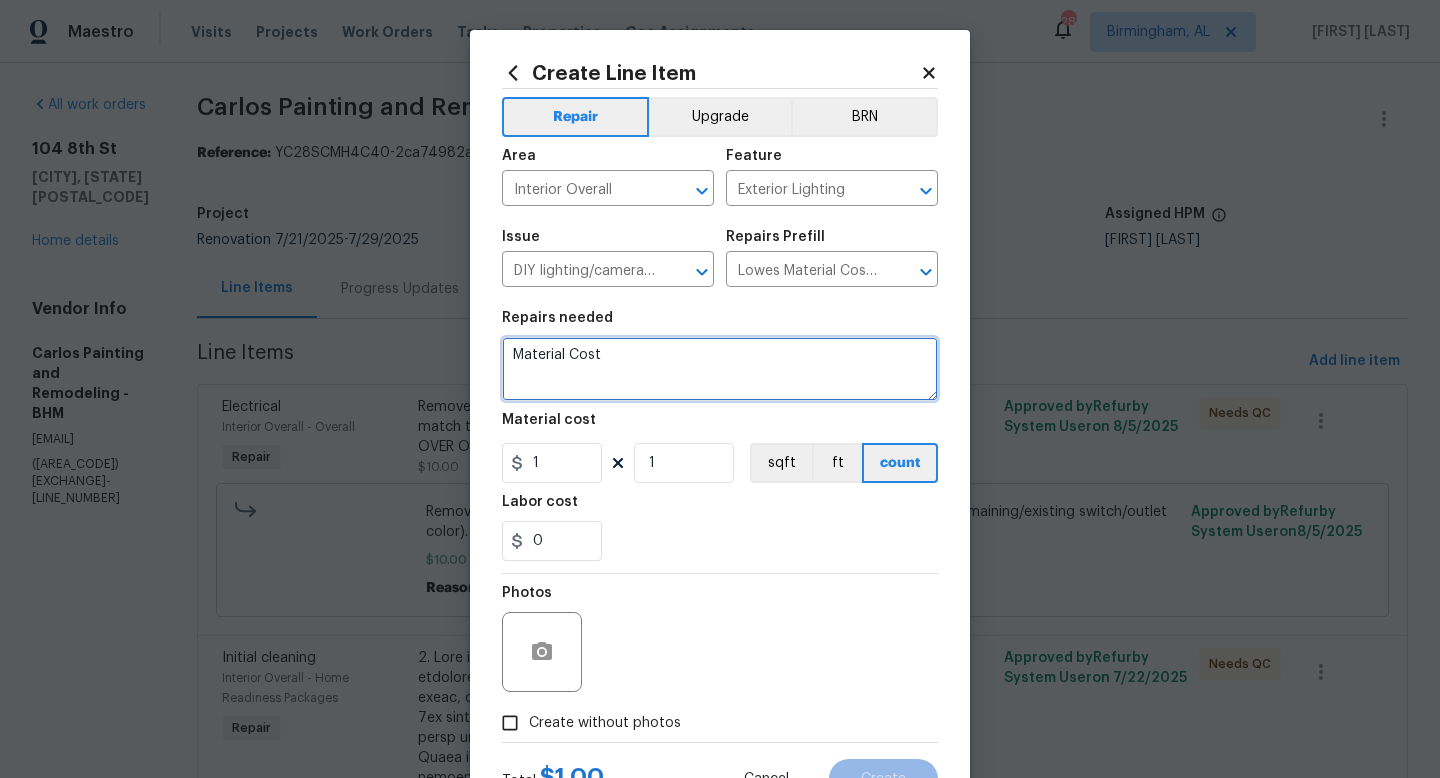 drag, startPoint x: 635, startPoint y: 364, endPoint x: 248, endPoint y: 274, distance: 397.32733 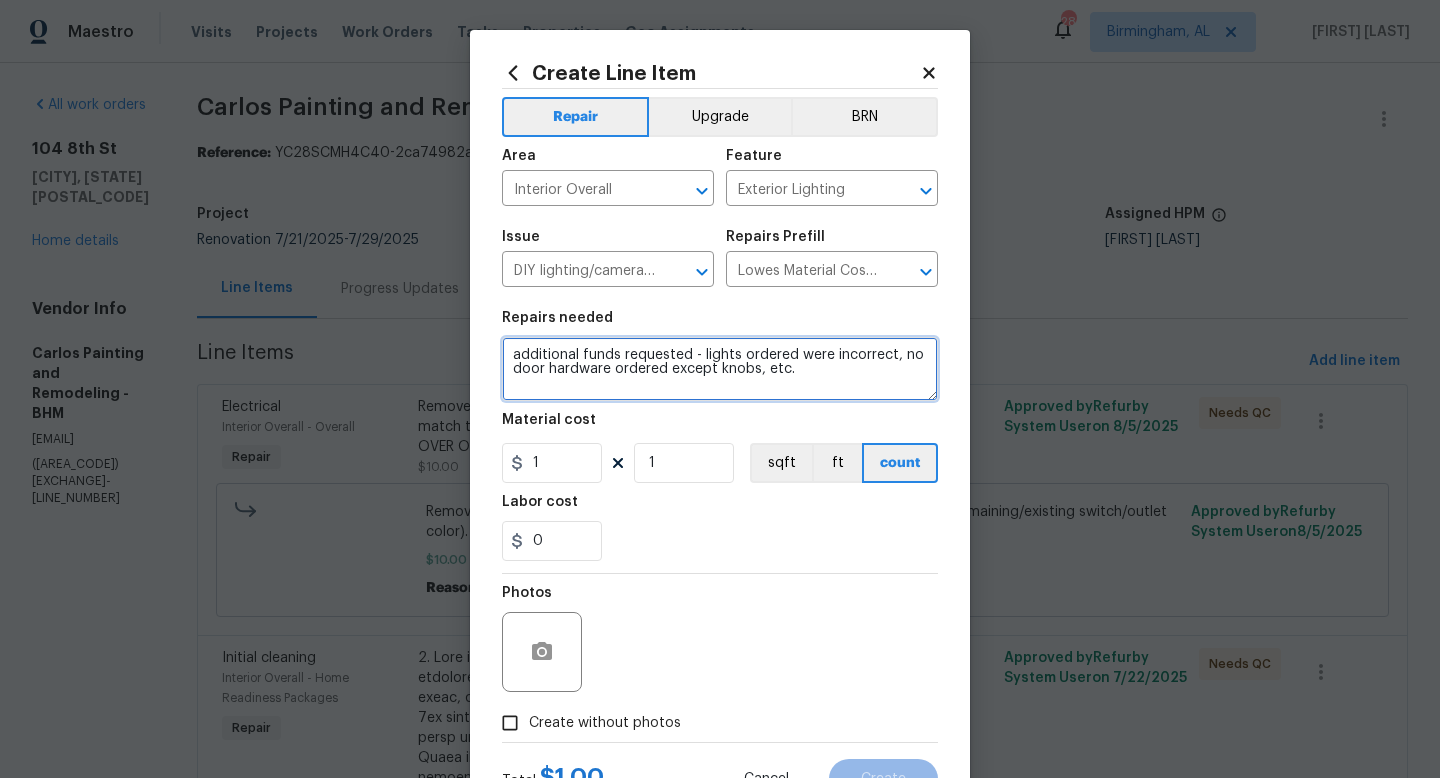 type on "additional funds requested - lights ordered were incorrect, no door hardware ordered except knobs, etc." 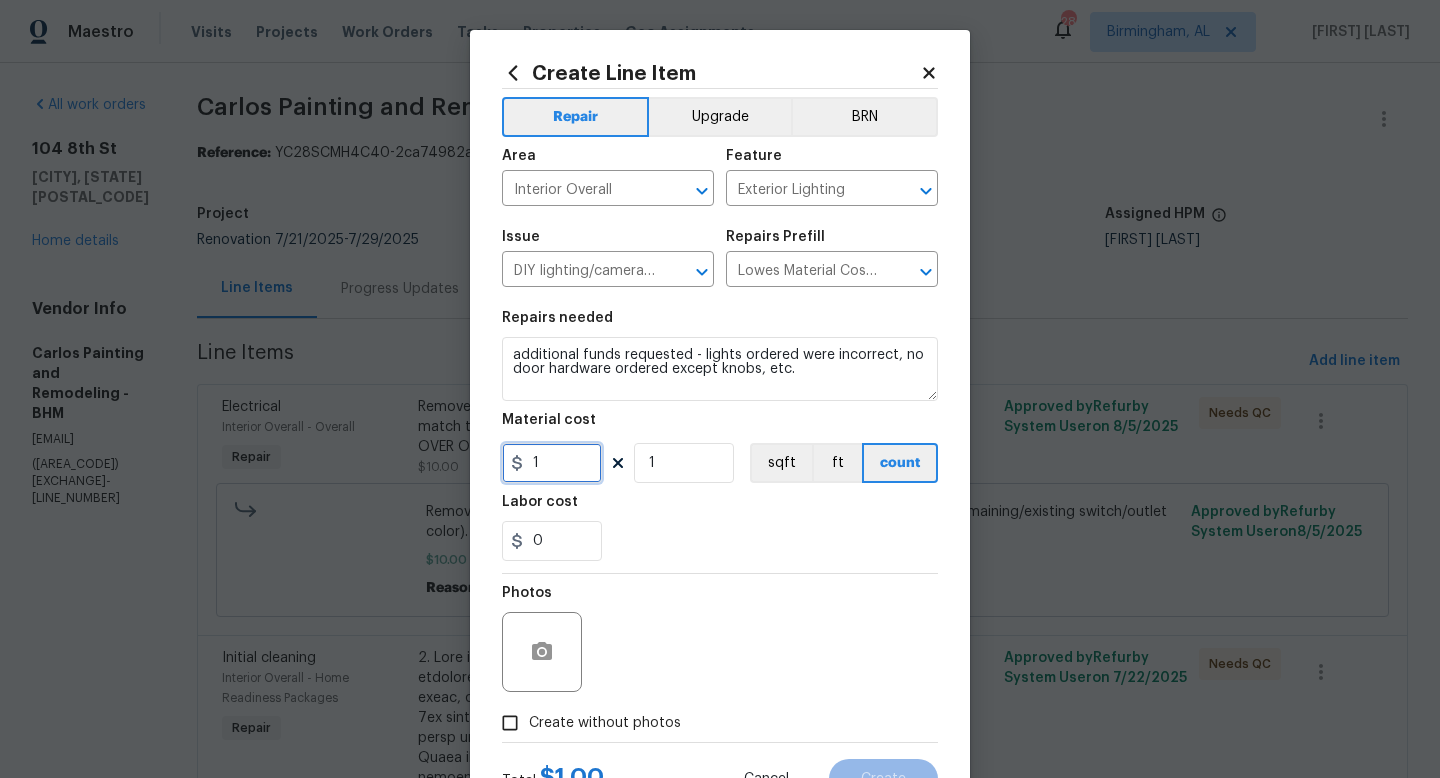 click on "1" at bounding box center (552, 463) 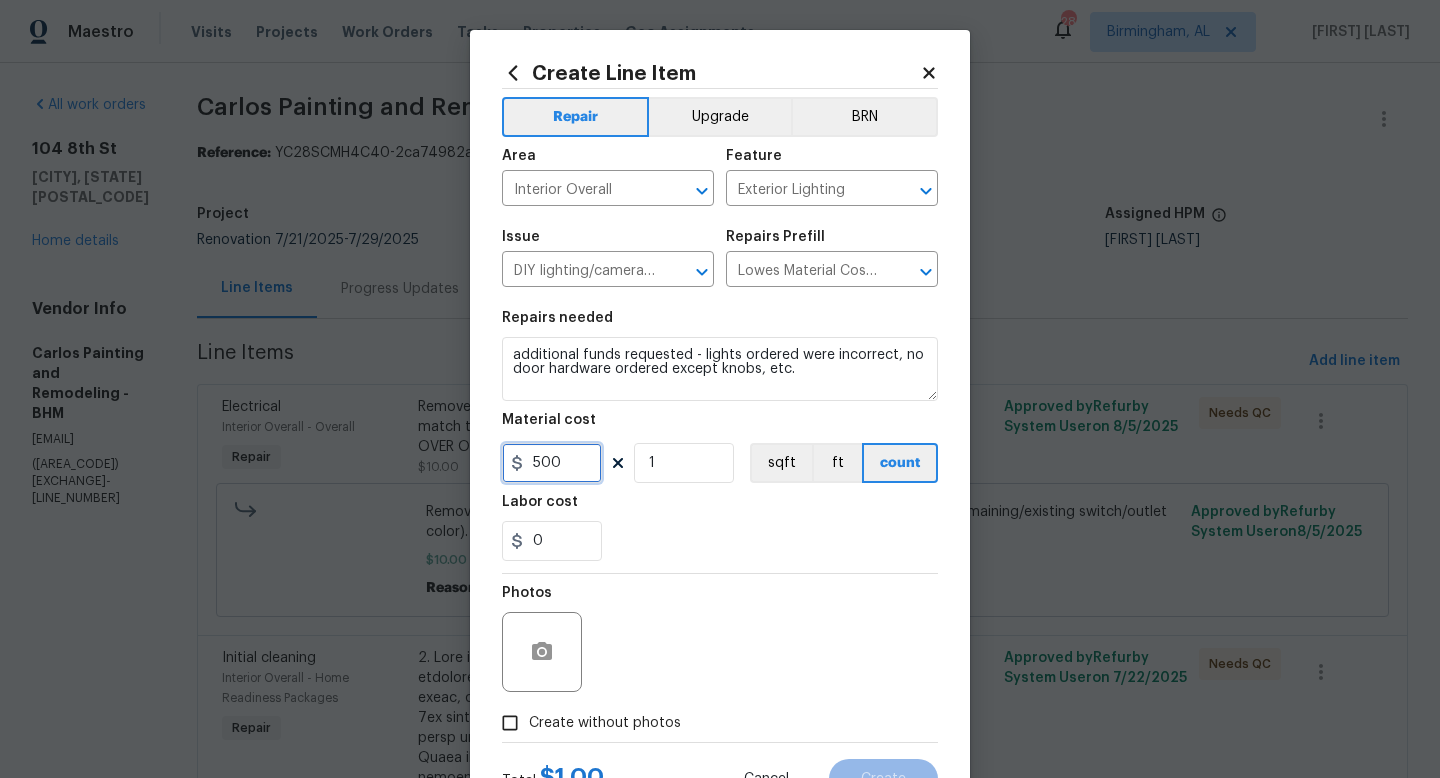 type on "500" 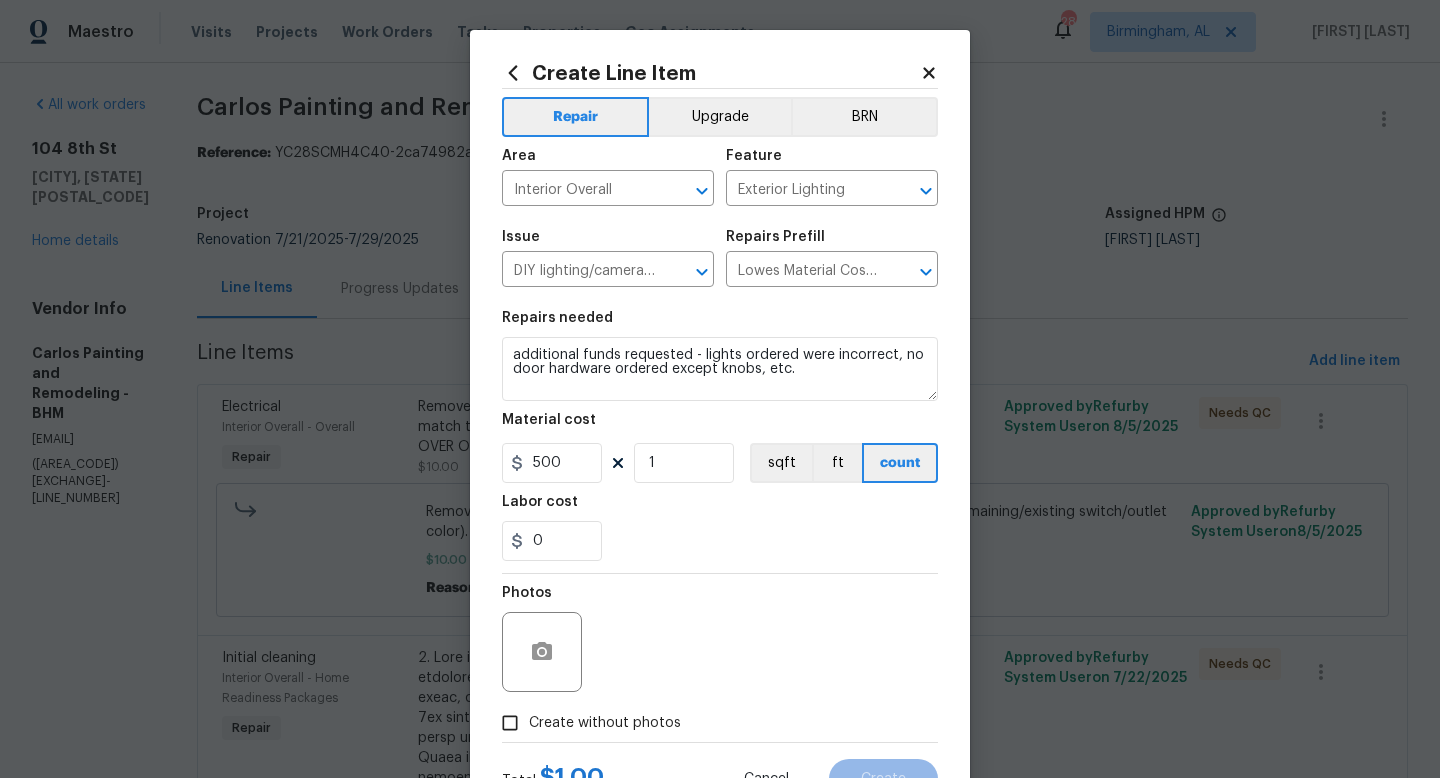 click on "Photos" at bounding box center (720, 639) 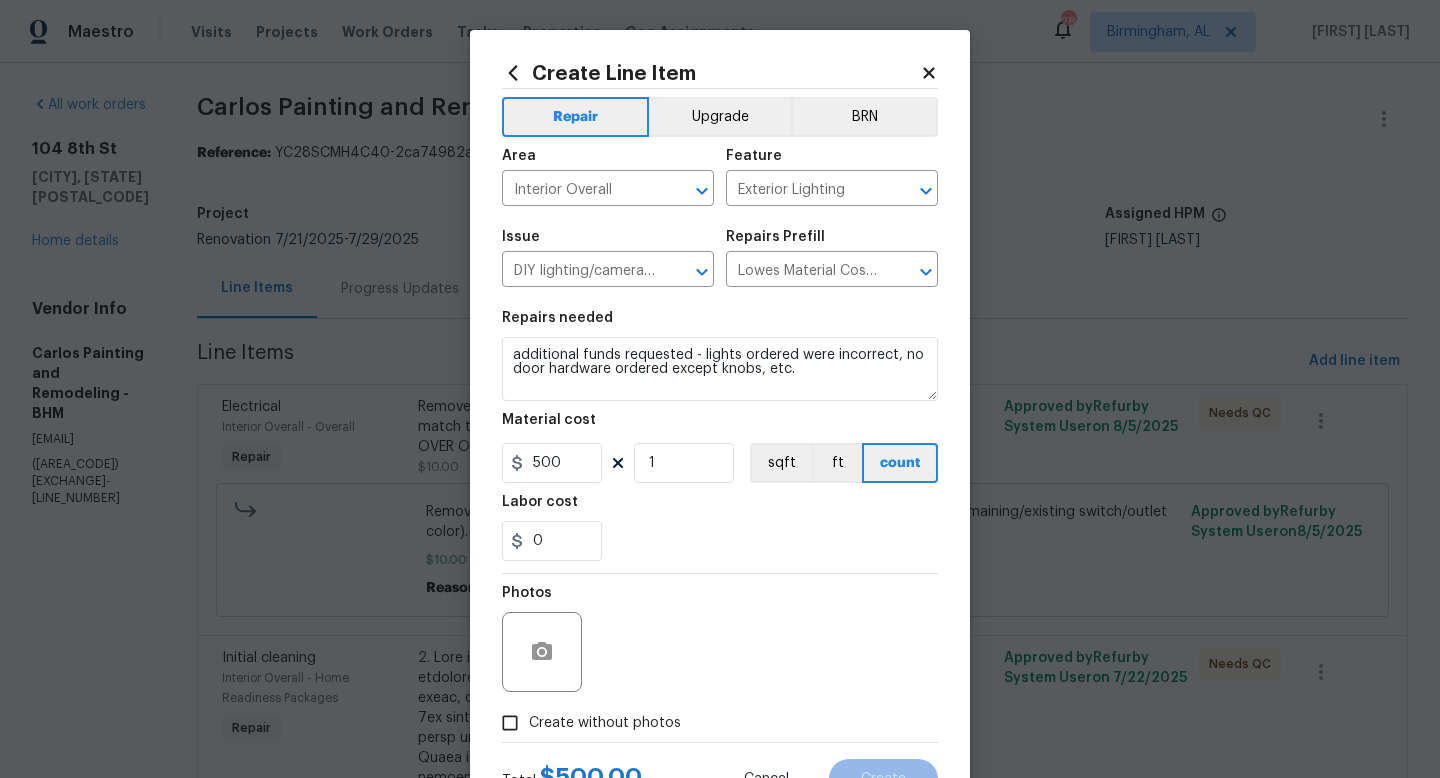 scroll, scrollTop: 84, scrollLeft: 0, axis: vertical 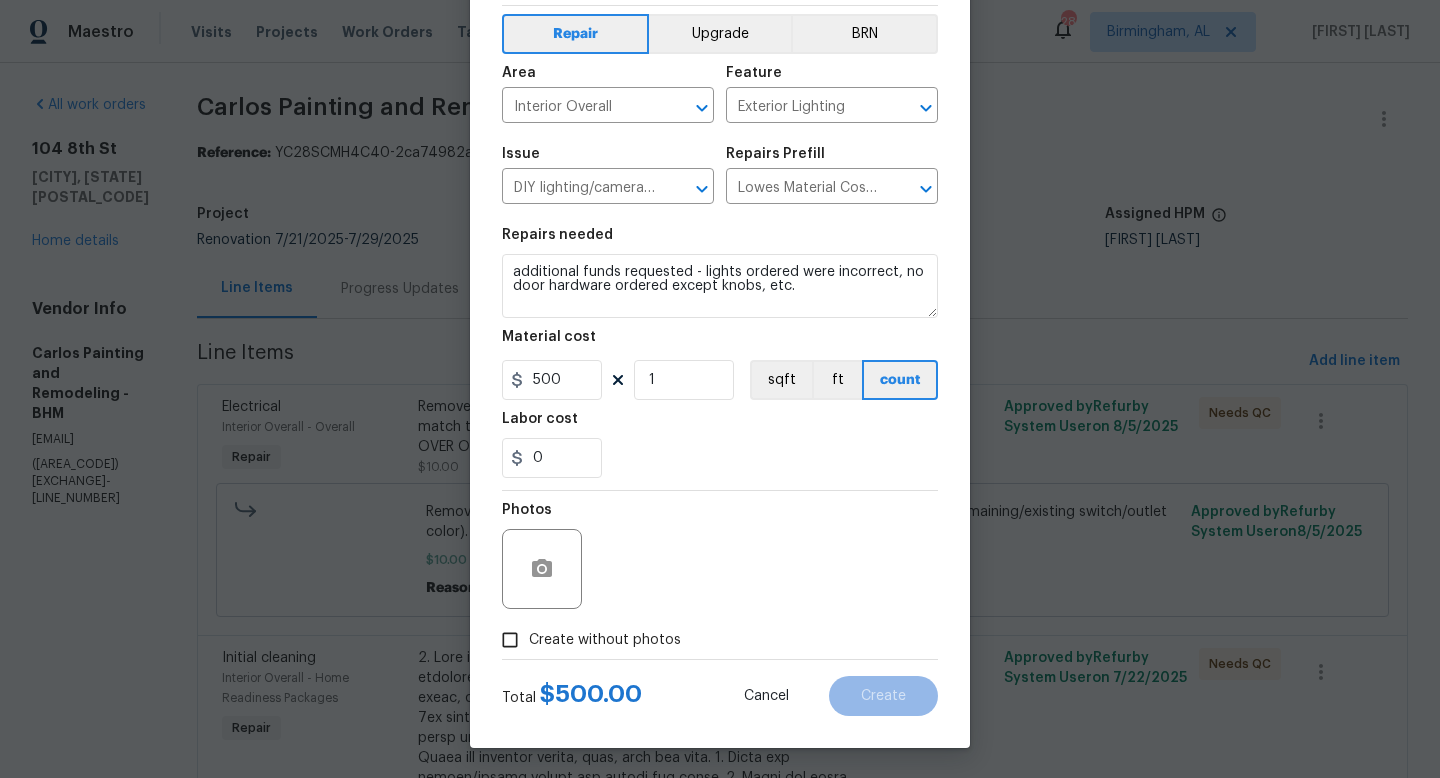 click on "Create without photos" at bounding box center (605, 640) 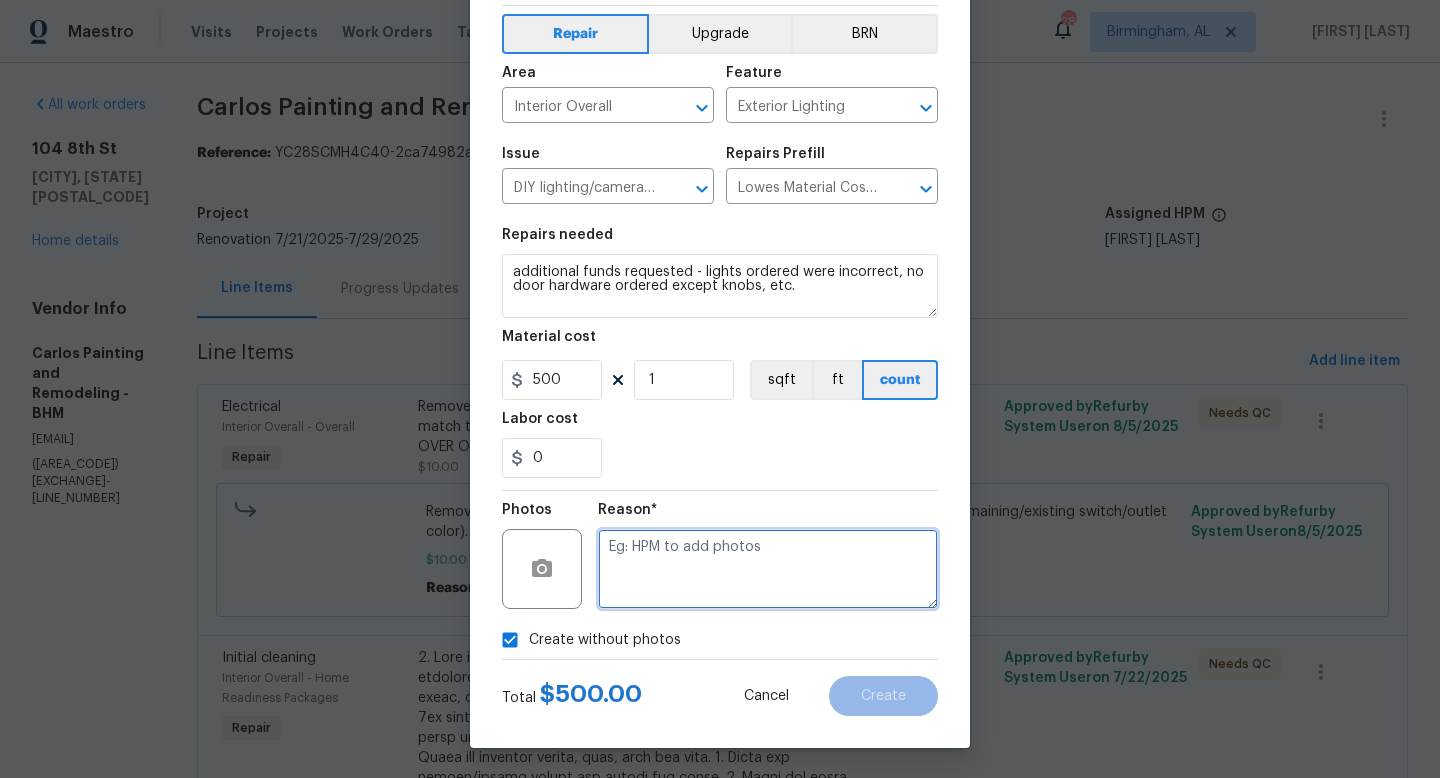 click at bounding box center [768, 569] 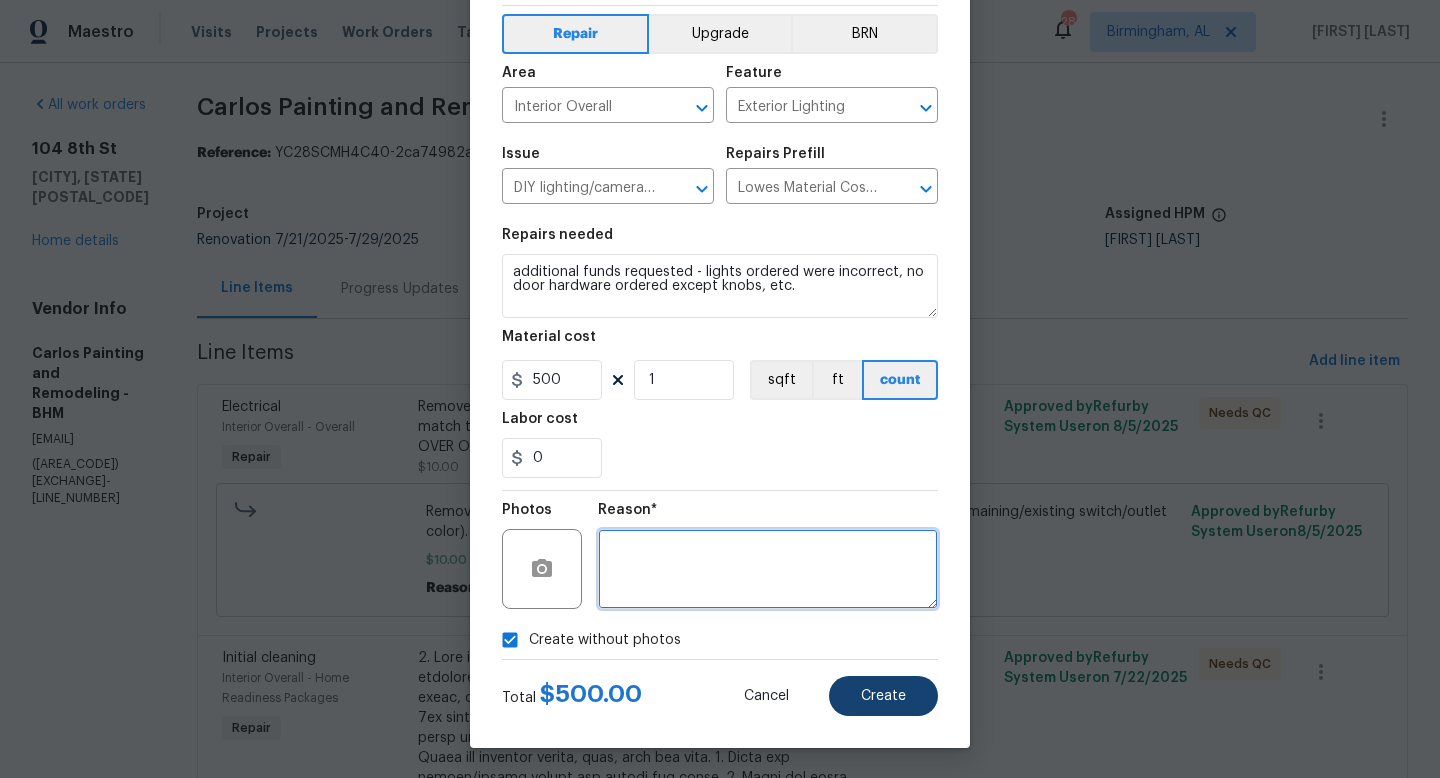 type 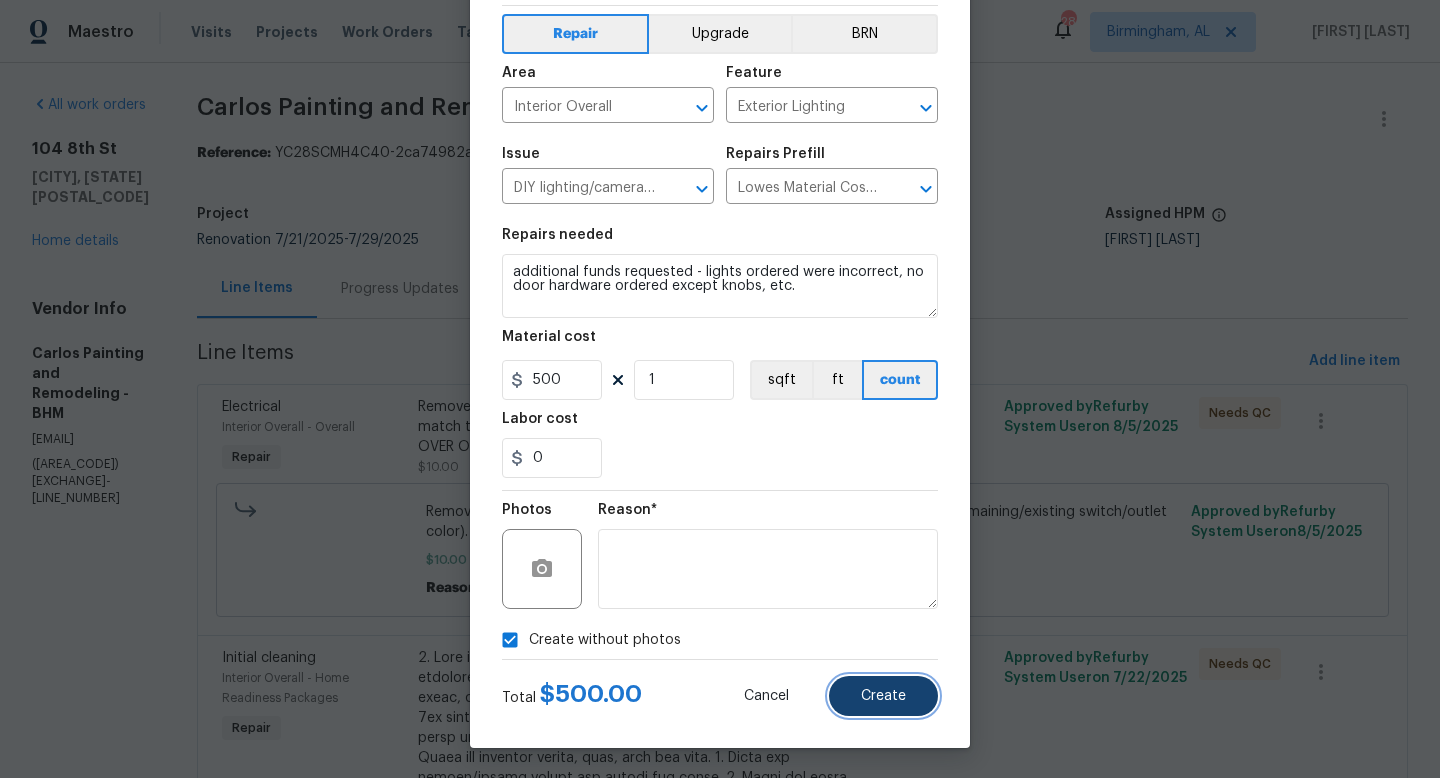 click on "Create" at bounding box center [883, 696] 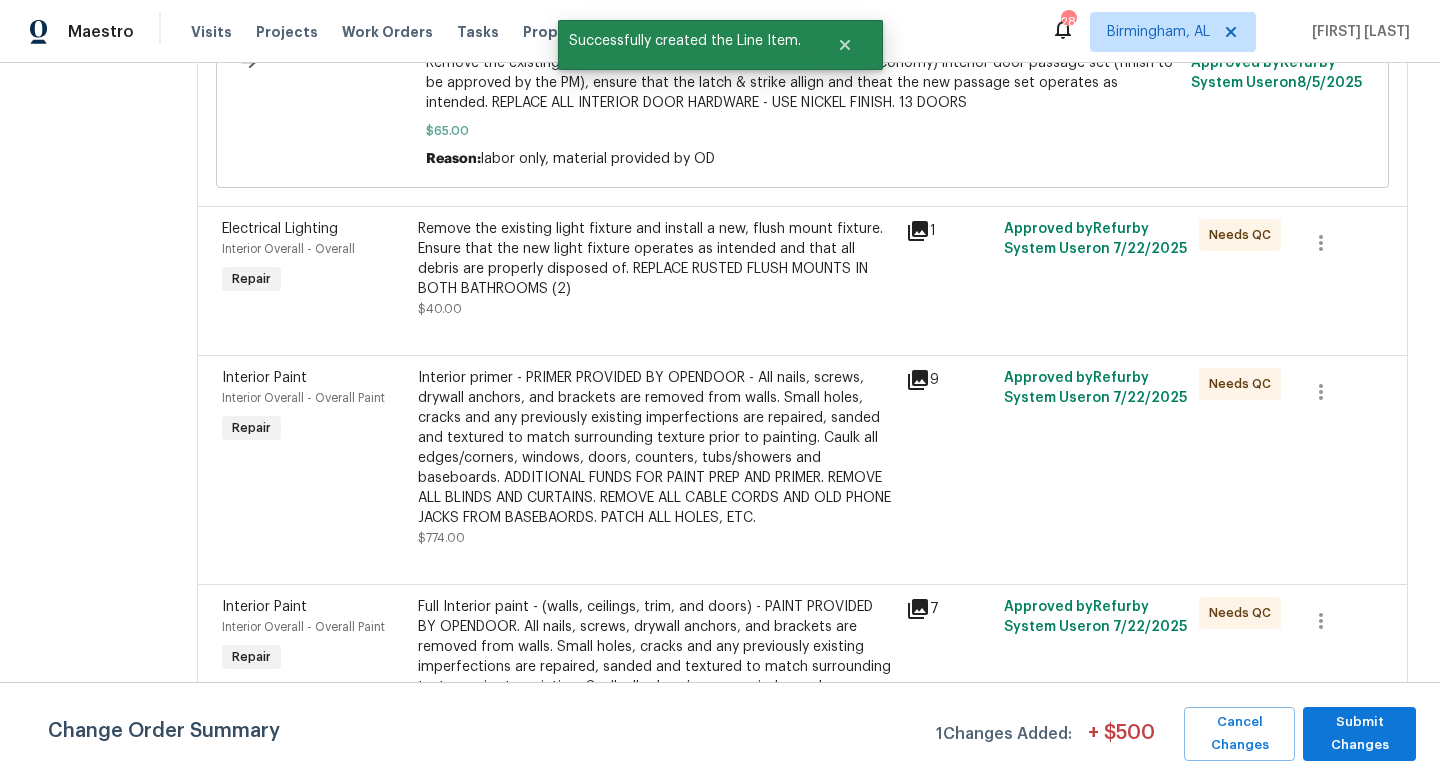 scroll, scrollTop: 1612, scrollLeft: 0, axis: vertical 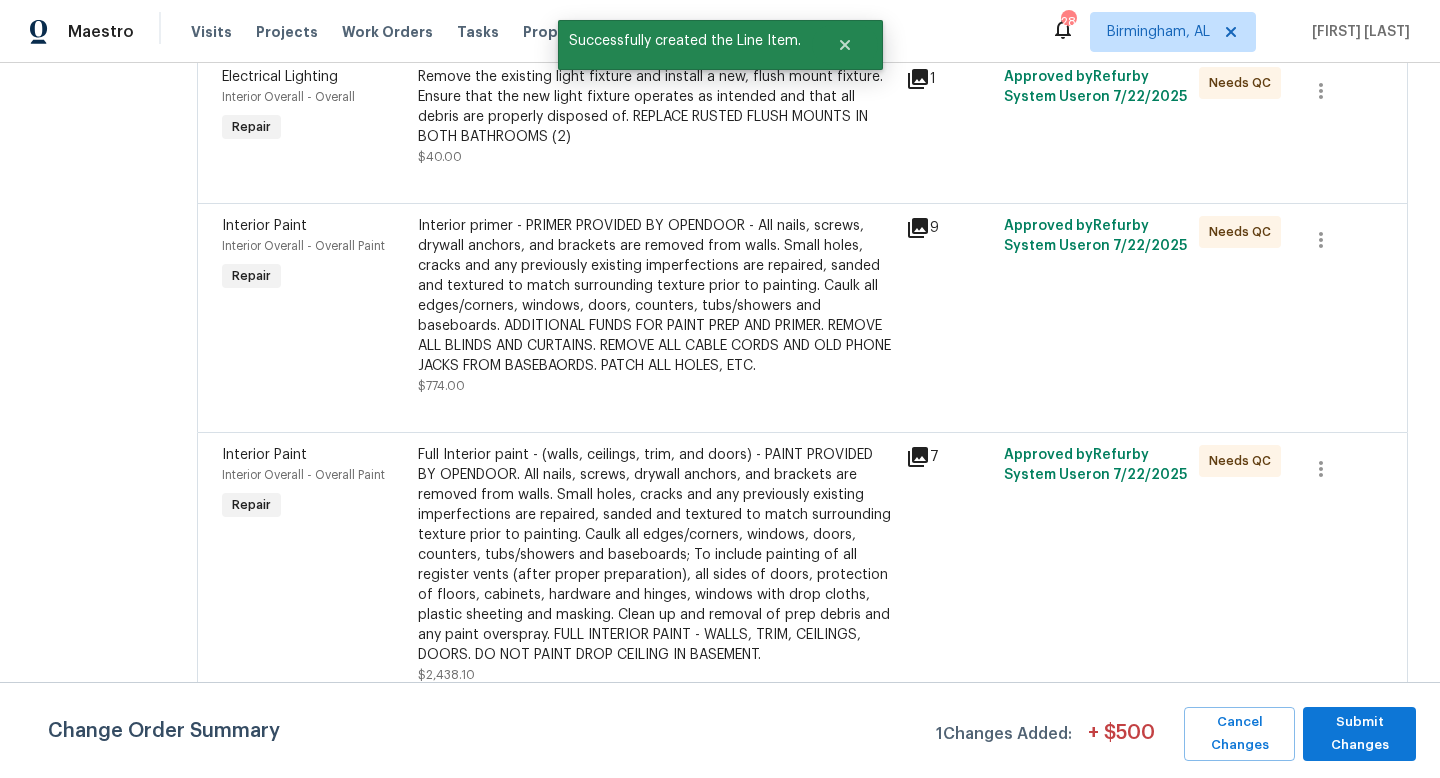 click on "Interior primer - PRIMER PROVIDED BY OPENDOOR - All nails, screws, drywall anchors, and brackets are removed from walls. Small holes, cracks and any previously existing imperfections are repaired, sanded and textured to match surrounding texture prior to painting. Caulk all edges/corners, windows, doors, counters, tubs/showers and baseboards. ADDITIONAL FUNDS FOR PAINT PREP AND PRIMER. REMOVE ALL BLINDS AND CURTAINS. REMOVE ALL CABLE CORDS AND OLD PHONE JACKS FROM BASEBAORDS. PATCH ALL HOLES, ETC." at bounding box center (656, 296) 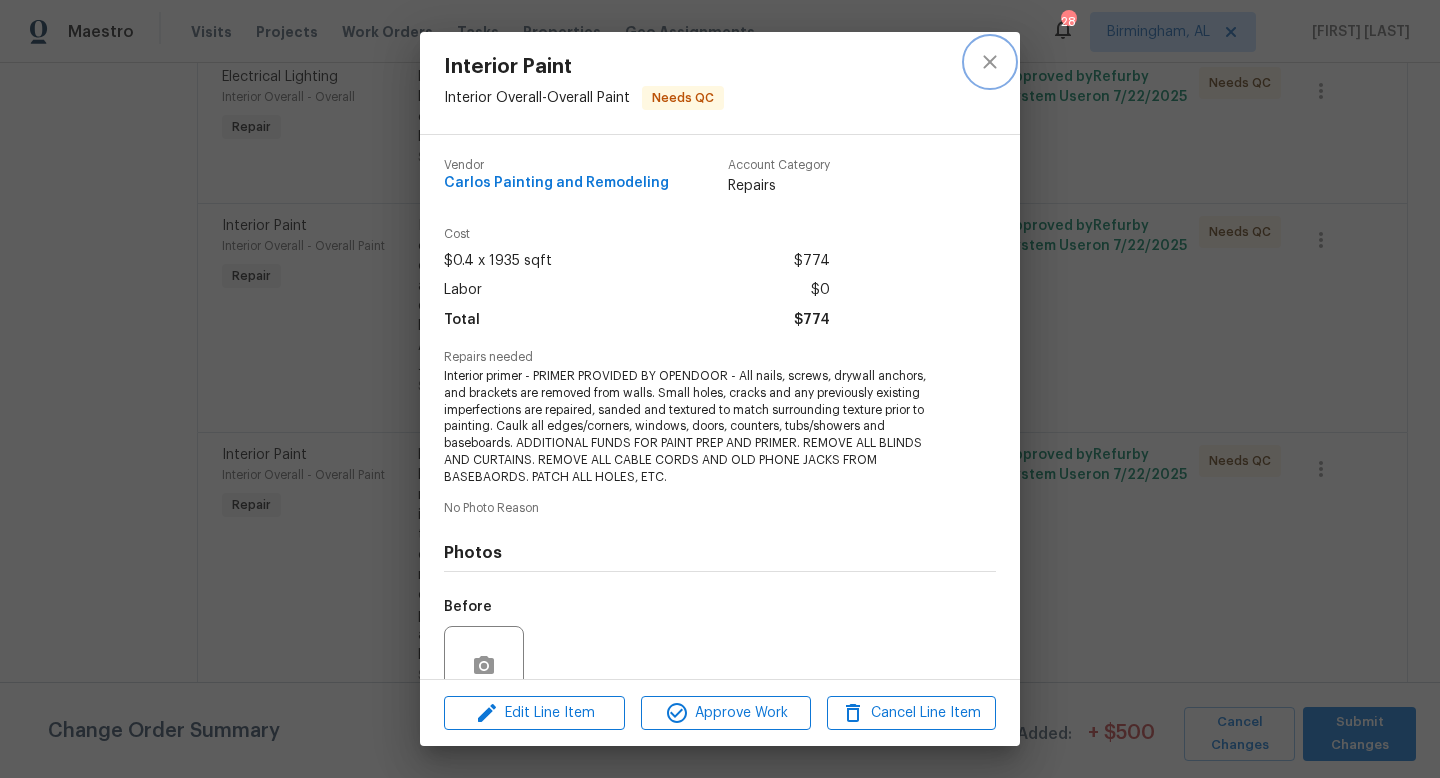 click 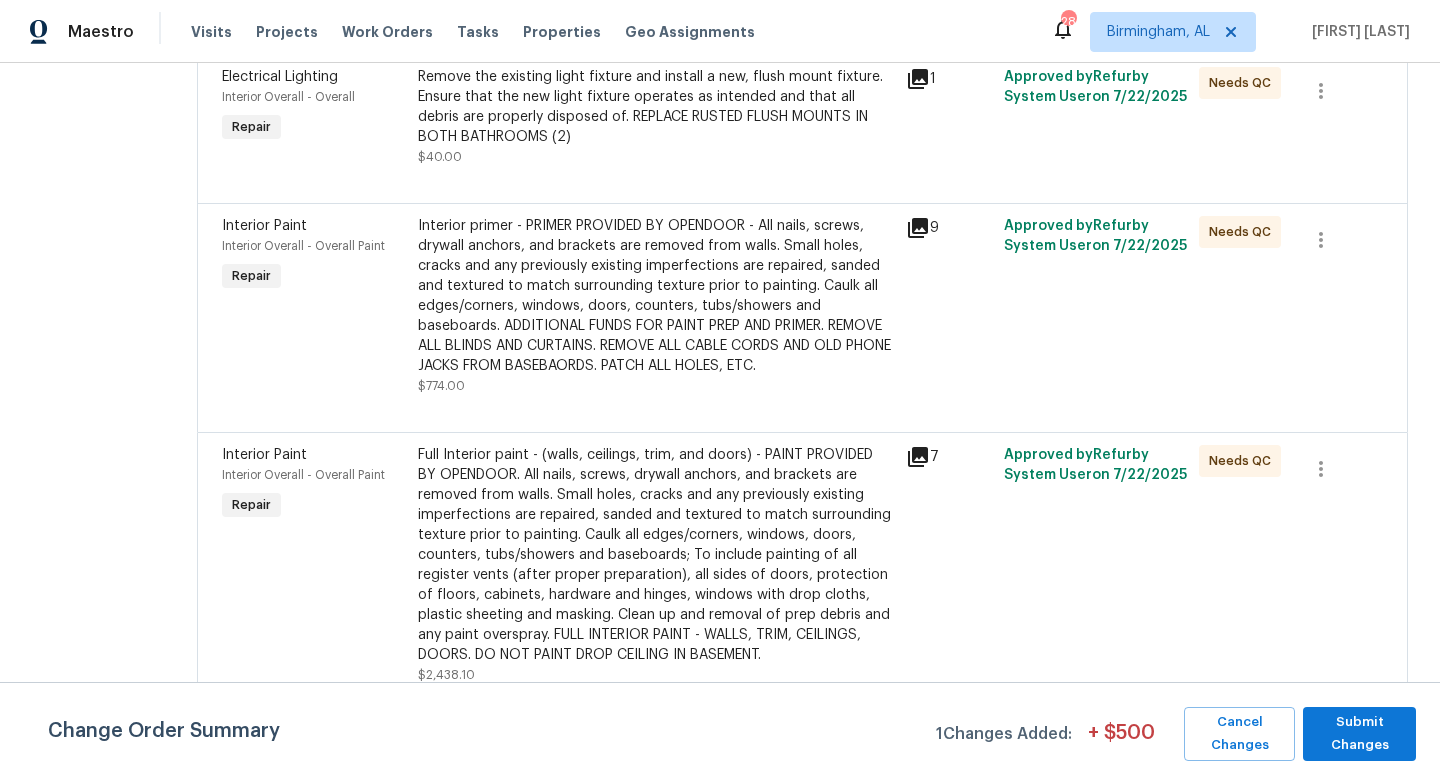 click on "Full Interior paint - (walls, ceilings, trim, and doors) - PAINT PROVIDED BY OPENDOOR. All nails, screws, drywall anchors, and brackets are removed from walls. Small holes, cracks and any previously existing imperfections are repaired, sanded and textured to match surrounding texture prior to painting. Caulk all edges/corners, windows, doors, counters, tubs/showers and baseboards; To include painting of all register vents (after proper preparation), all sides of doors, protection of floors, cabinets, hardware and hinges, windows with drop cloths, plastic sheeting and masking. Clean up and removal of prep debris and any paint overspray. FULL INTERIOR PAINT - WALLS, TRIM, CEILINGS, DOORS. DO NOT PAINT DROP CEILING IN BASEMENT." at bounding box center [656, 555] 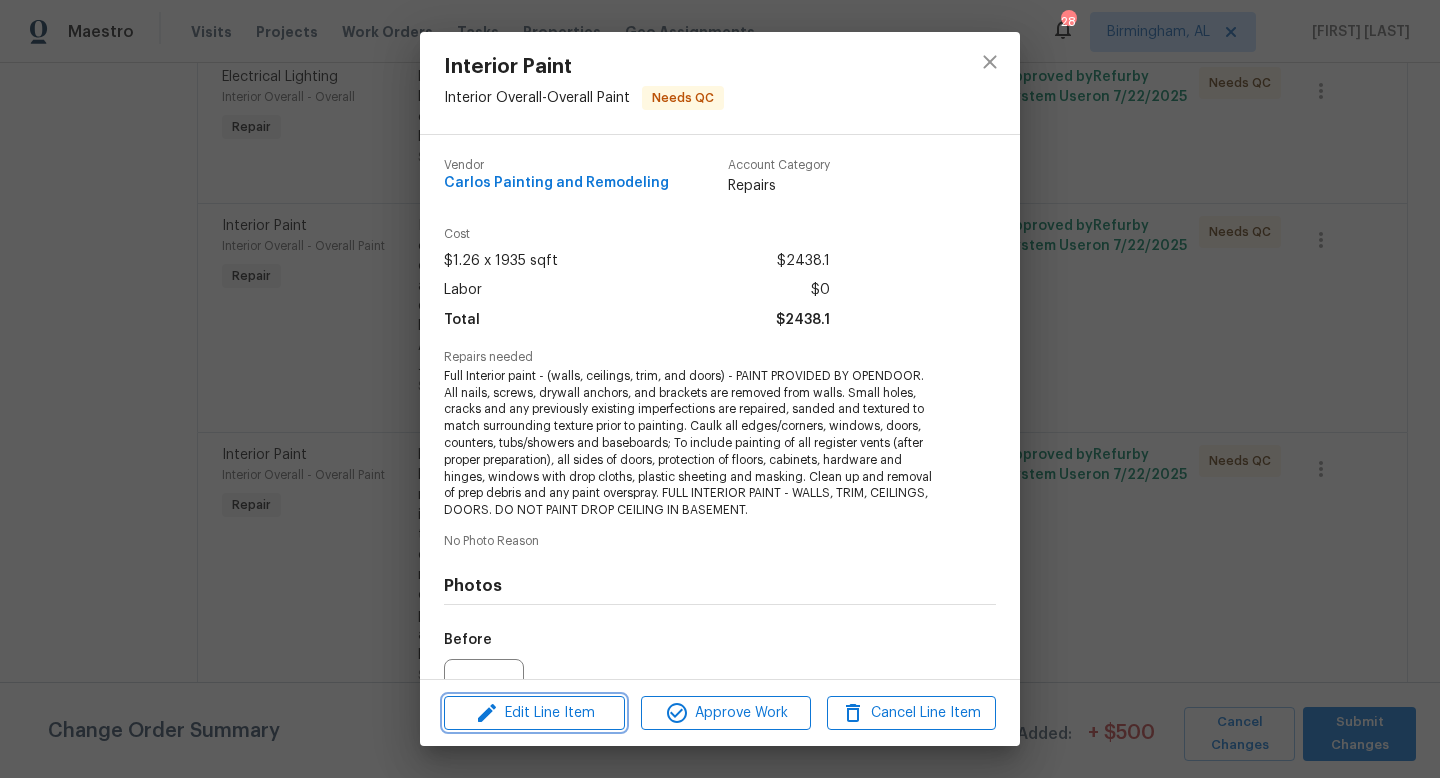 click on "Edit Line Item" at bounding box center (534, 713) 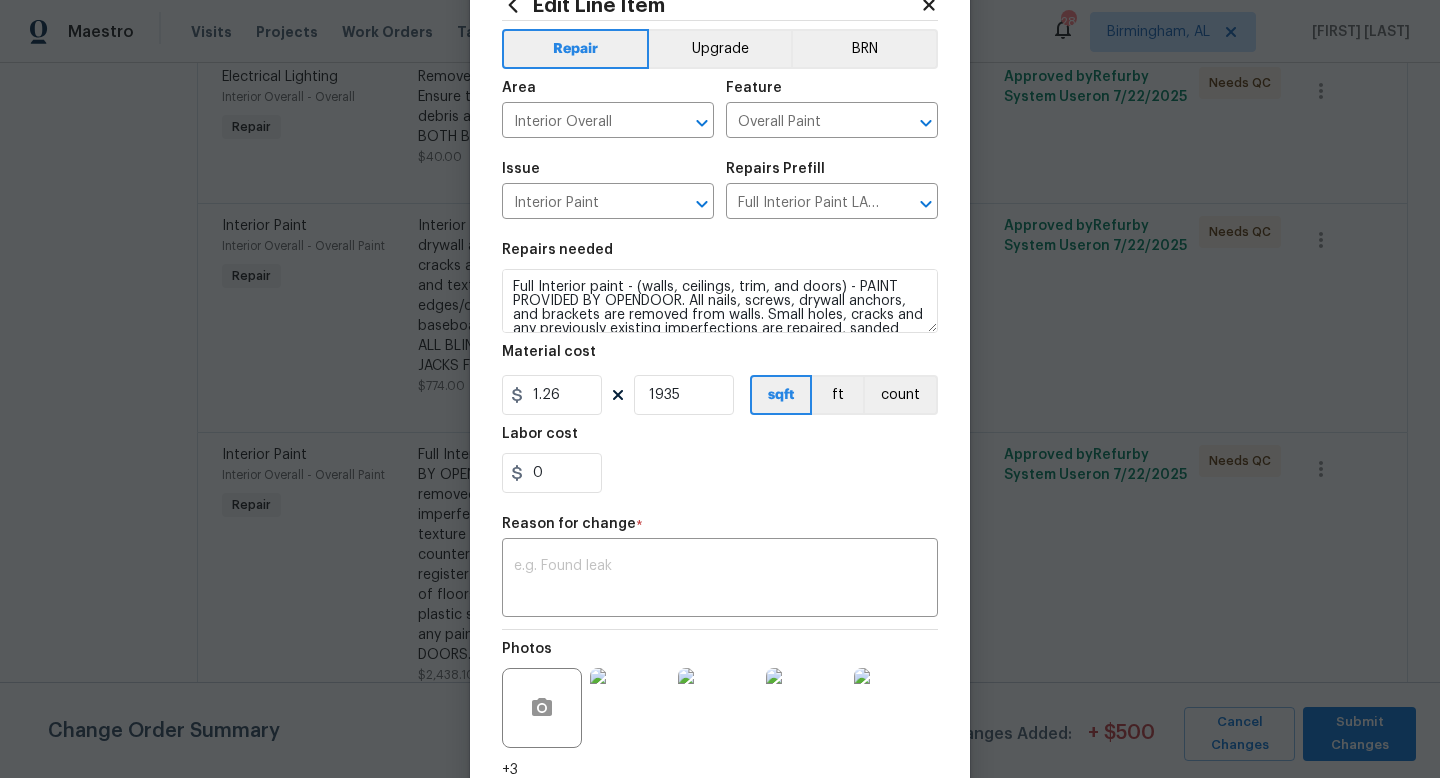 scroll, scrollTop: 70, scrollLeft: 0, axis: vertical 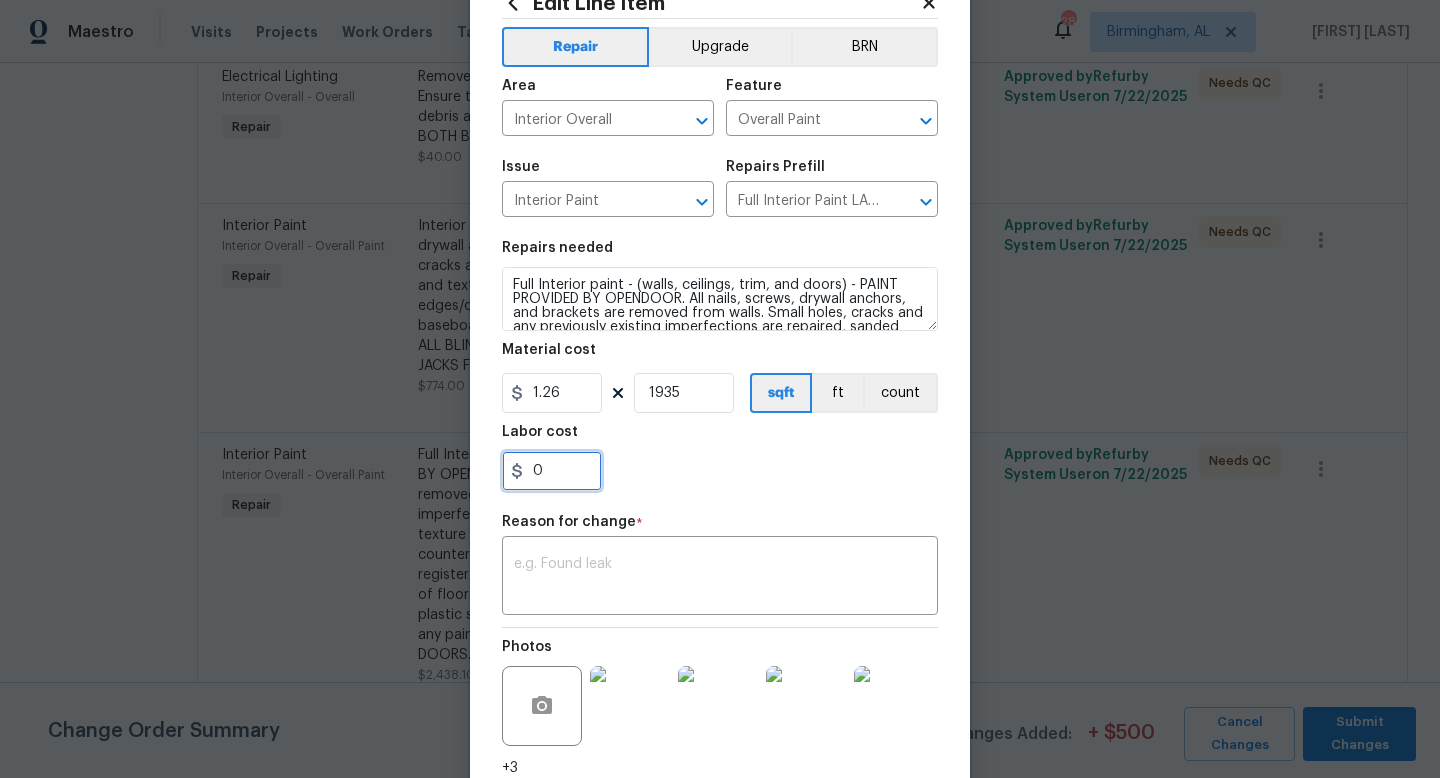 drag, startPoint x: 572, startPoint y: 470, endPoint x: 432, endPoint y: 454, distance: 140.91132 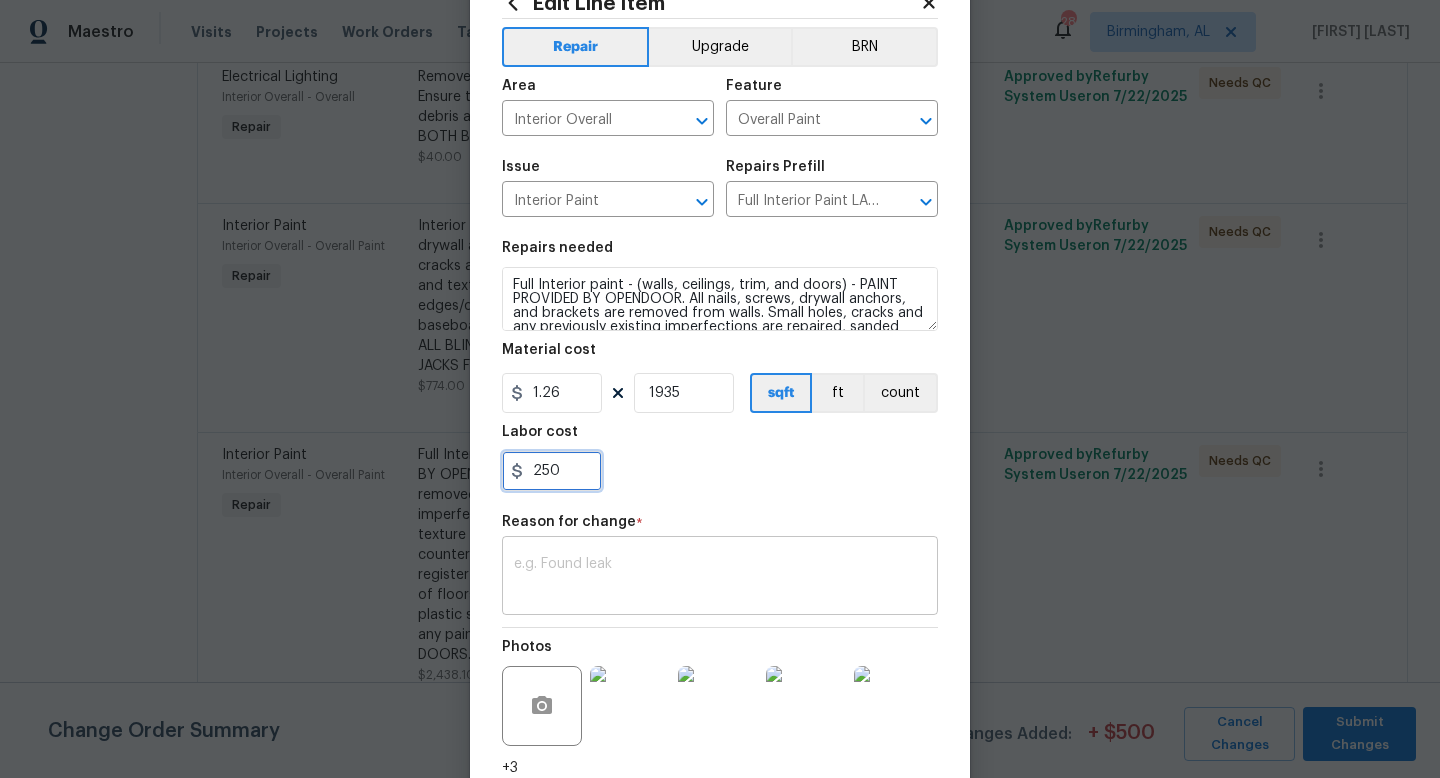 type on "250" 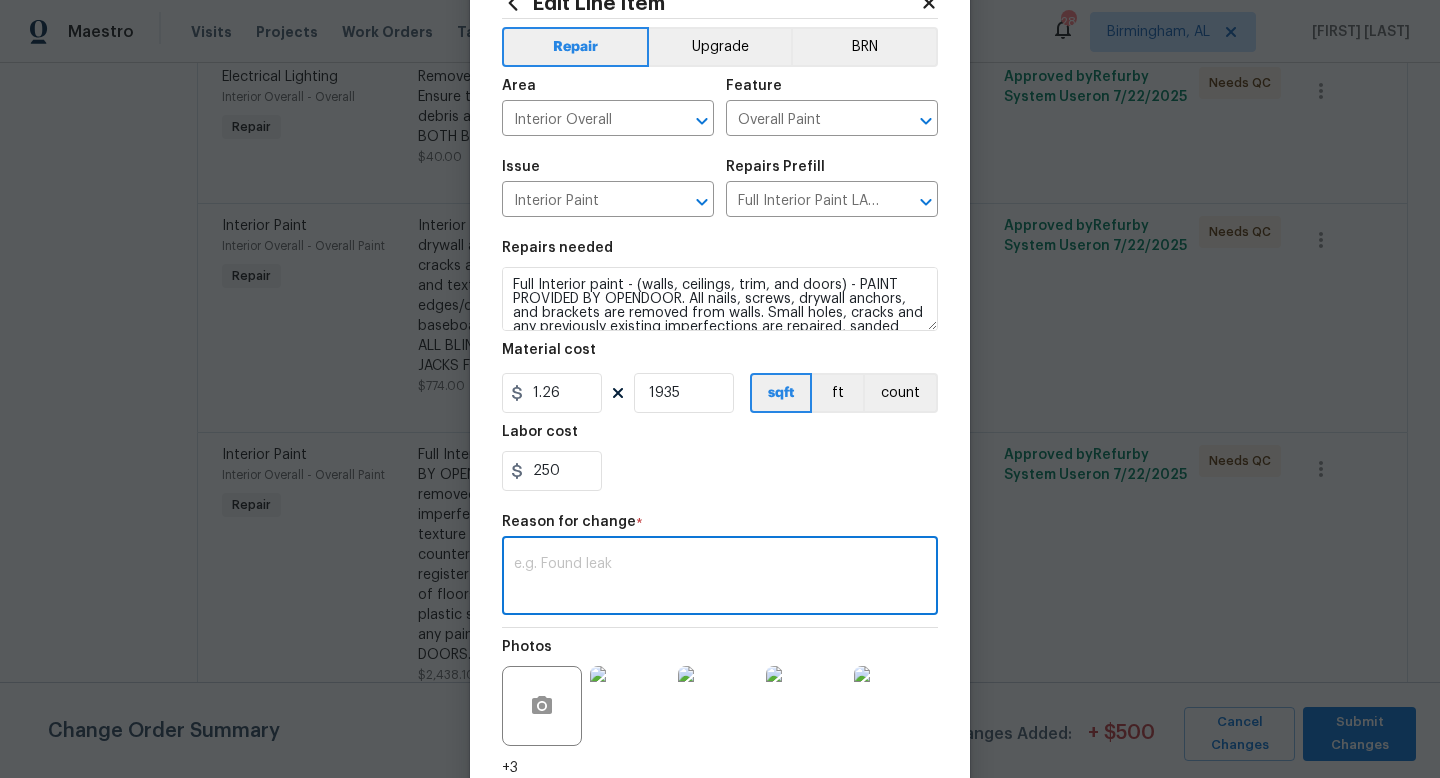 click at bounding box center (720, 578) 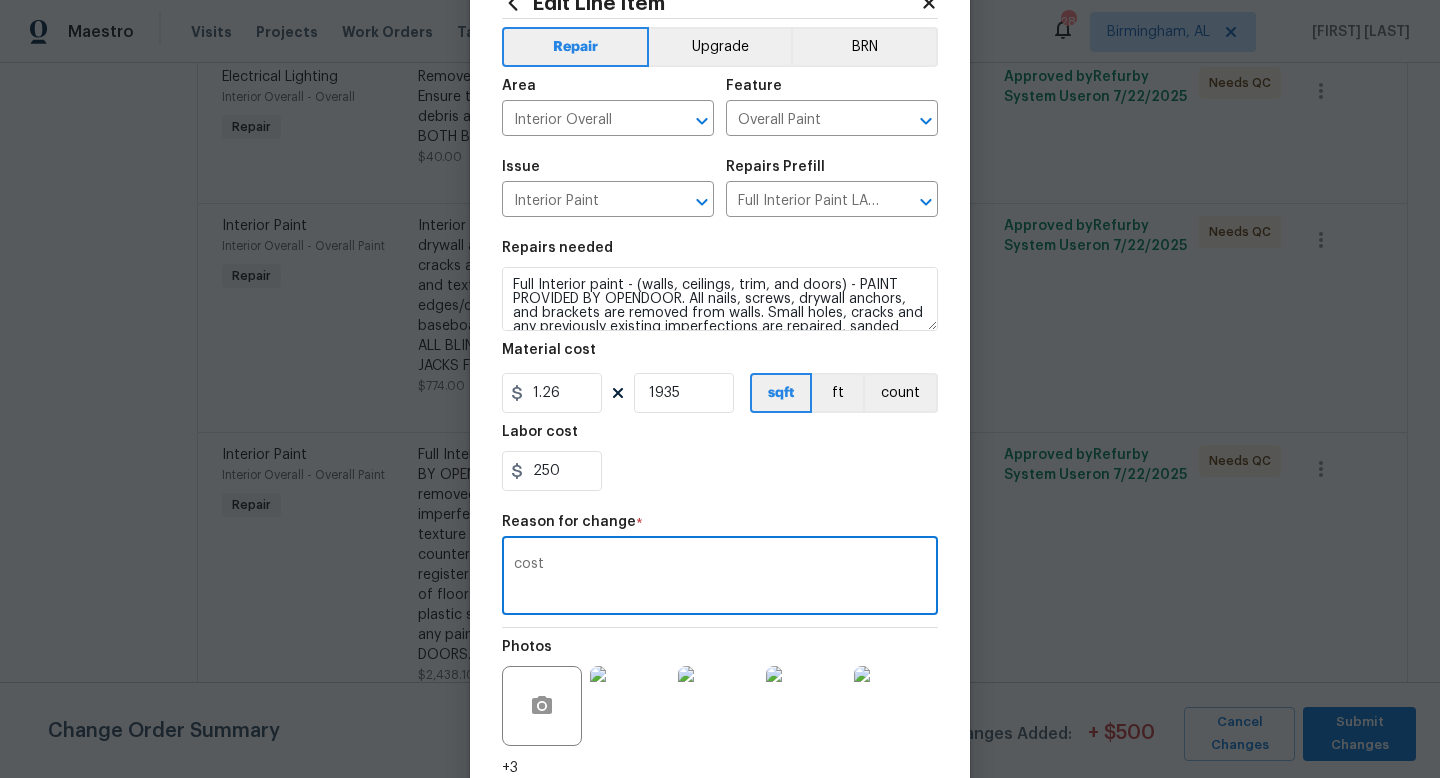 type on "cost" 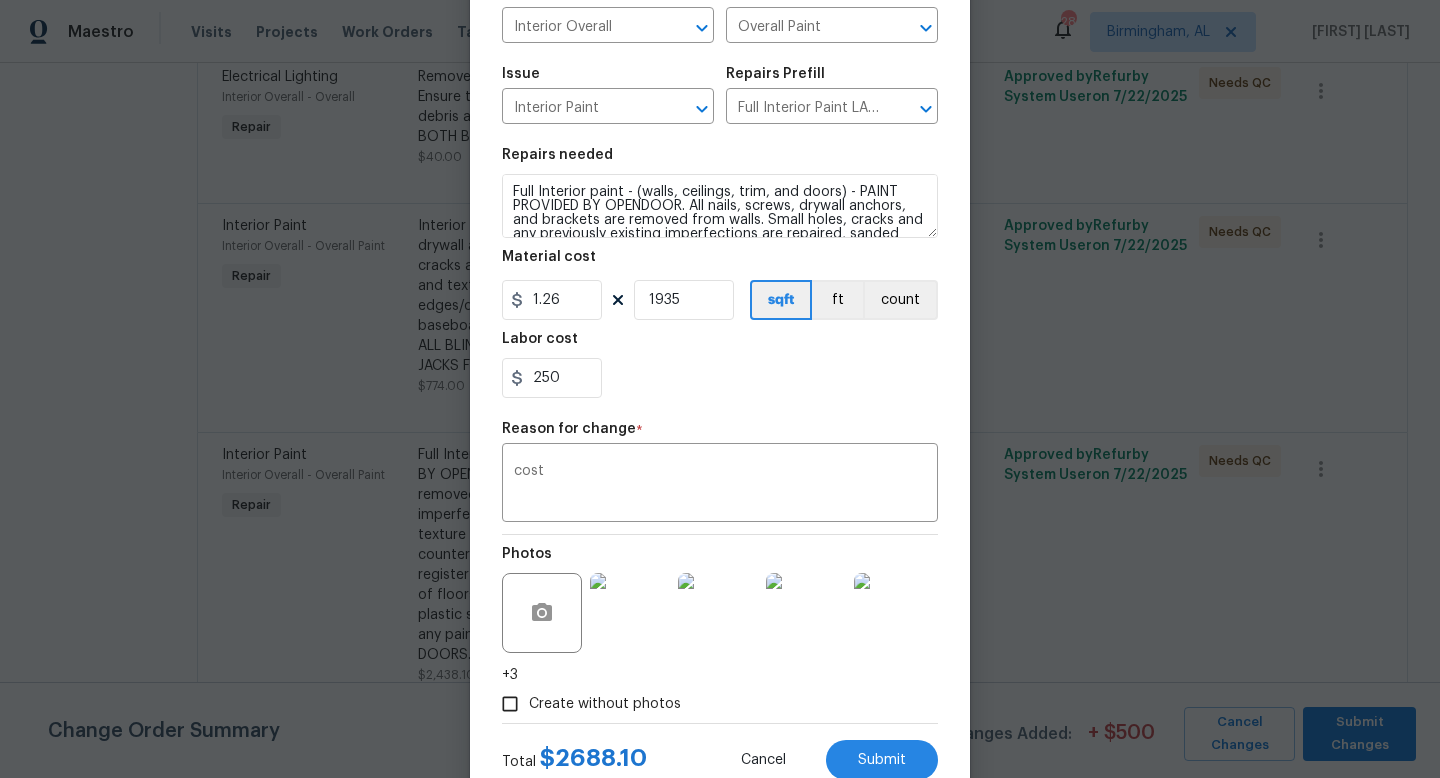 scroll, scrollTop: 149, scrollLeft: 0, axis: vertical 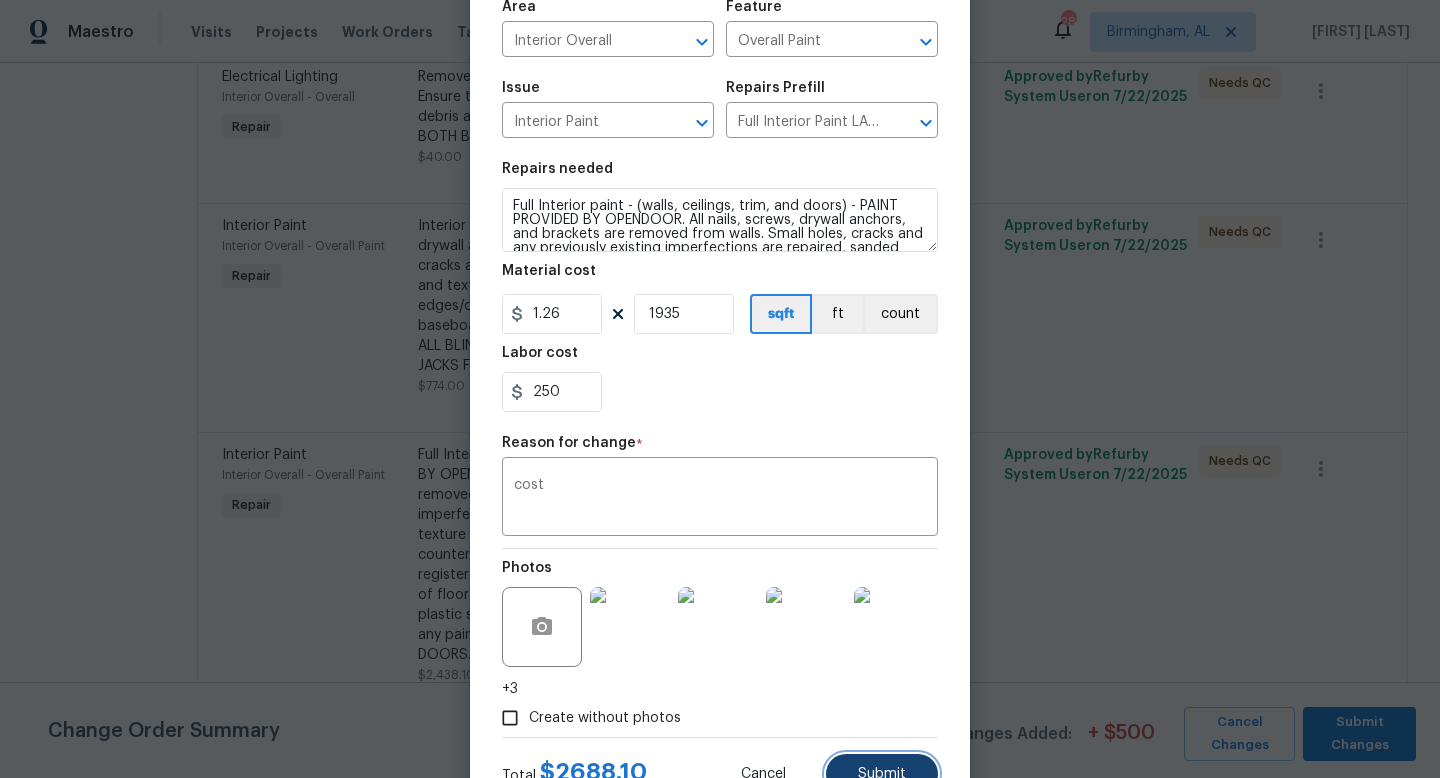 click on "Submit" at bounding box center [882, 774] 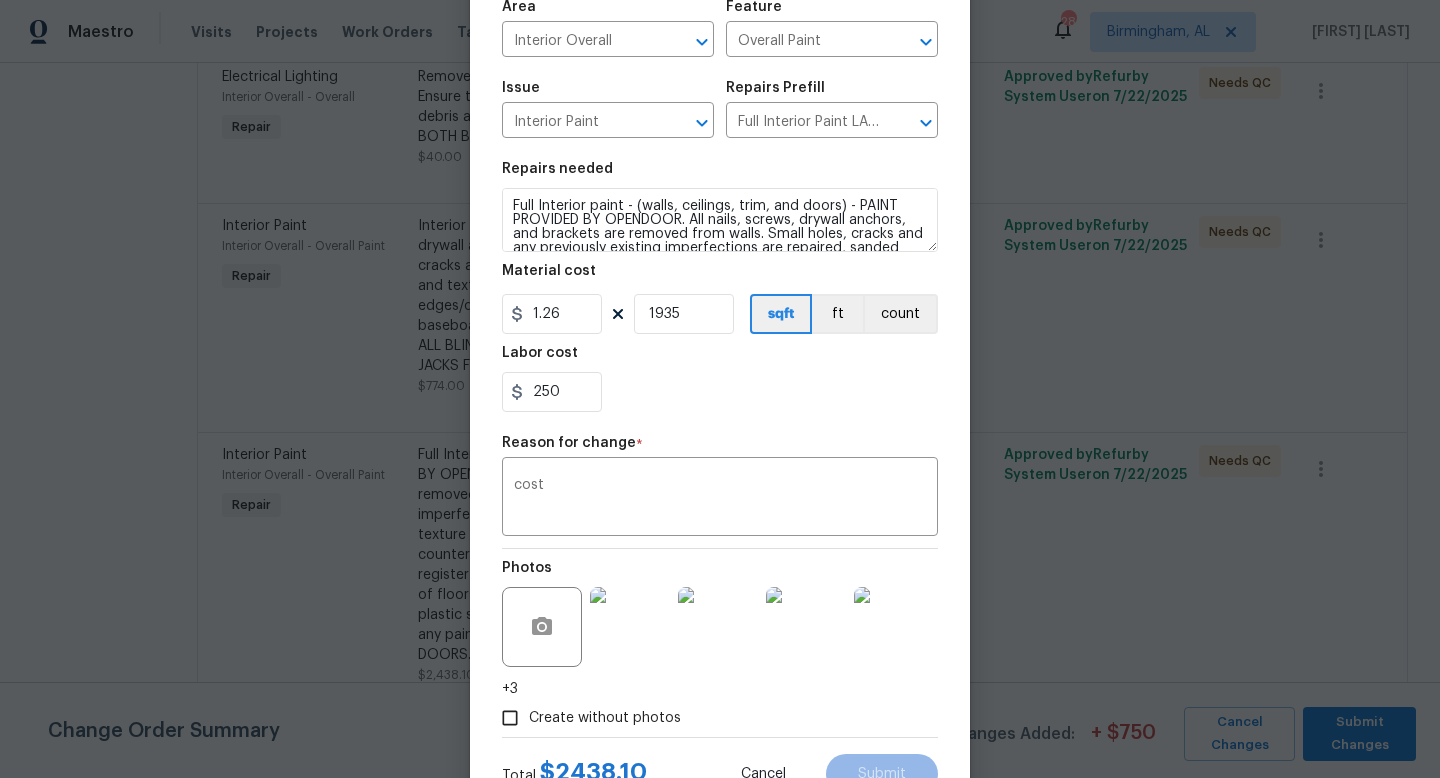 scroll, scrollTop: 0, scrollLeft: 0, axis: both 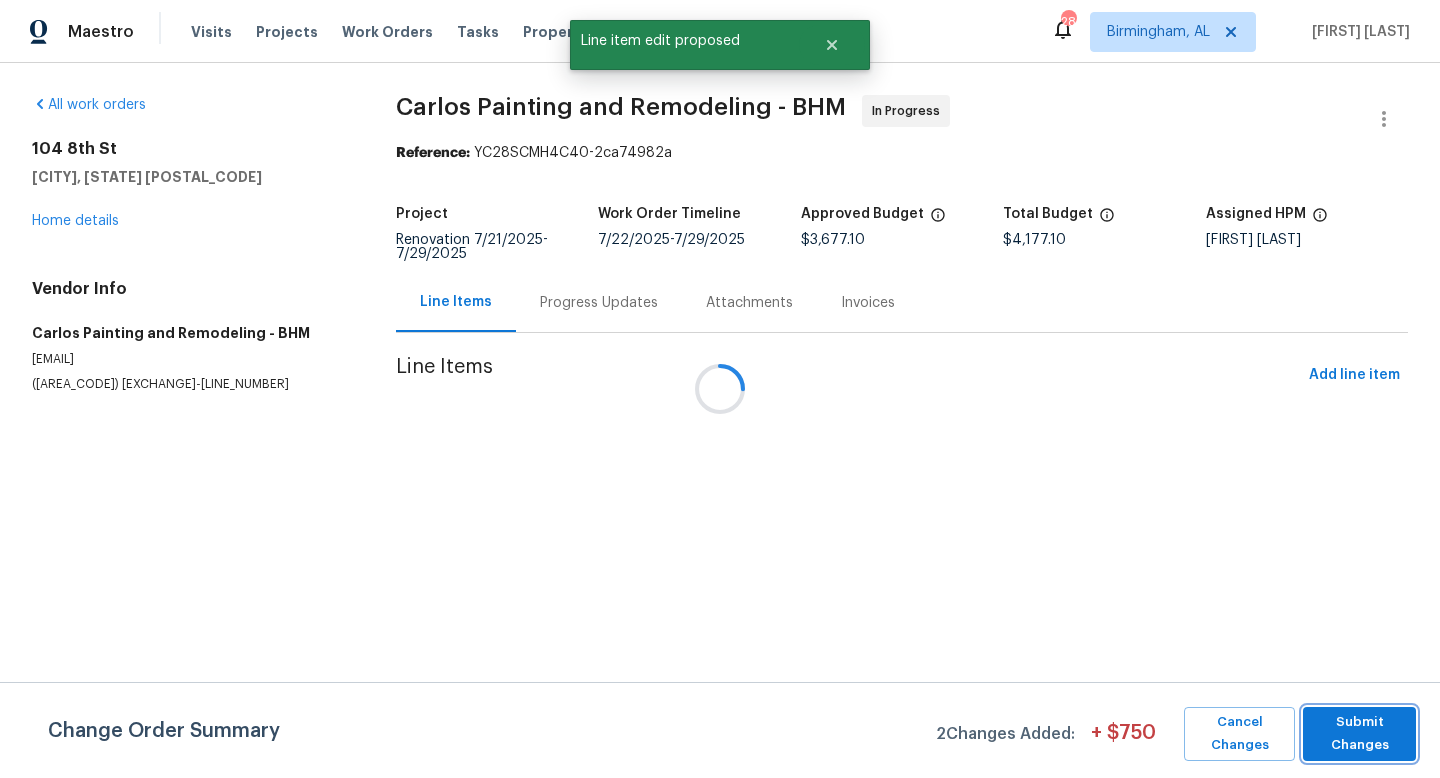 click on "Submit Changes" at bounding box center [1359, 734] 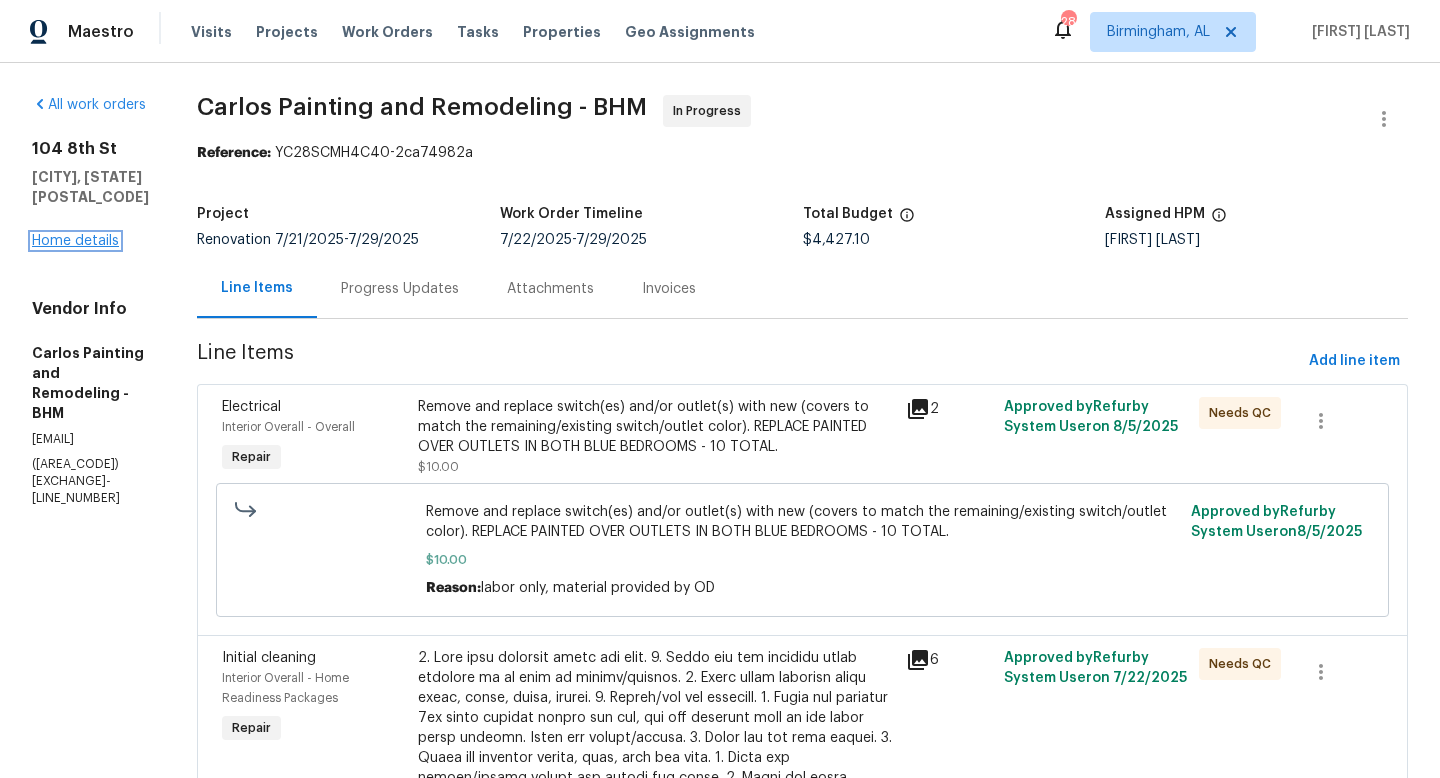 click on "Home details" at bounding box center (75, 241) 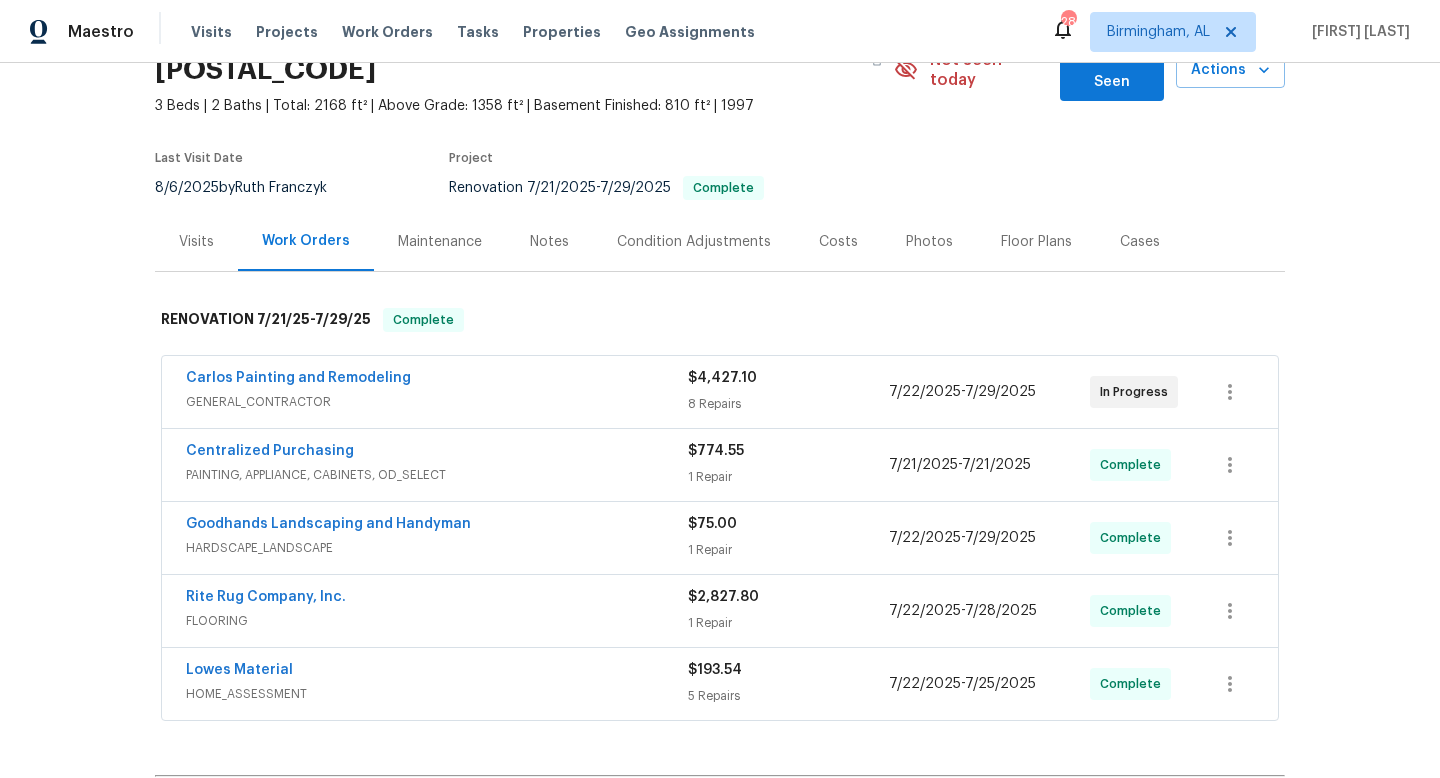 scroll, scrollTop: 113, scrollLeft: 0, axis: vertical 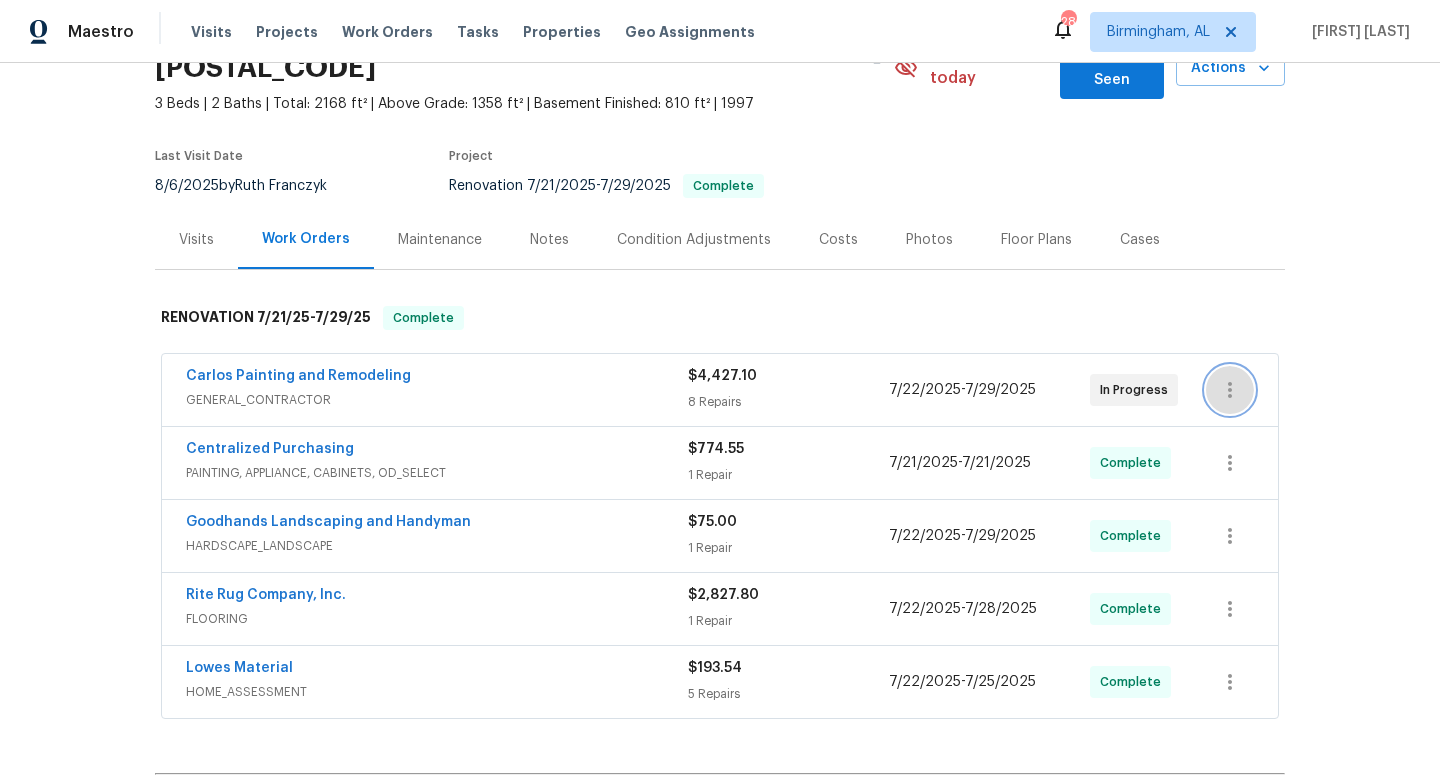 click 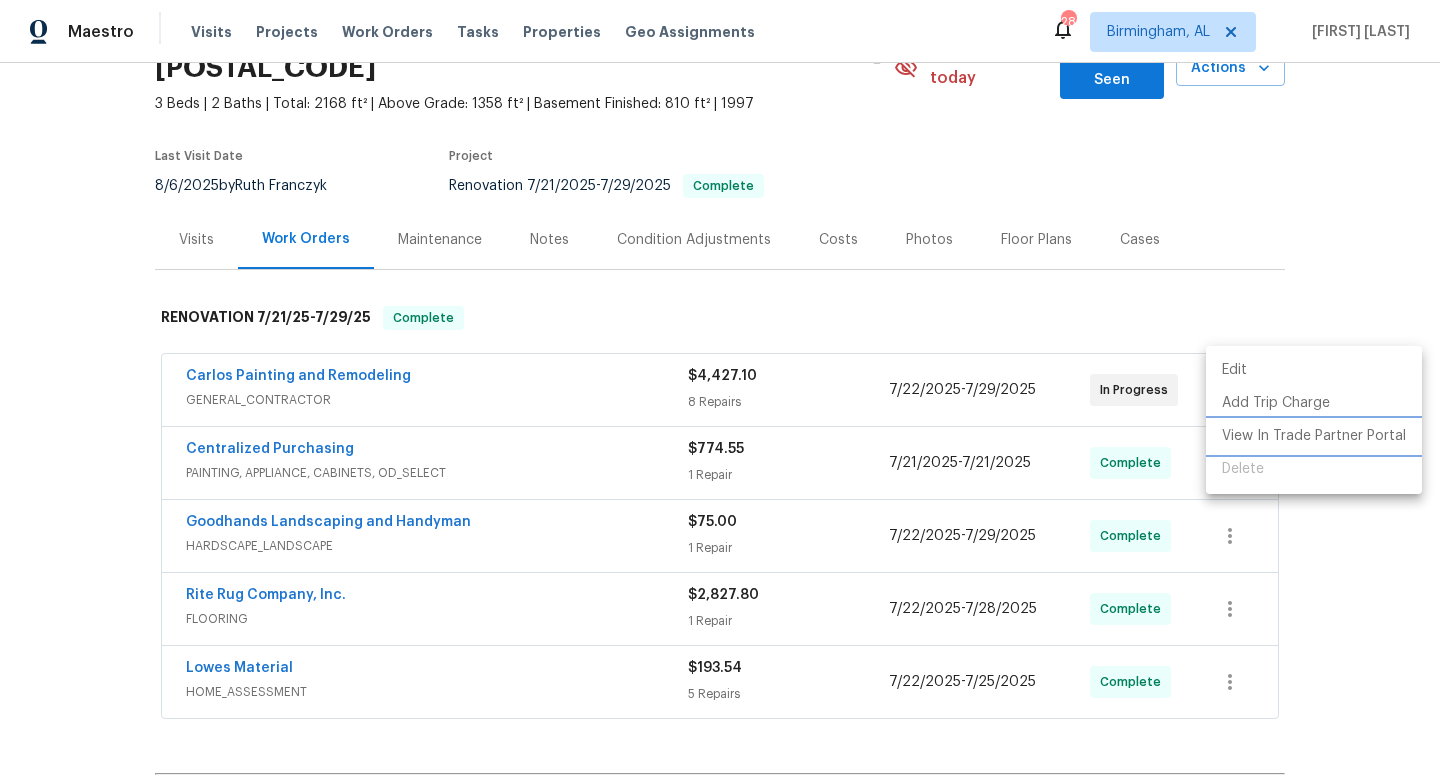 click on "View In Trade Partner Portal" at bounding box center [1314, 436] 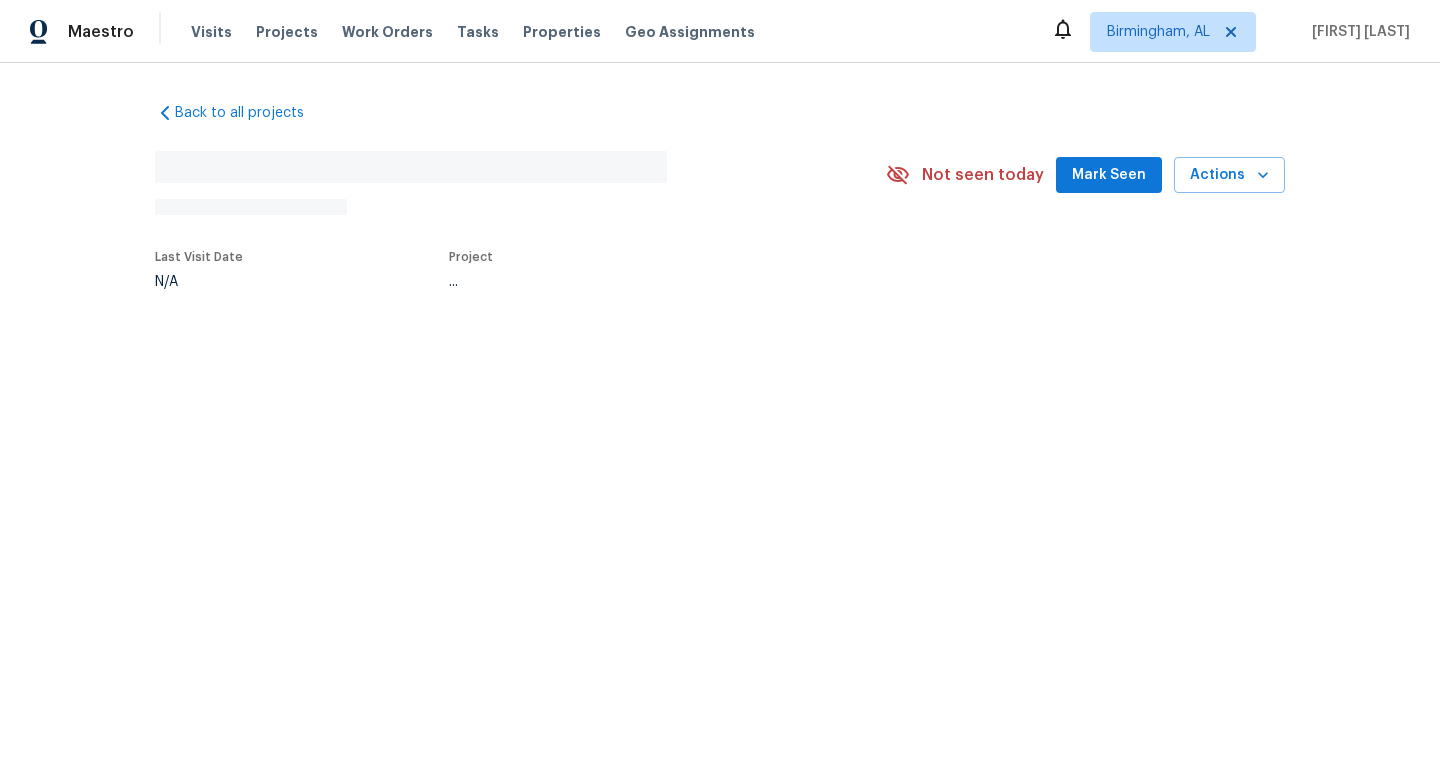 scroll, scrollTop: 0, scrollLeft: 0, axis: both 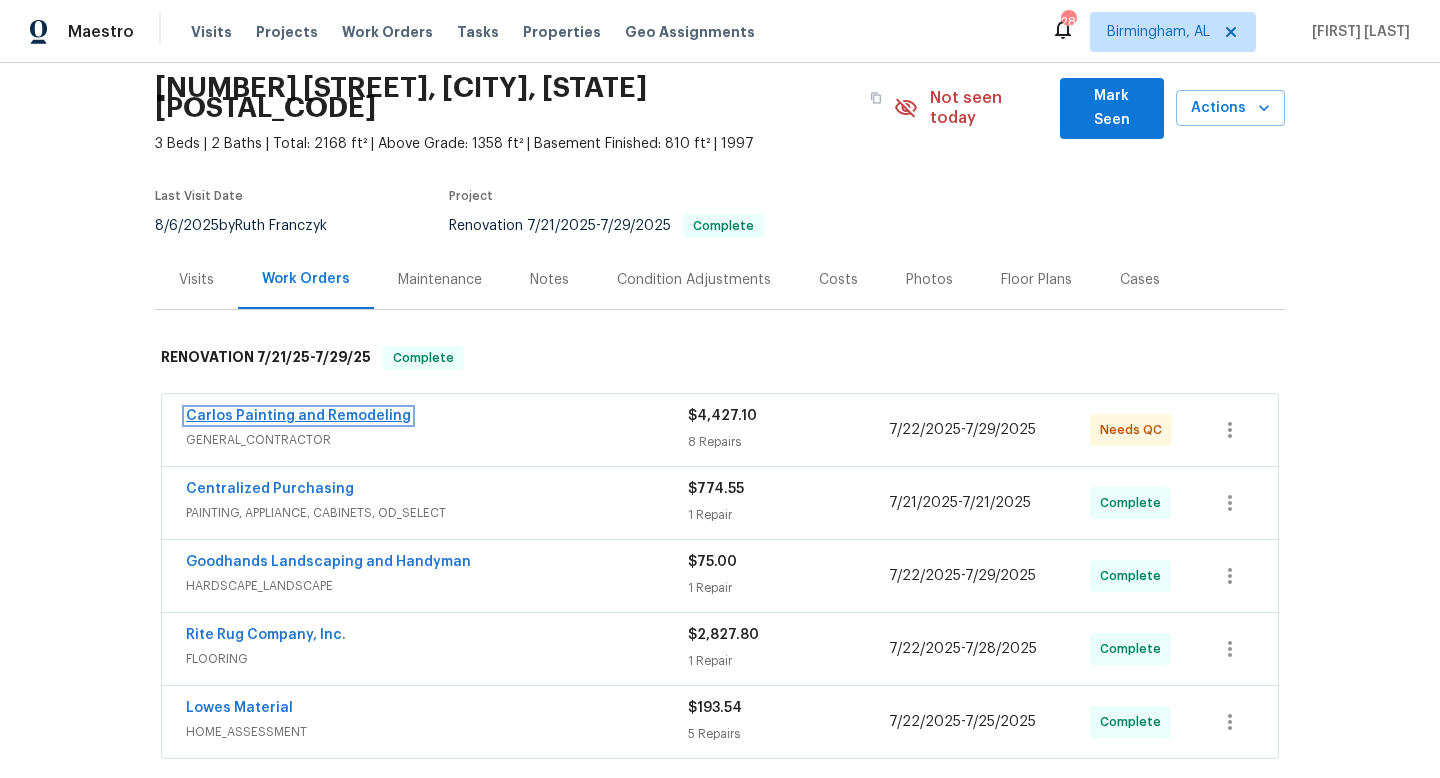 click on "Carlos Painting and Remodeling" at bounding box center [298, 416] 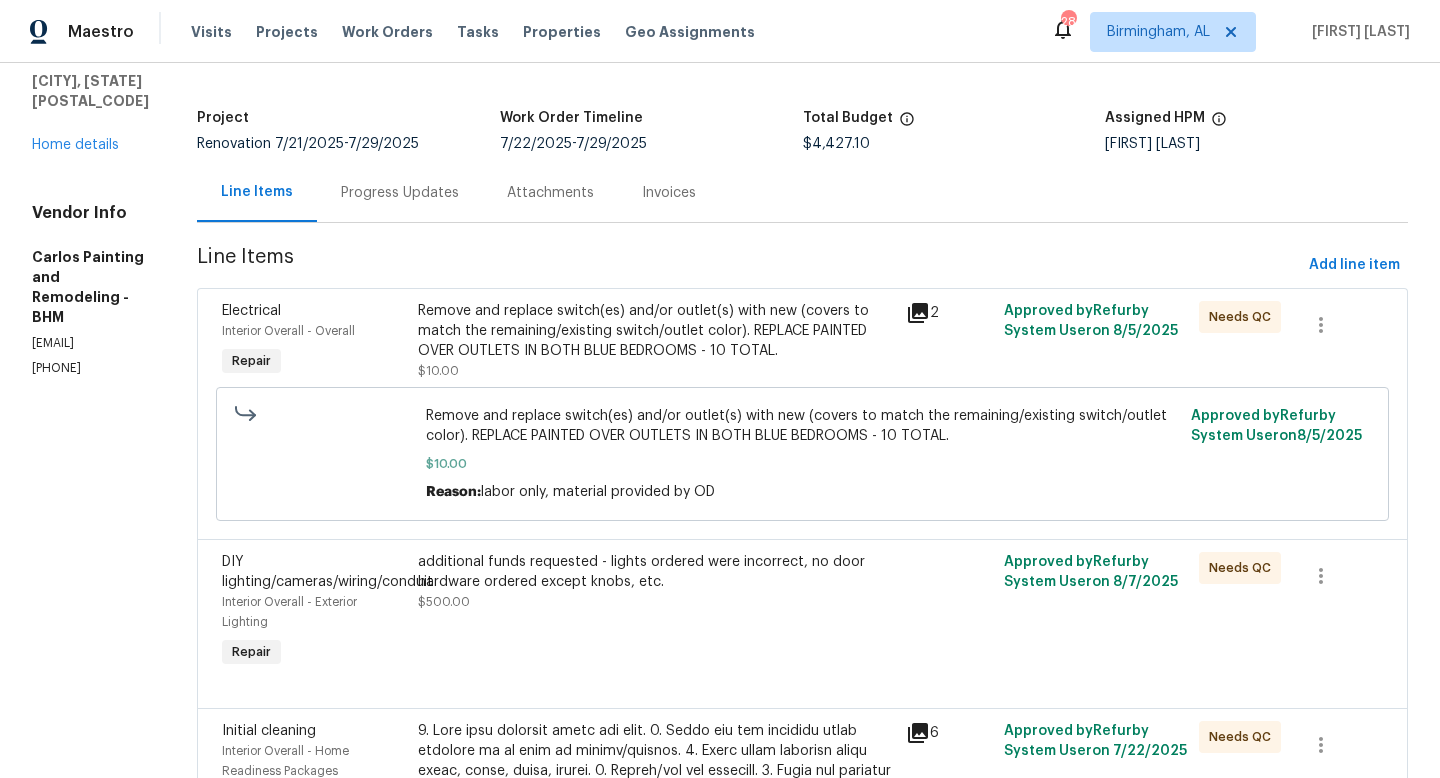 scroll, scrollTop: 102, scrollLeft: 0, axis: vertical 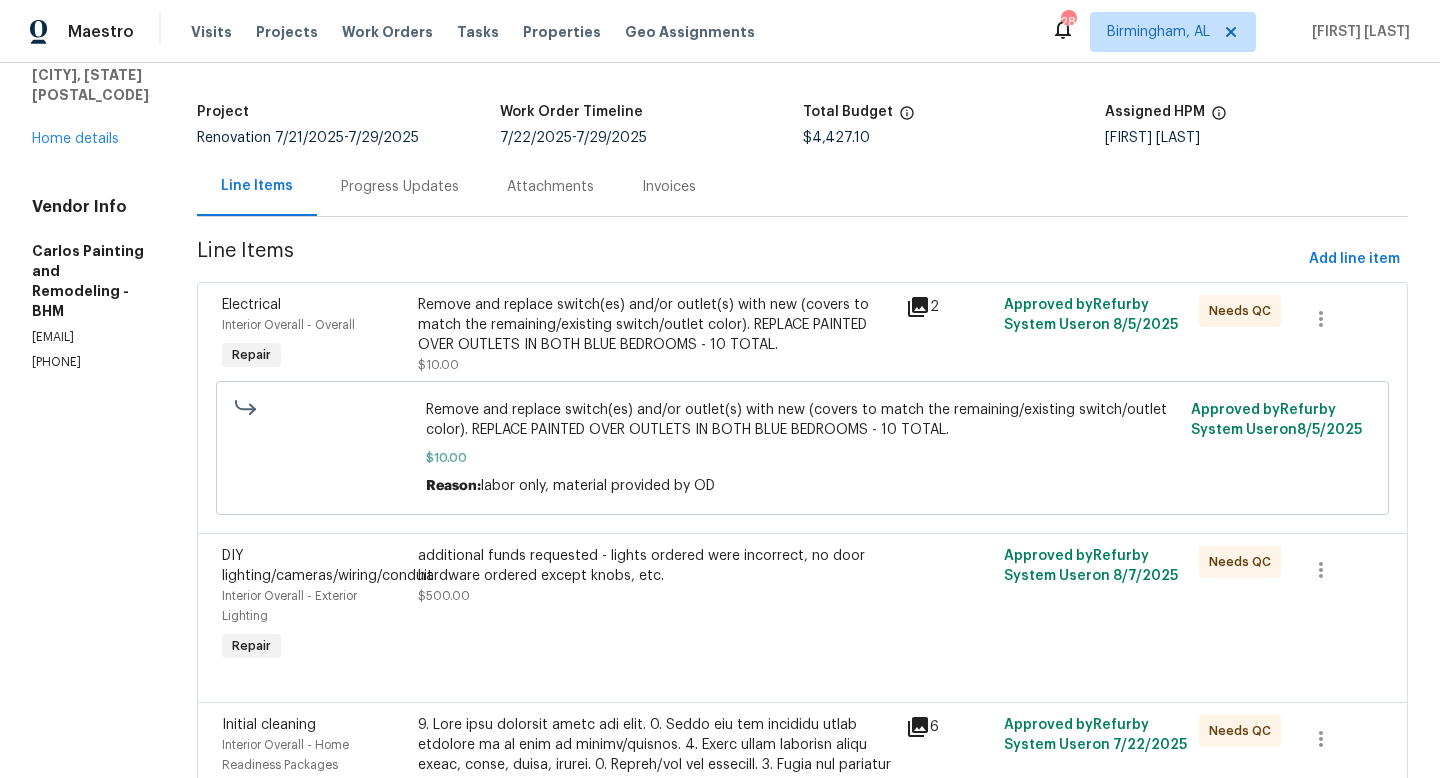 click on "Remove and replace switch(es) and/or outlet(s) with new (covers to match the remaining/existing switch/outlet color). REPLACE PAINTED OVER OUTLETS IN BOTH BLUE BEDROOMS - 10 TOTAL." at bounding box center (656, 325) 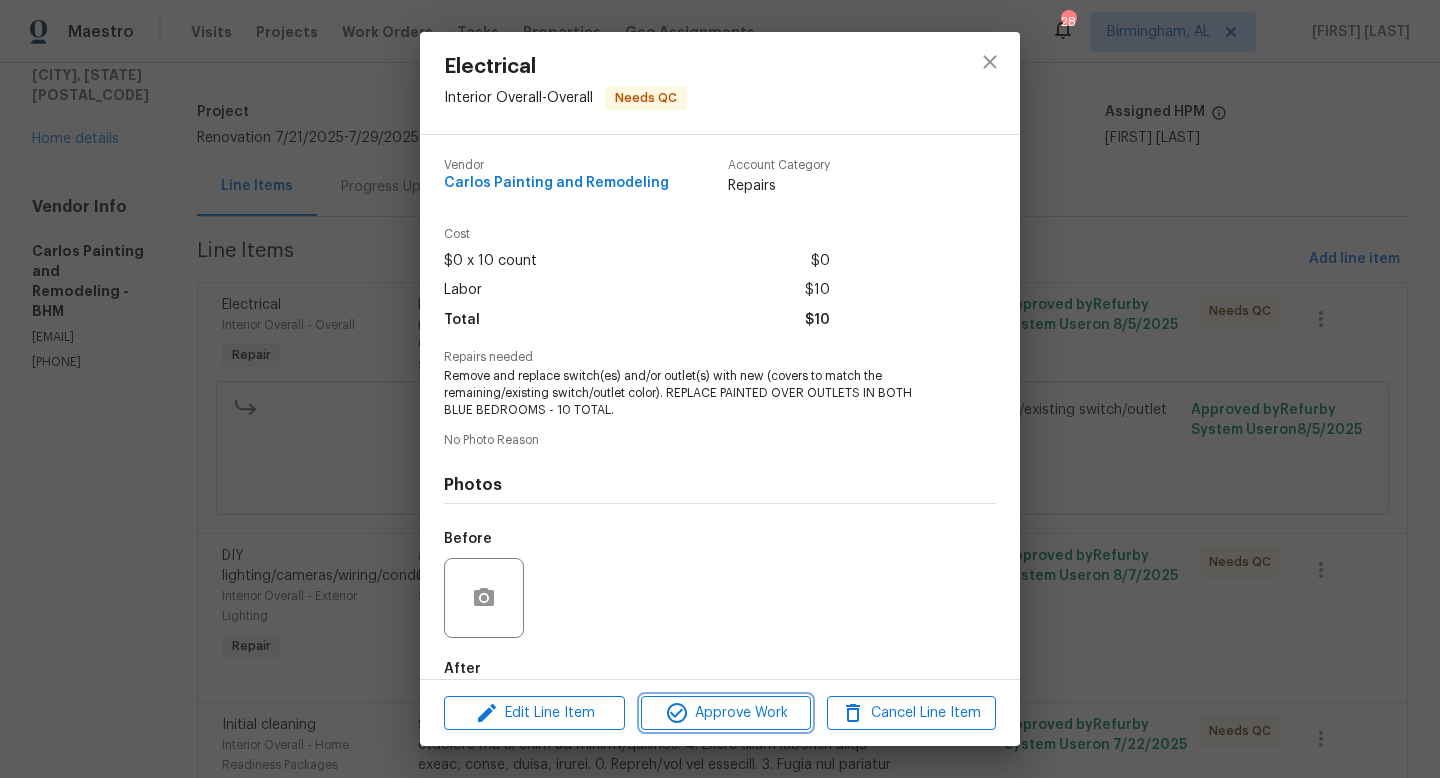 click on "Approve Work" at bounding box center (725, 713) 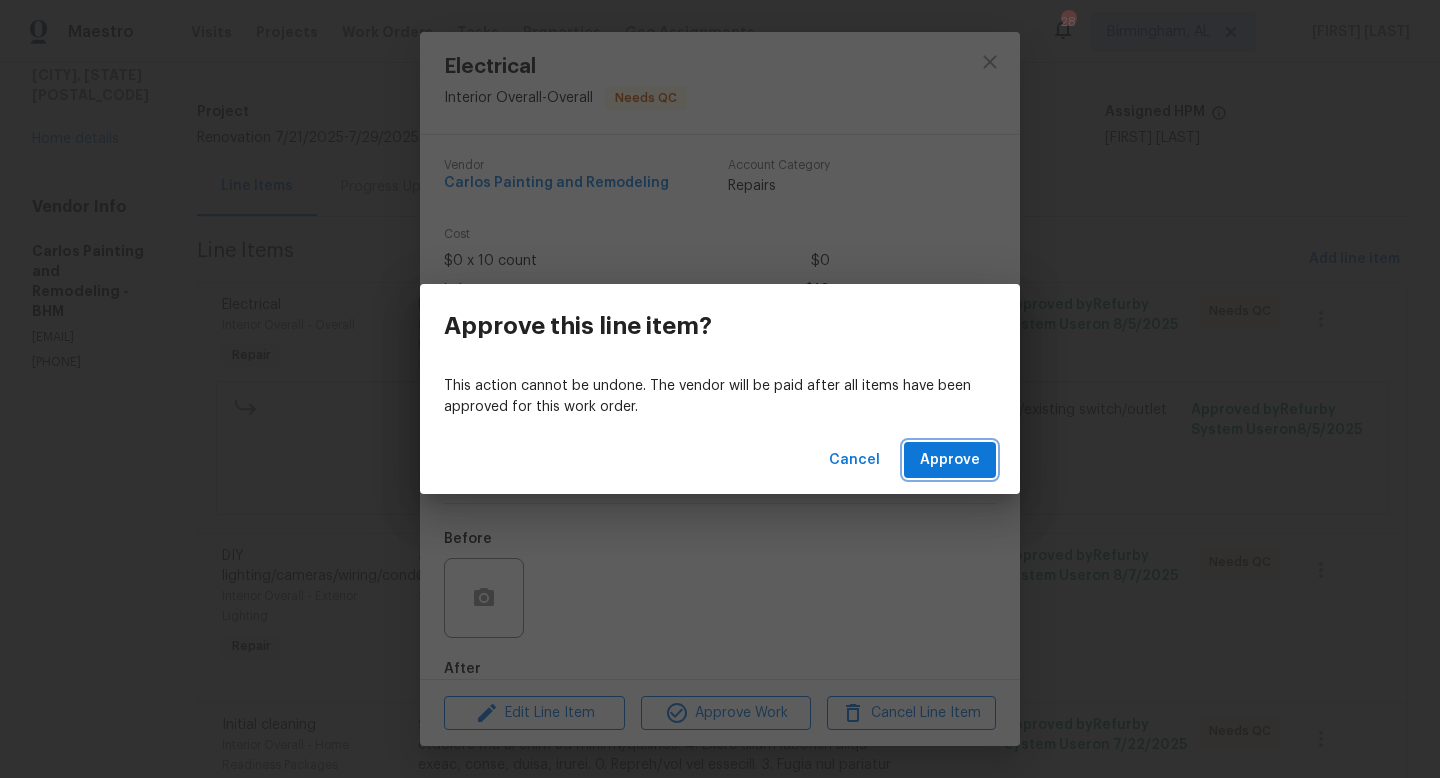 click on "Approve" at bounding box center (950, 460) 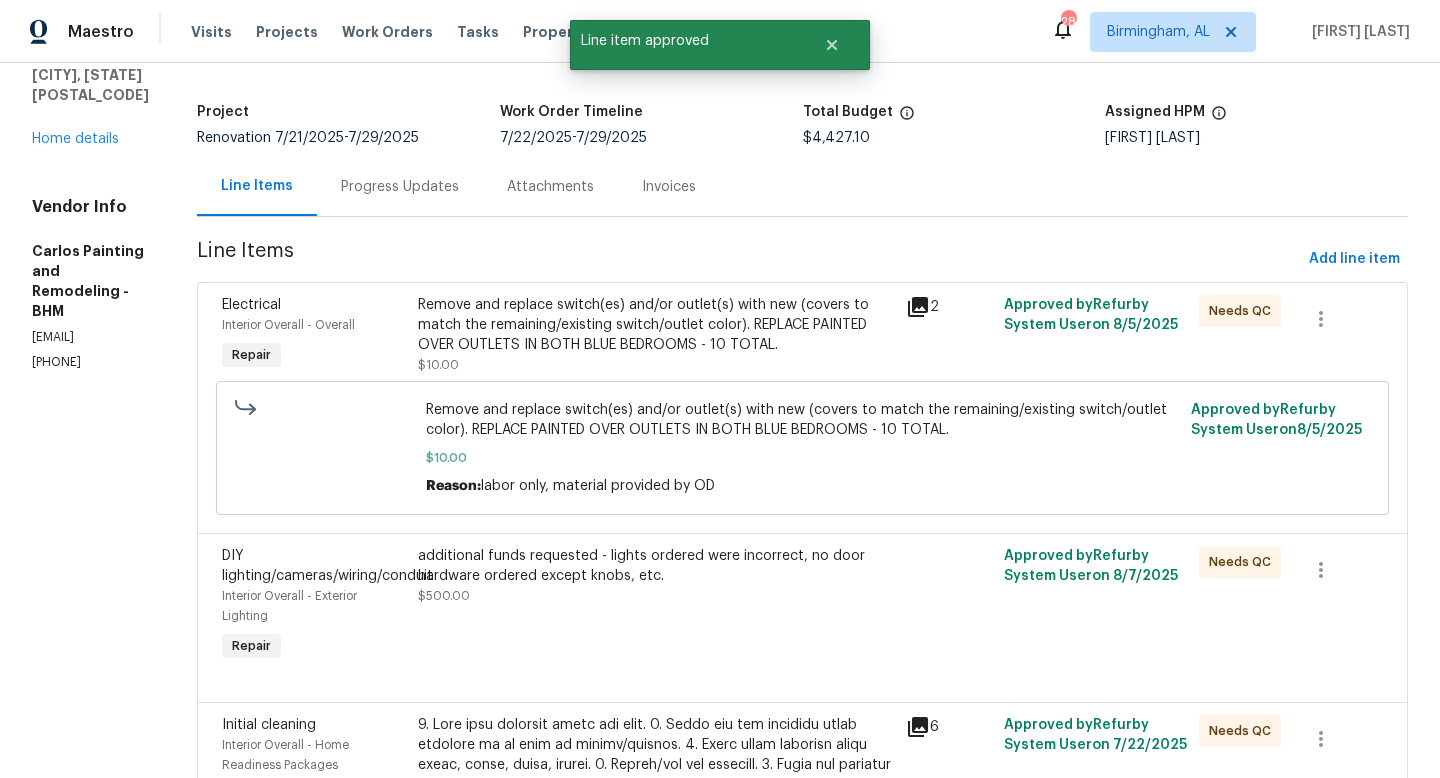 scroll, scrollTop: 0, scrollLeft: 0, axis: both 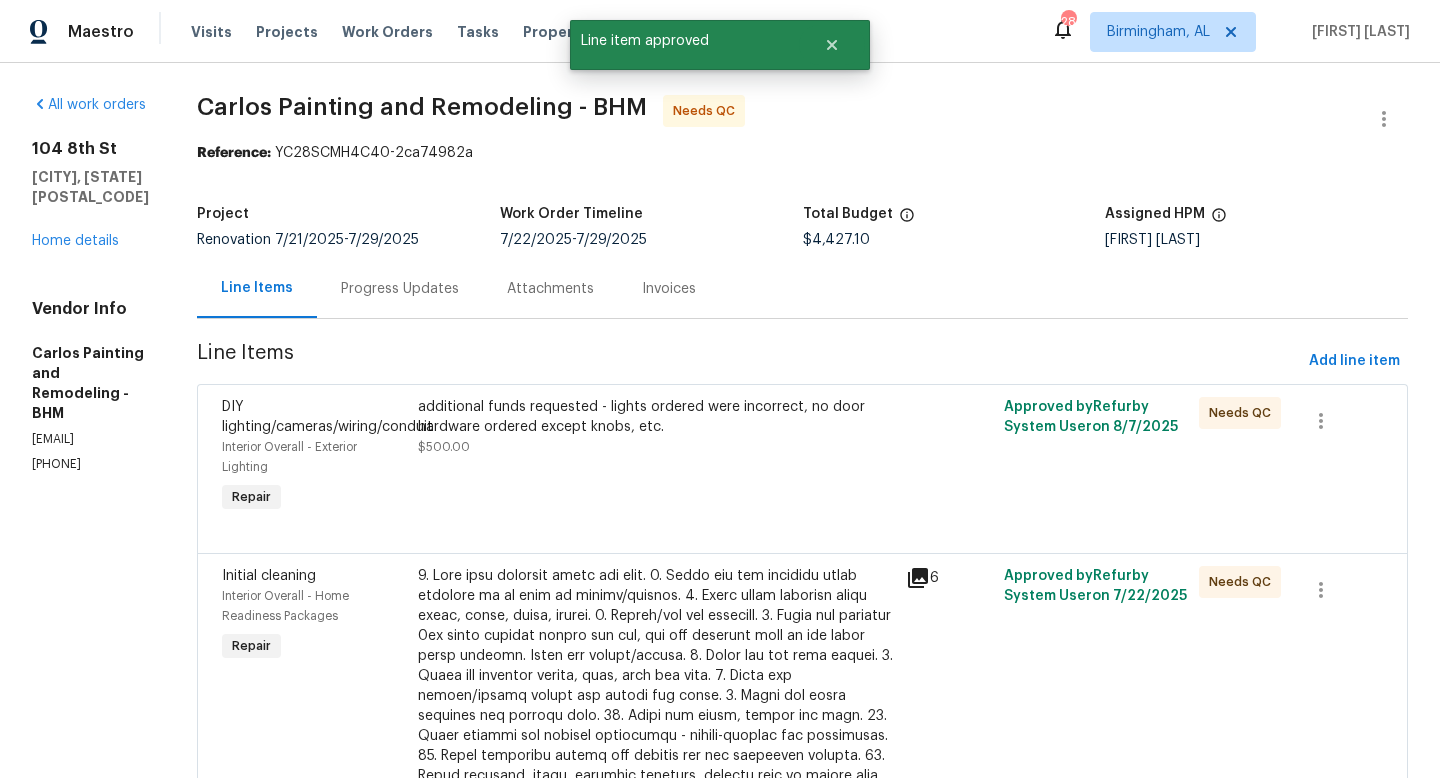 click on "additional funds requested - lights ordered were incorrect, no door hardware ordered except knobs, etc." at bounding box center [656, 417] 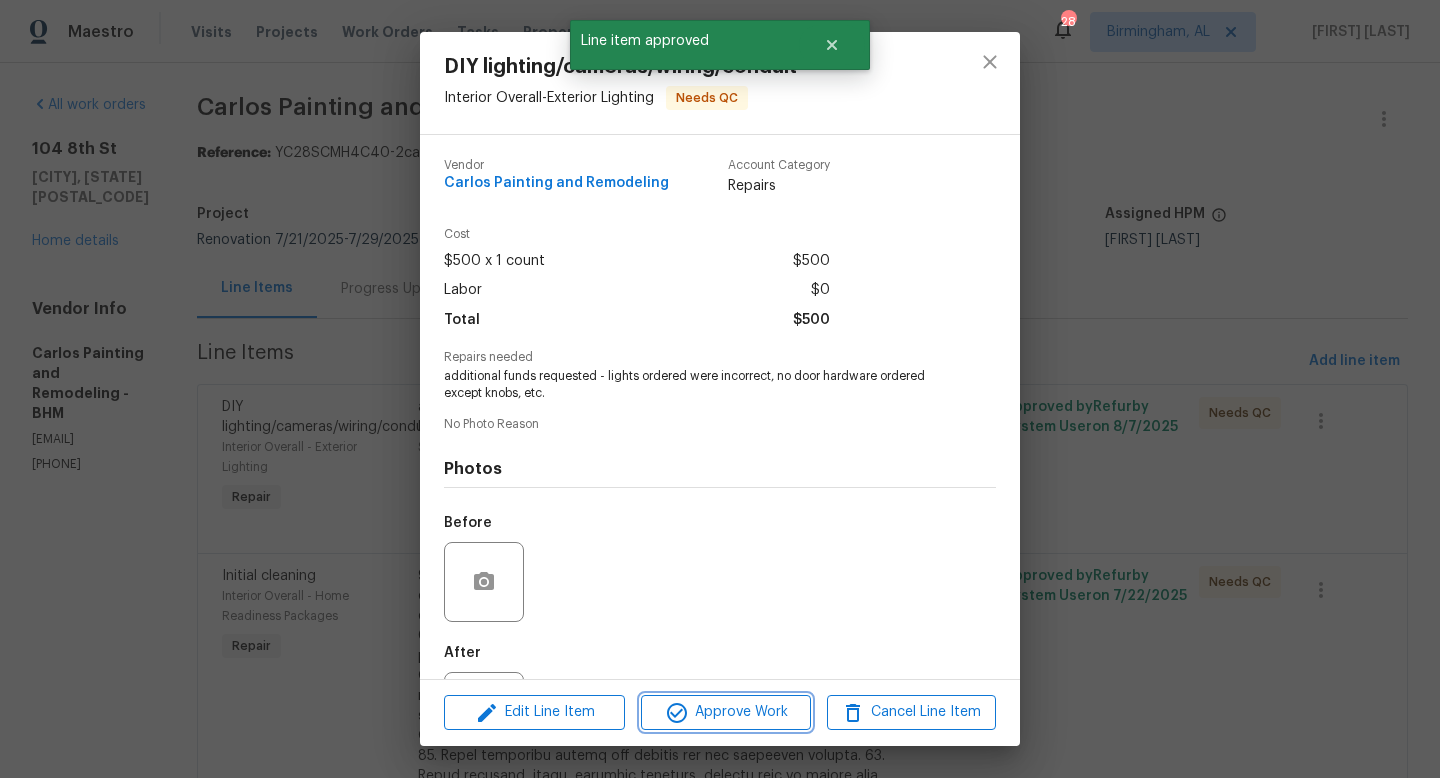 click on "Approve Work" at bounding box center (725, 712) 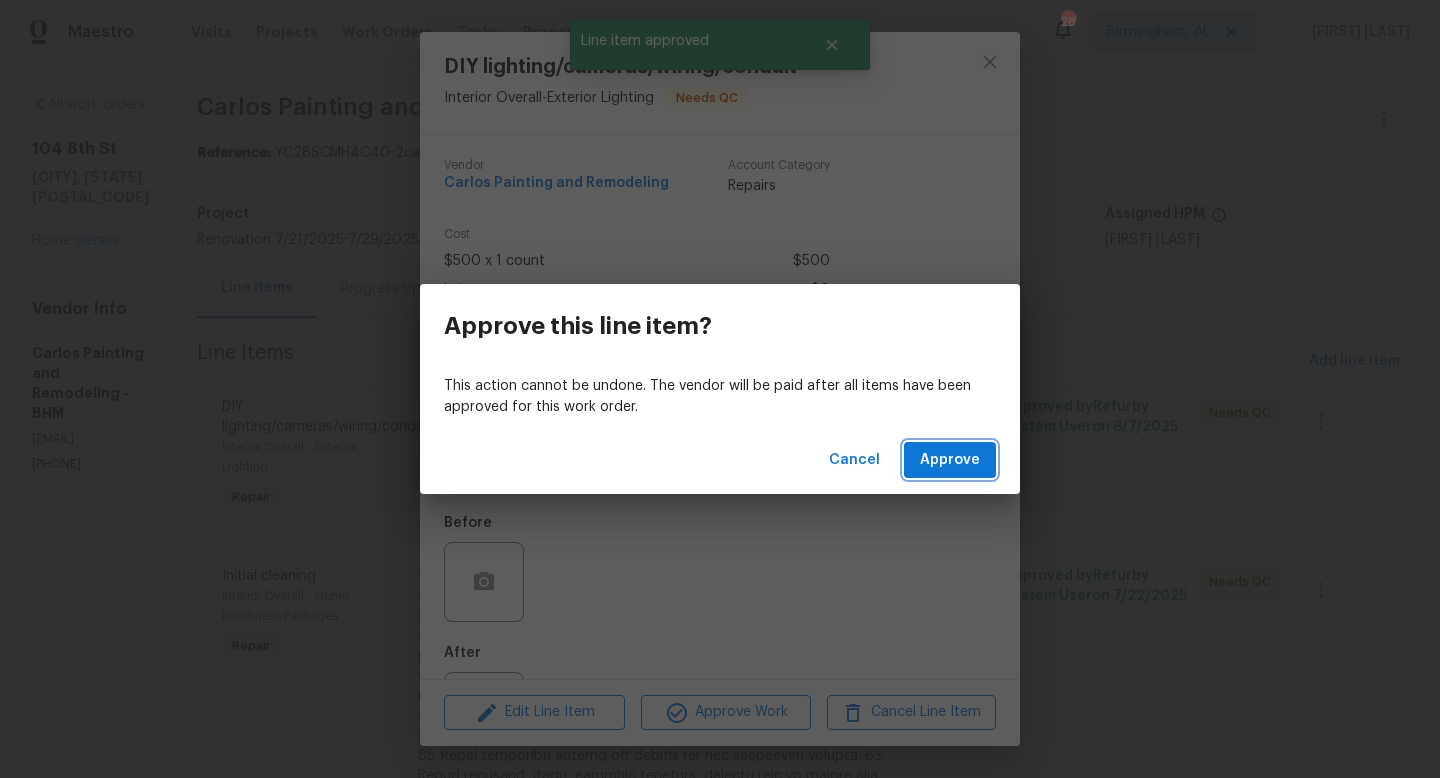 click on "Approve" at bounding box center [950, 460] 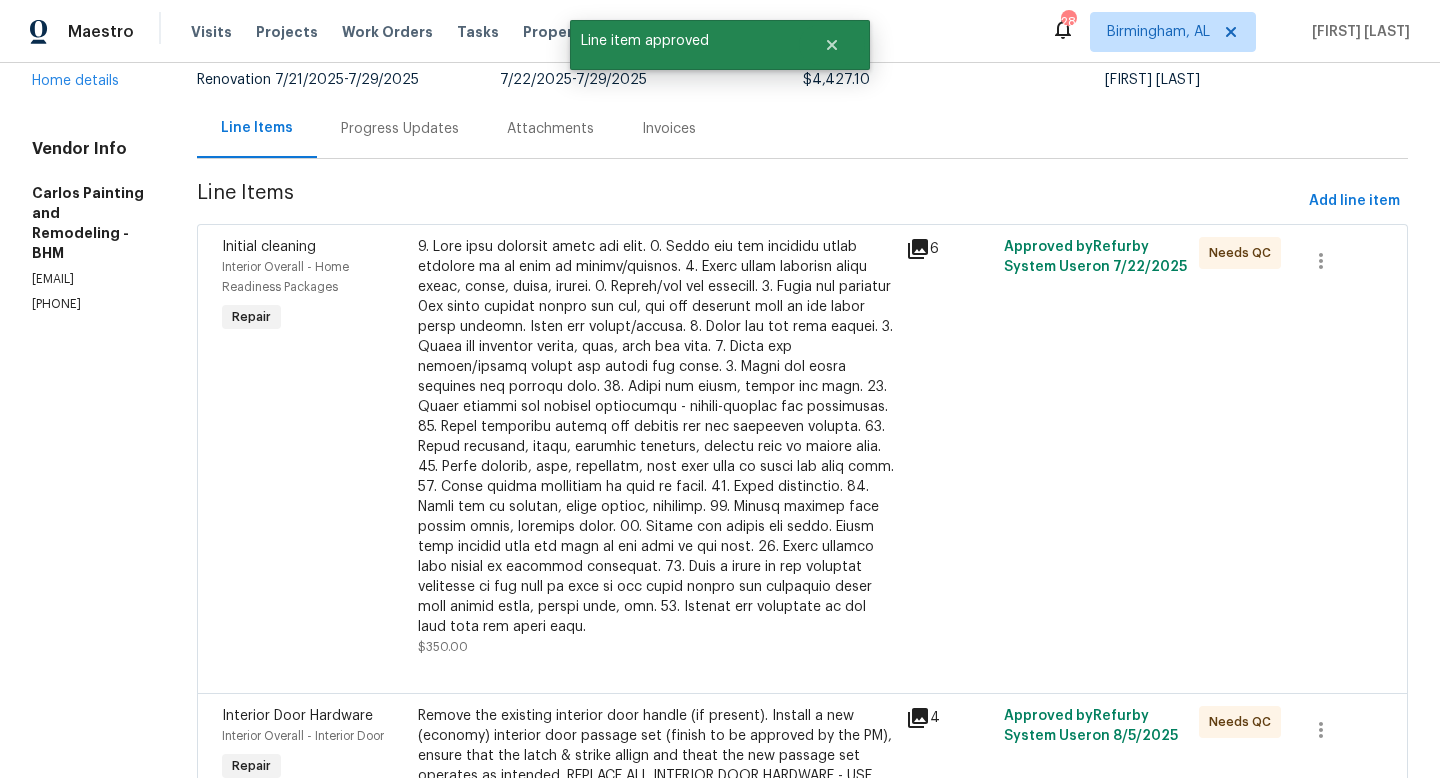 scroll, scrollTop: 223, scrollLeft: 0, axis: vertical 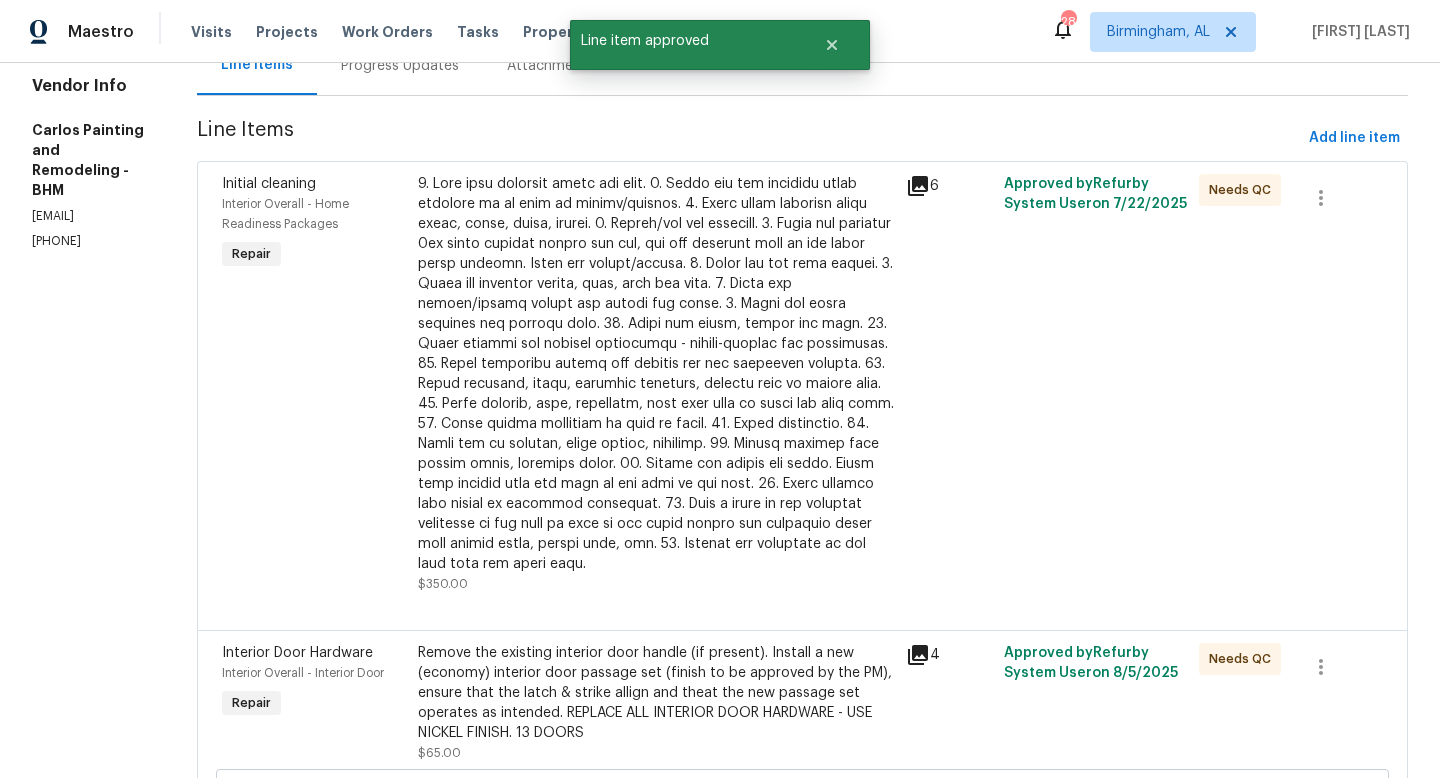click at bounding box center (656, 374) 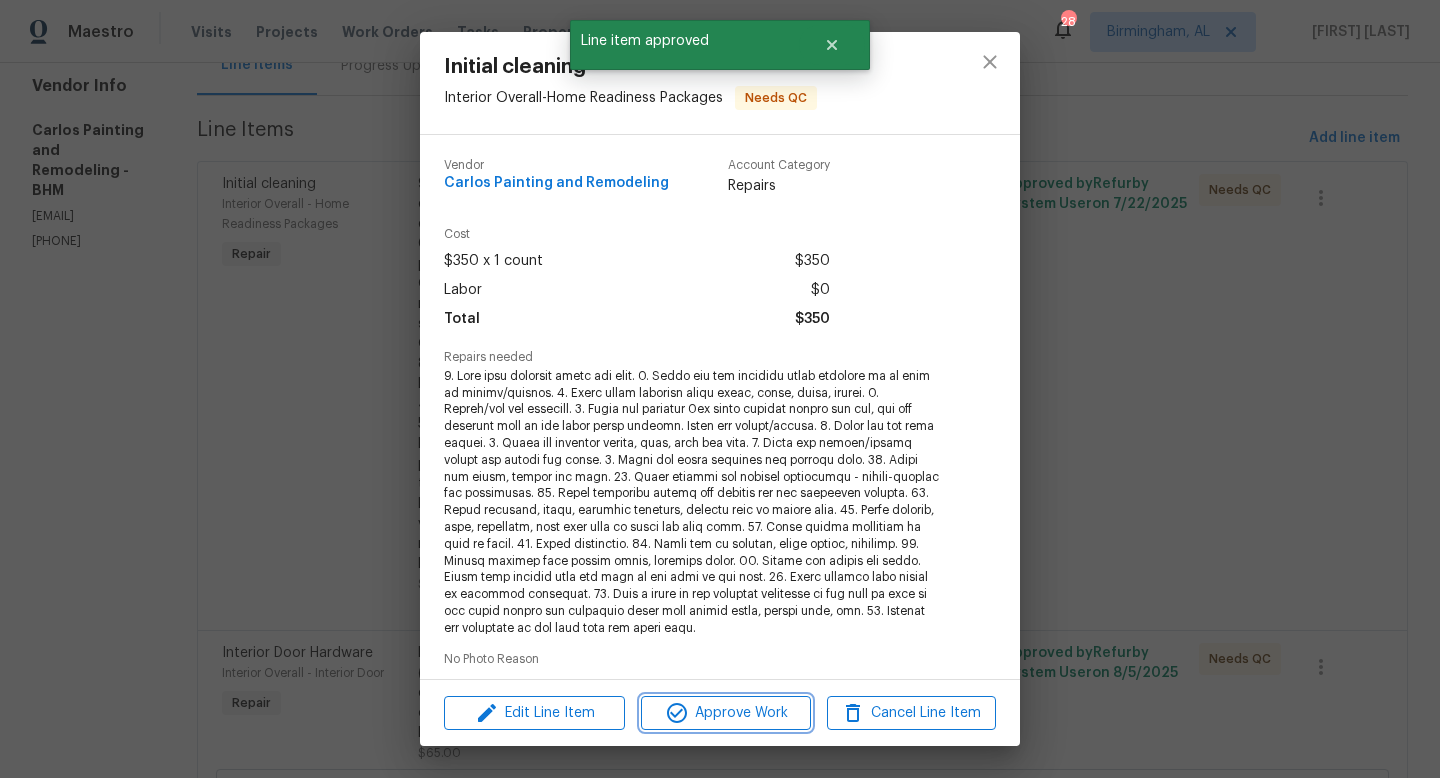 click on "Approve Work" at bounding box center [725, 713] 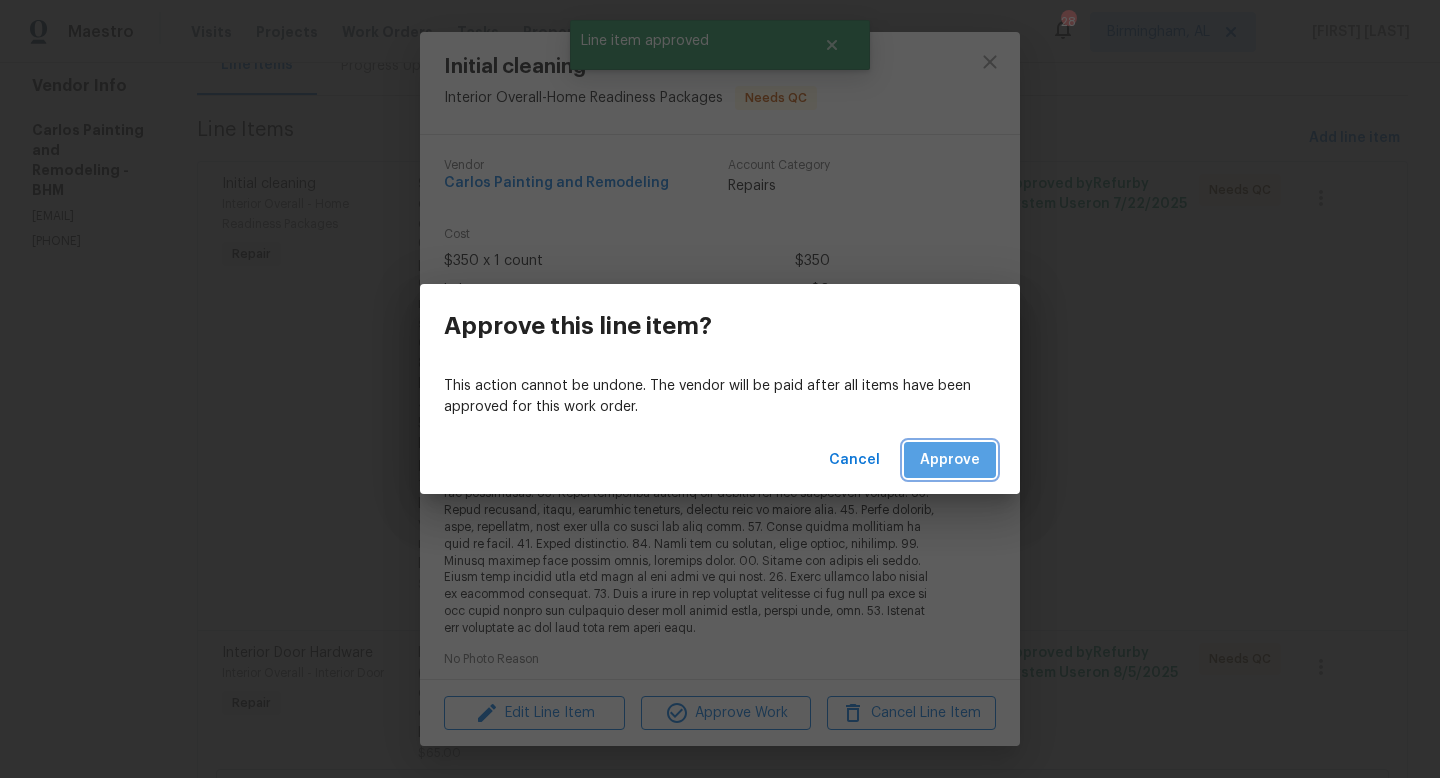 click on "Approve" at bounding box center [950, 460] 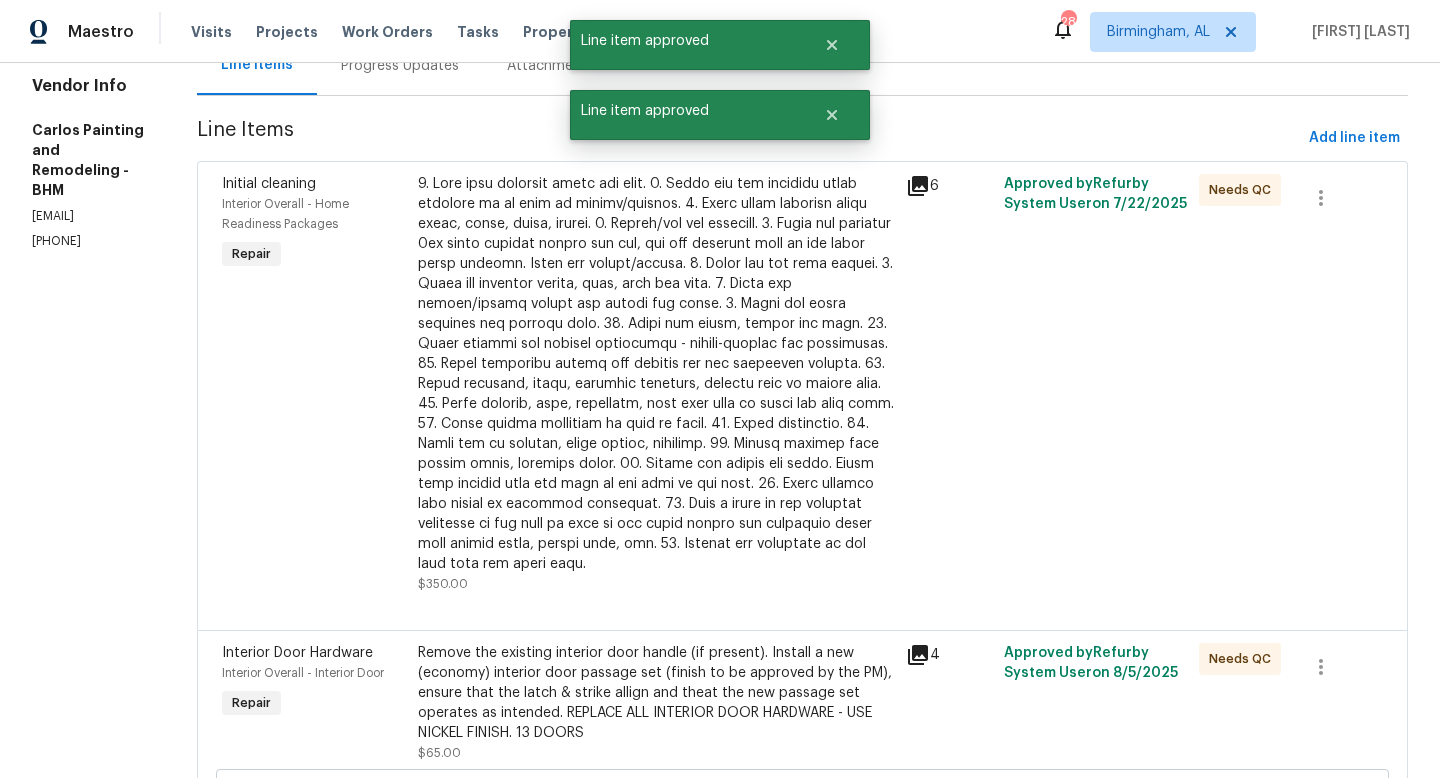 scroll, scrollTop: 0, scrollLeft: 0, axis: both 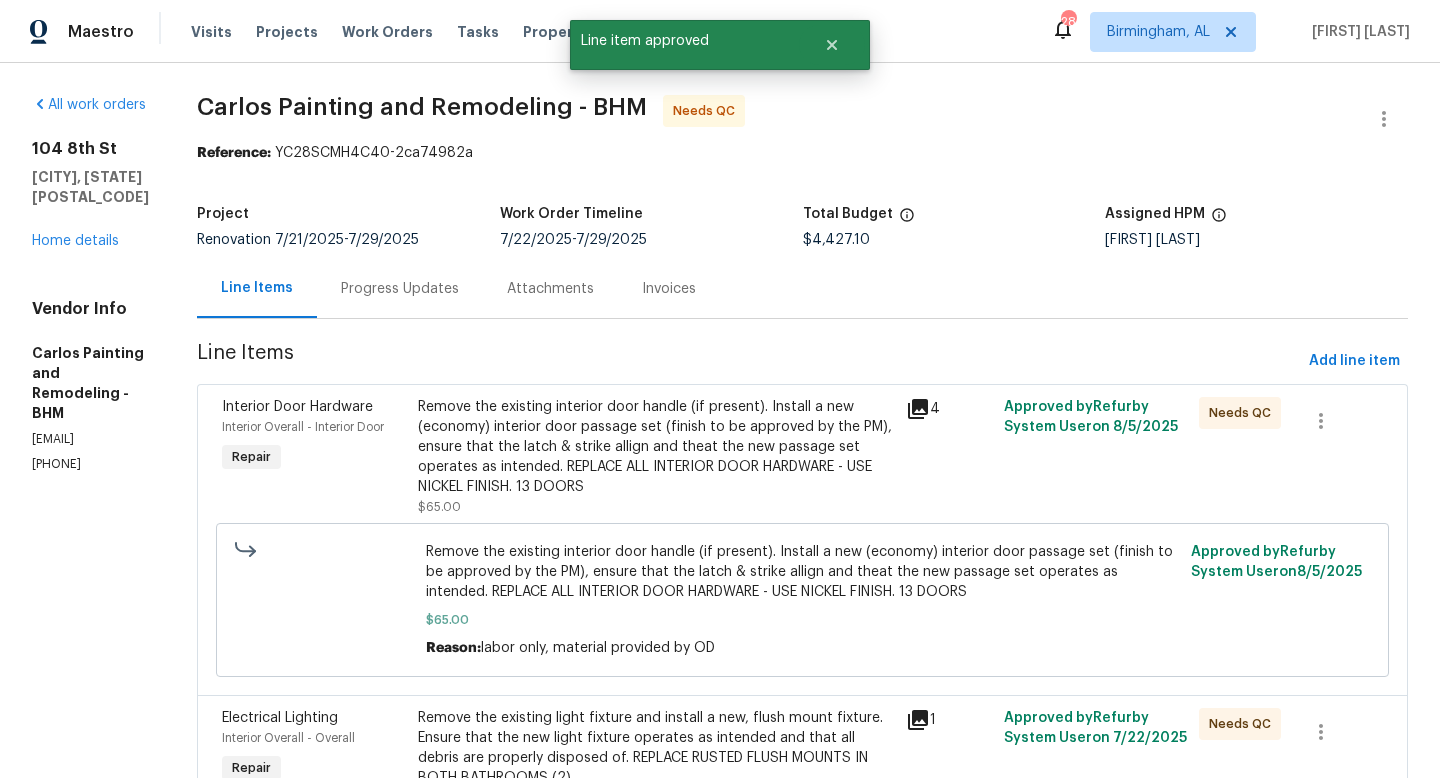 click on "Remove the existing interior  door handle (if present). Install a new (economy) interior door passage set (finish to be approved by the PM), ensure that the latch & strike allign  and theat the new passage set operates as intended. REPLACE ALL INTERIOR  DOOR HARDWARE - USE NICKEL FINISH. 13 DOORS" at bounding box center (656, 447) 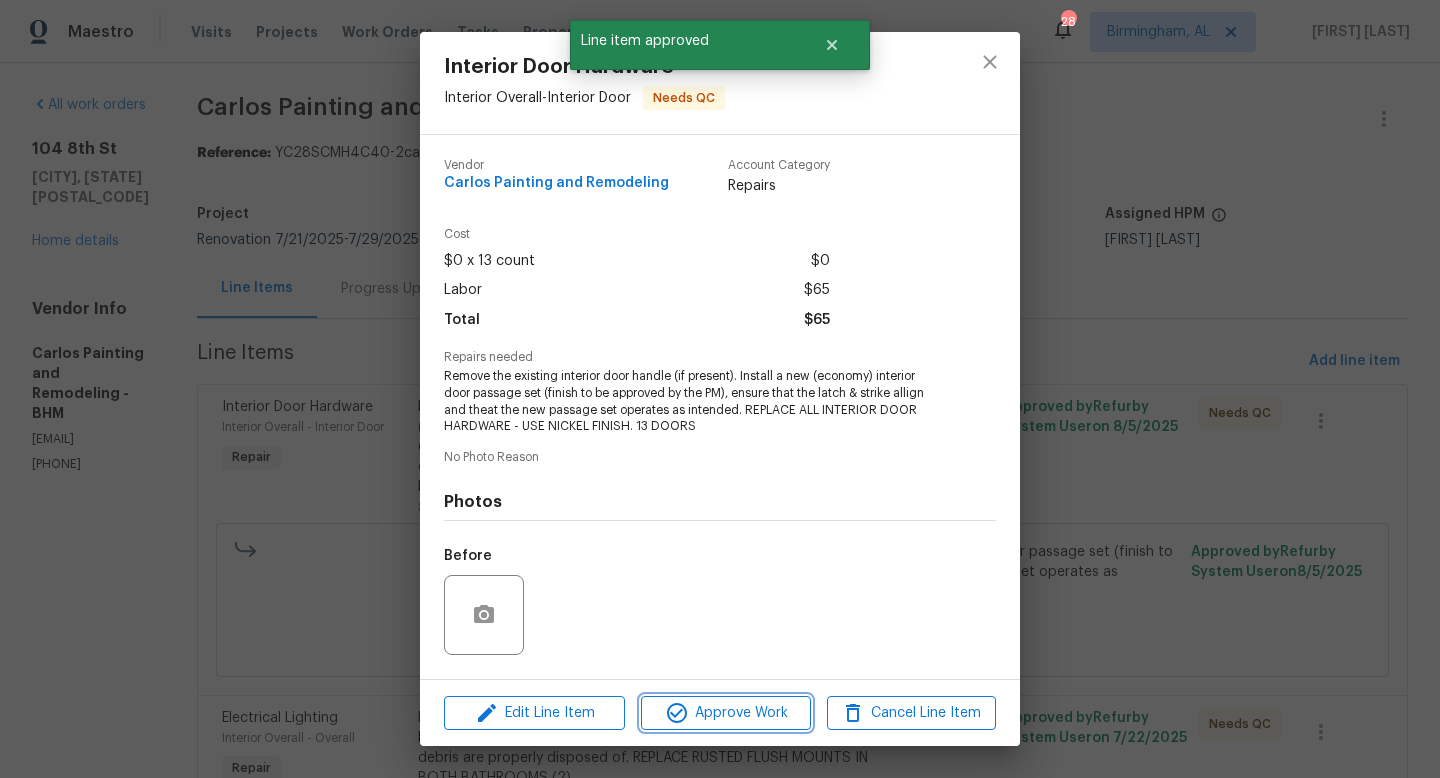 click on "Approve Work" at bounding box center (725, 713) 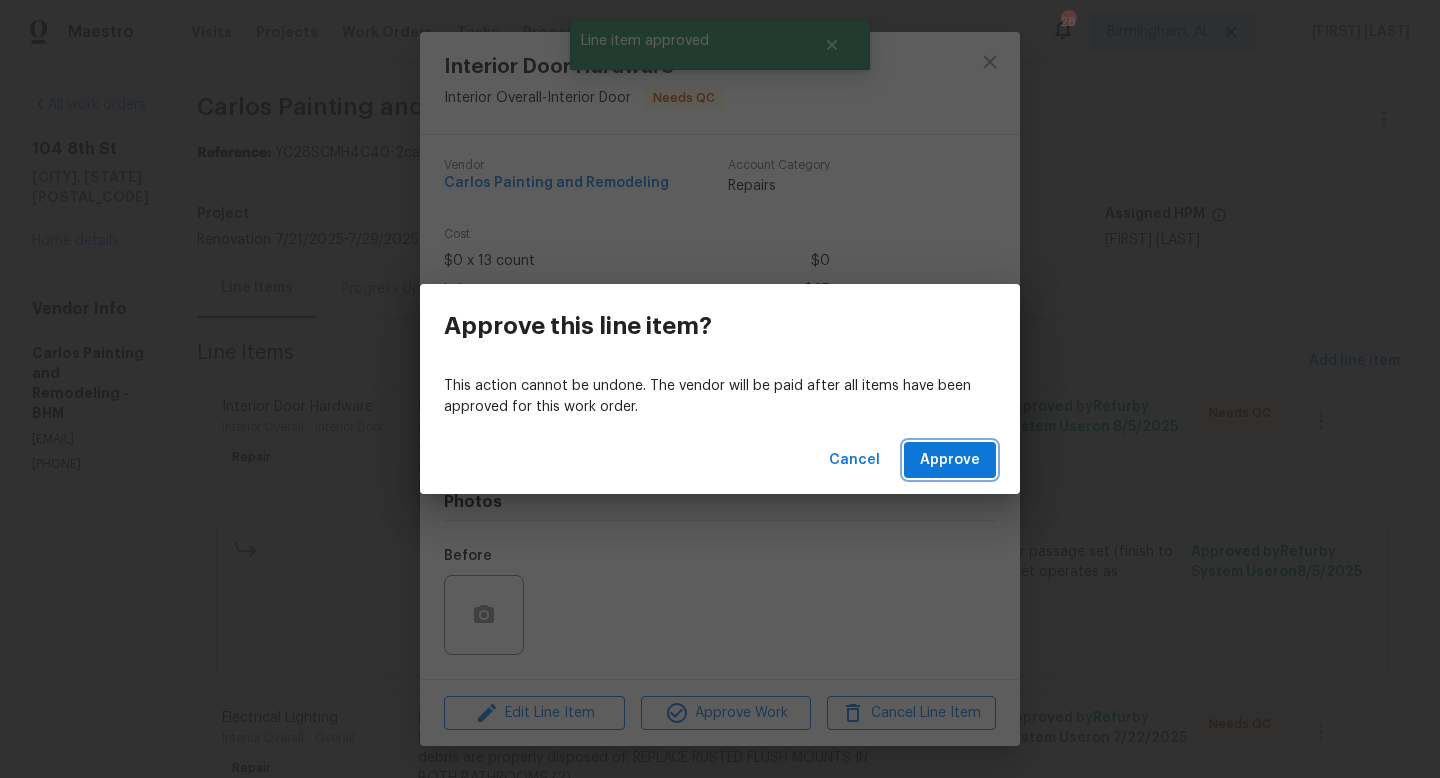 click on "Approve" at bounding box center [950, 460] 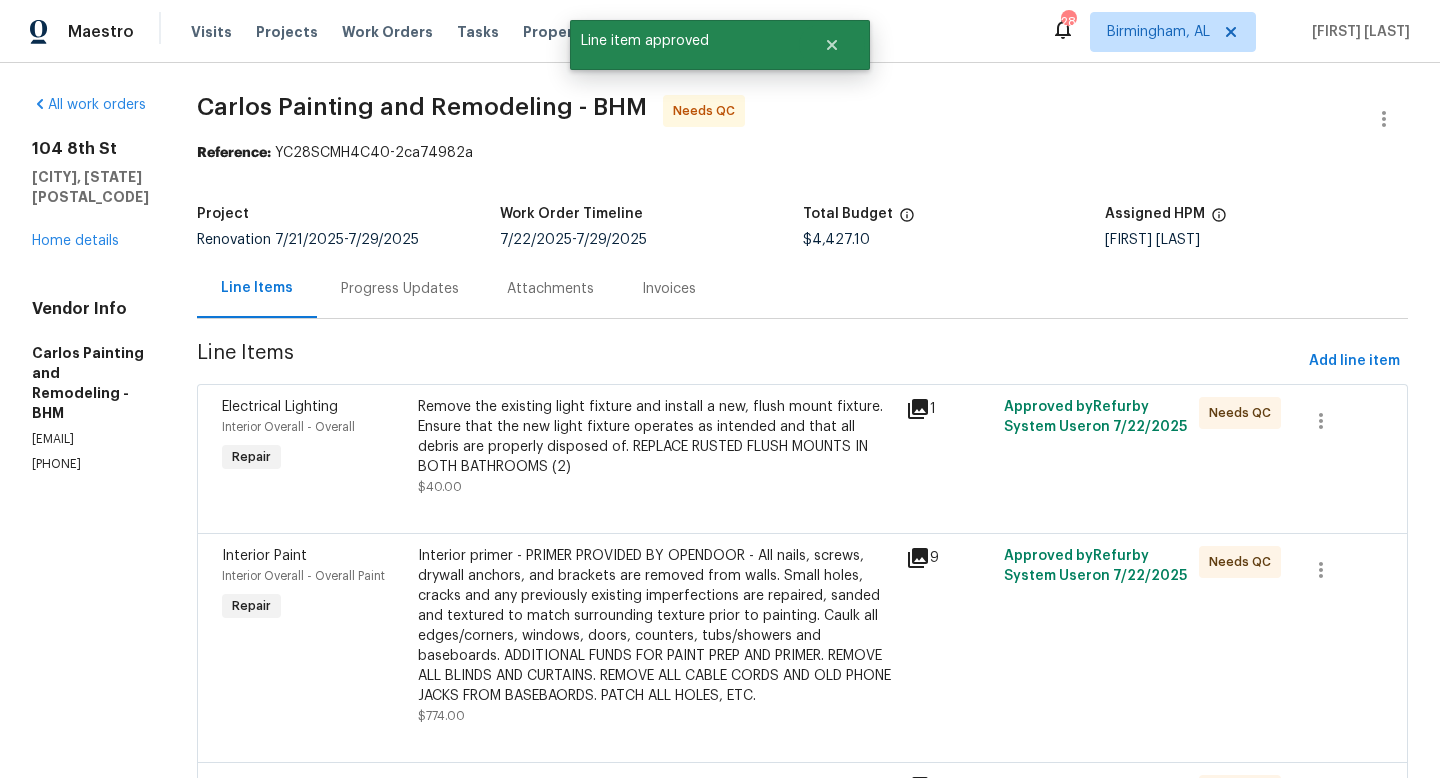 click on "Remove the existing light fixture and install a new, flush mount fixture. Ensure that the new light fixture operates as intended and that all debris are properly disposed of. REPLACE RUSTED FLUSH MOUNTS IN BOTH BATHROOMS (2)" at bounding box center (656, 437) 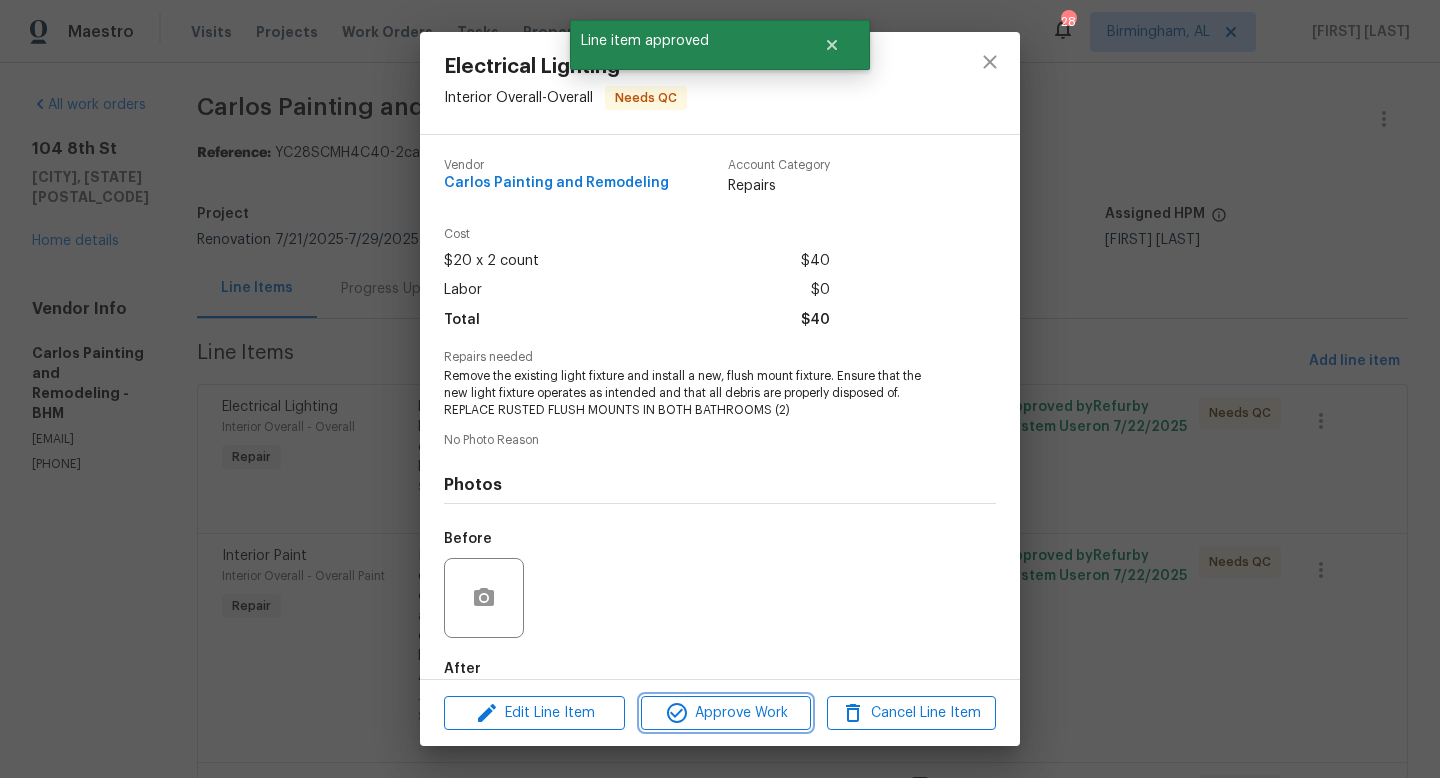 click on "Approve Work" at bounding box center [725, 713] 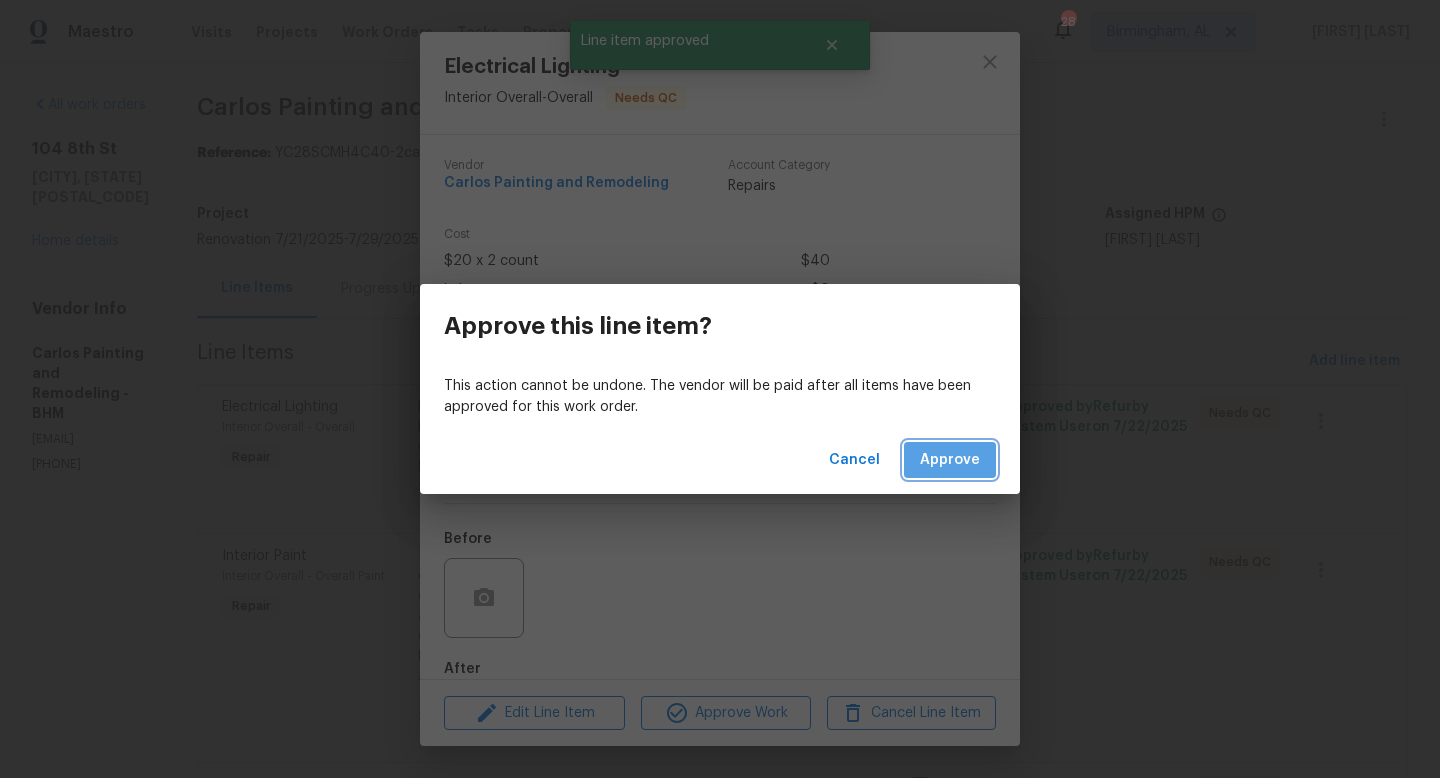 click on "Approve" at bounding box center (950, 460) 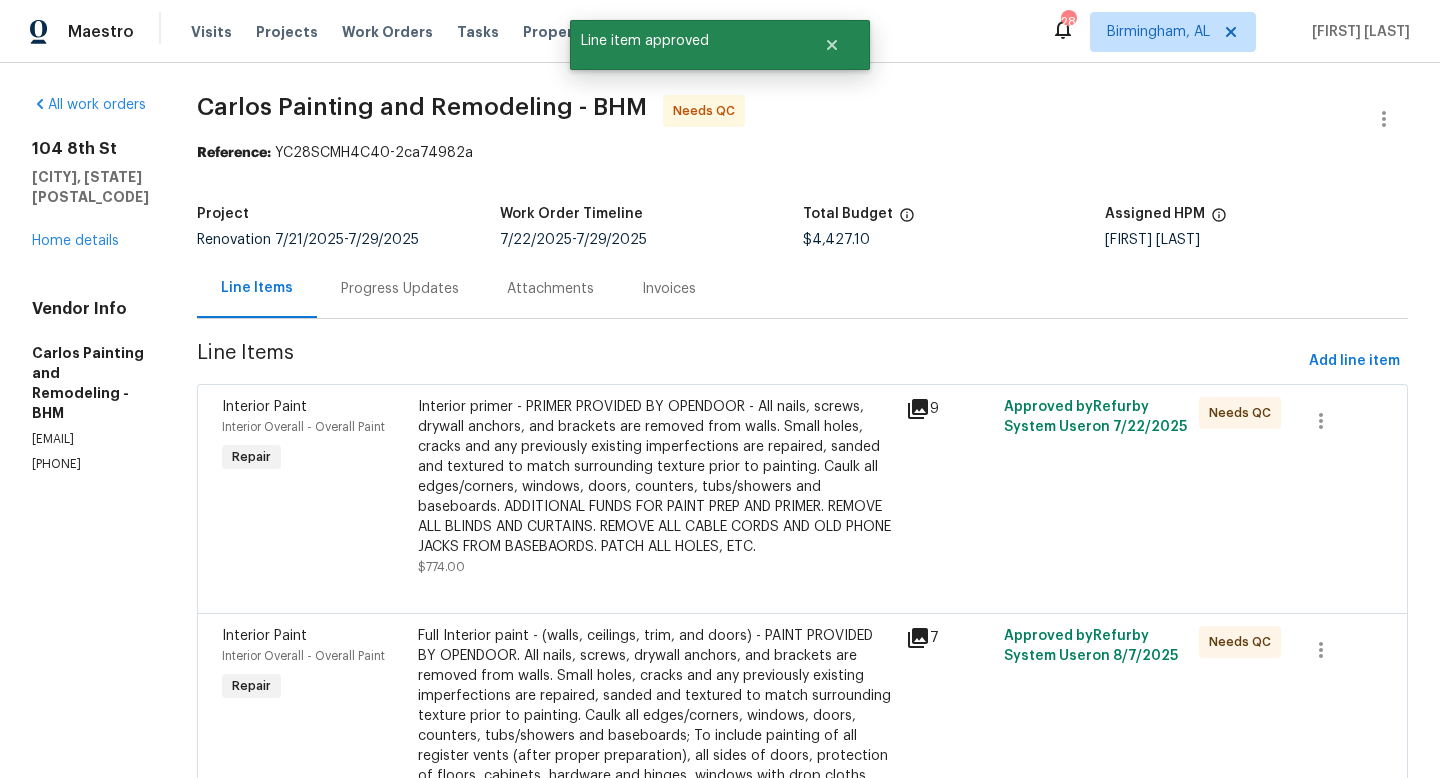 click on "Interior primer - PRIMER PROVIDED BY OPENDOOR - All nails, screws, drywall anchors, and brackets are removed from walls. Small holes, cracks and any previously existing imperfections are repaired, sanded and textured to match surrounding texture prior to painting. Caulk all edges/corners, windows, doors, counters, tubs/showers and baseboards. ADDITIONAL FUNDS FOR PAINT PREP AND PRIMER. REMOVE ALL BLINDS AND CURTAINS. REMOVE ALL CABLE CORDS AND OLD PHONE JACKS FROM BASEBAORDS. PATCH ALL HOLES, ETC." at bounding box center [656, 477] 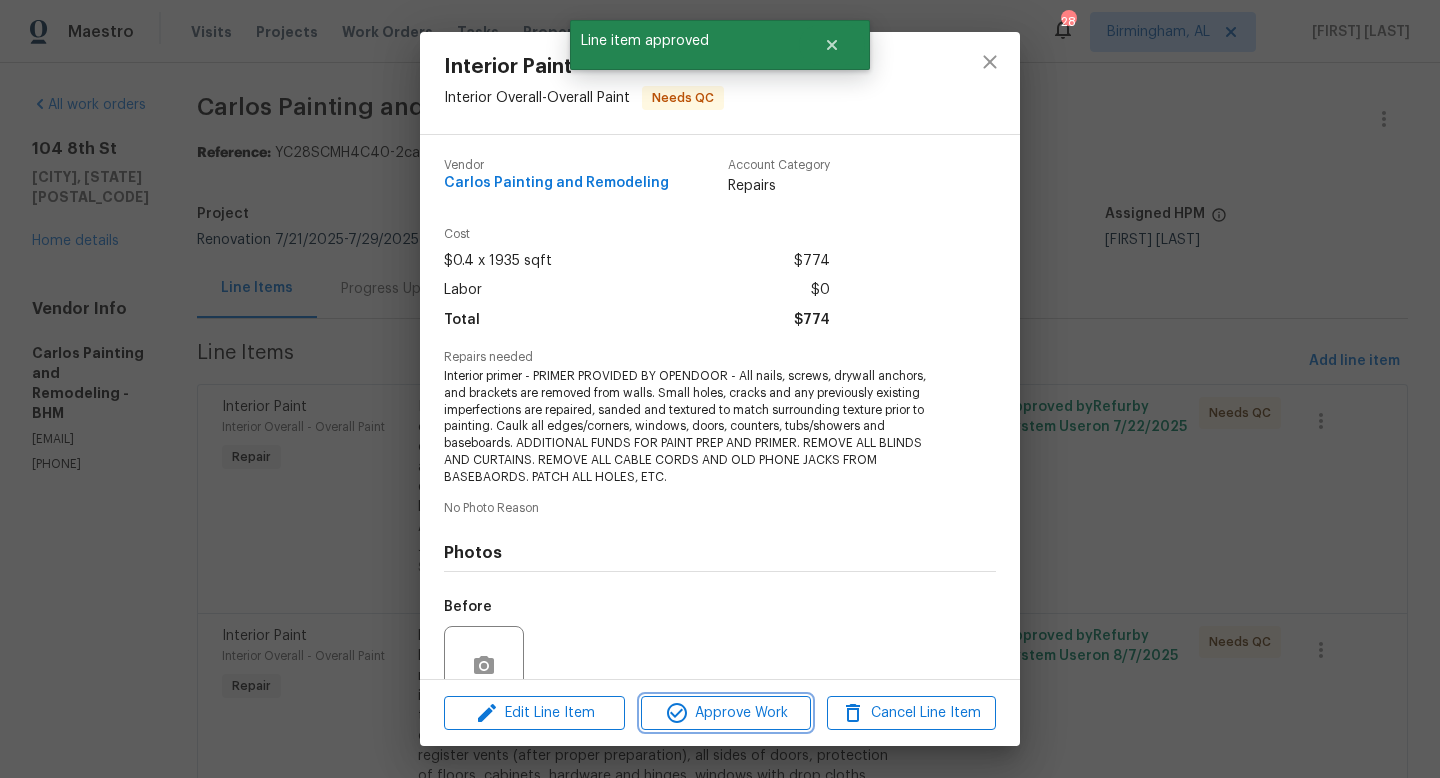 click on "Approve Work" at bounding box center [725, 713] 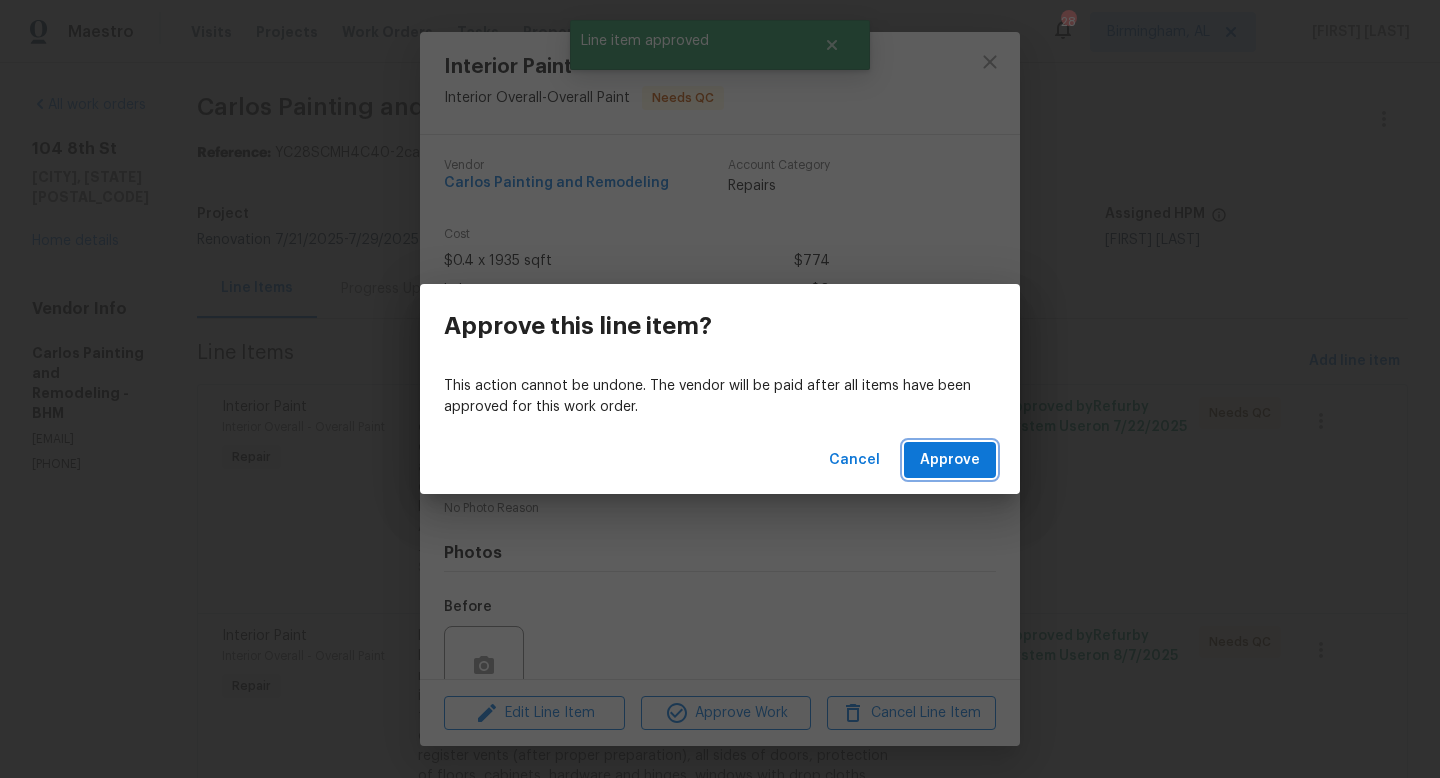 click on "Approve" at bounding box center [950, 460] 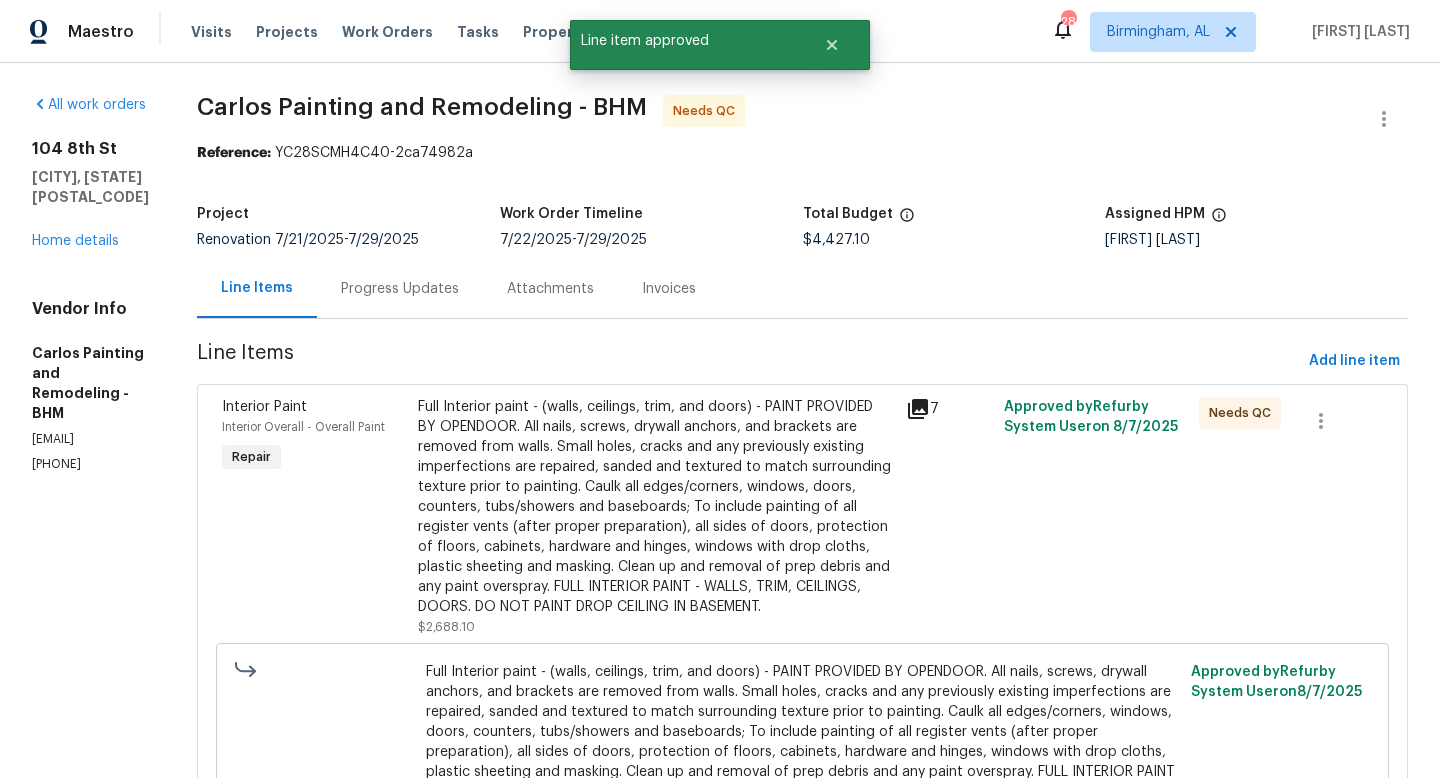click on "Full Interior paint - (walls, ceilings, trim, and doors) - PAINT PROVIDED BY OPENDOOR. All nails, screws, drywall anchors, and brackets are removed from walls. Small holes, cracks and any previously existing imperfections are repaired, sanded and textured to match surrounding texture prior to painting. Caulk all edges/corners, windows, doors, counters, tubs/showers and baseboards; To include painting of all register vents (after proper preparation), all sides of doors, protection of floors, cabinets, hardware and hinges, windows with drop cloths, plastic sheeting and masking. Clean up and removal of prep debris and any paint overspray. FULL INTERIOR PAINT - WALLS, TRIM, CEILINGS, DOORS. DO NOT PAINT DROP CEILING IN BASEMENT." at bounding box center [656, 507] 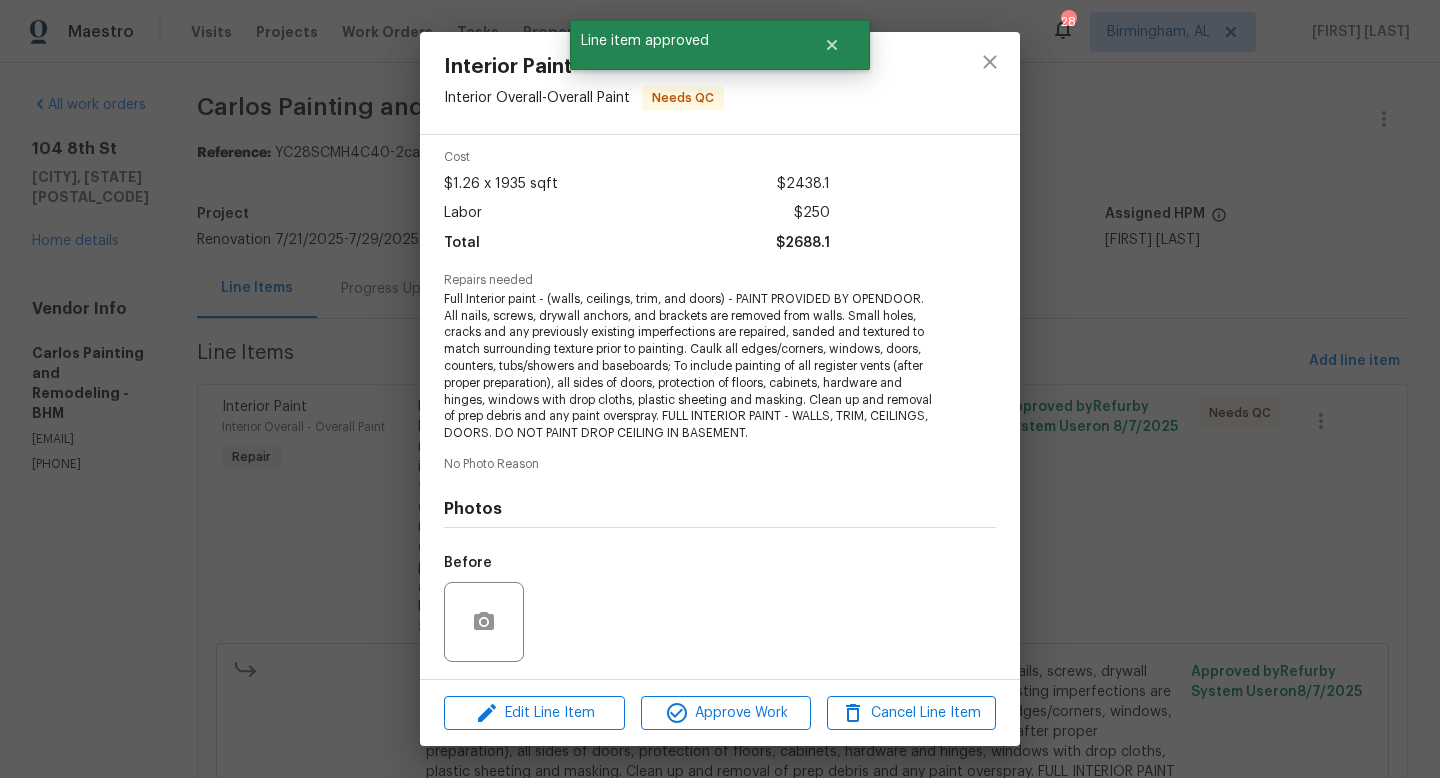 scroll, scrollTop: 78, scrollLeft: 0, axis: vertical 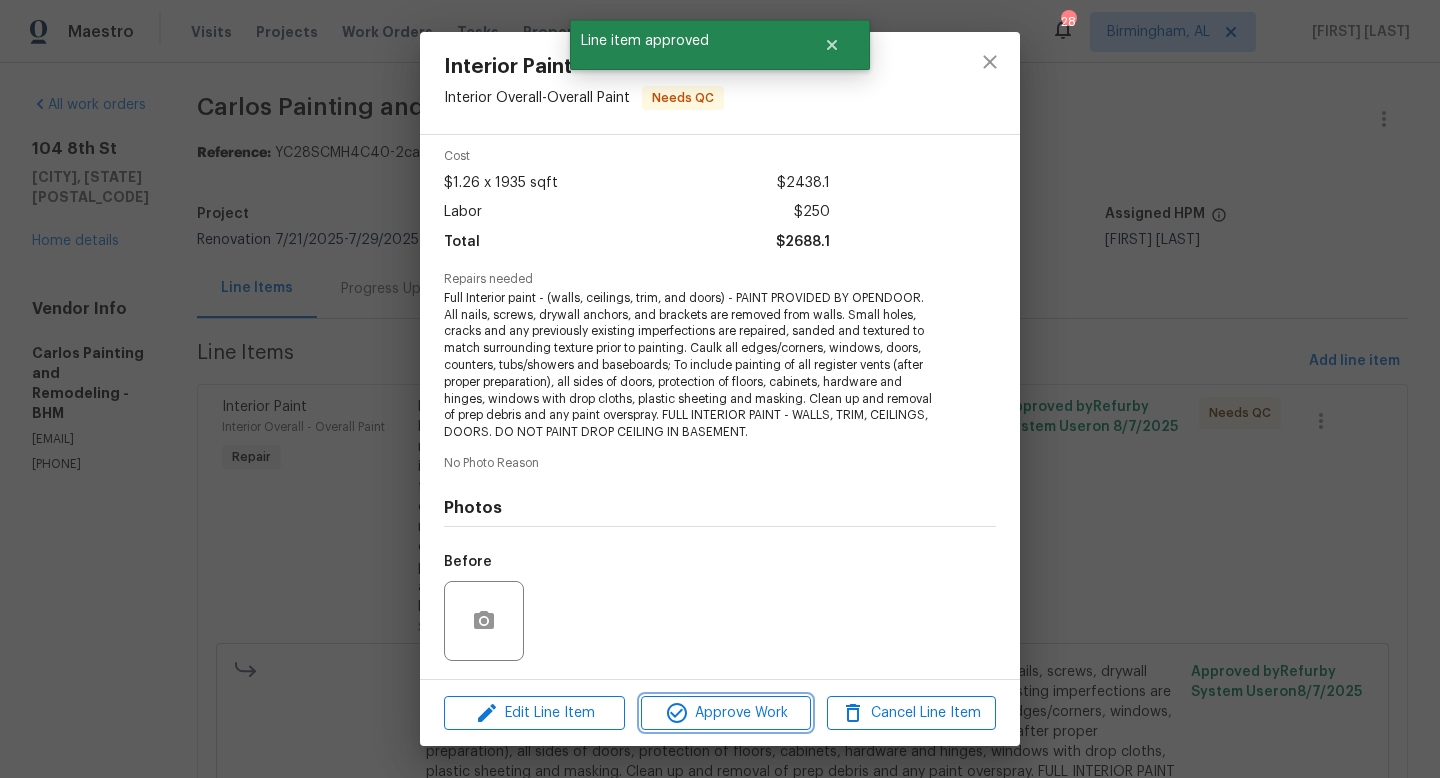 click on "Approve Work" at bounding box center (725, 713) 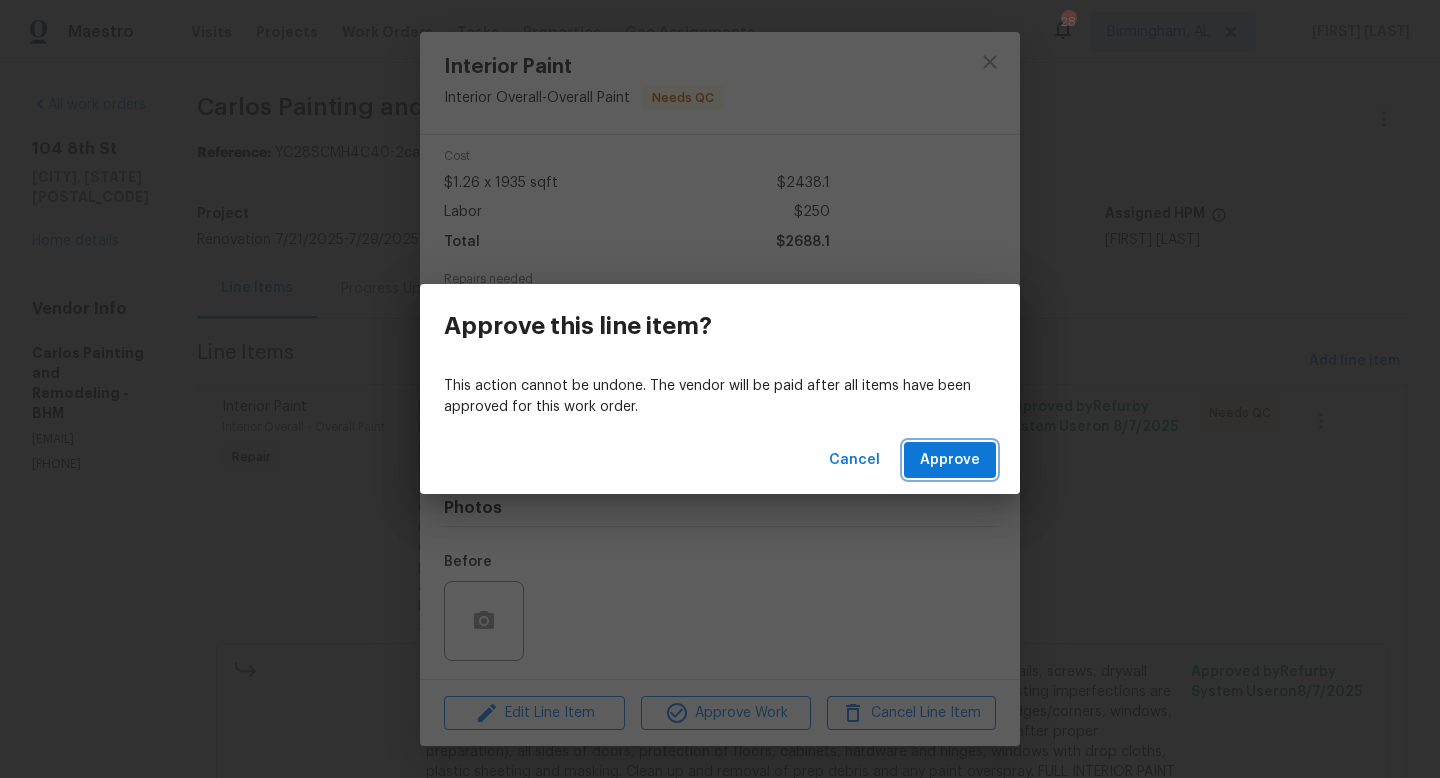 click on "Approve" at bounding box center [950, 460] 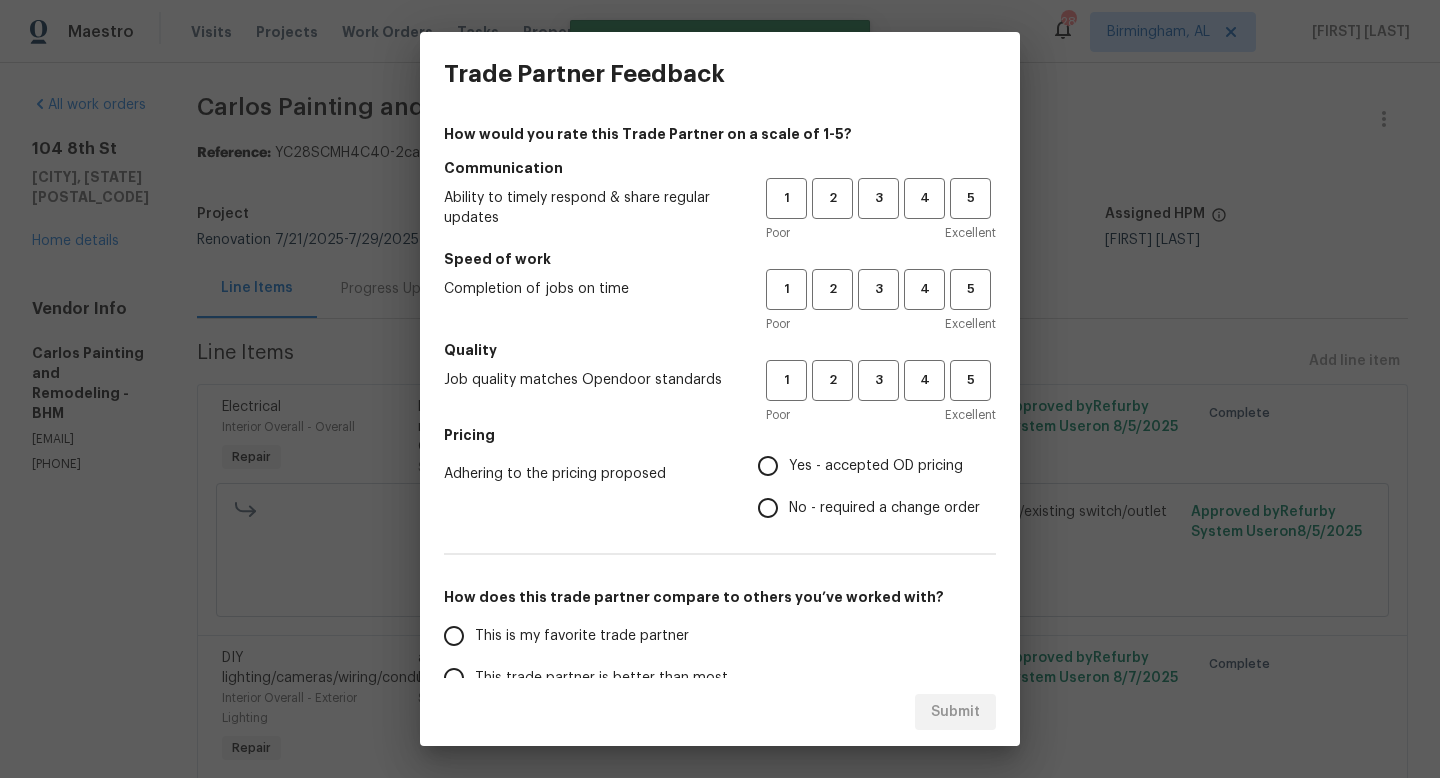 click on "1 2 3 4 5" at bounding box center [881, 198] 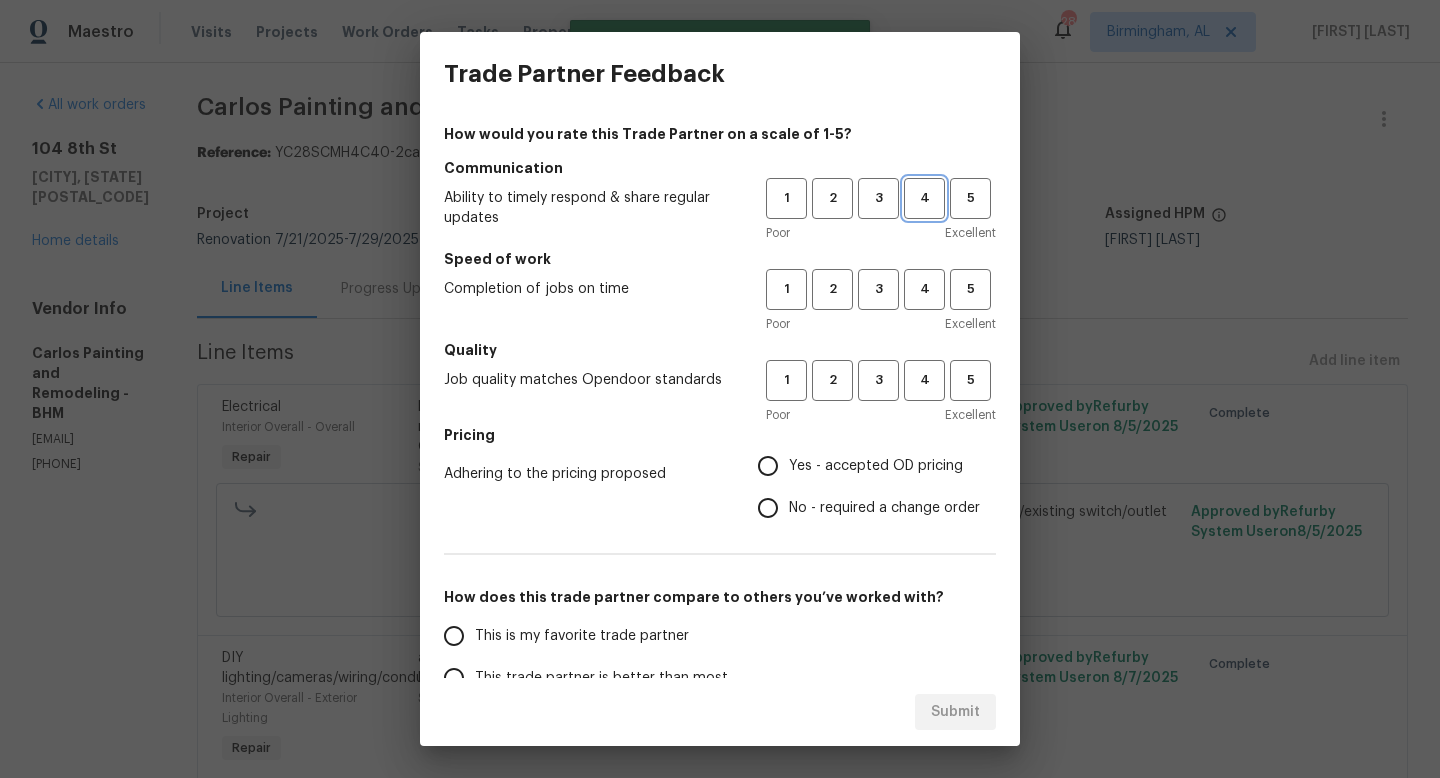 click on "4" at bounding box center (924, 198) 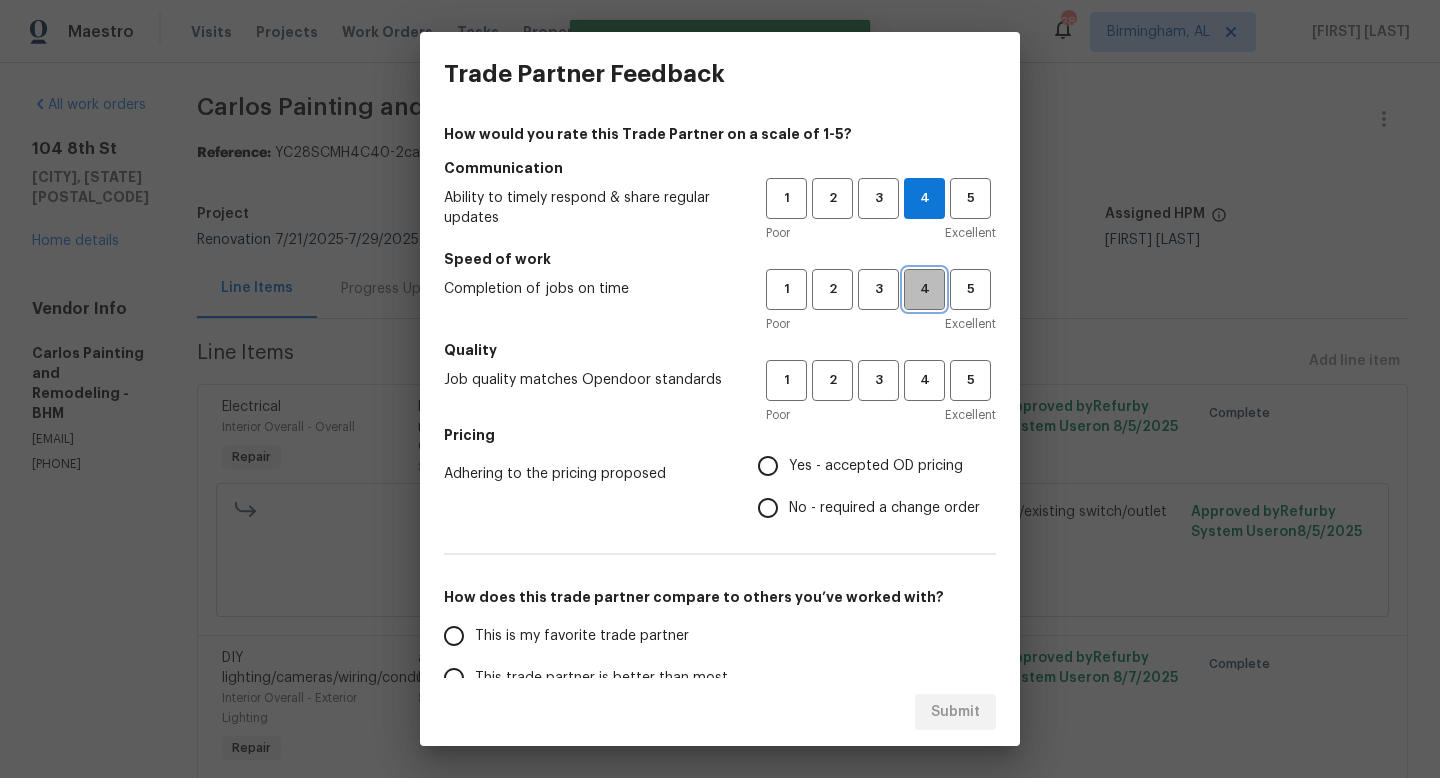 click on "4" at bounding box center (924, 289) 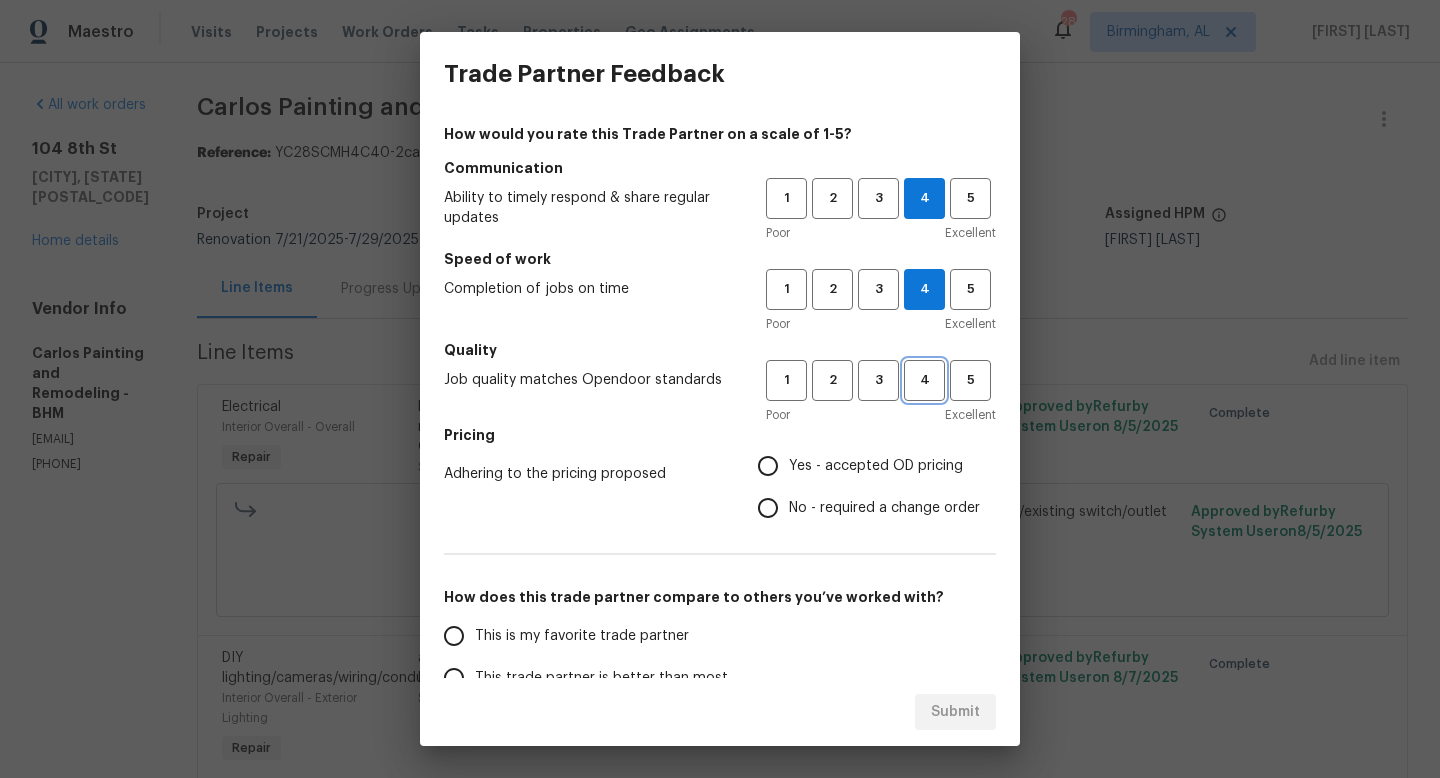 click on "4" at bounding box center (924, 380) 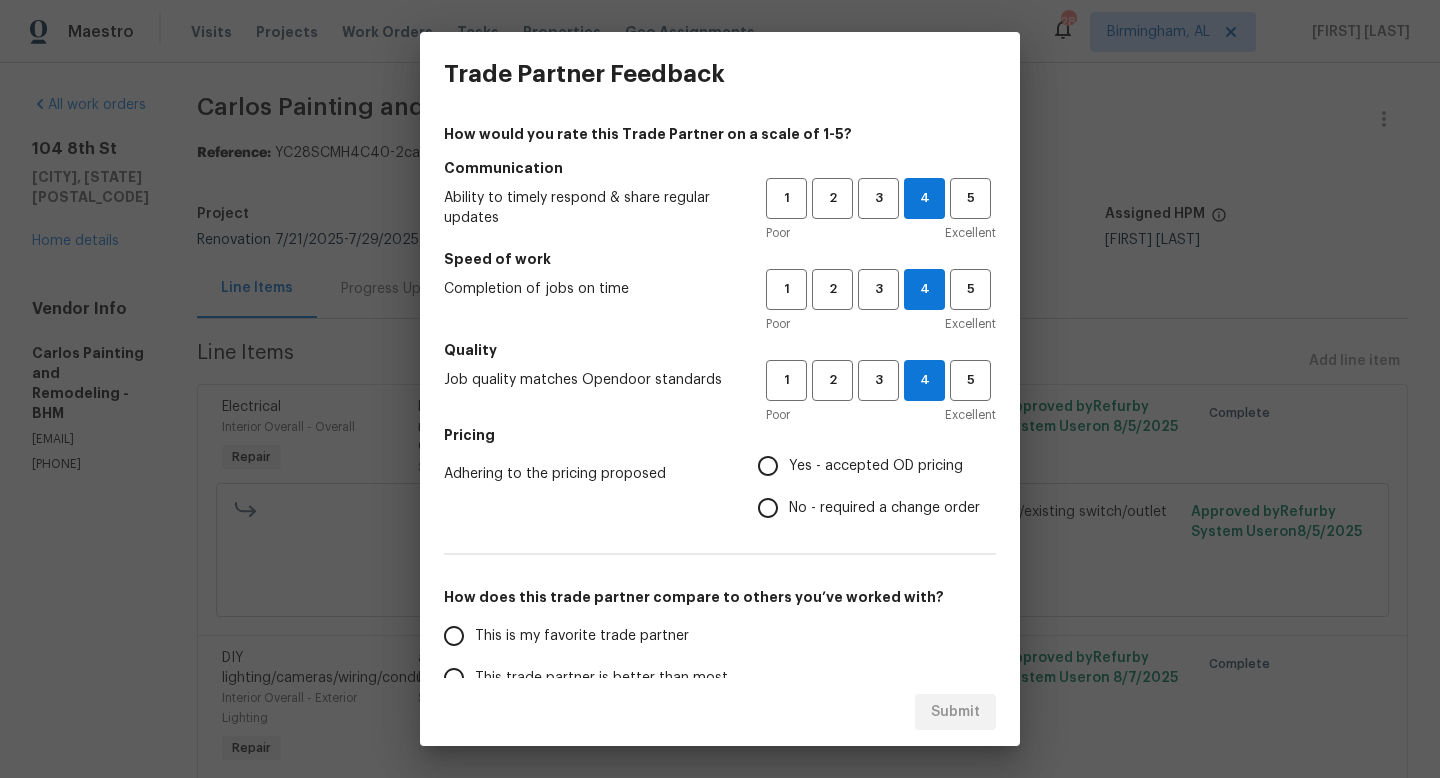 click on "No - required a change order" at bounding box center [884, 508] 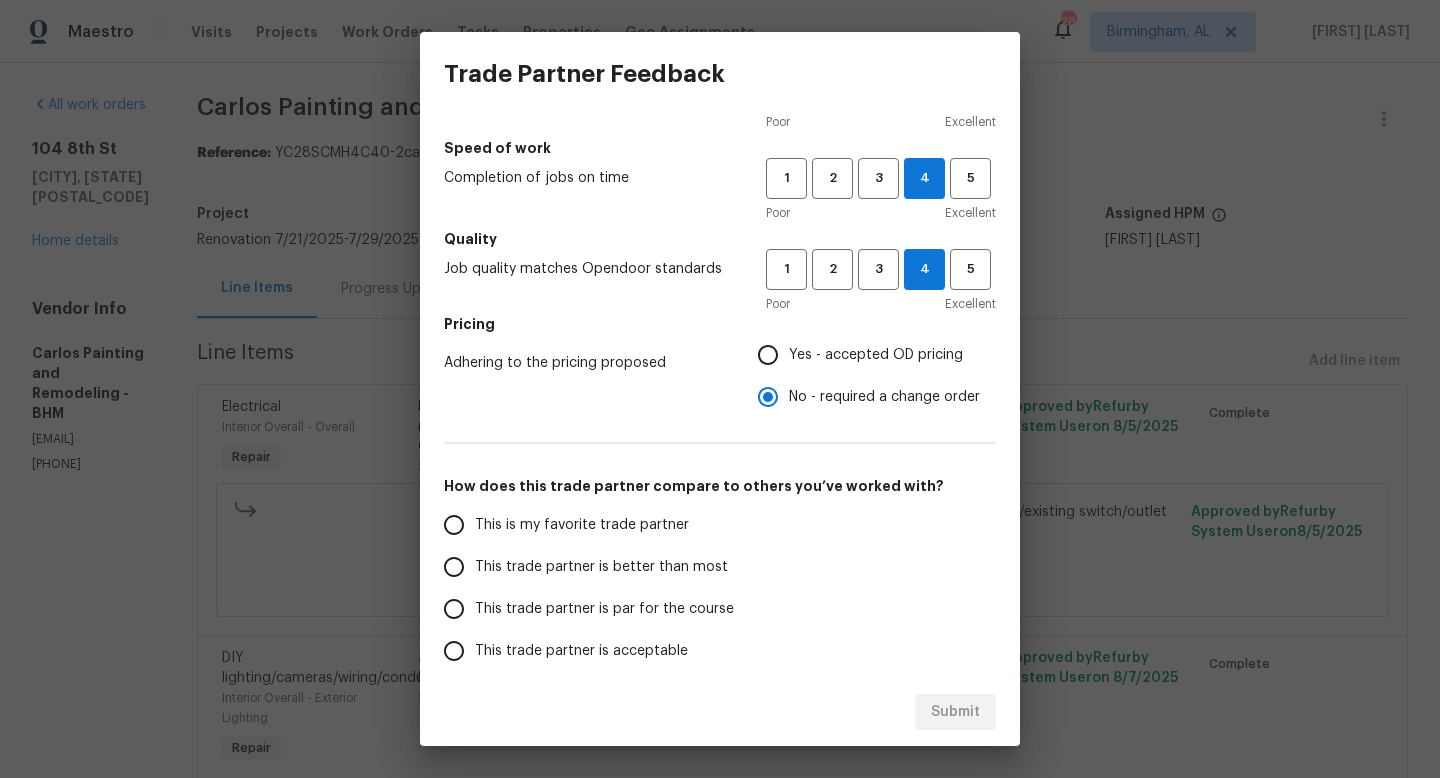 scroll, scrollTop: 137, scrollLeft: 0, axis: vertical 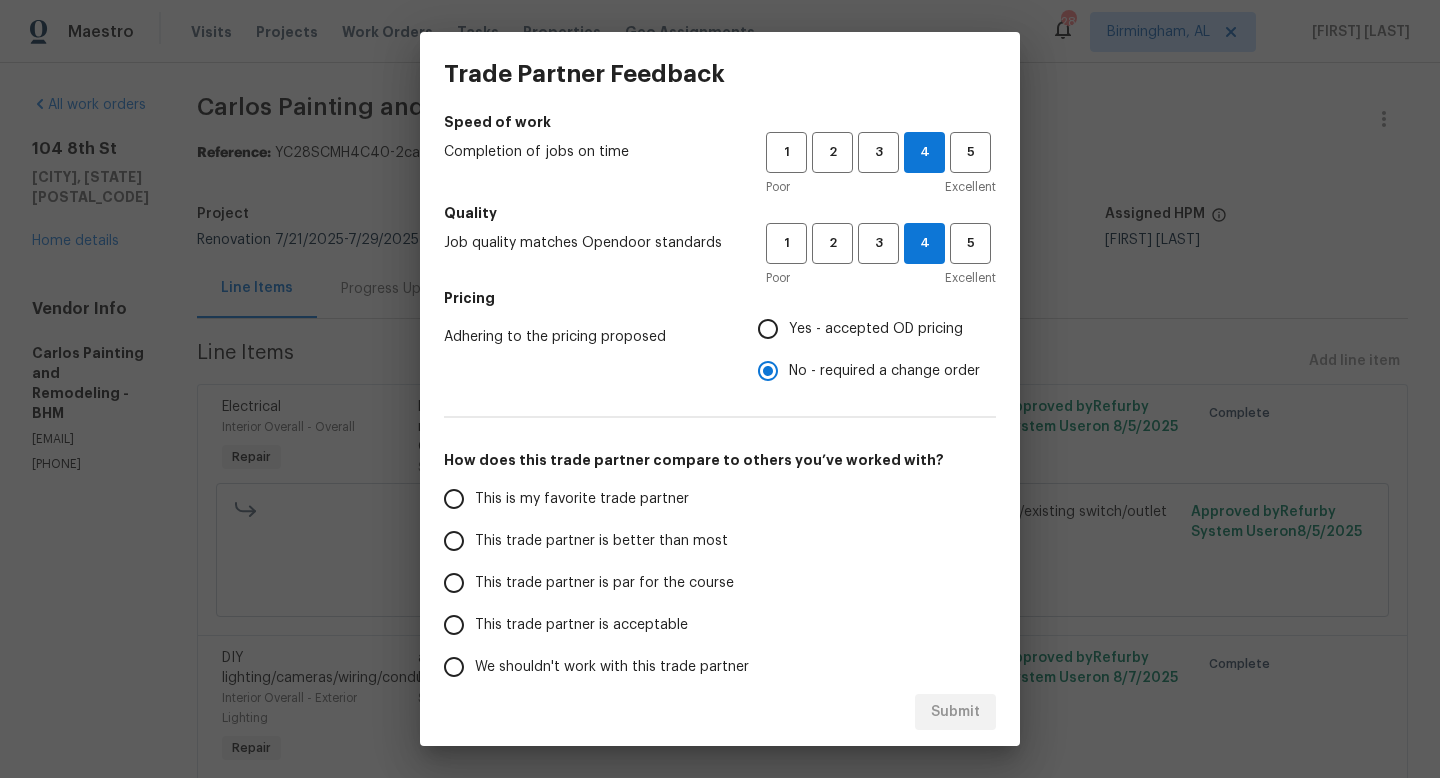 click on "This is my favorite trade partner" at bounding box center [582, 499] 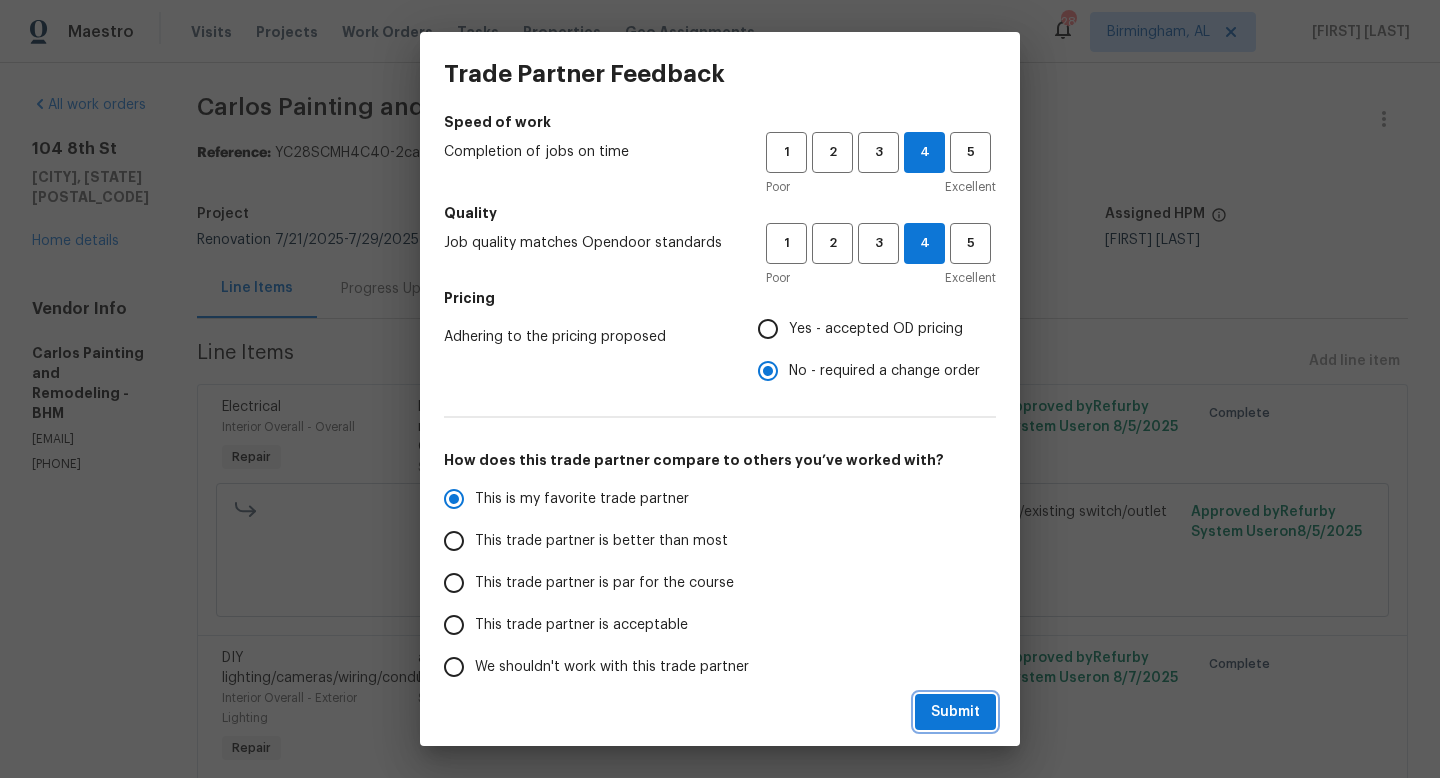 click on "Submit" at bounding box center (955, 712) 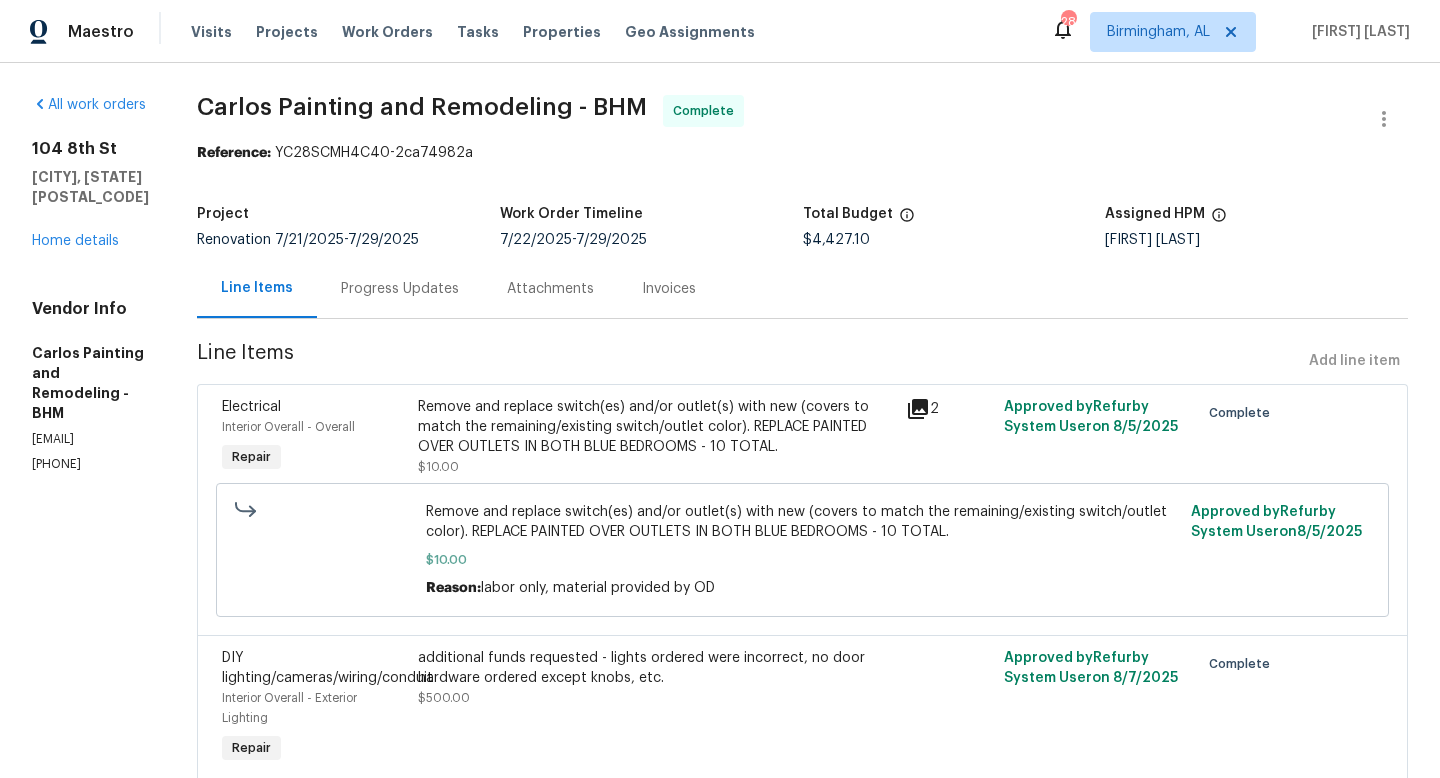 radio on "false" 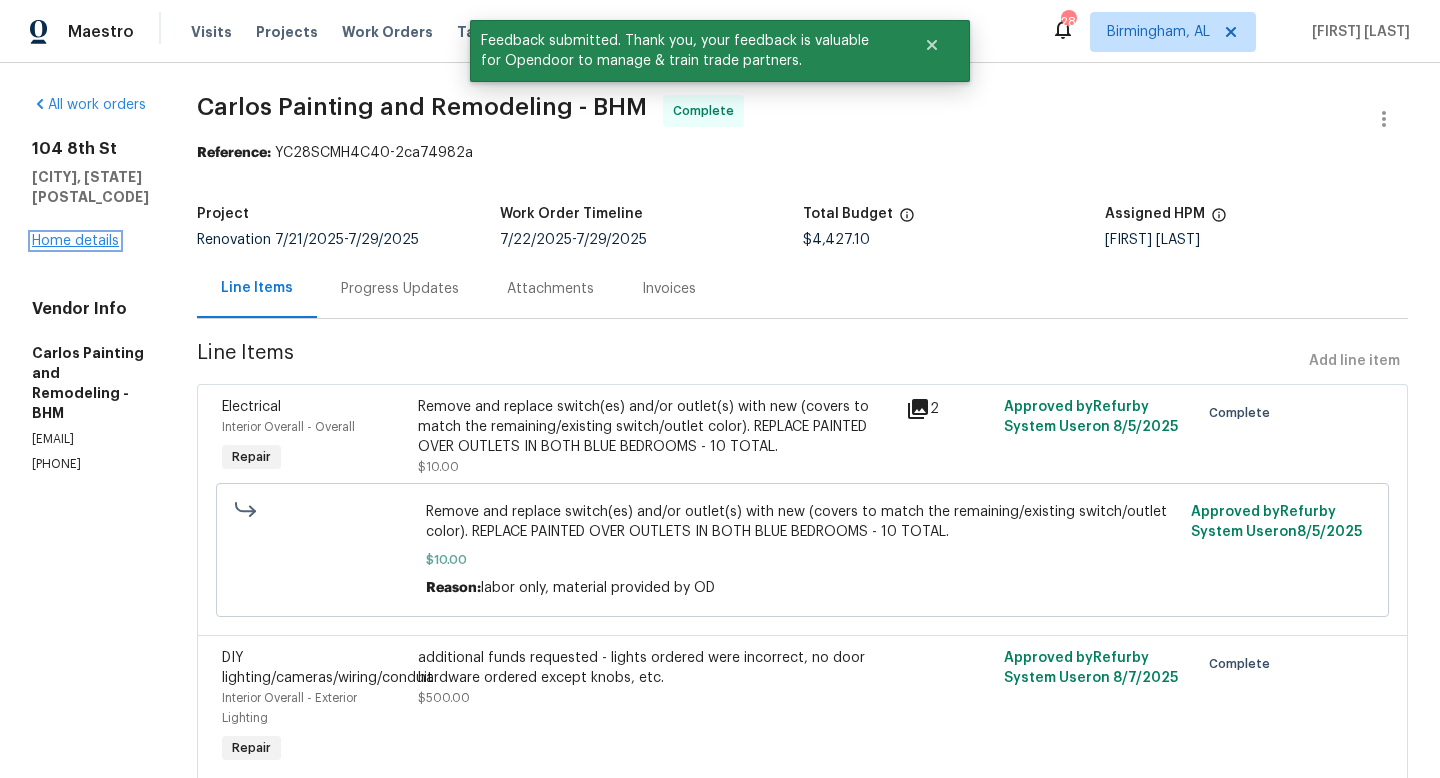 click on "Home details" at bounding box center [75, 241] 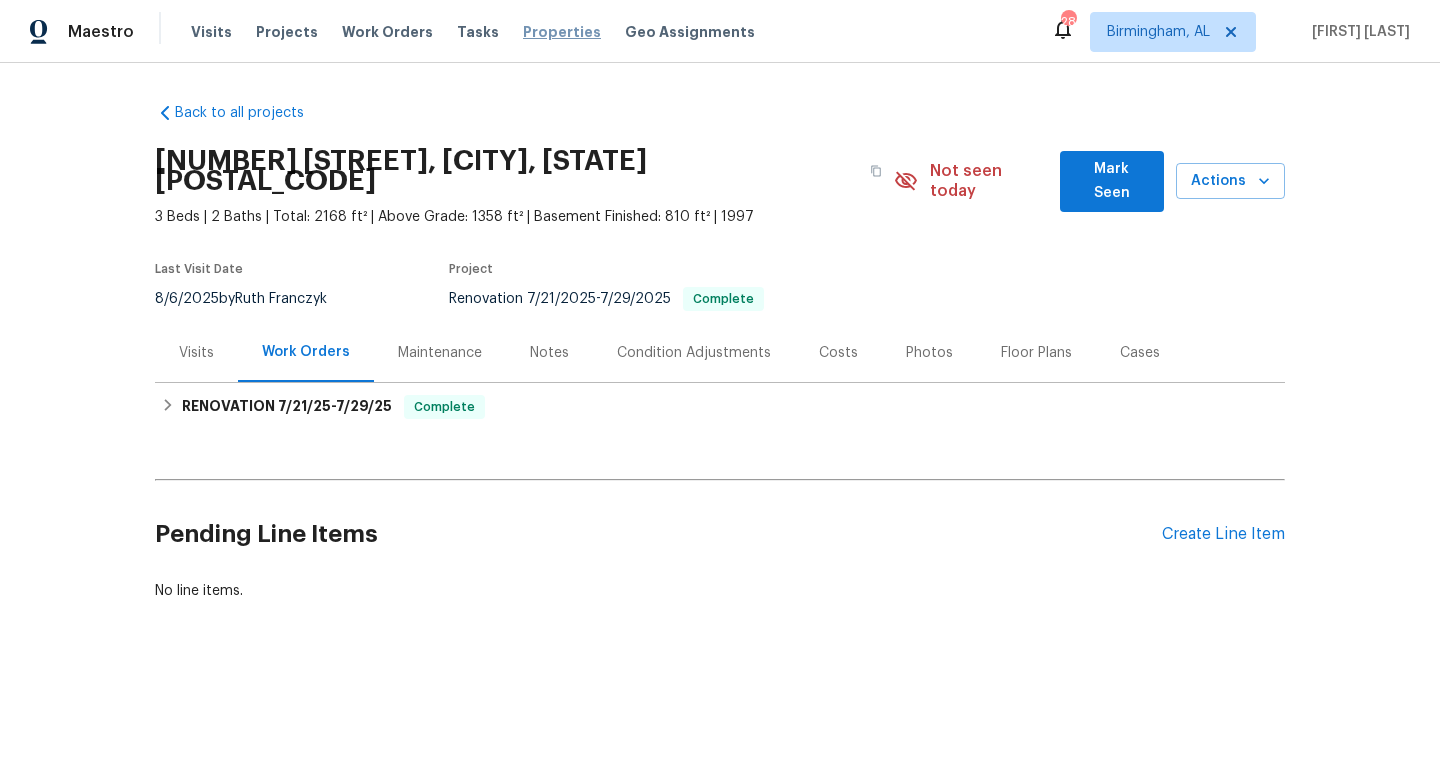 click on "Properties" at bounding box center (562, 32) 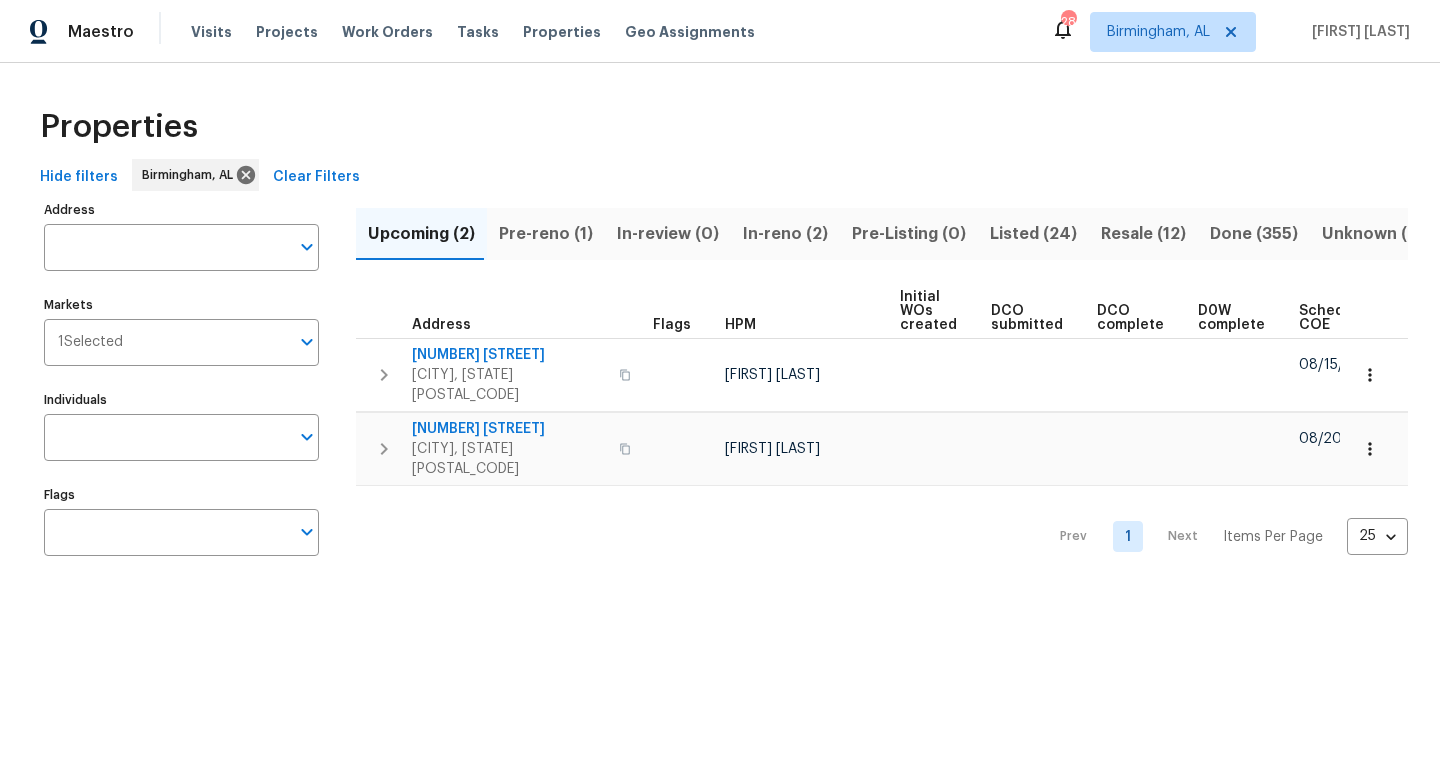 click on "Resale (12)" at bounding box center [1143, 234] 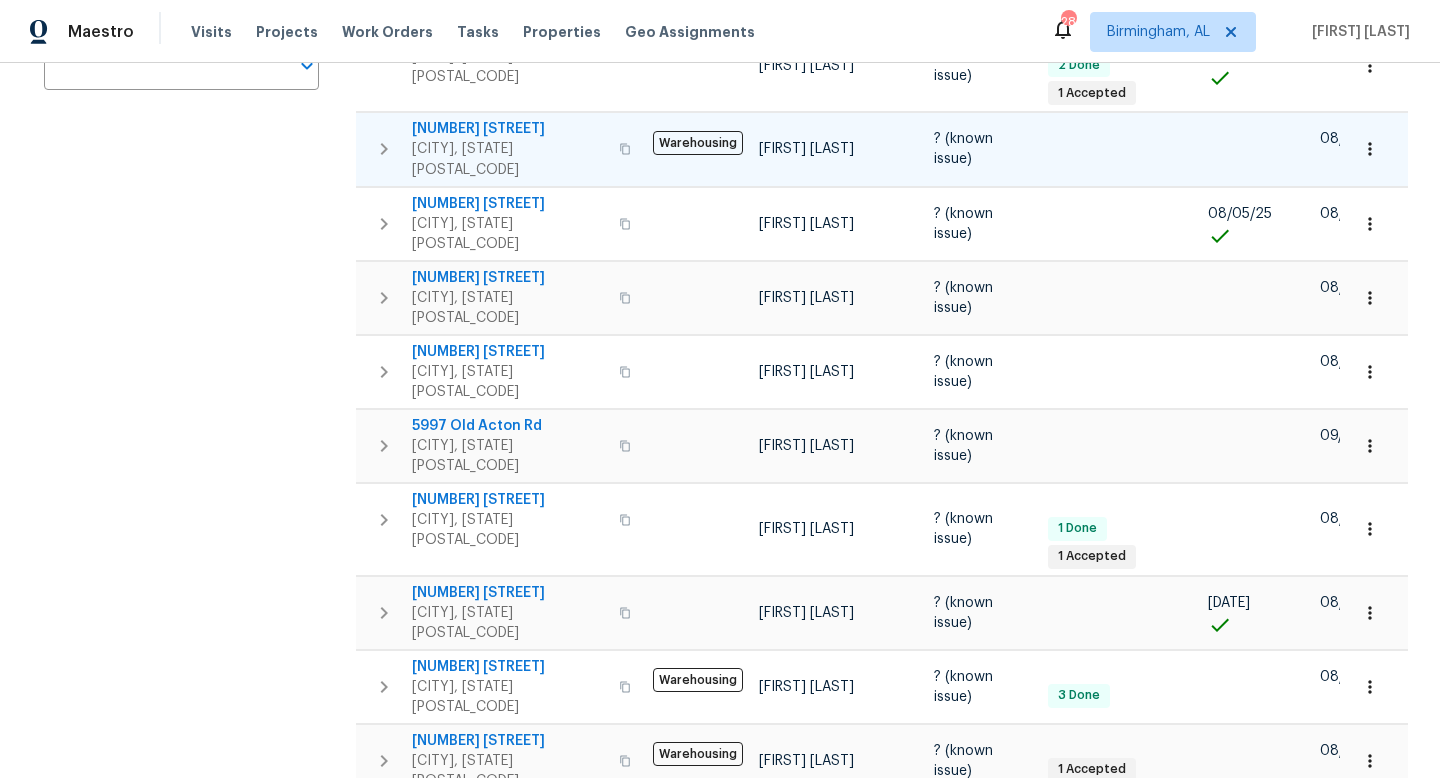 scroll, scrollTop: 0, scrollLeft: 0, axis: both 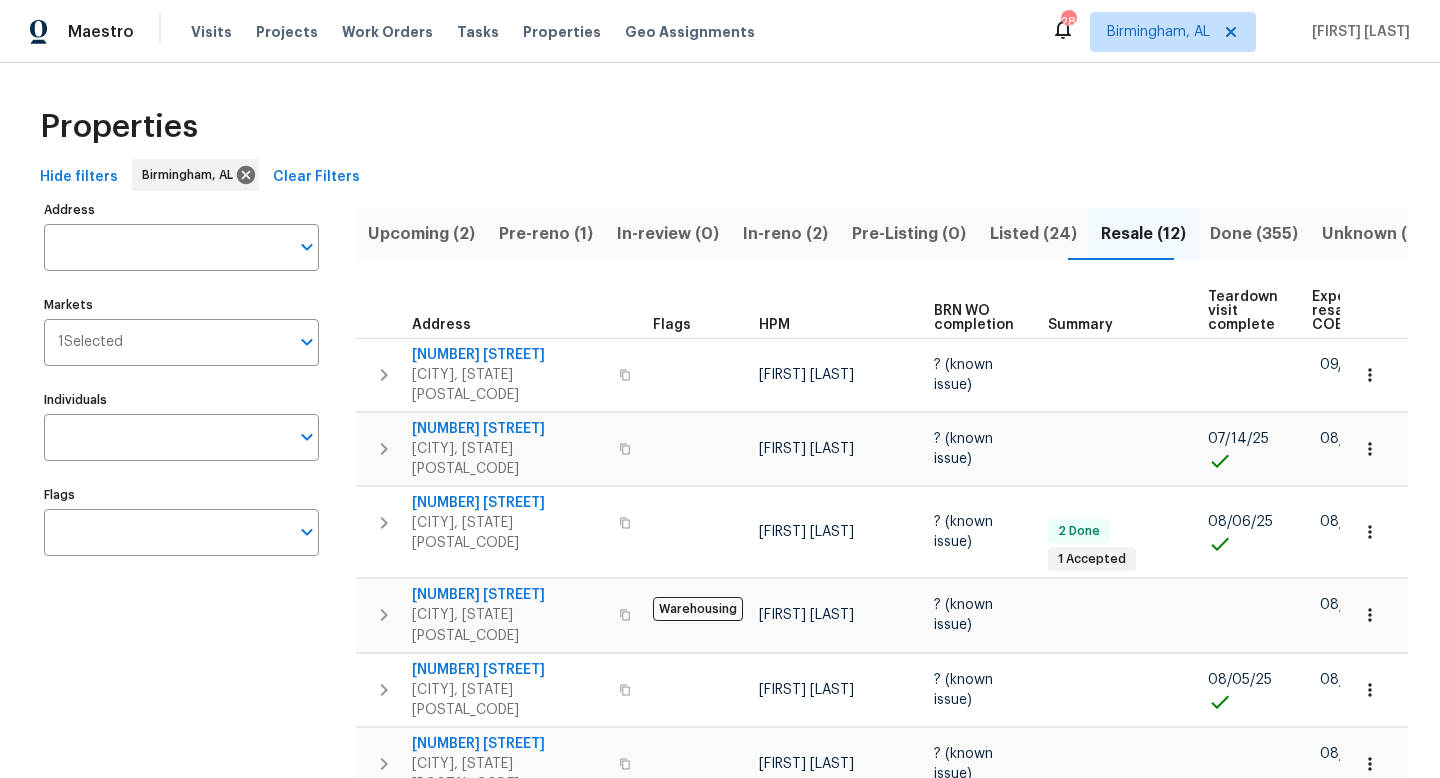 click on "Pre-reno (1)" at bounding box center (546, 234) 